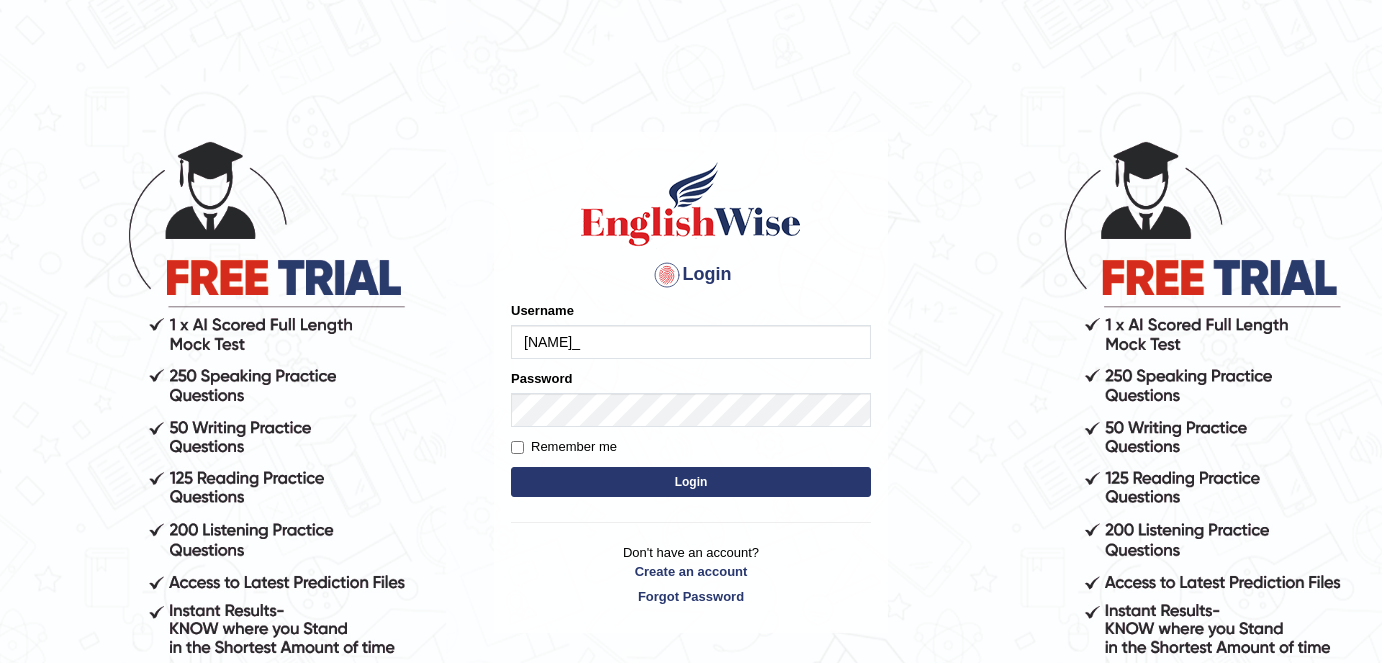 scroll, scrollTop: 0, scrollLeft: 0, axis: both 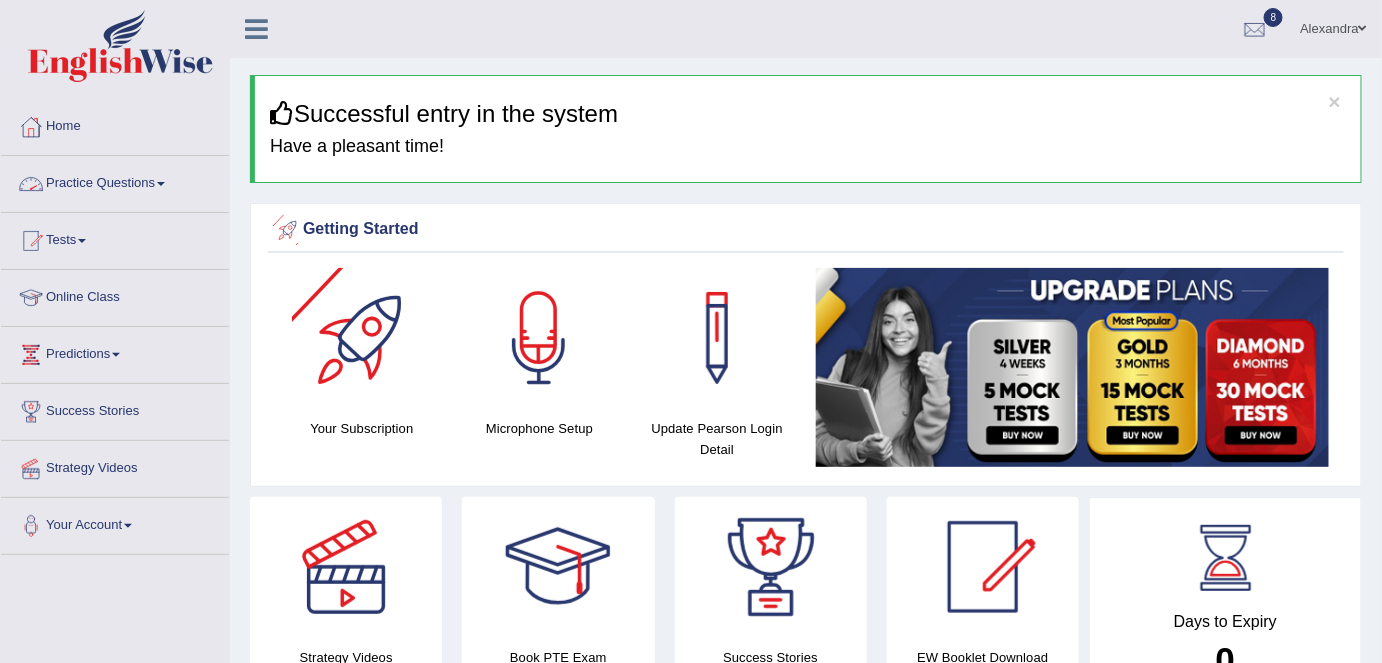 click on "Practice Questions" at bounding box center [115, 181] 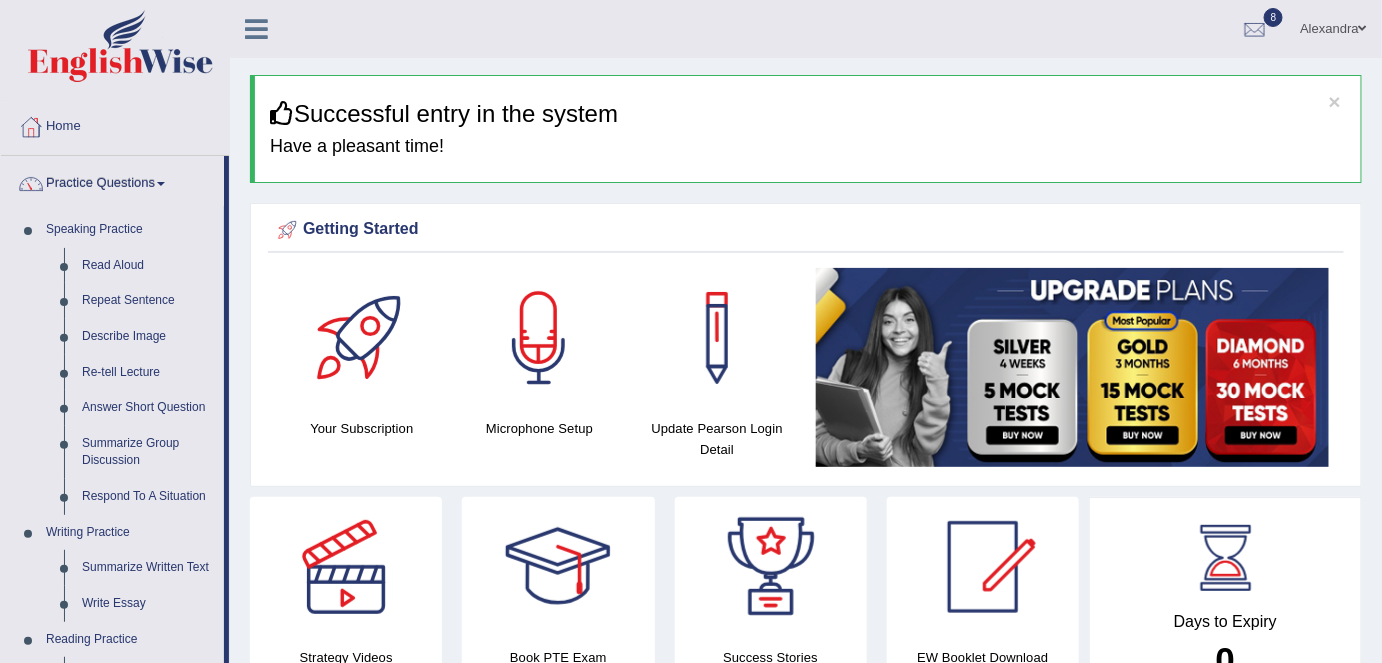 click at bounding box center (256, 29) 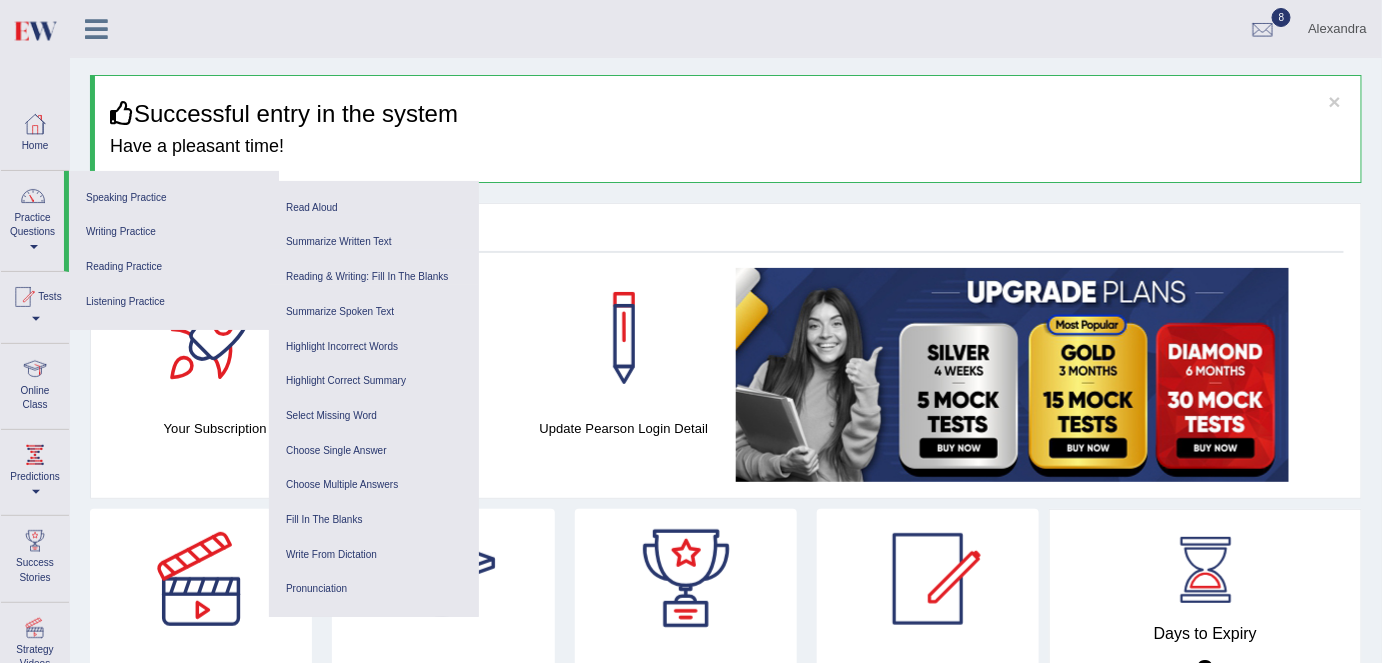 click on "Alexandra
Toggle navigation
Username: alexa_
Access Type: Online
Subscription: Diamond Package
Log out
8
EW5" at bounding box center (726, 29) 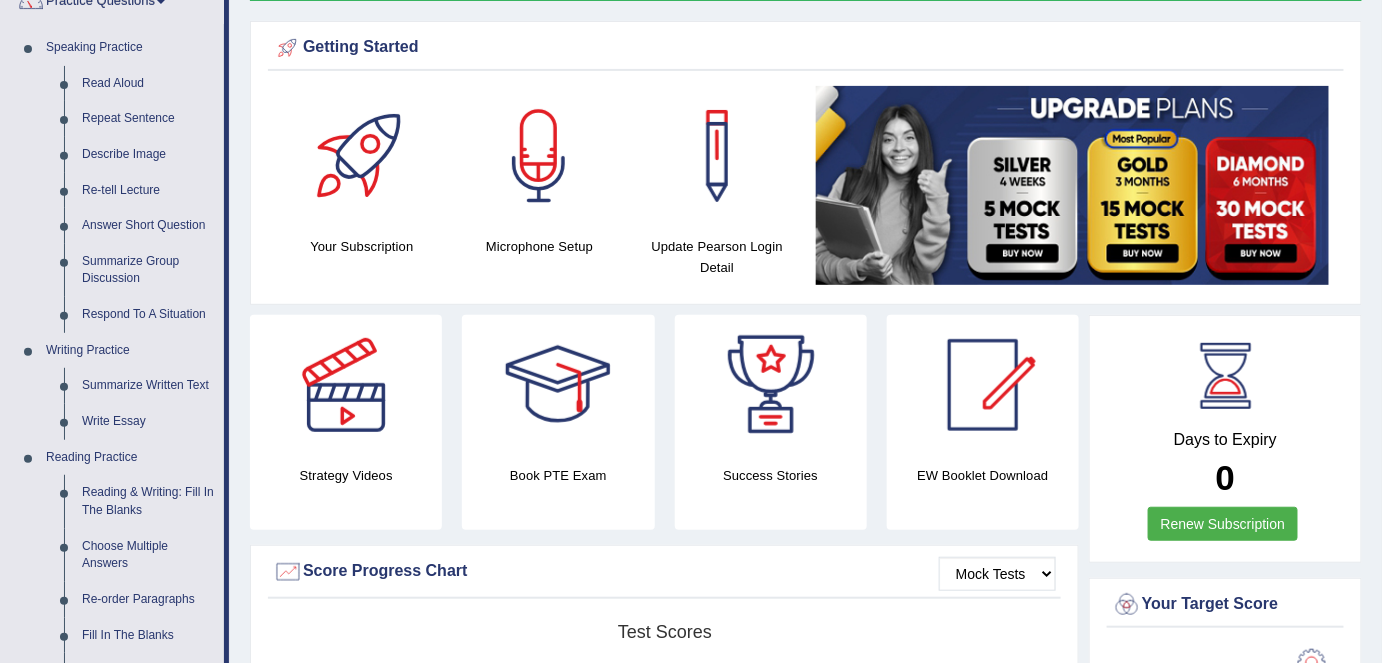 scroll, scrollTop: 189, scrollLeft: 0, axis: vertical 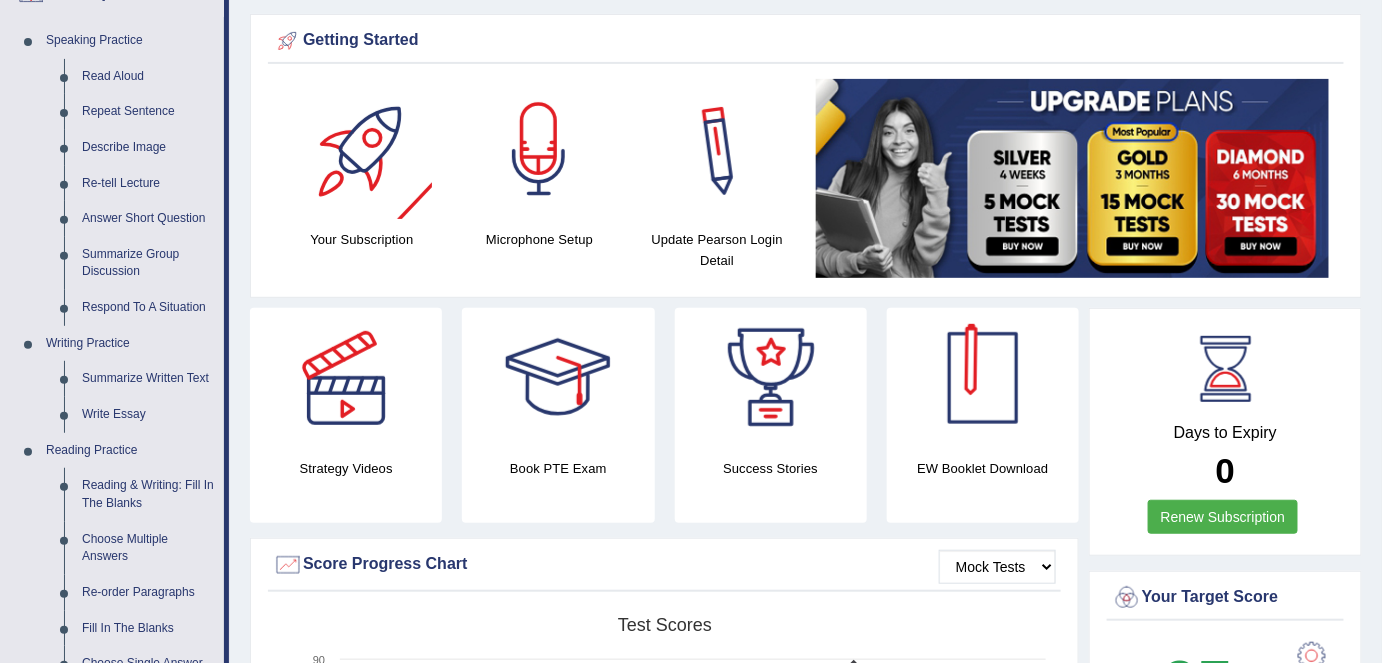 click at bounding box center [983, 378] 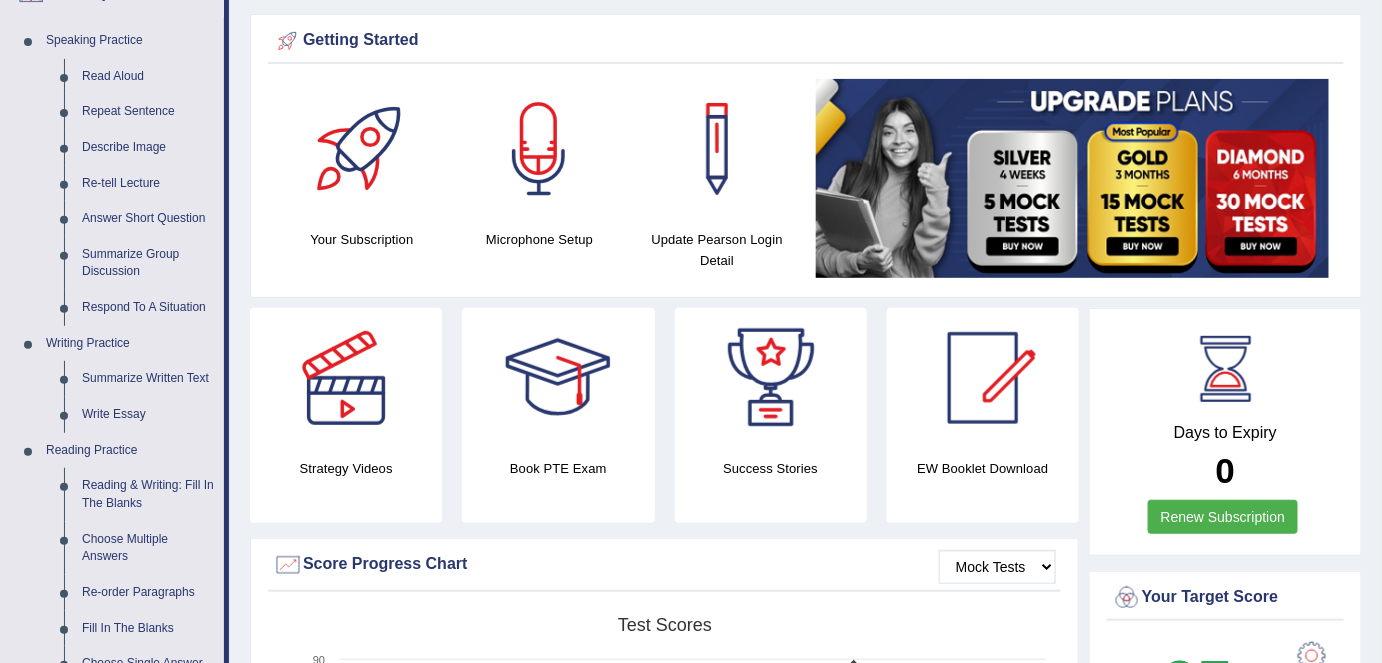 click on "Read Aloud" at bounding box center [148, 77] 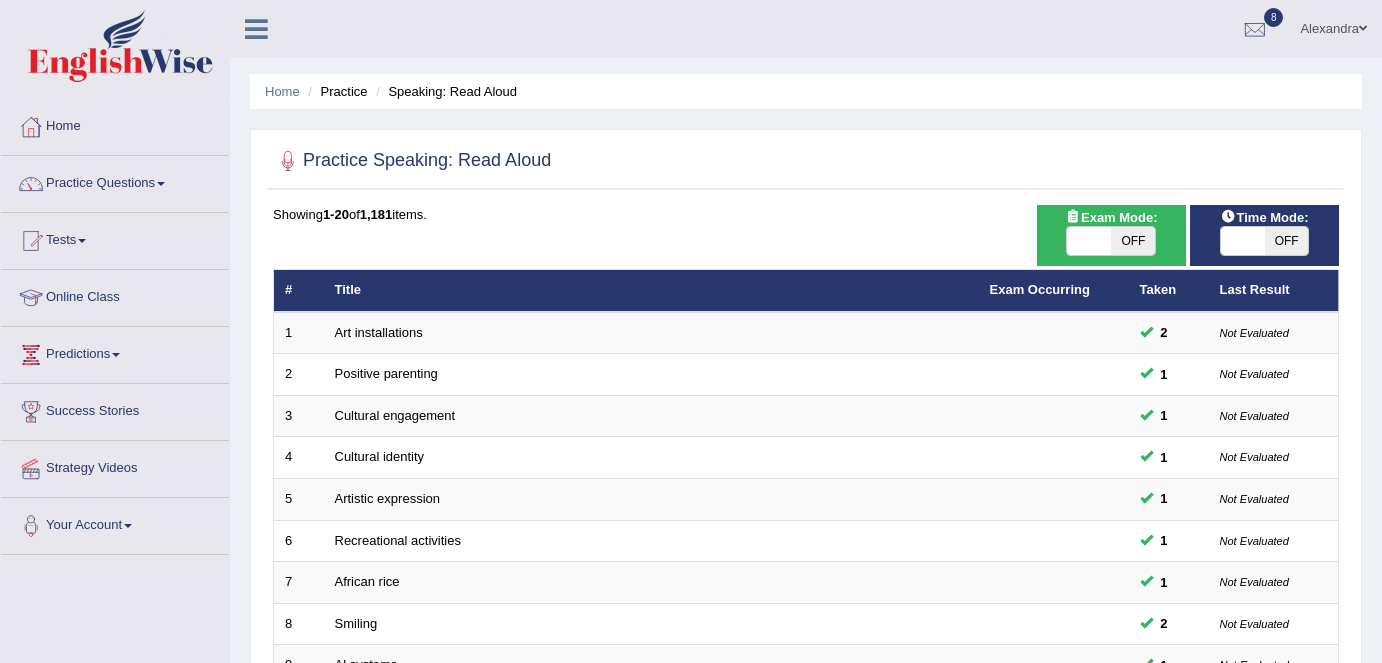 scroll, scrollTop: 0, scrollLeft: 0, axis: both 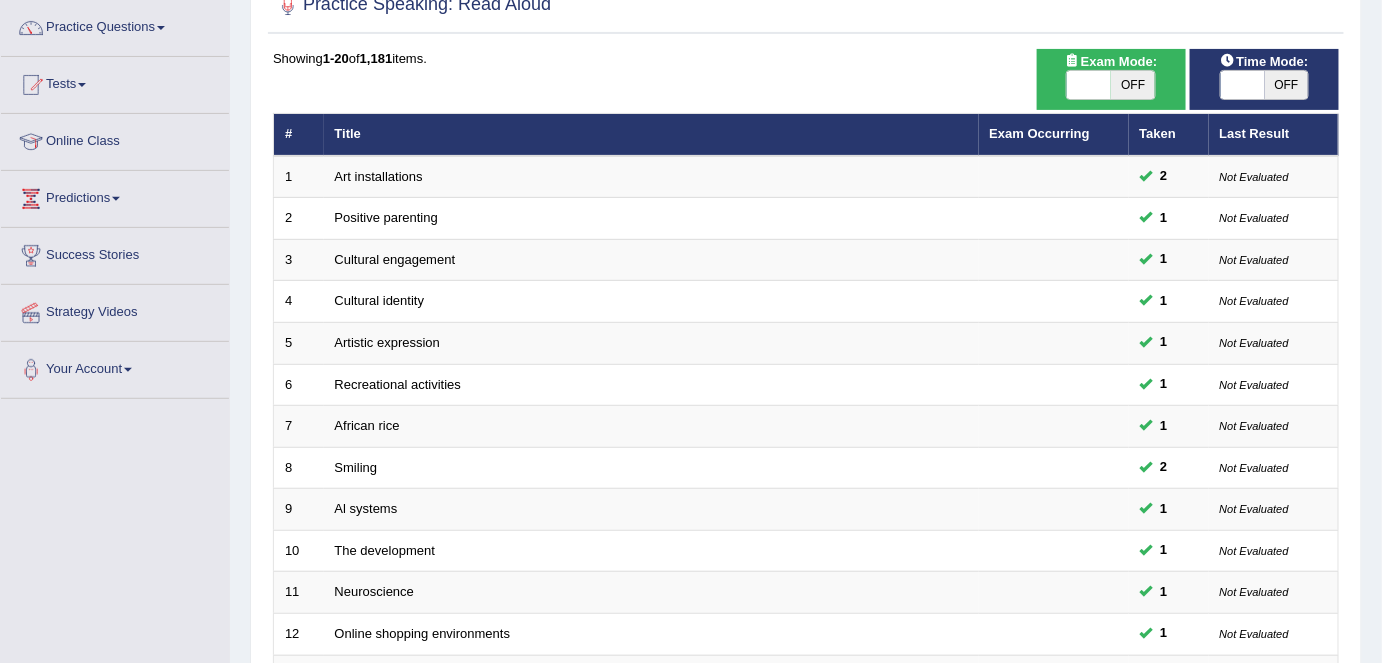 click on "OFF" at bounding box center [1133, 85] 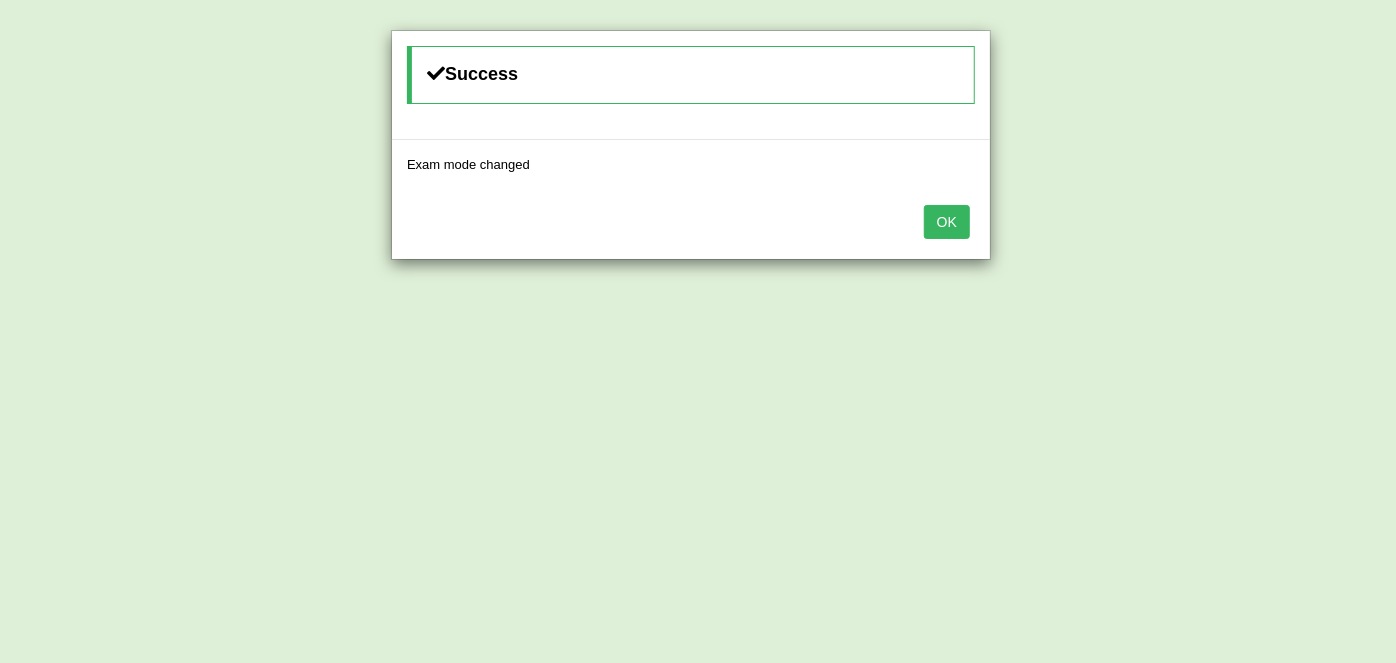 click on "OK" at bounding box center (947, 222) 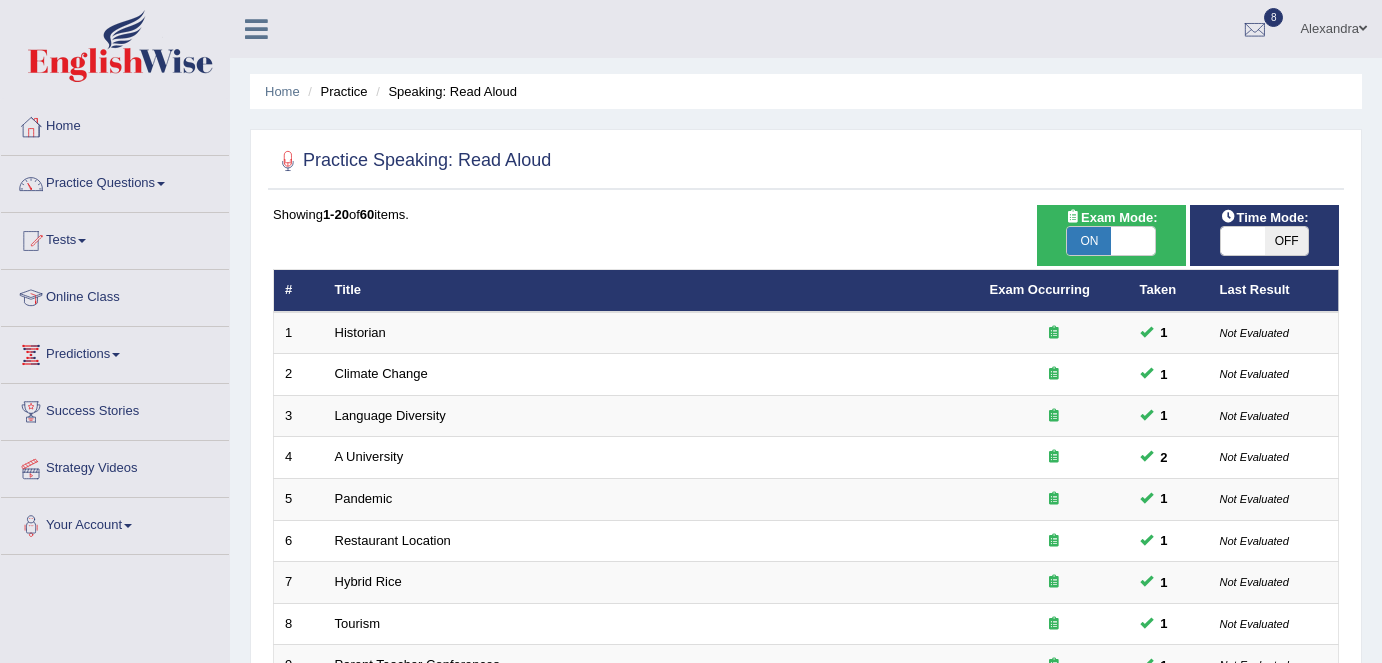 scroll, scrollTop: 162, scrollLeft: 0, axis: vertical 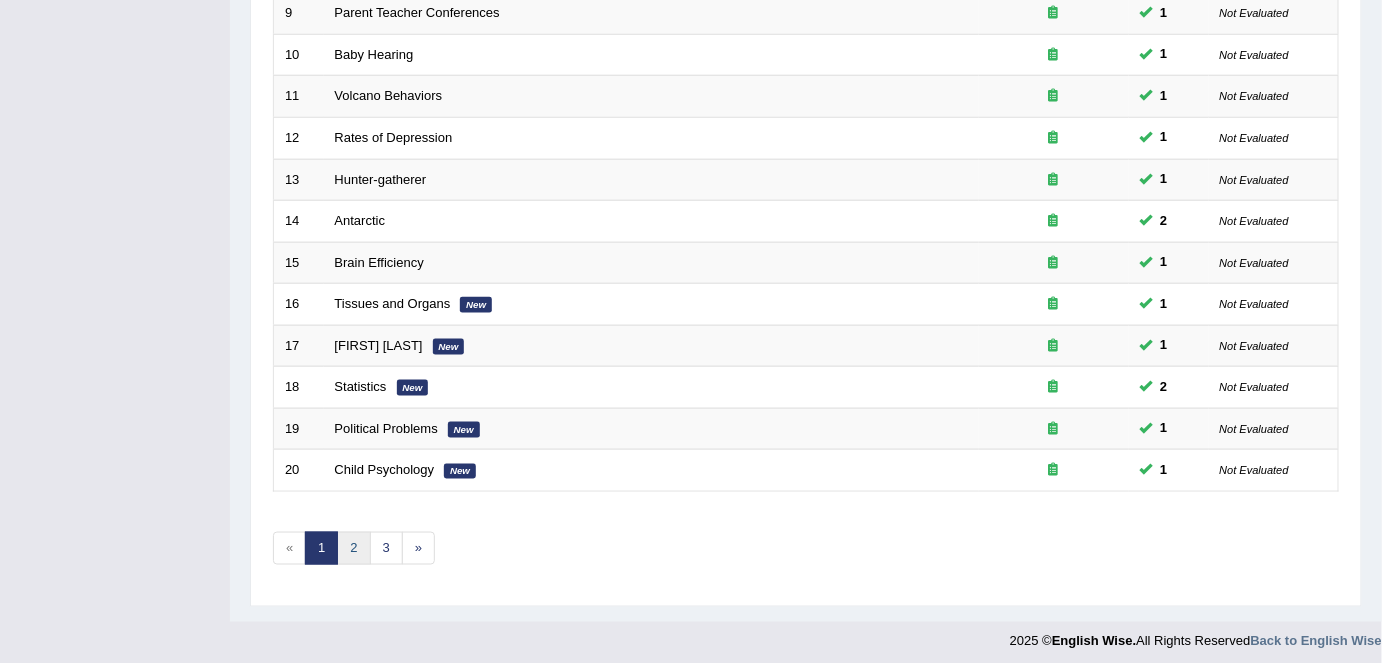 click on "2" at bounding box center (353, 548) 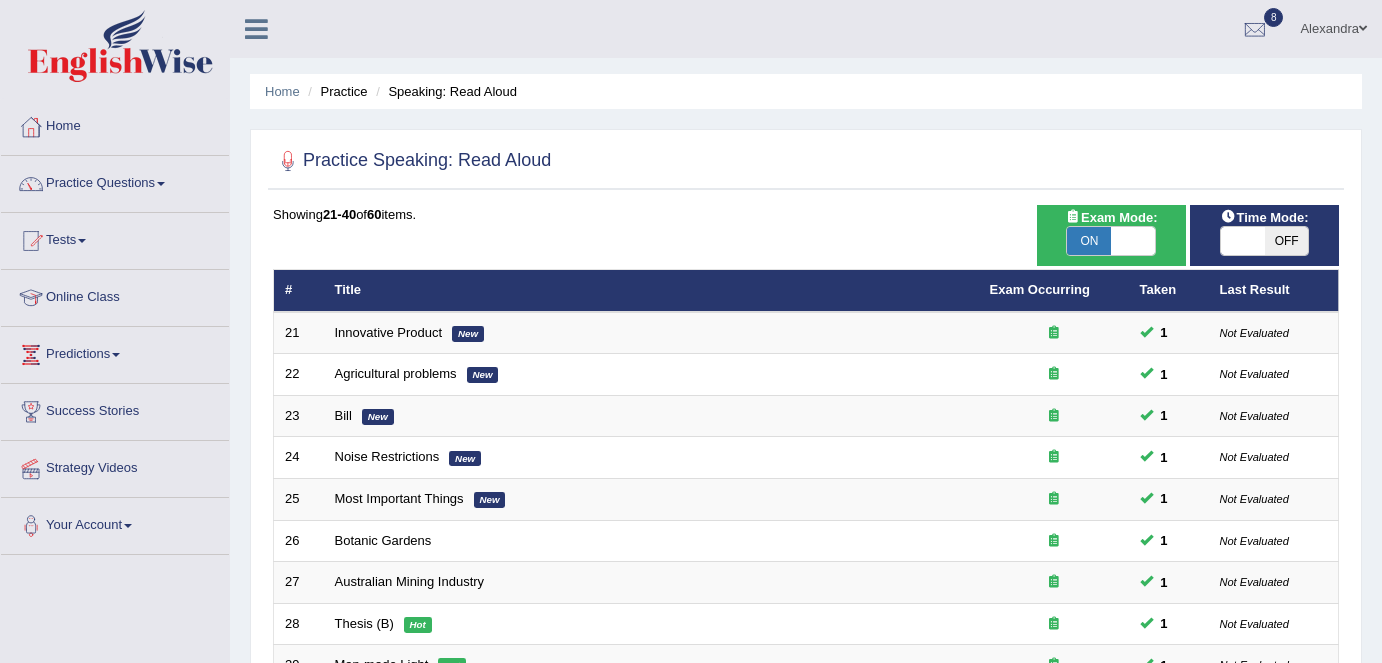 scroll, scrollTop: 0, scrollLeft: 0, axis: both 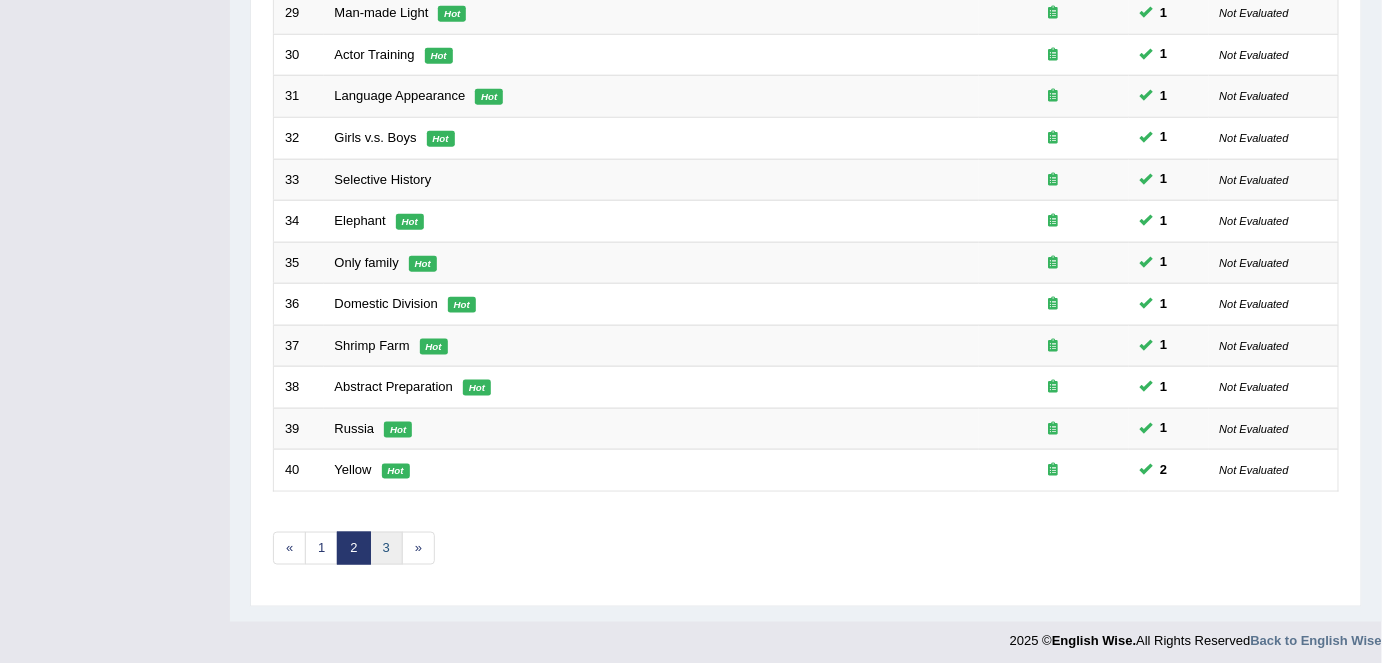 click on "3" at bounding box center (386, 548) 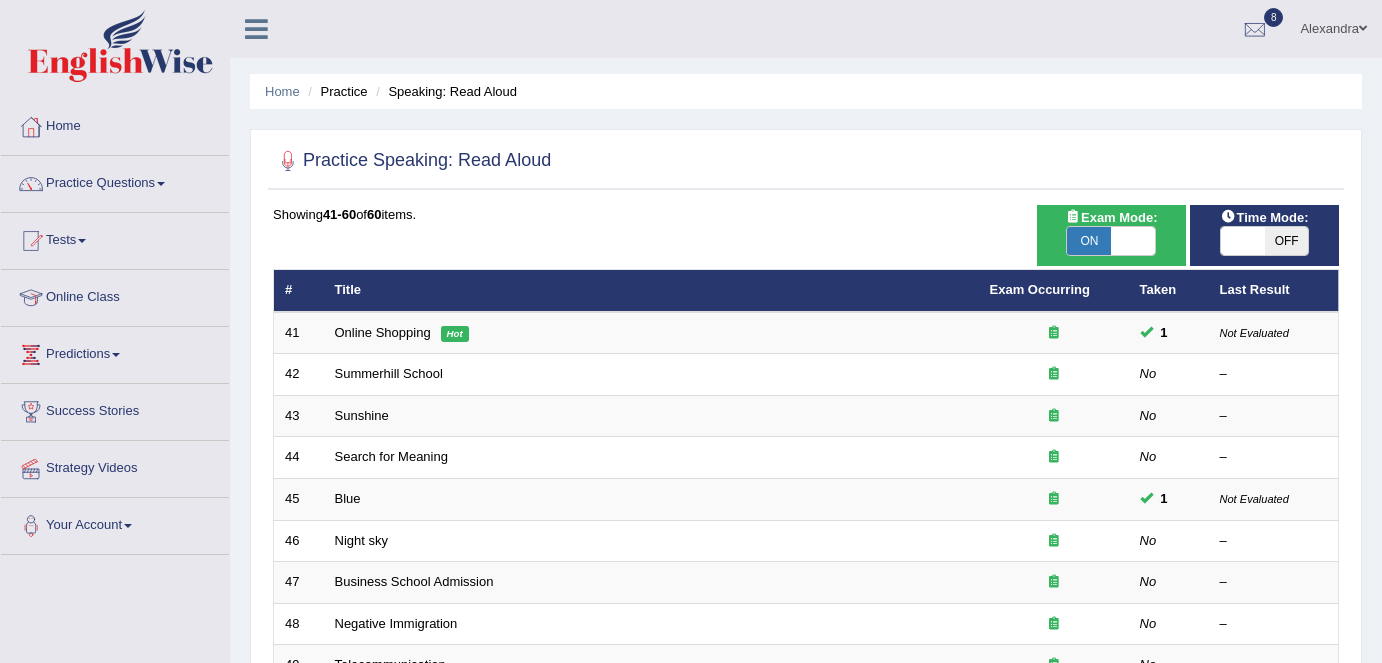 scroll, scrollTop: 131, scrollLeft: 0, axis: vertical 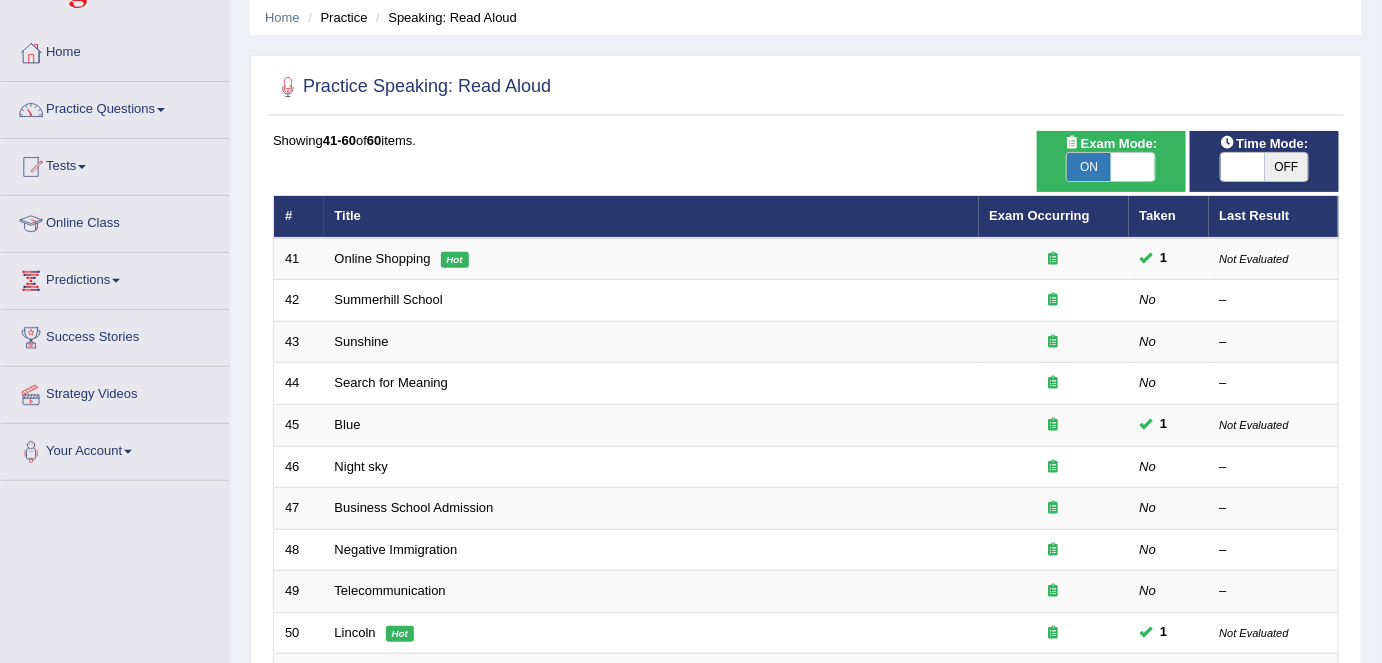 click on "OFF" at bounding box center [1287, 167] 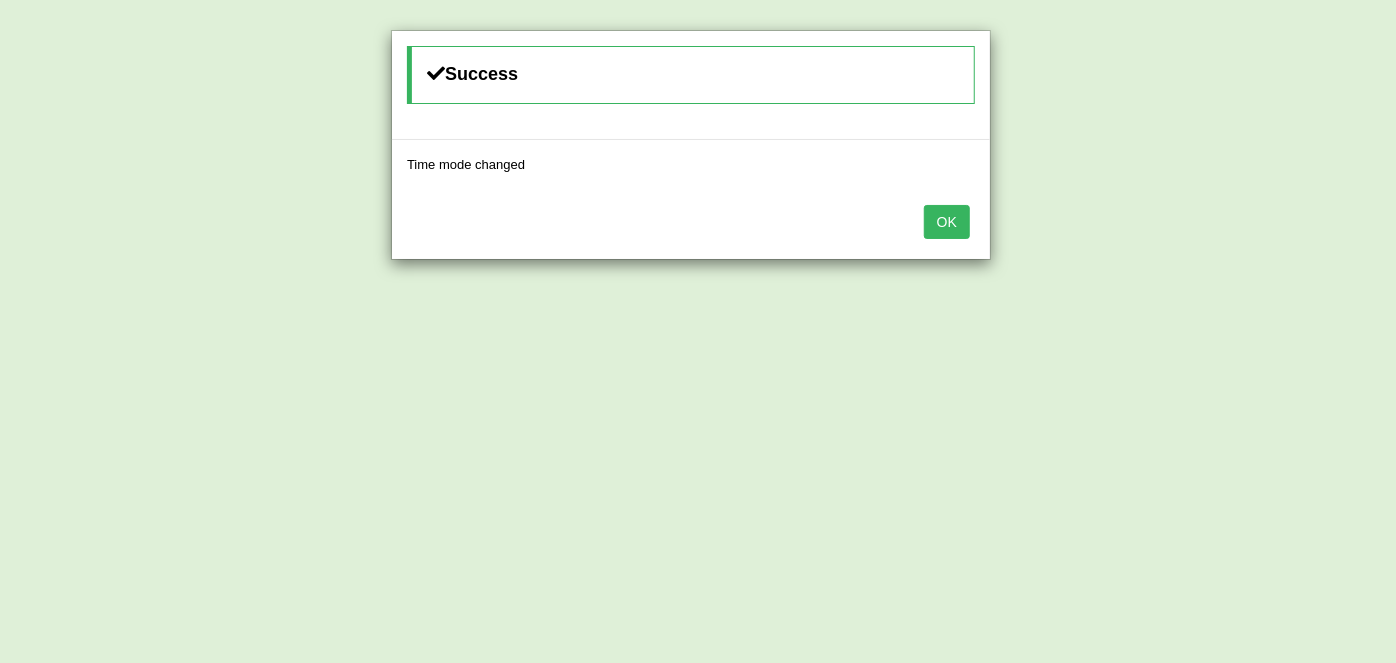click on "OK" at bounding box center [947, 222] 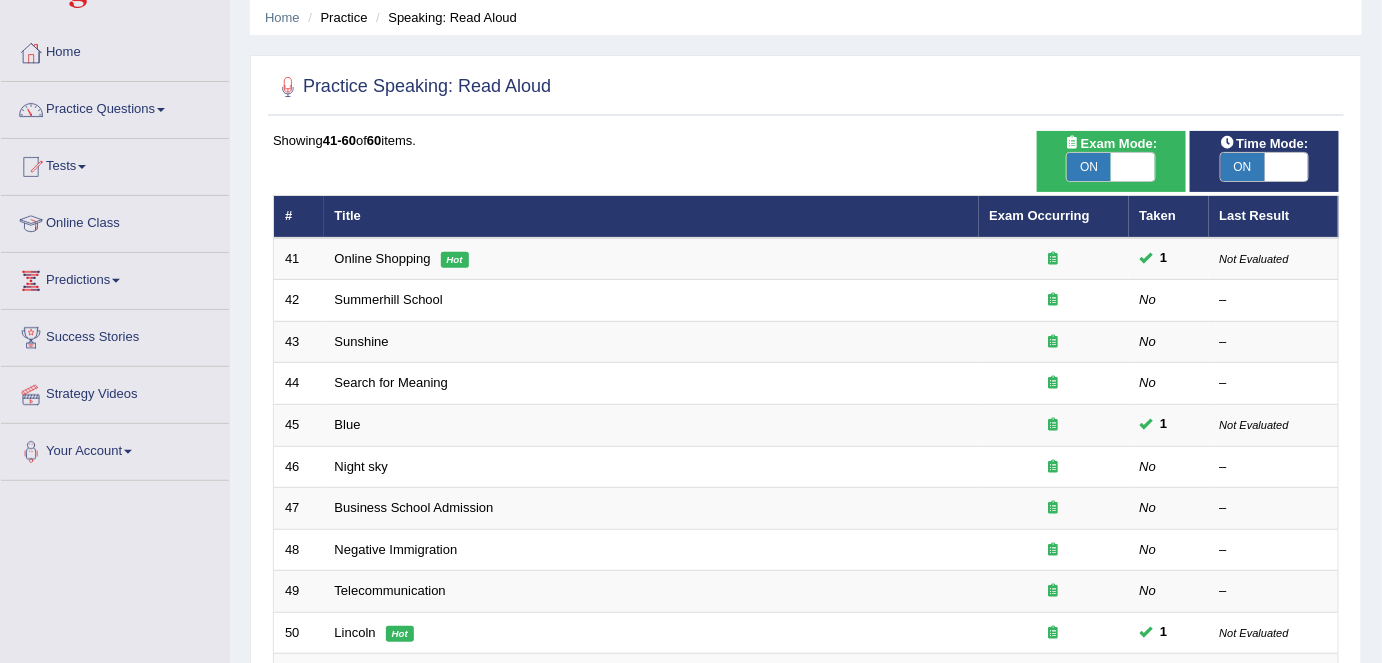 click on "Summerhill School" at bounding box center [389, 299] 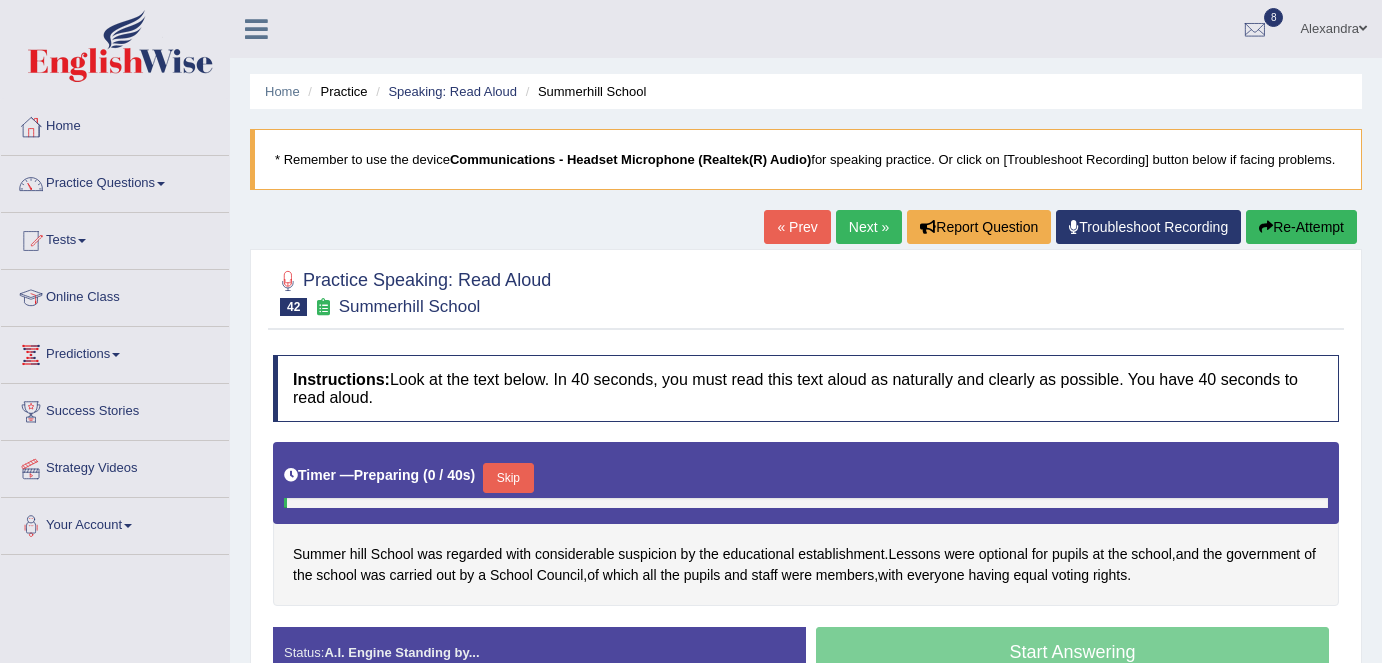 scroll, scrollTop: 0, scrollLeft: 0, axis: both 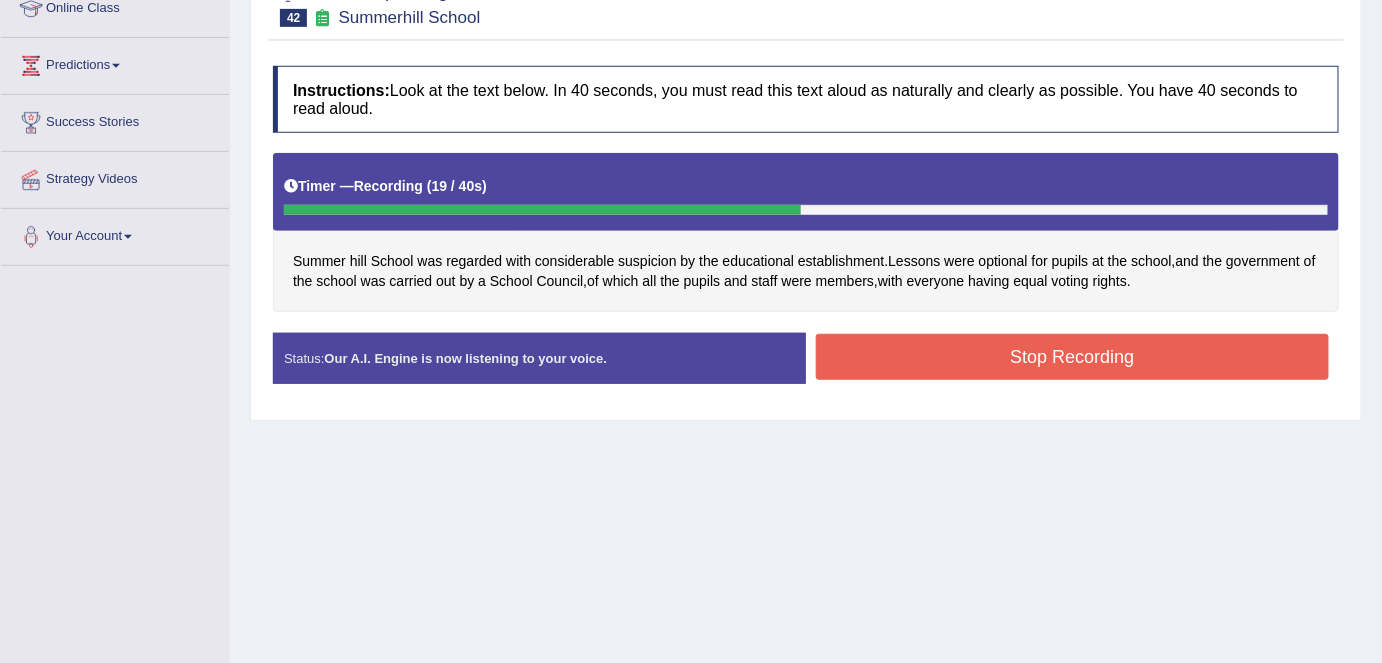 click on "Stop Recording" at bounding box center [1072, 357] 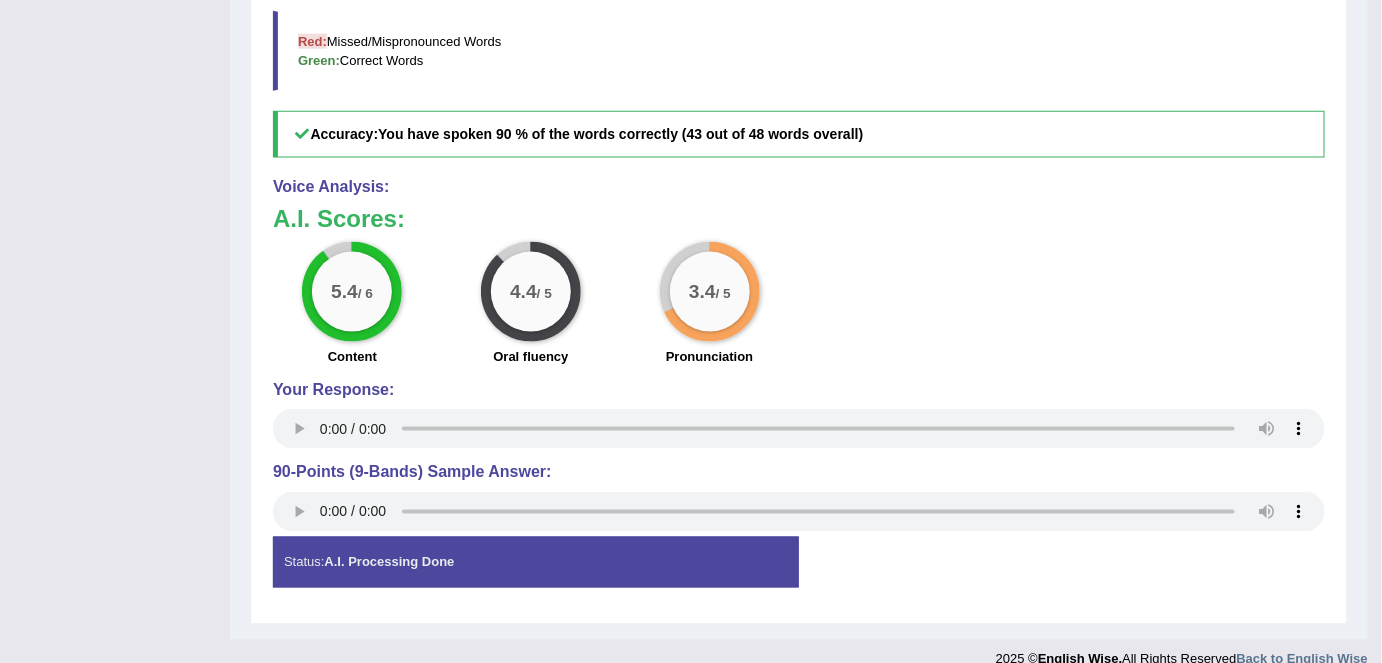 scroll, scrollTop: 798, scrollLeft: 0, axis: vertical 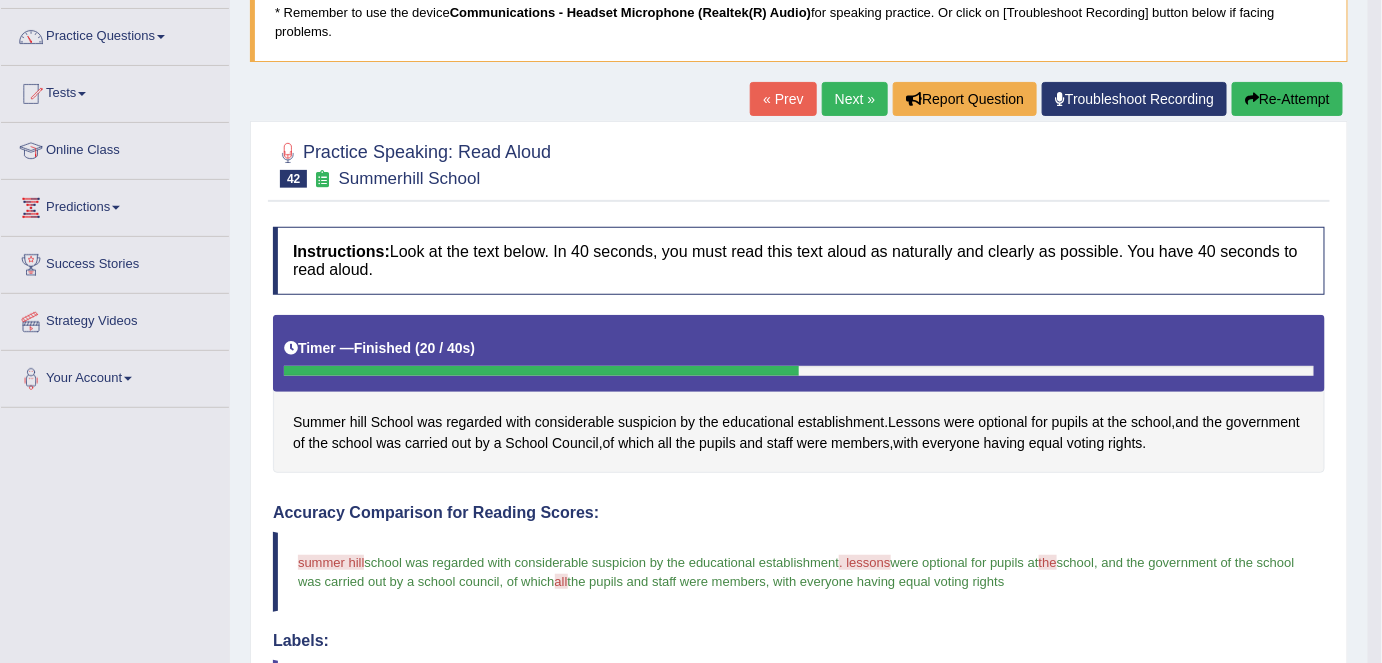 click on "Next »" at bounding box center [855, 99] 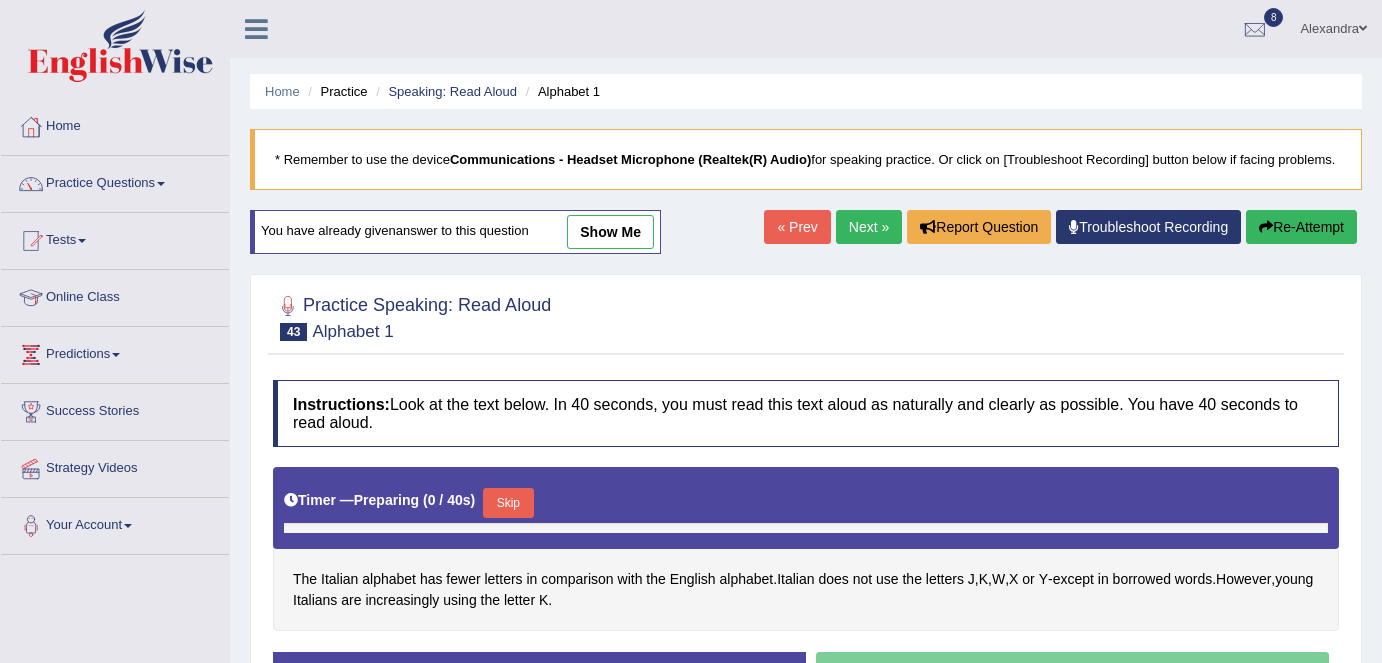 scroll, scrollTop: 0, scrollLeft: 0, axis: both 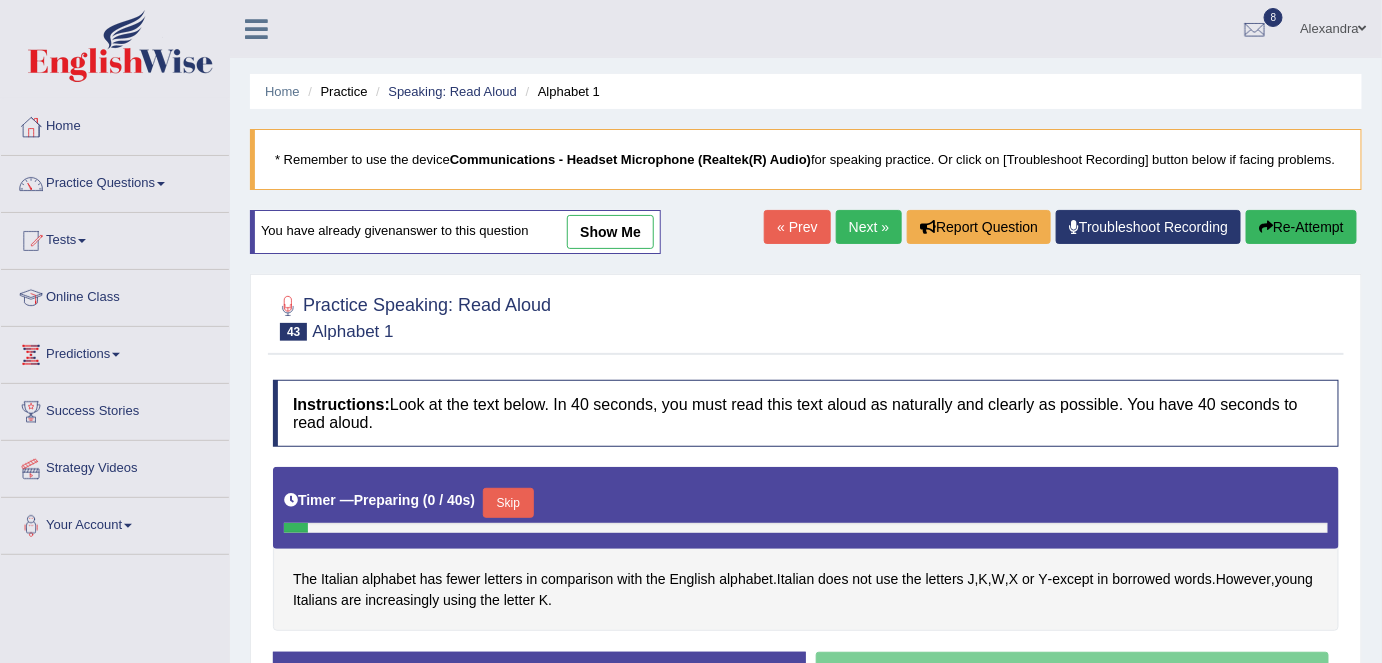 click on "Next »" at bounding box center [869, 227] 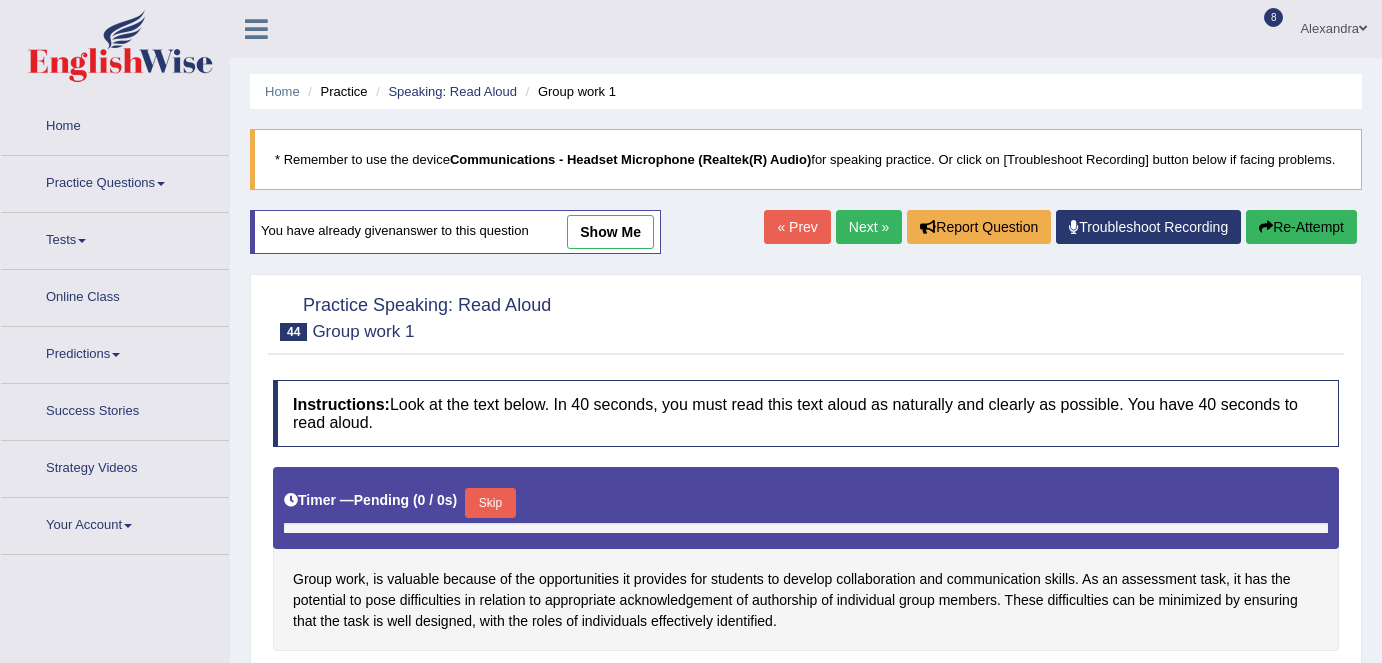 scroll, scrollTop: 0, scrollLeft: 0, axis: both 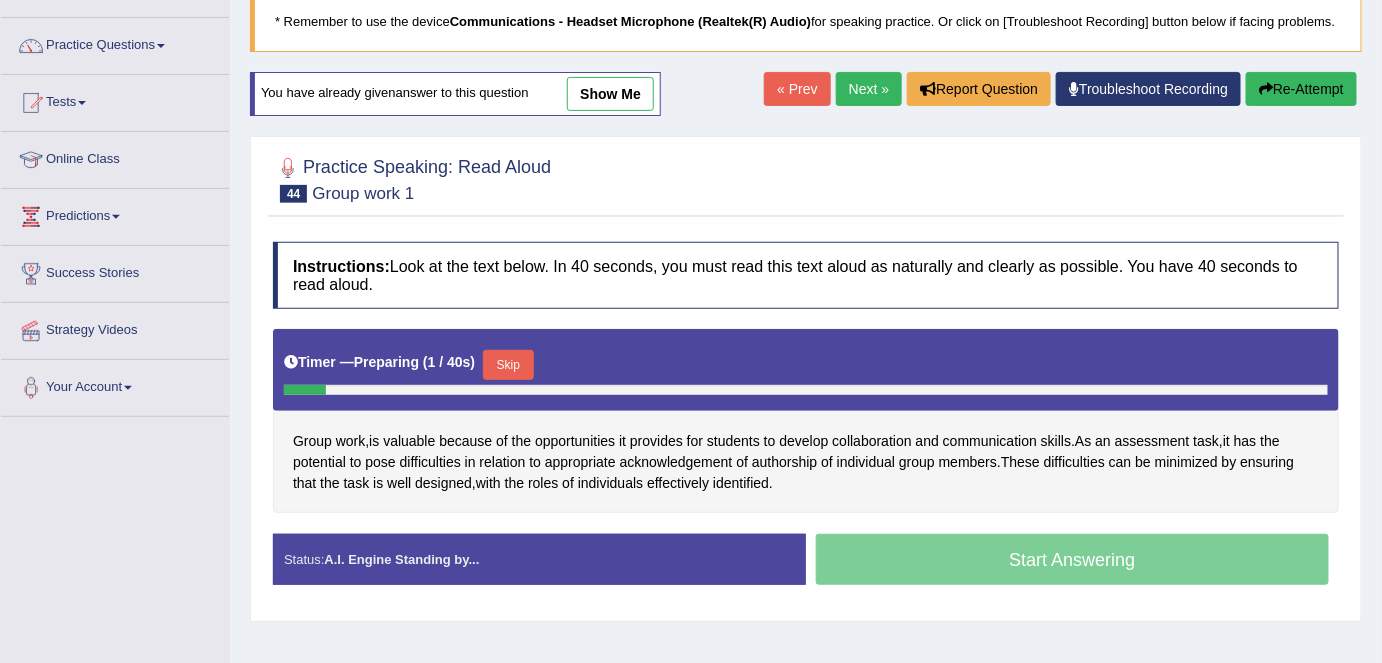 click on "Next »" at bounding box center [869, 89] 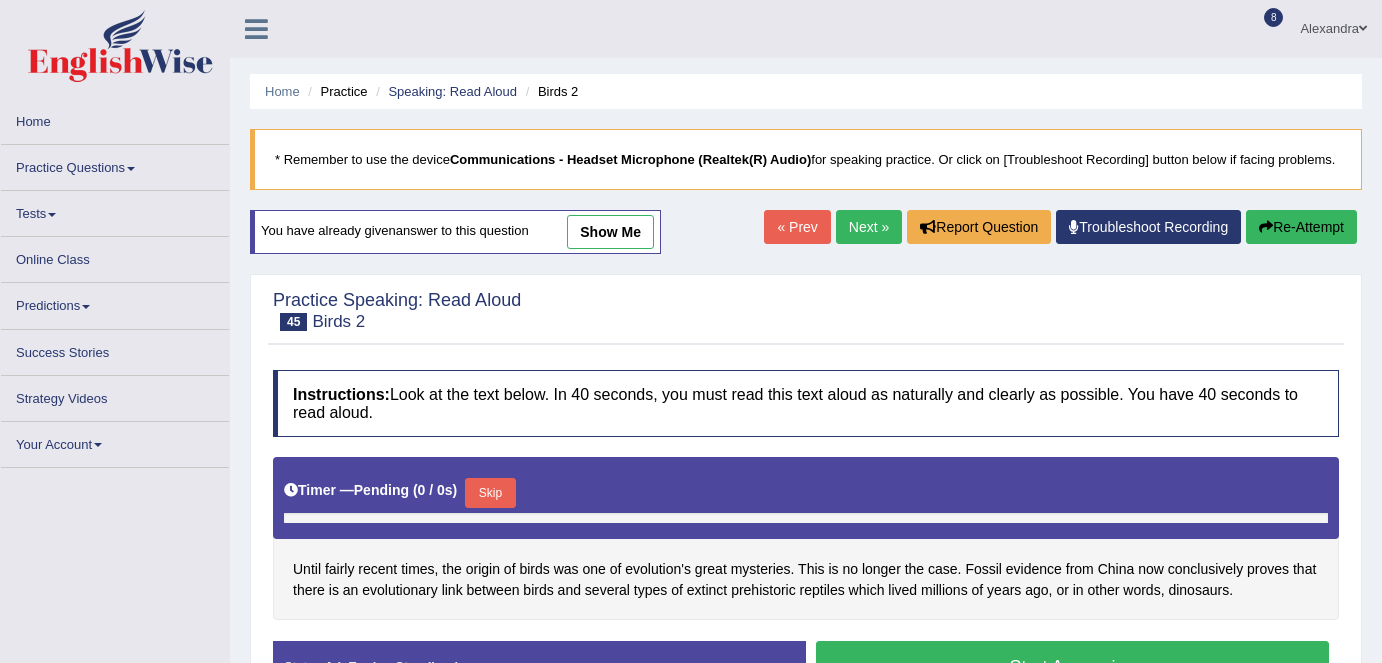 scroll, scrollTop: 0, scrollLeft: 0, axis: both 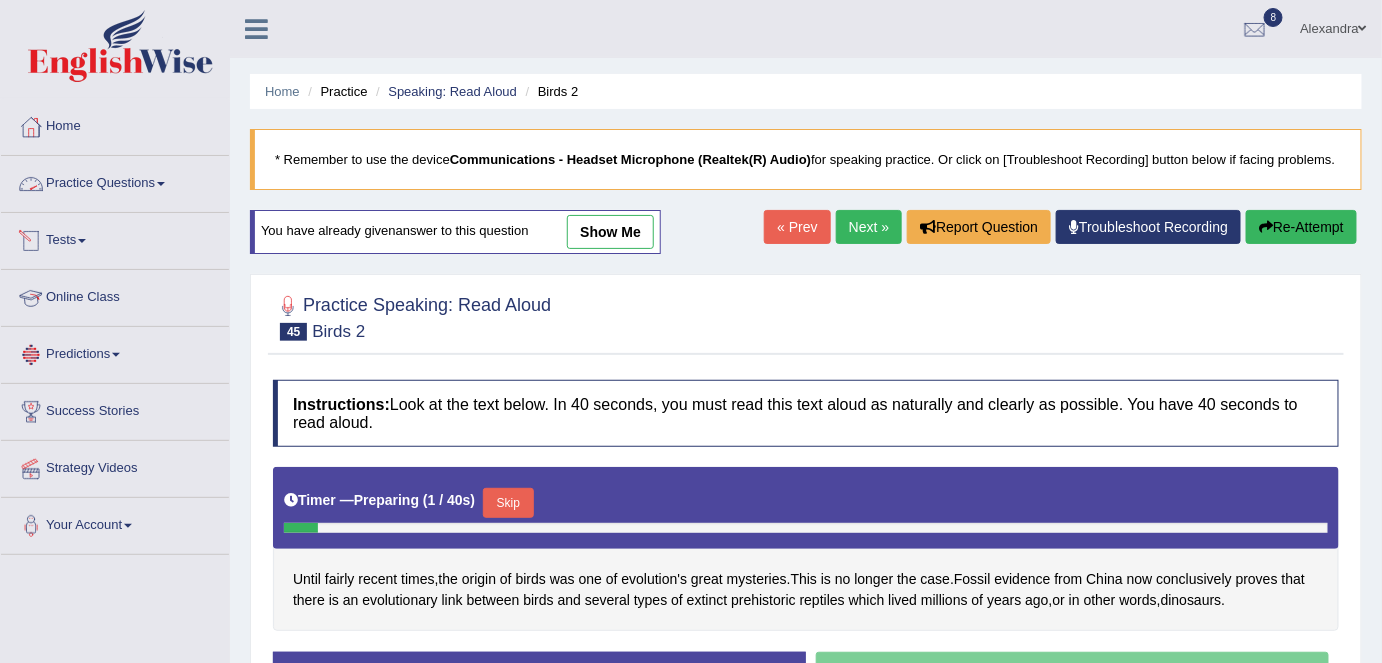 click on "Practice Questions" at bounding box center [115, 181] 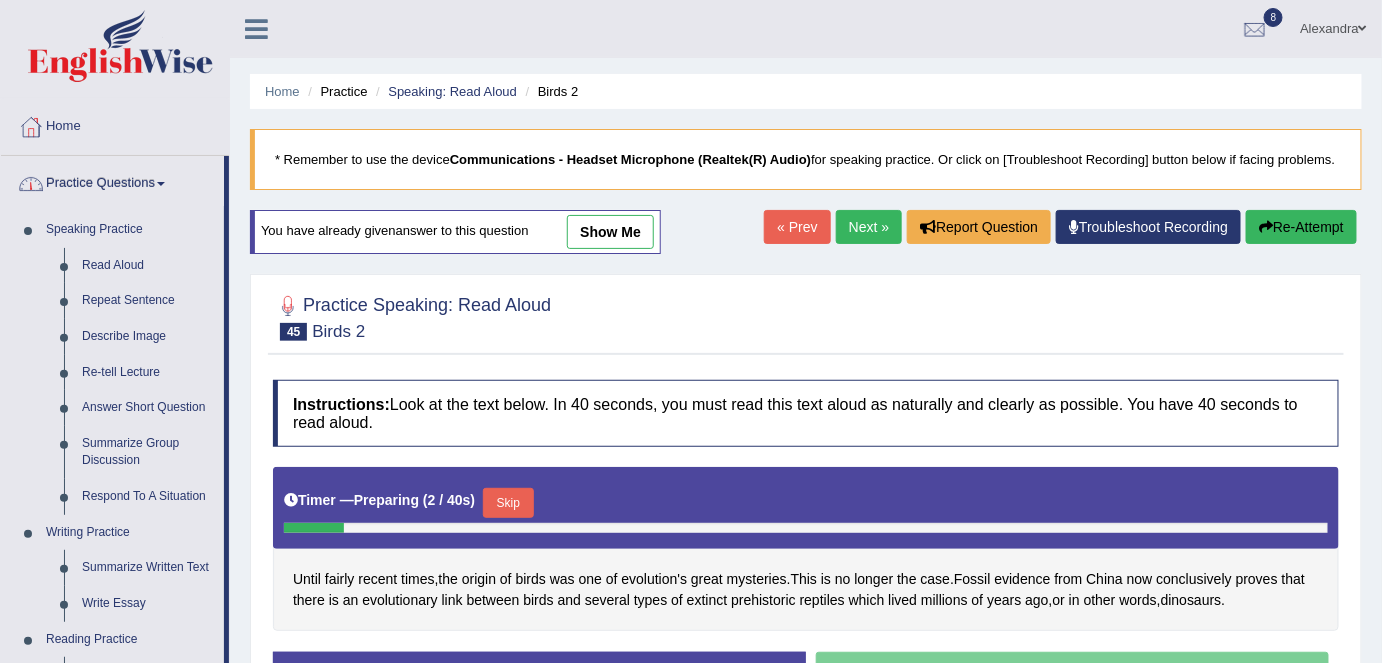 click on "Read Aloud" at bounding box center (148, 266) 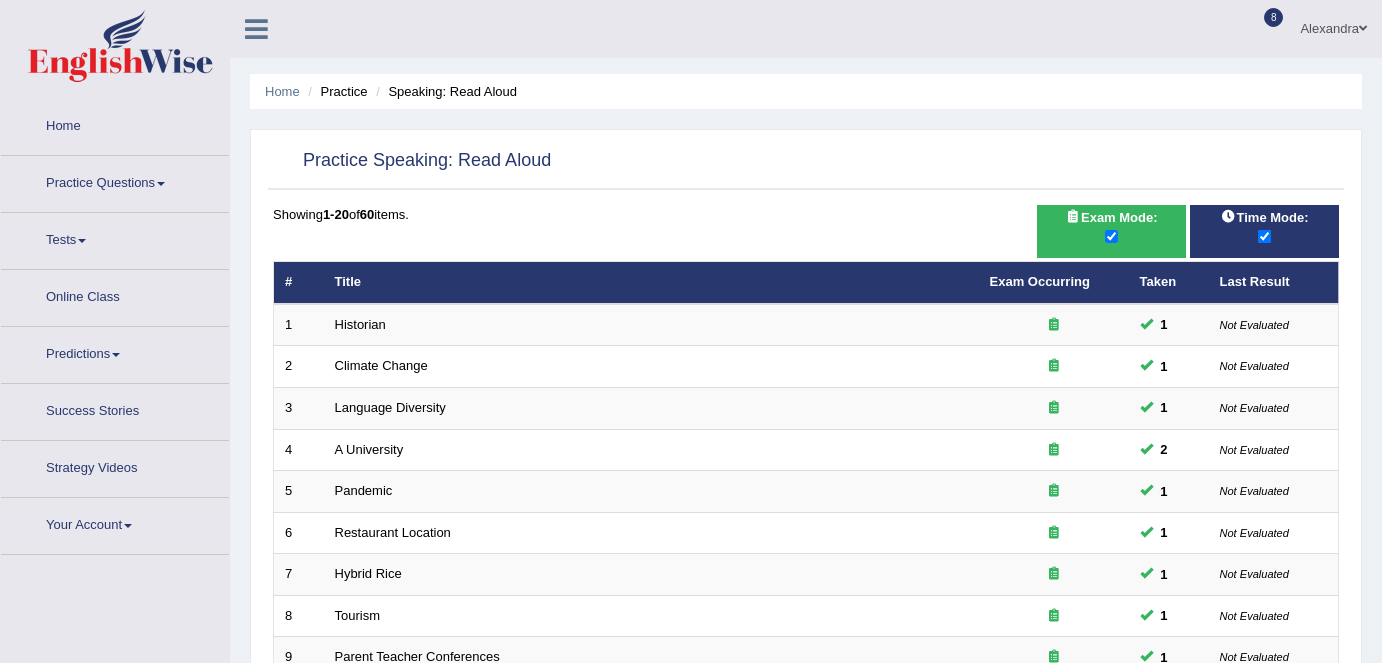 scroll, scrollTop: 0, scrollLeft: 0, axis: both 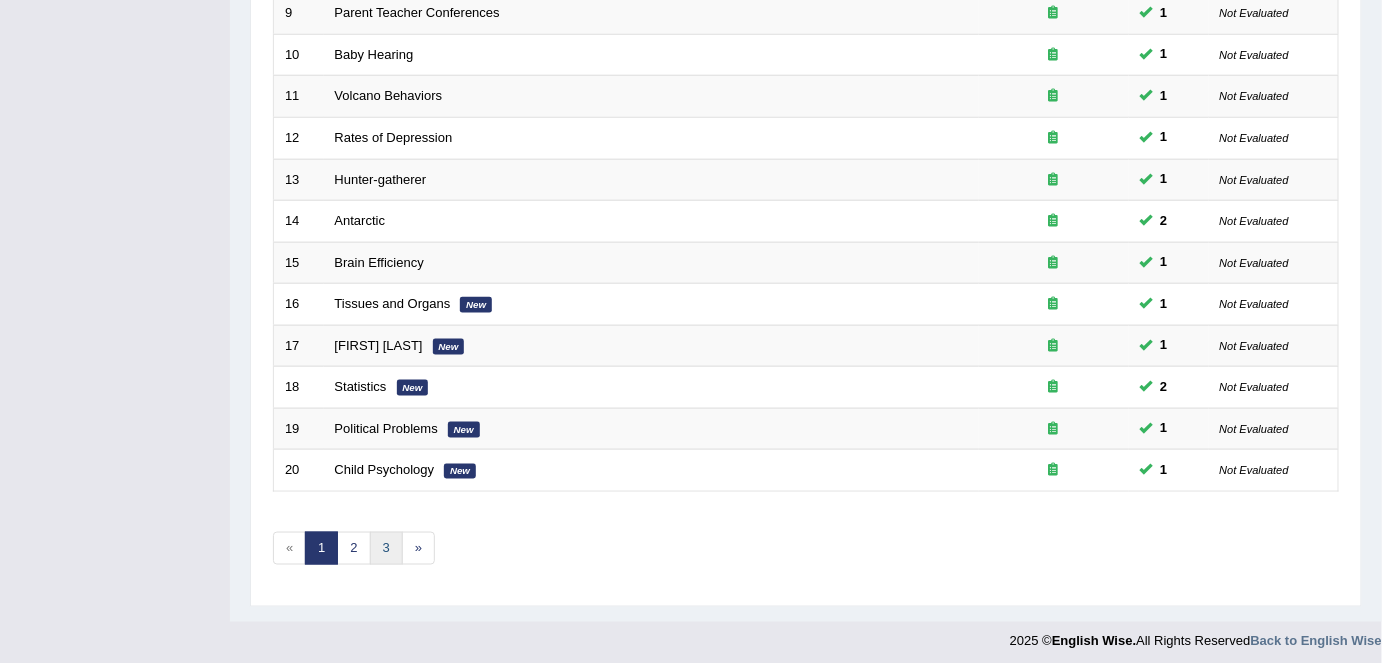 click on "3" at bounding box center [386, 548] 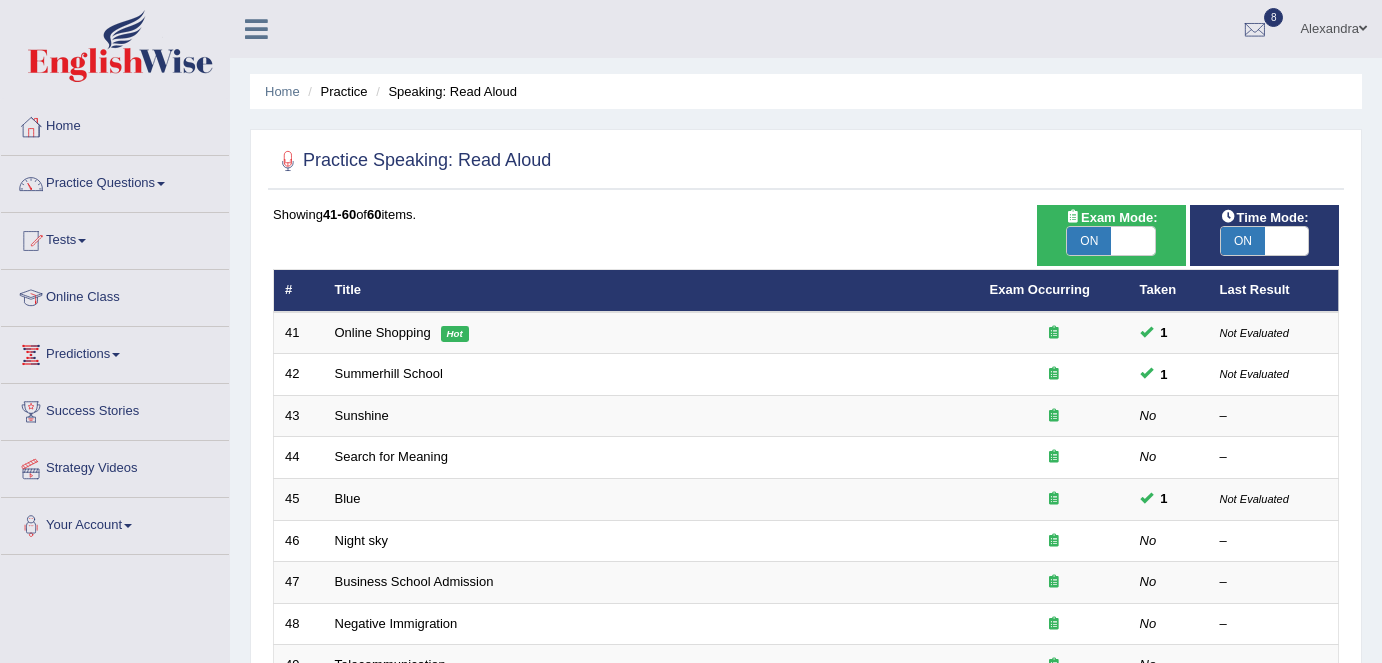 scroll, scrollTop: 154, scrollLeft: 0, axis: vertical 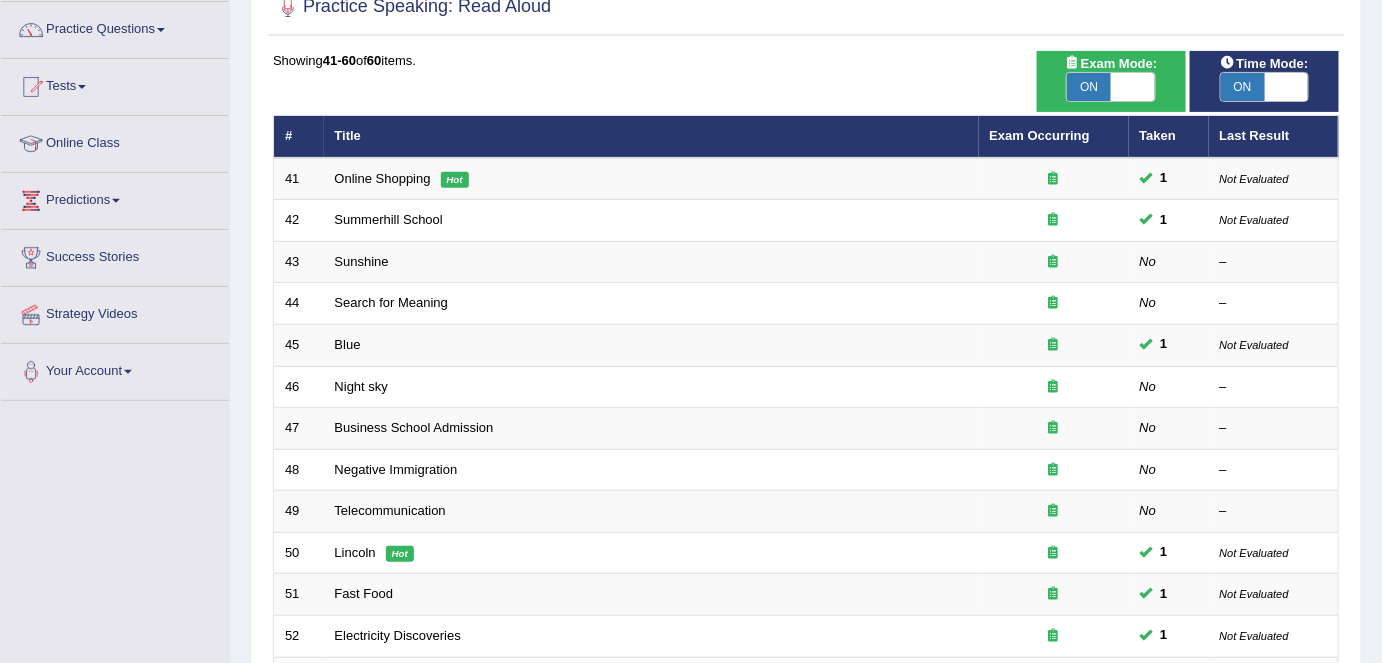 click on "Sunshine" at bounding box center (362, 261) 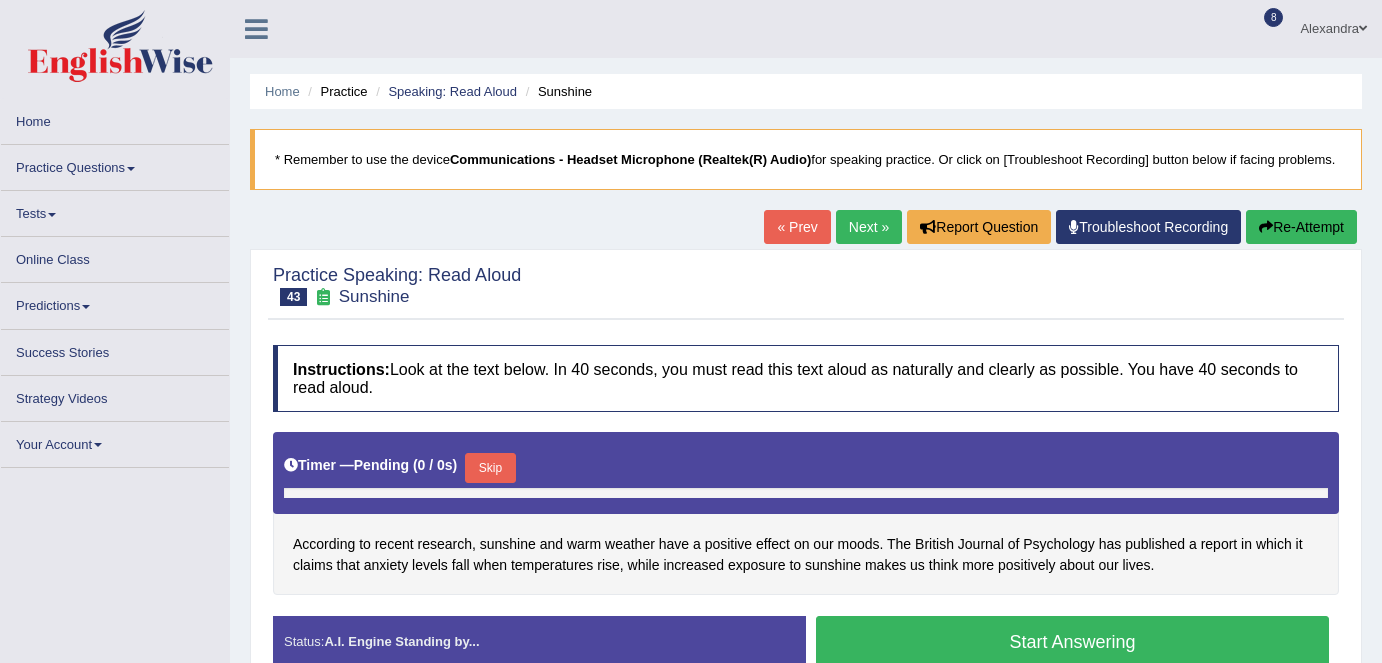 scroll, scrollTop: 0, scrollLeft: 0, axis: both 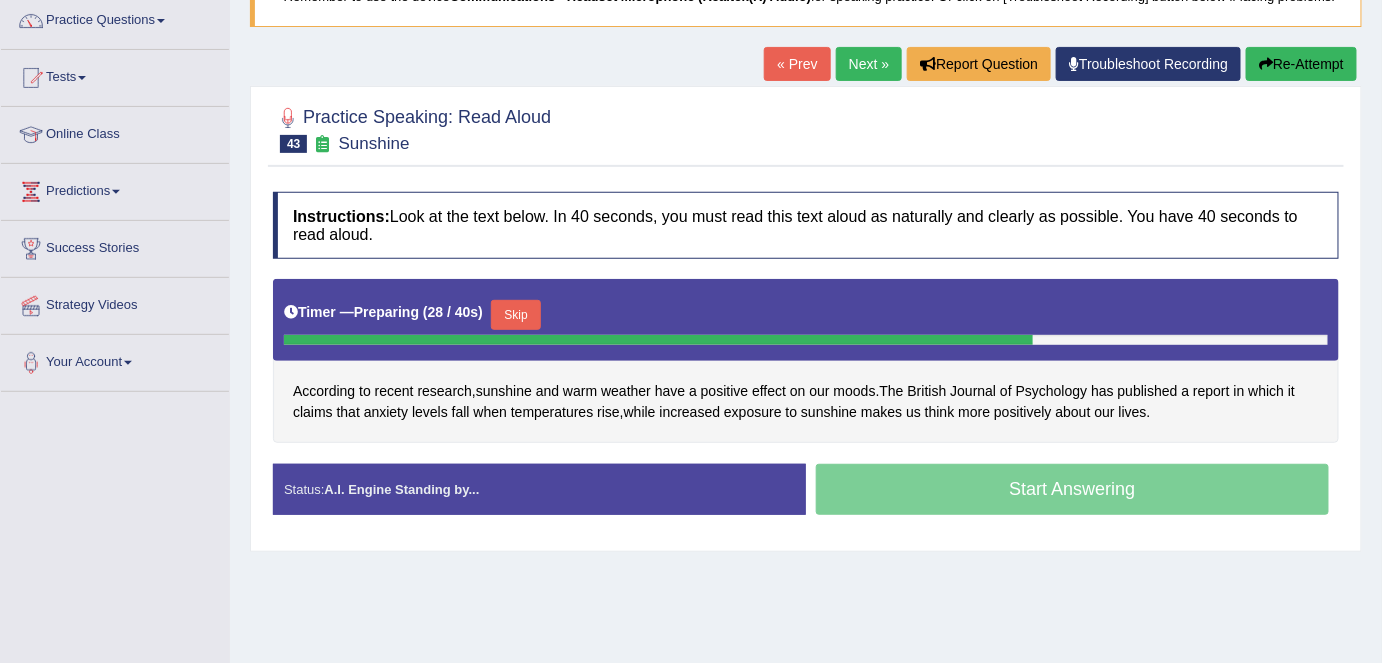 click on "Skip" at bounding box center [516, 315] 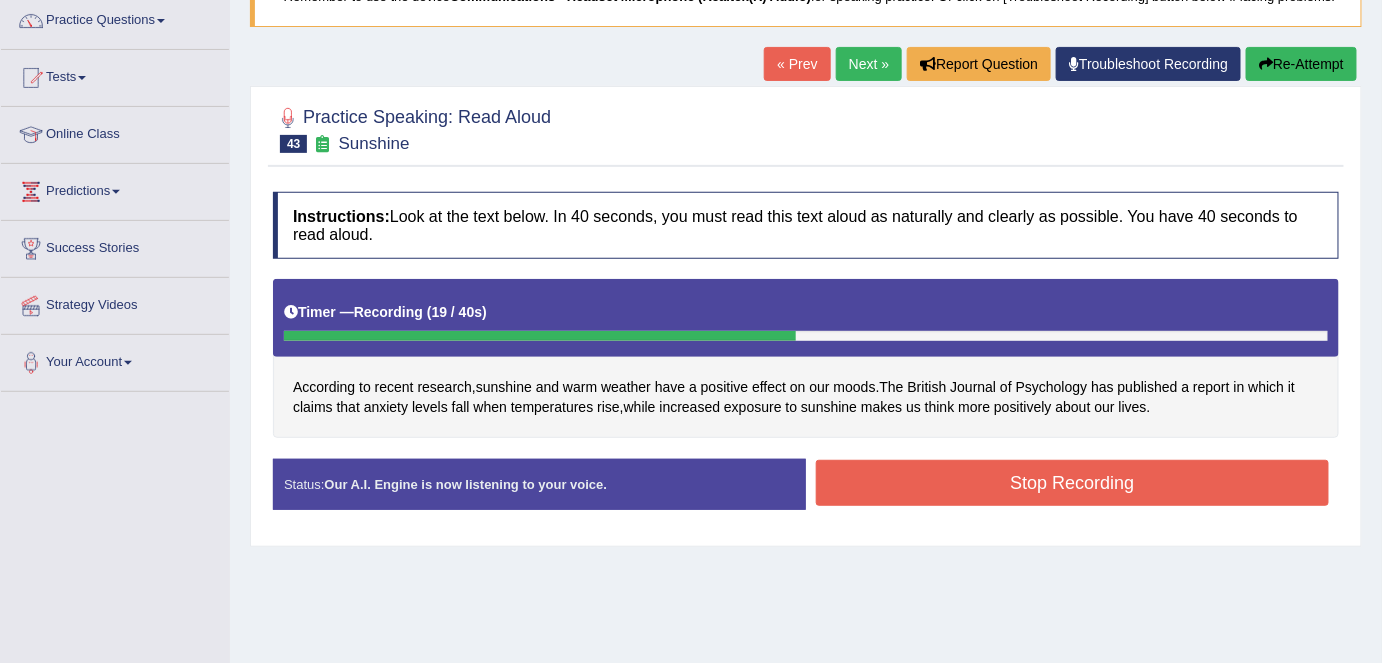 click on "Stop Recording" at bounding box center (1072, 483) 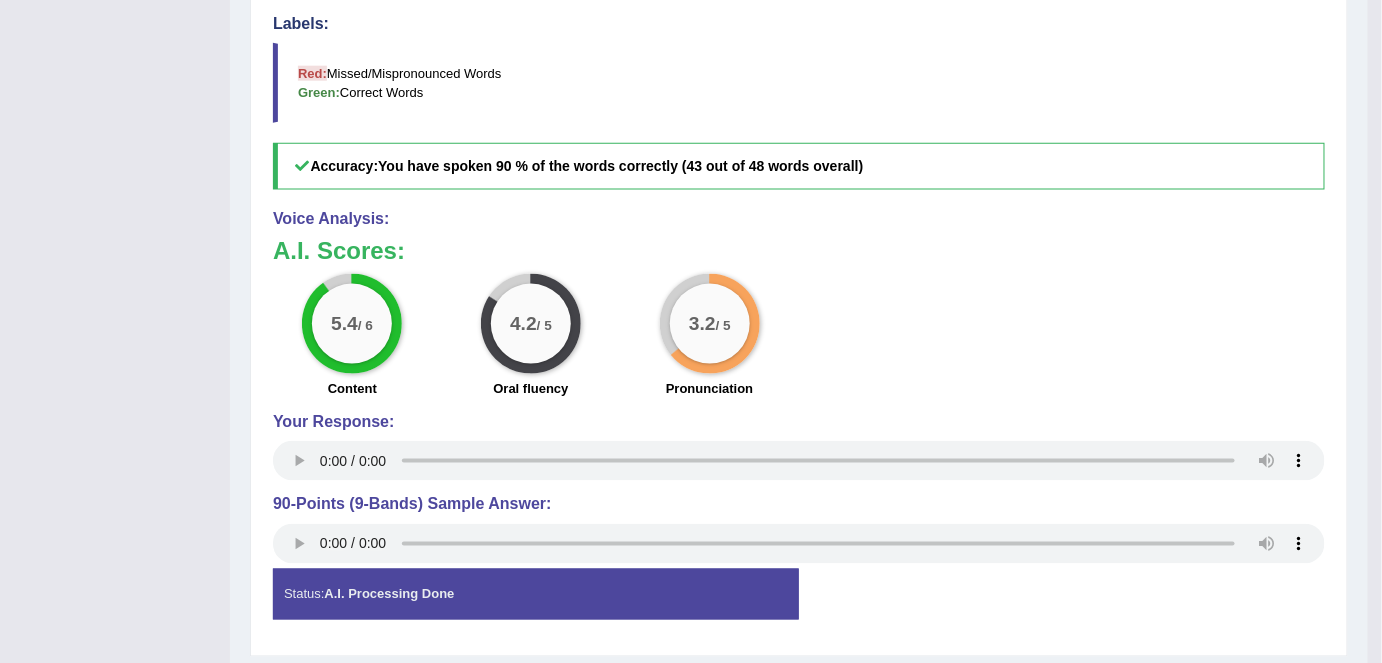 scroll, scrollTop: 767, scrollLeft: 0, axis: vertical 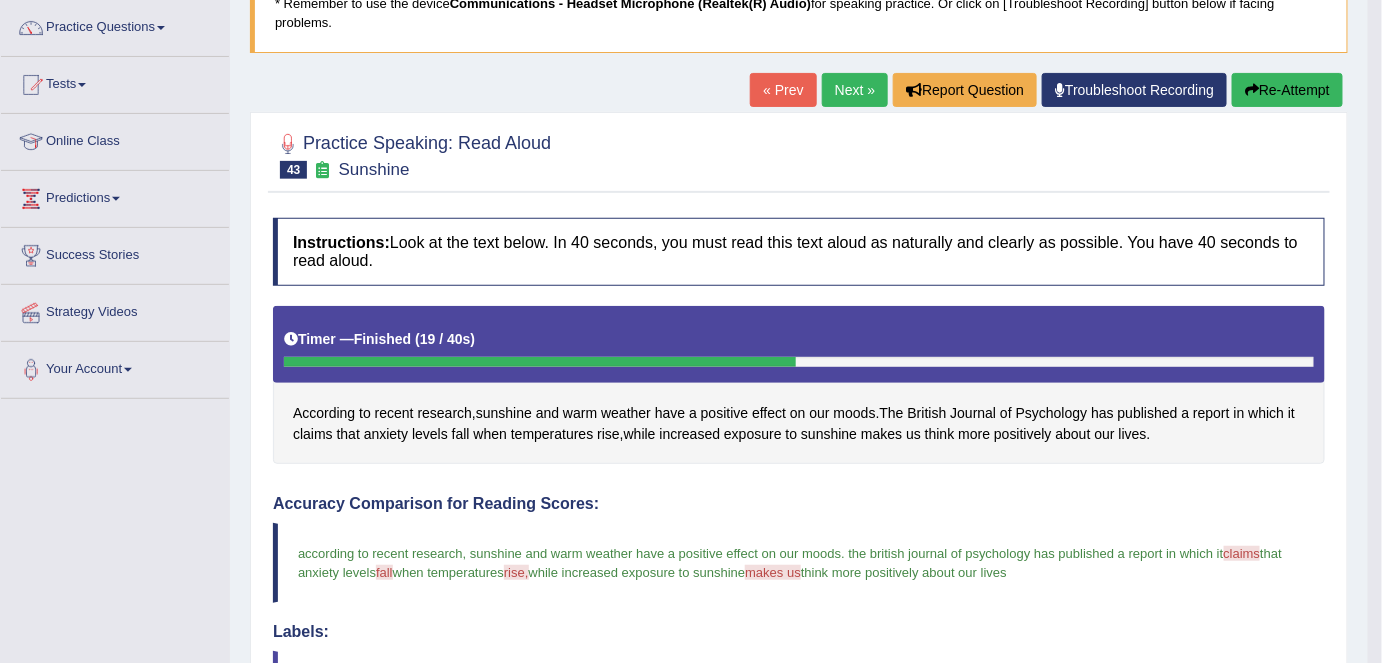 click on "Next »" at bounding box center (855, 90) 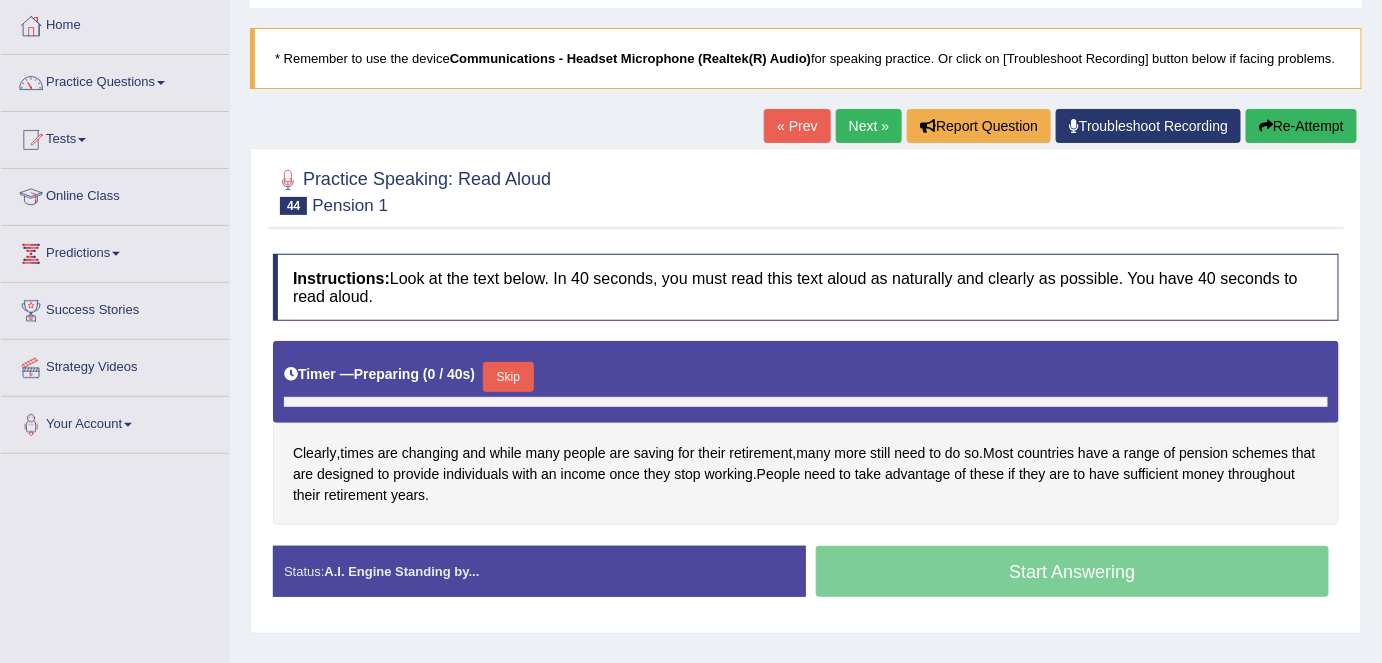 scroll, scrollTop: 0, scrollLeft: 0, axis: both 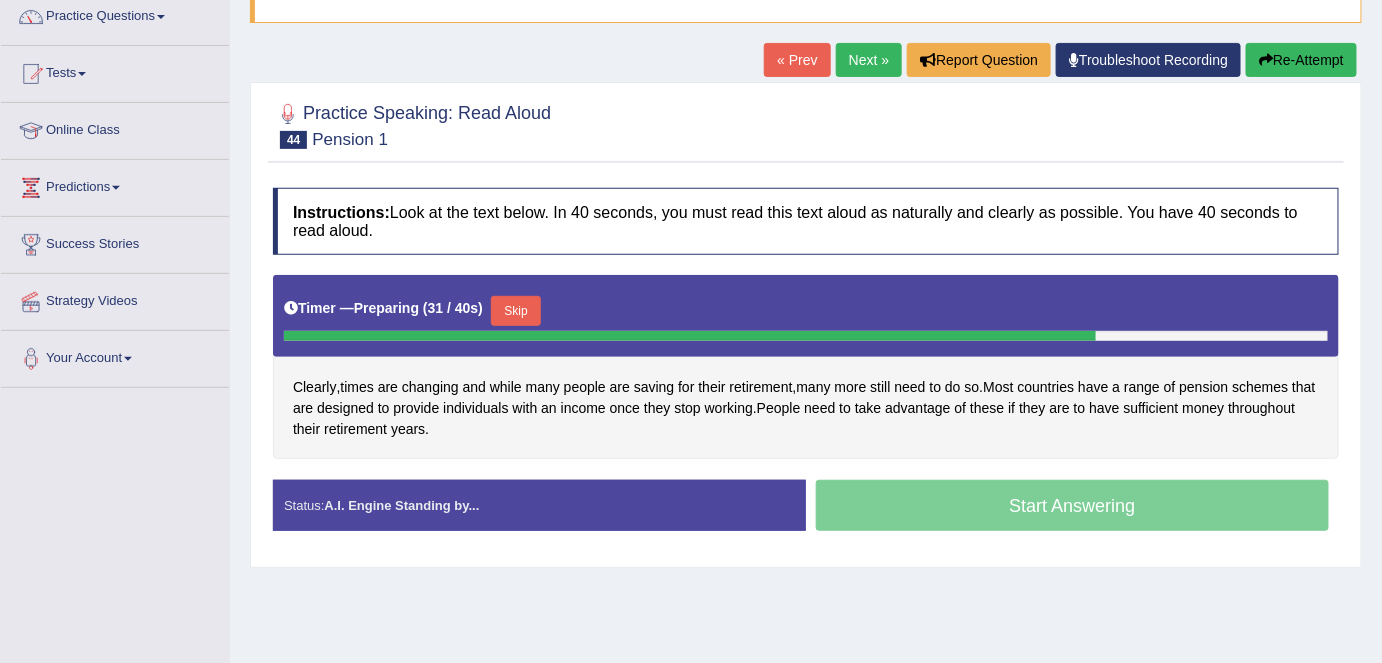 click on "Skip" at bounding box center (516, 311) 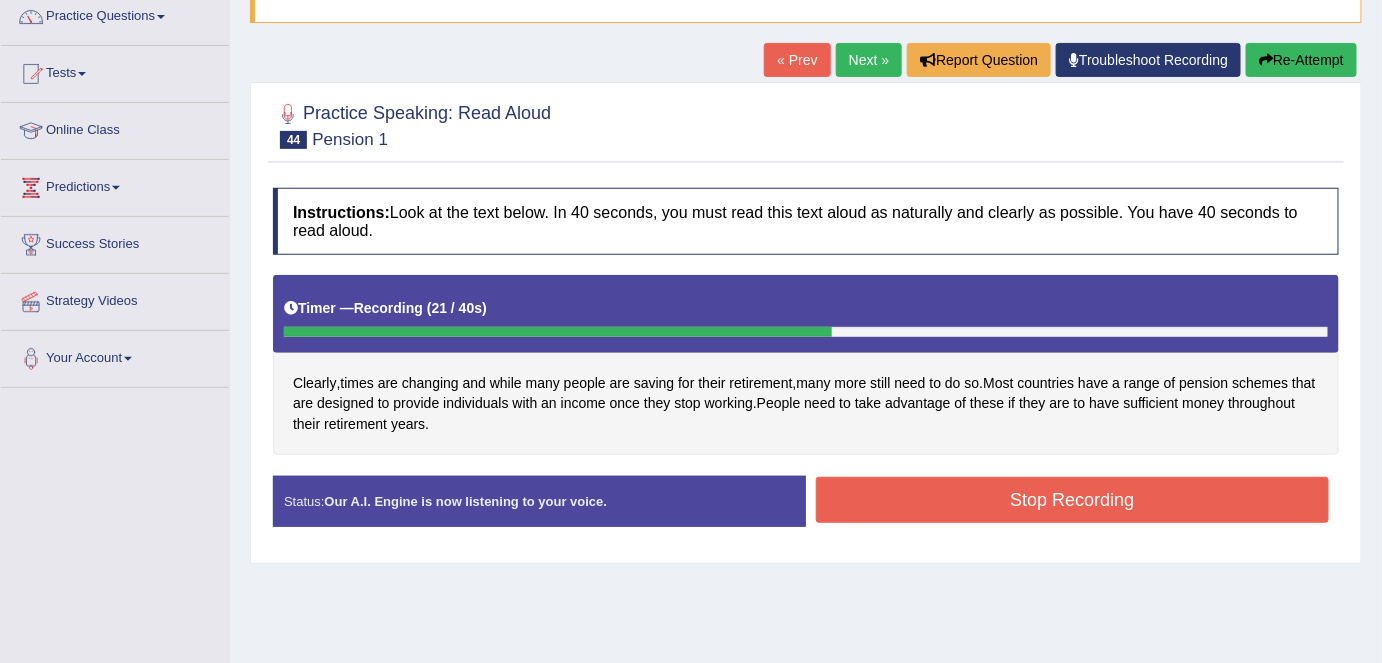 click on "Stop Recording" at bounding box center (1072, 500) 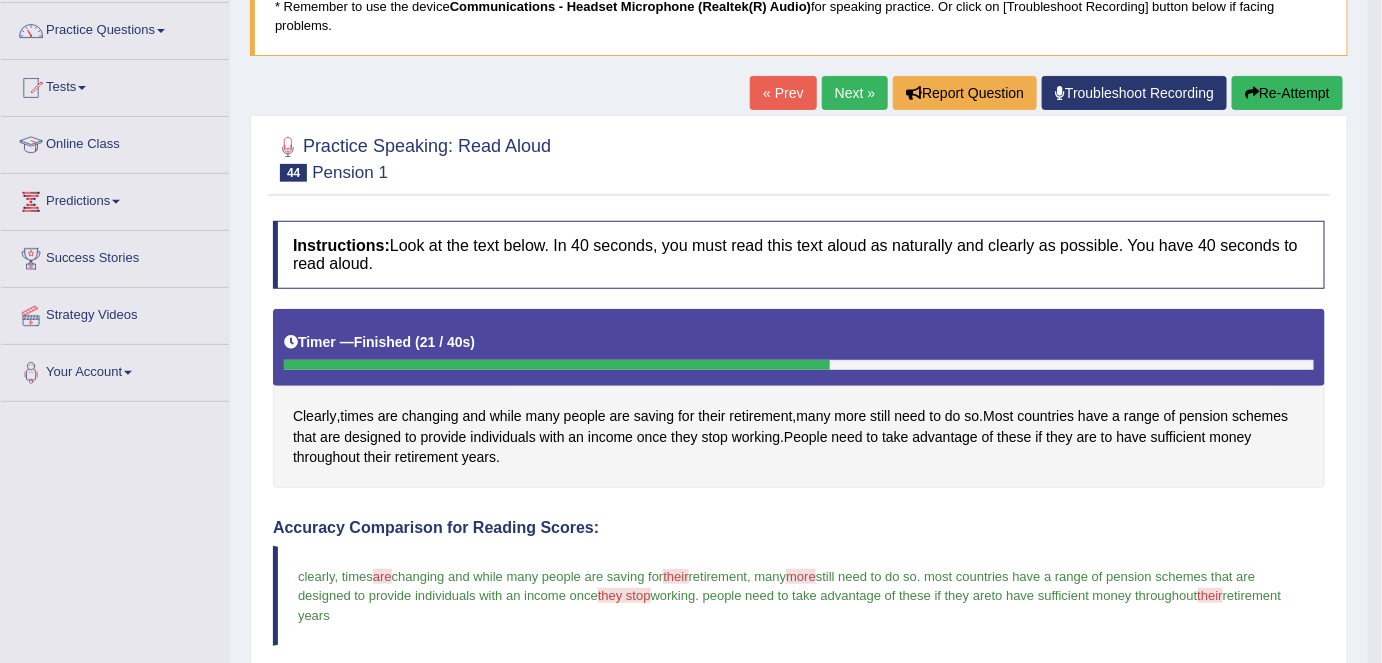 scroll, scrollTop: 140, scrollLeft: 0, axis: vertical 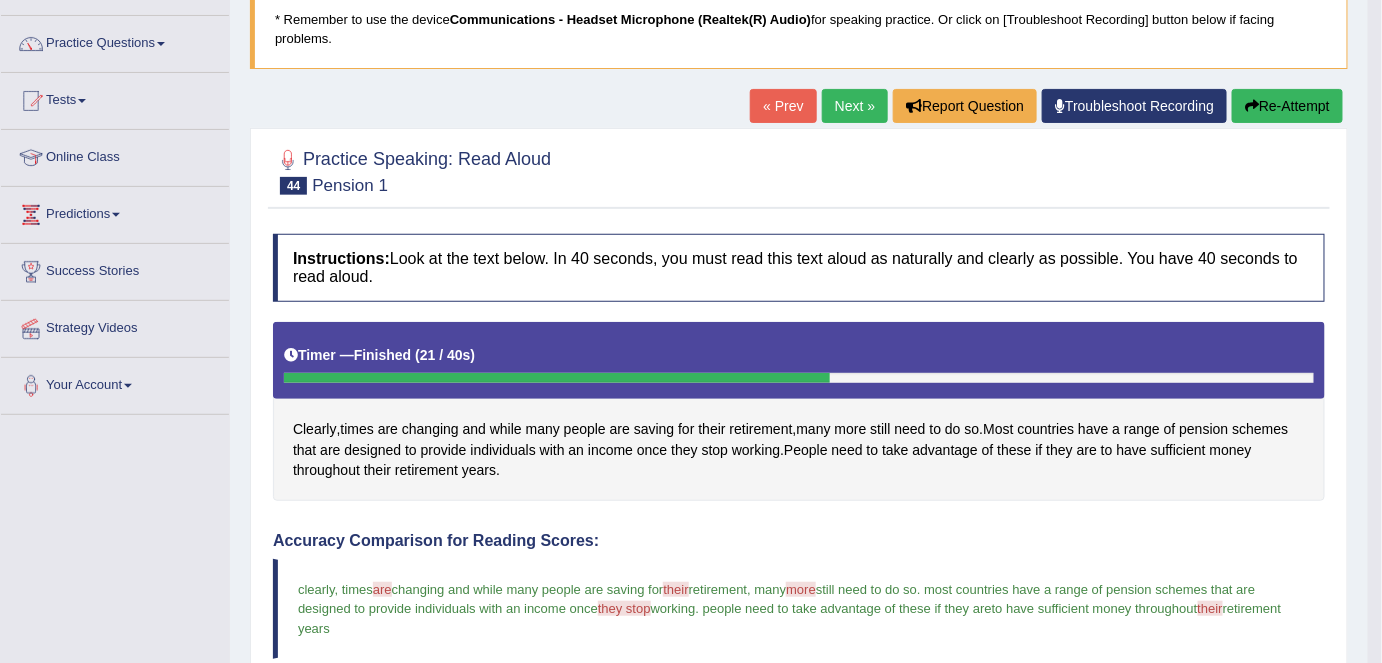 click on "Next »" at bounding box center [855, 106] 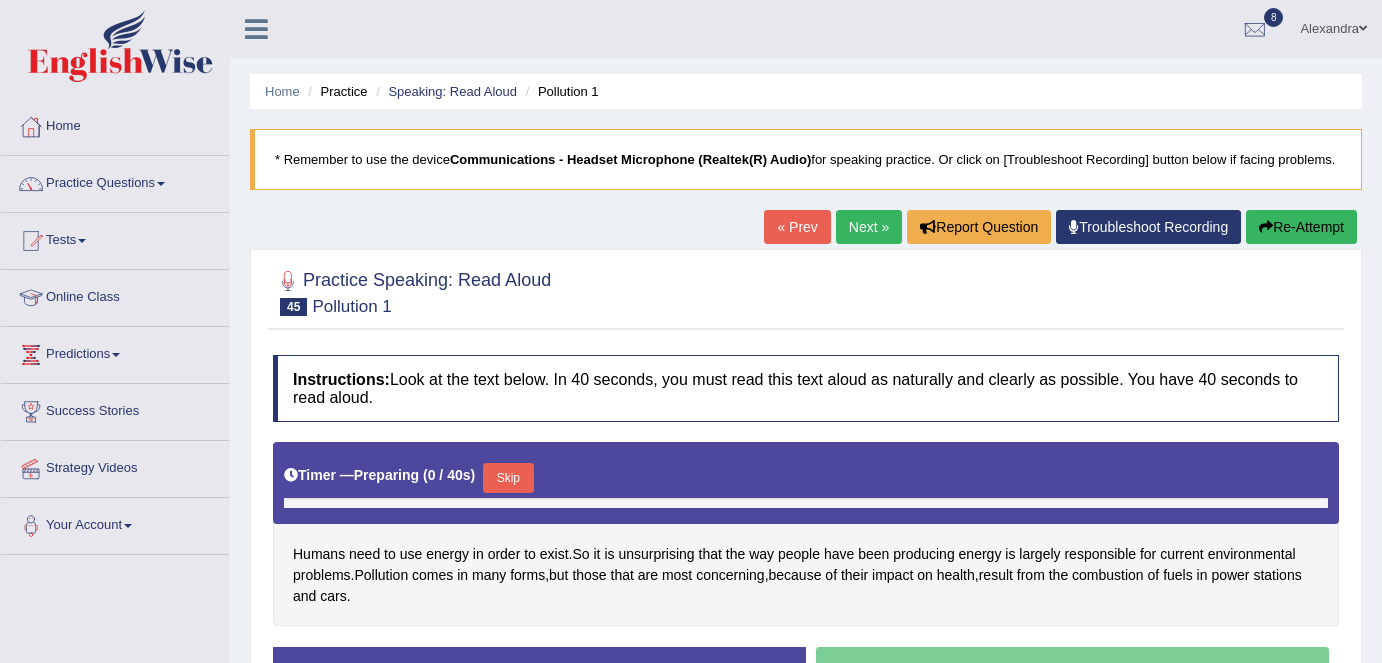 scroll, scrollTop: 0, scrollLeft: 0, axis: both 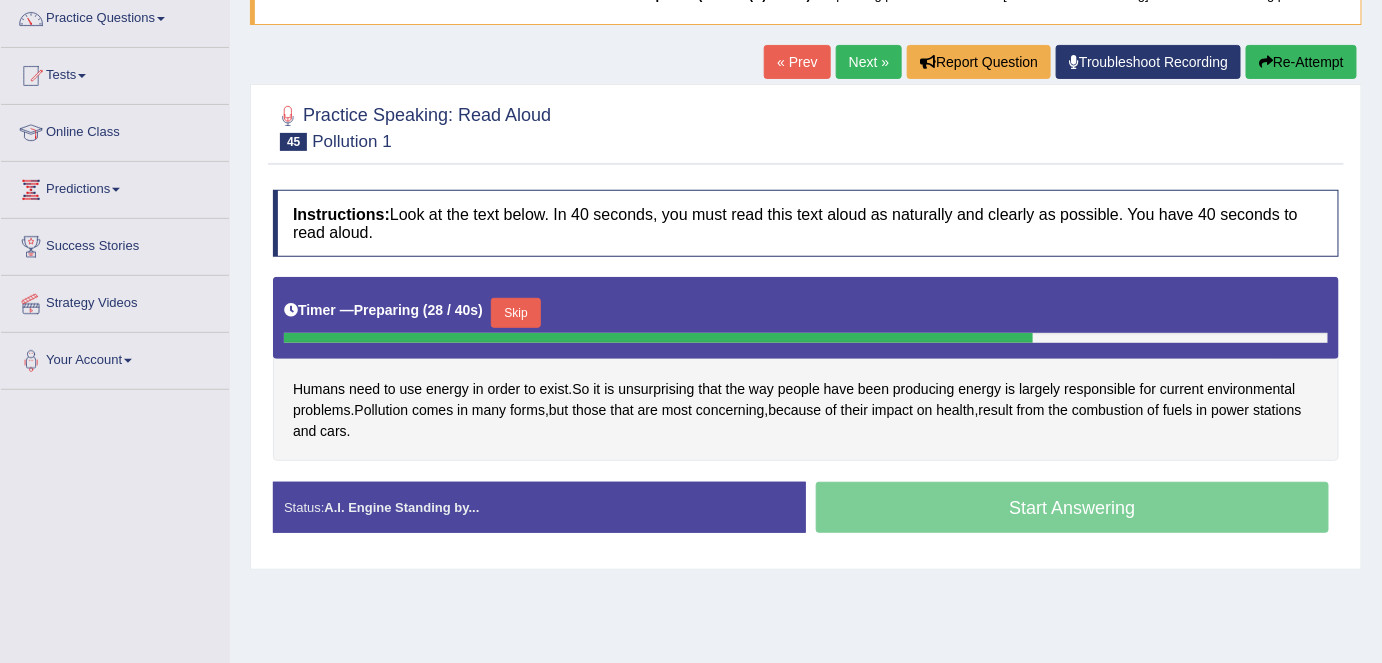 click on "combustion" at bounding box center (1108, 410) 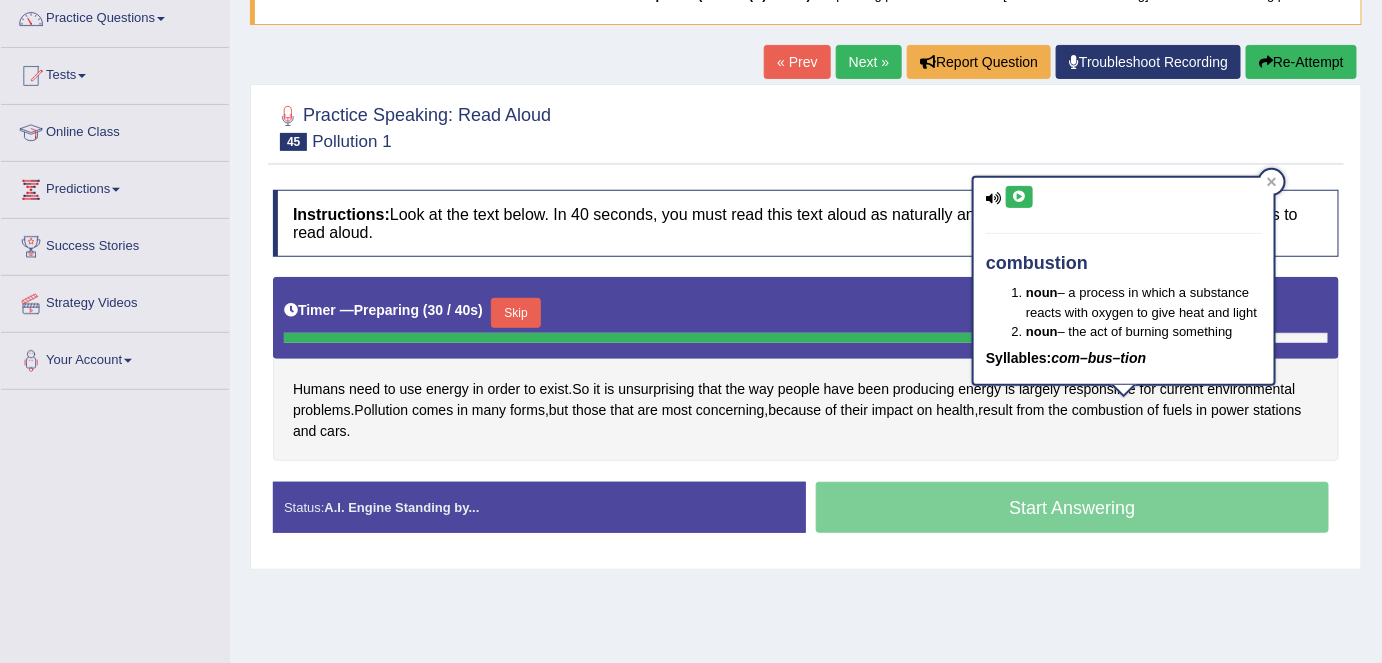 click at bounding box center (1019, 197) 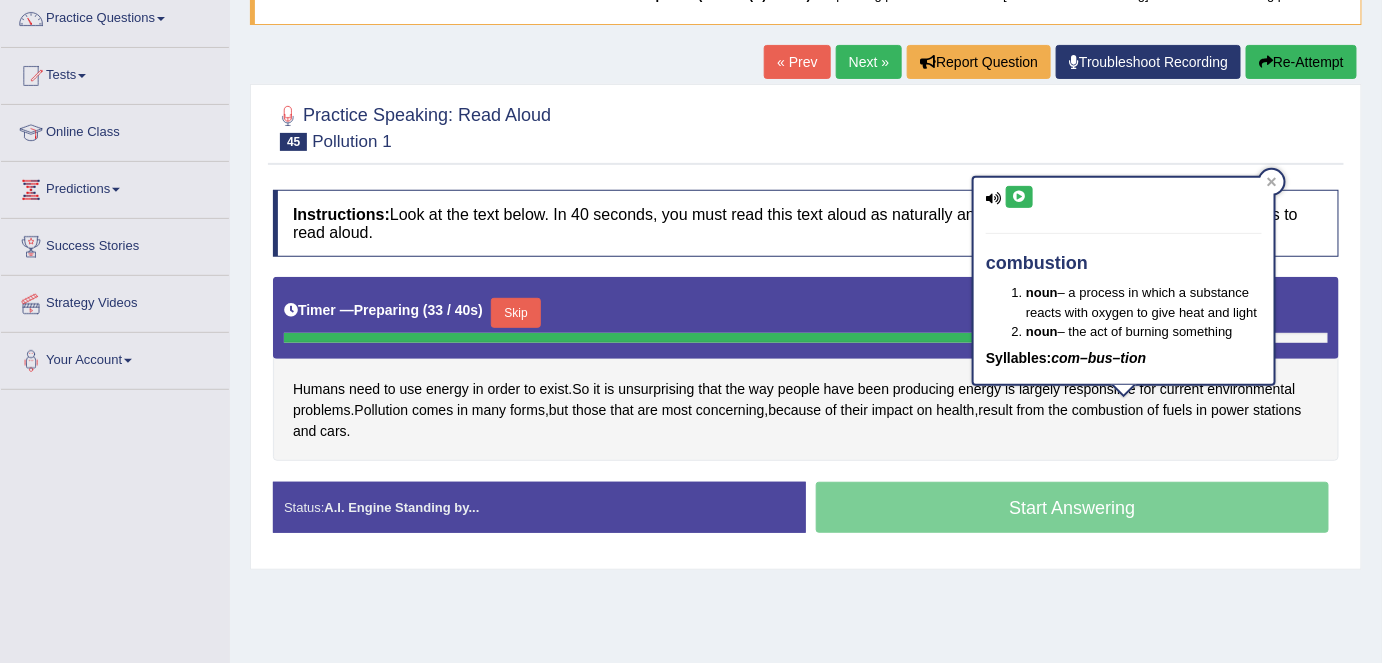 click 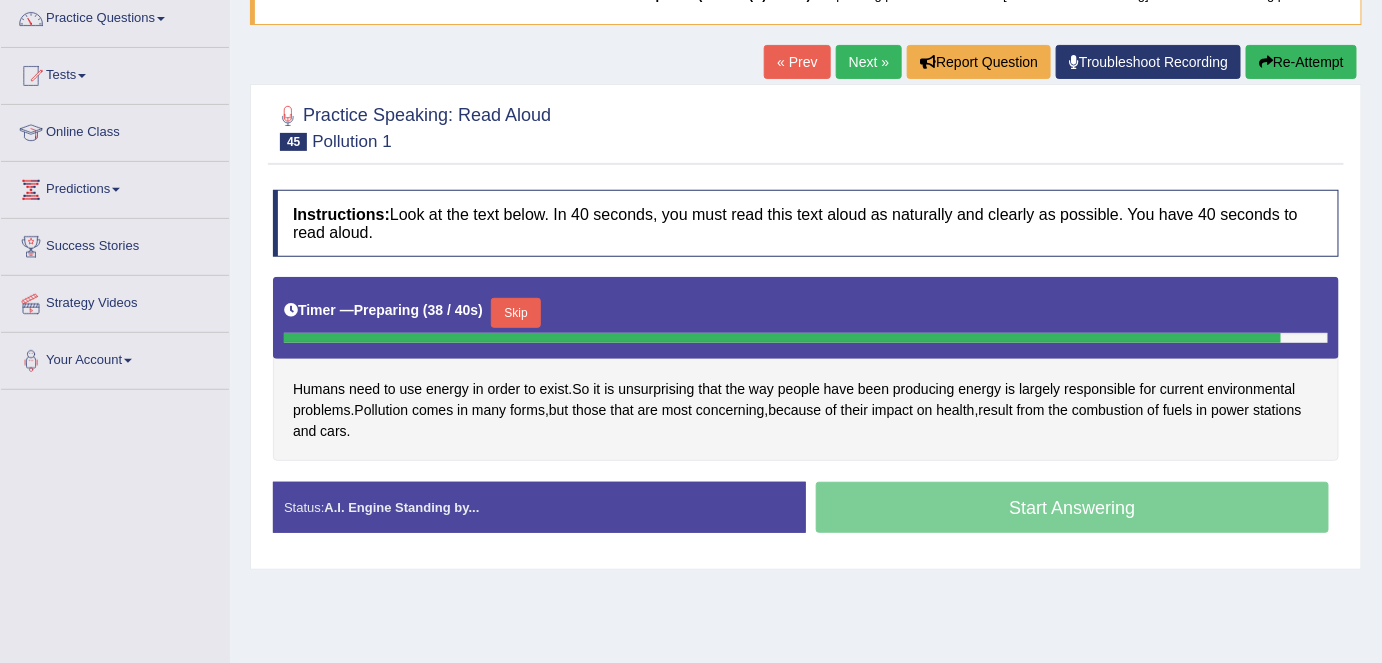 click on "Skip" at bounding box center (516, 313) 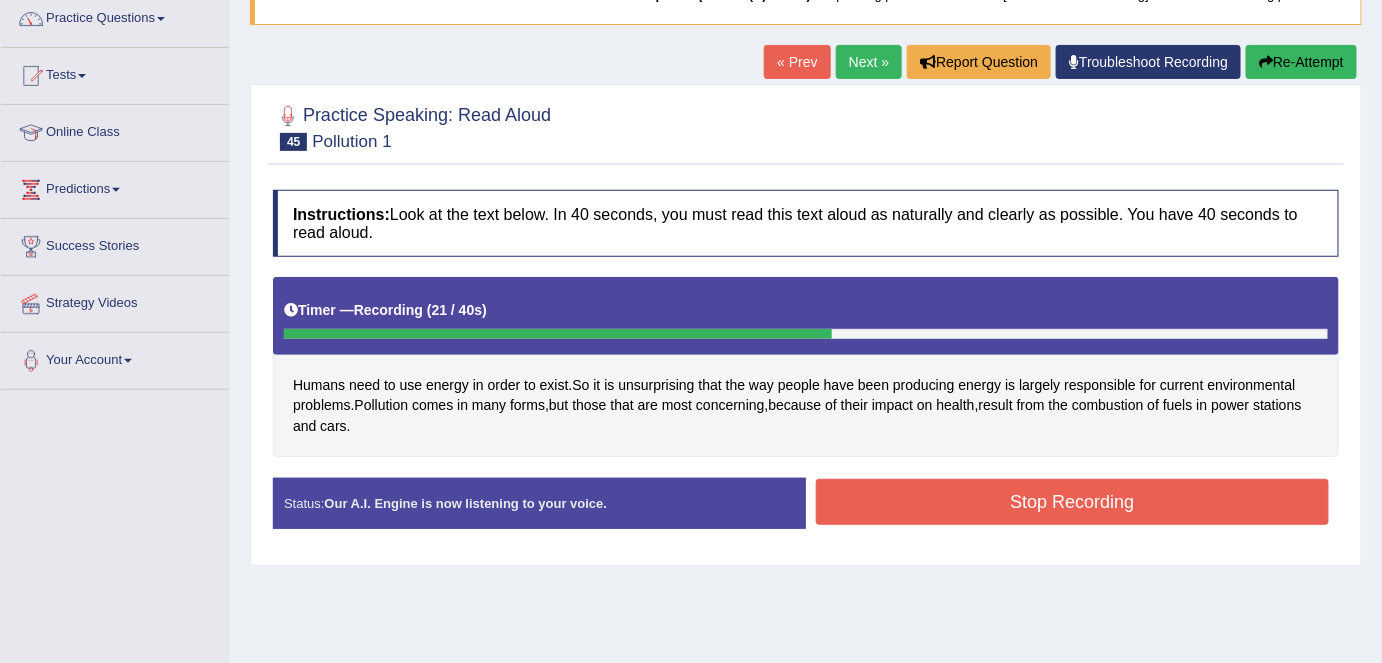 click on "Stop Recording" at bounding box center [1072, 502] 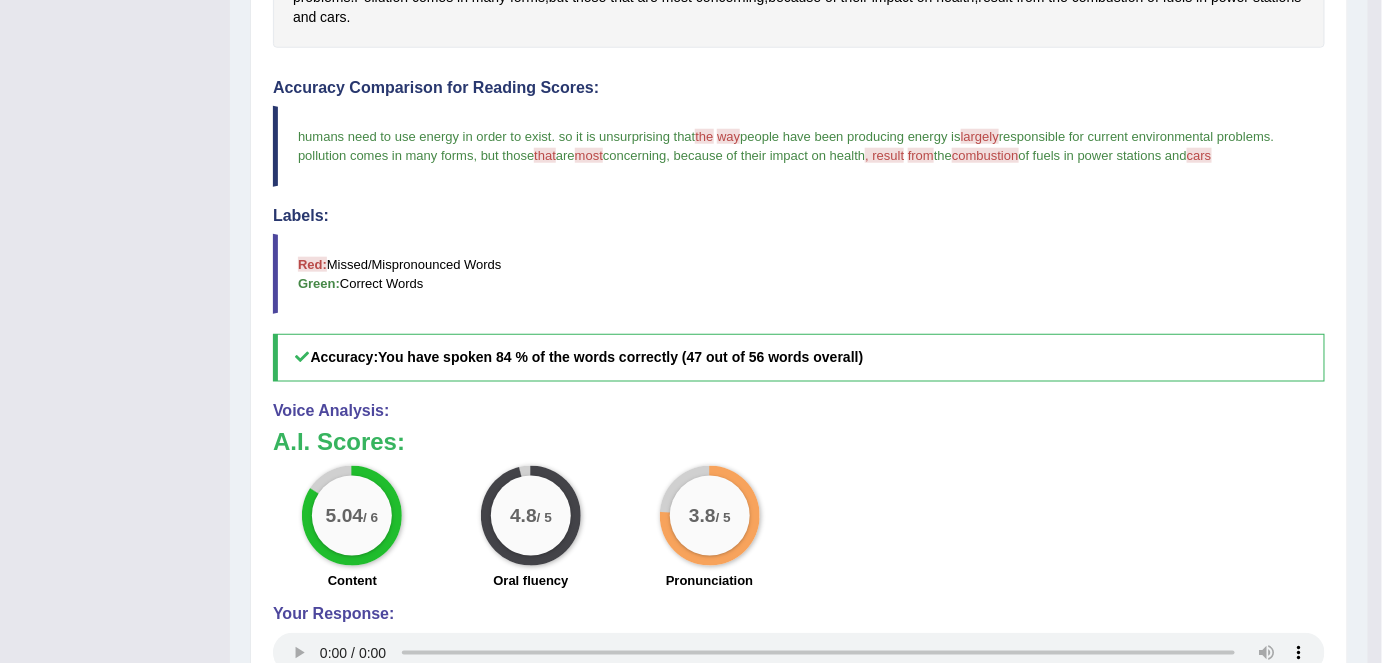 scroll, scrollTop: 594, scrollLeft: 0, axis: vertical 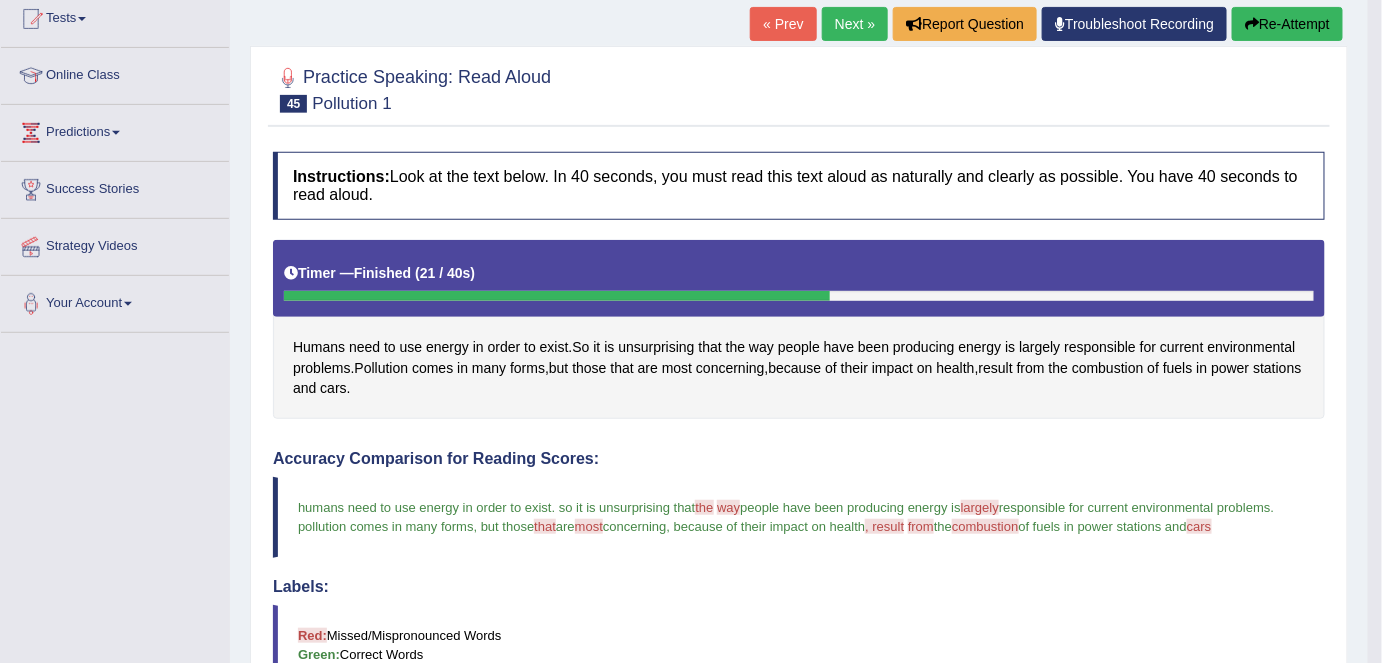 click on "Next »" at bounding box center [855, 24] 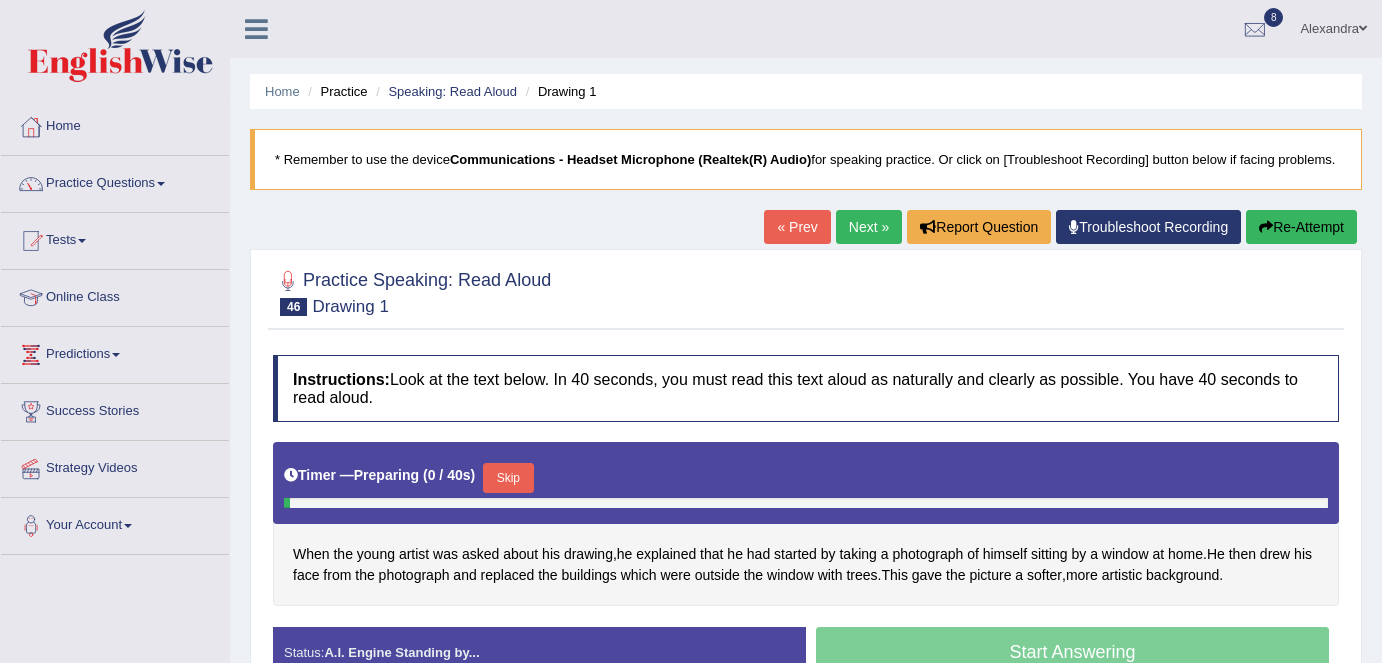 scroll, scrollTop: 181, scrollLeft: 0, axis: vertical 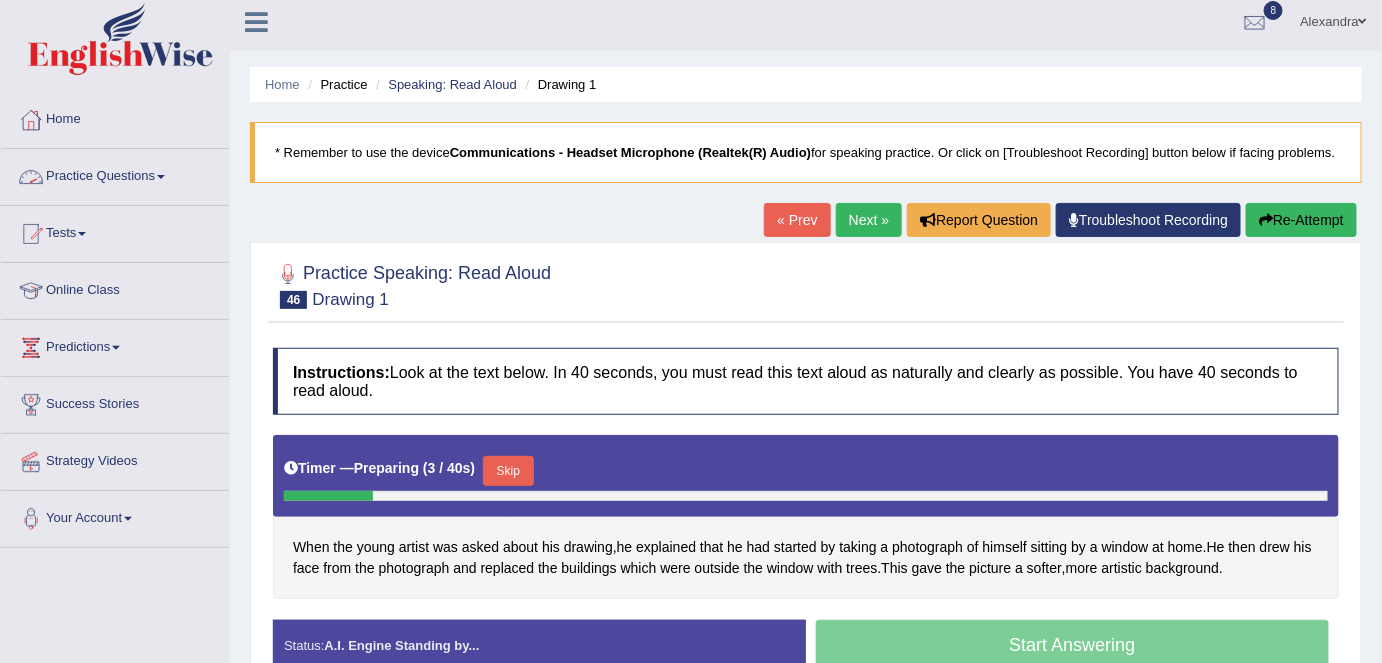 click on "Practice Questions" at bounding box center [115, 174] 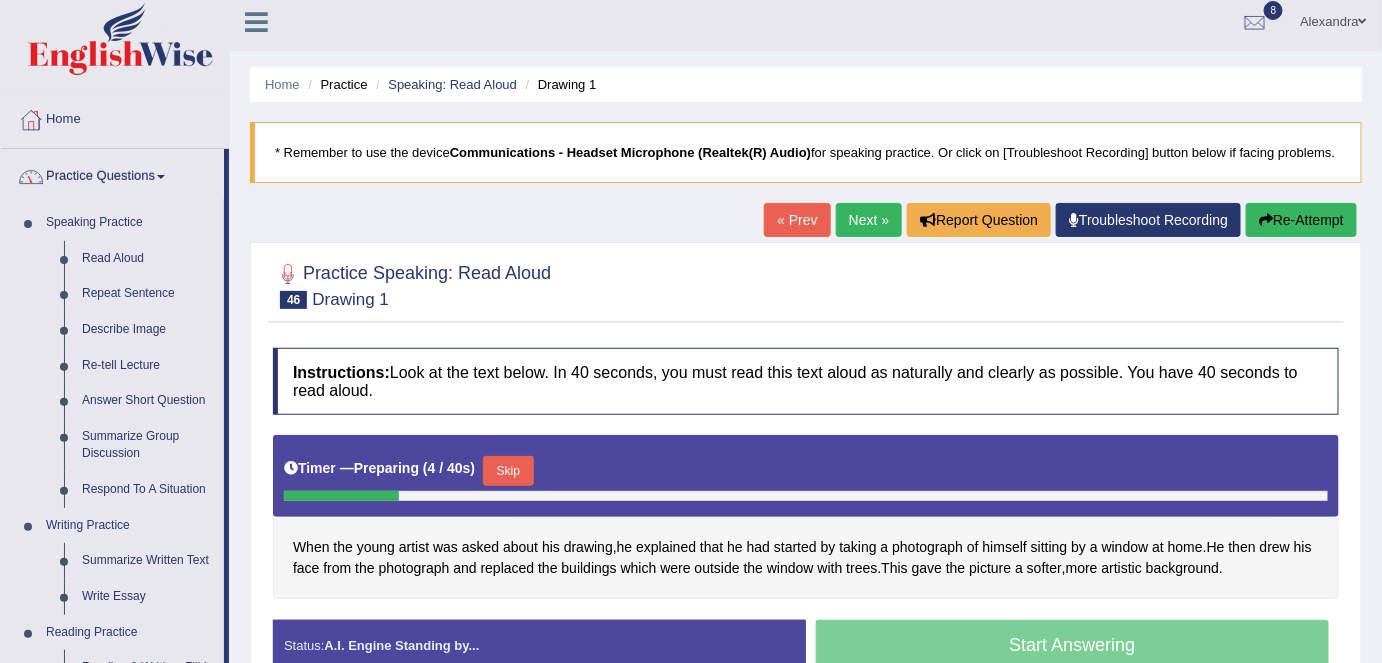 click on "Read Aloud" at bounding box center [148, 259] 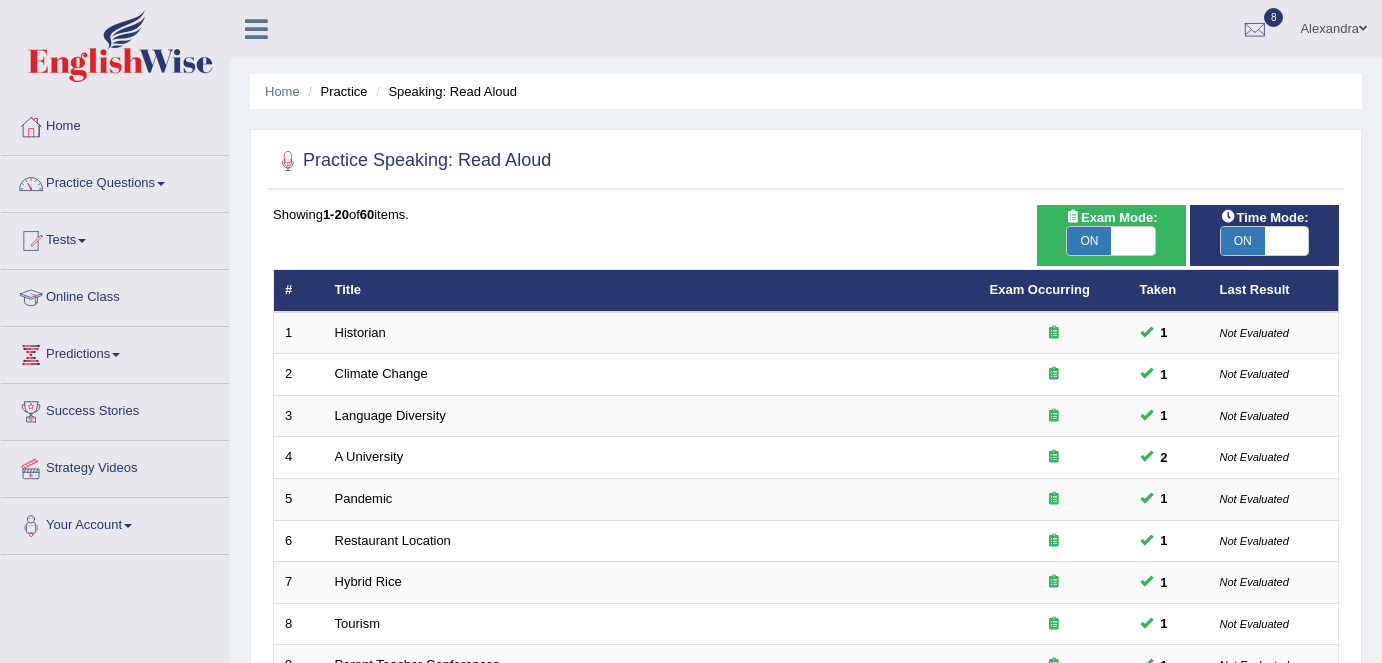scroll, scrollTop: 0, scrollLeft: 0, axis: both 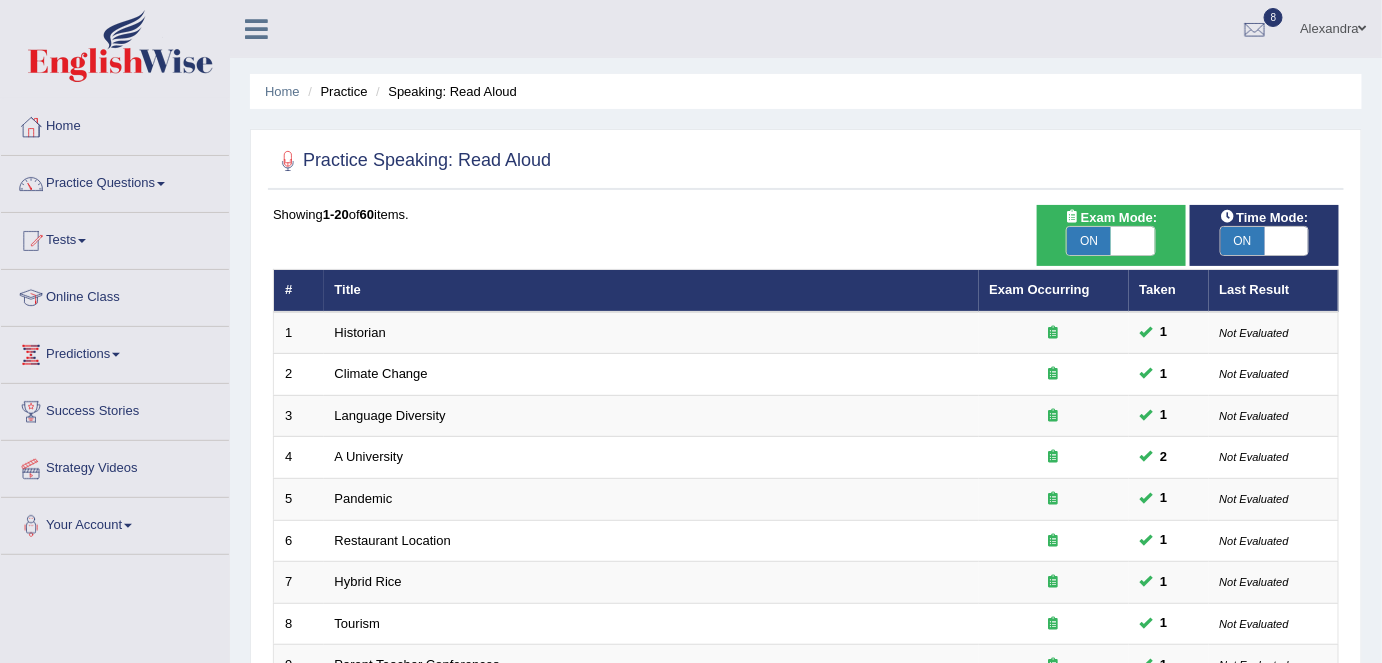 click on "Historian" at bounding box center (360, 332) 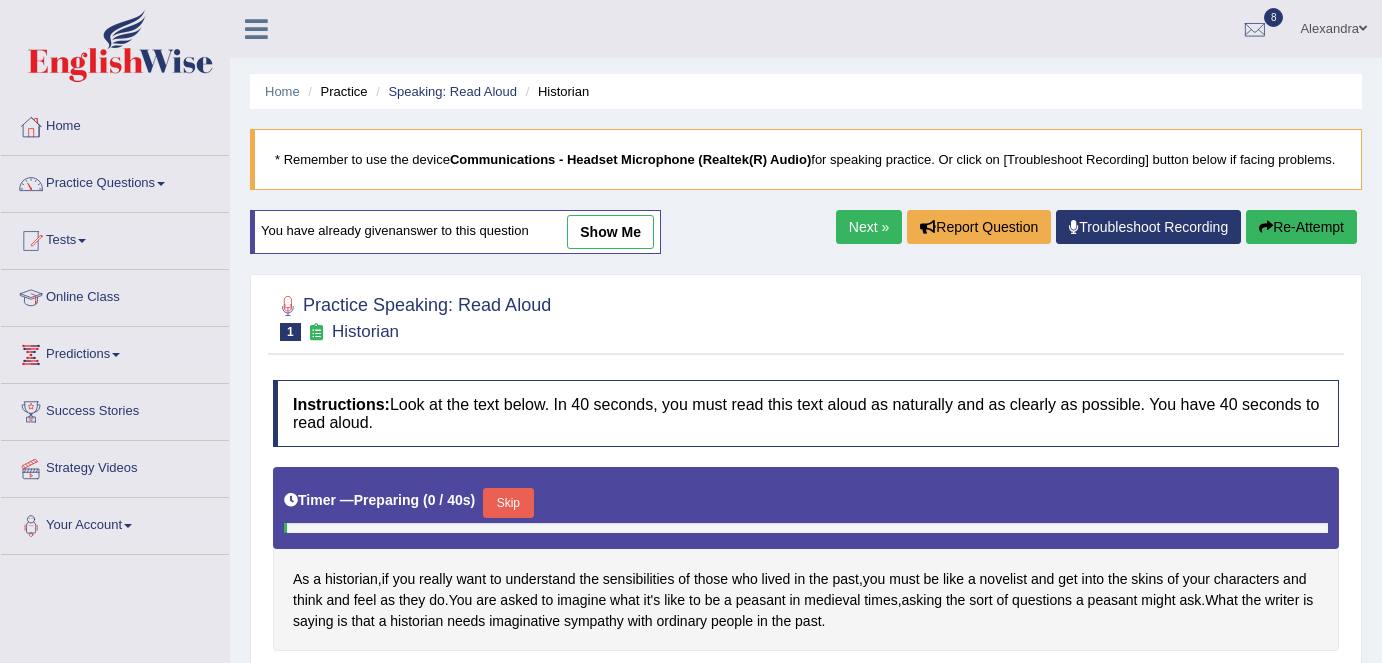 scroll, scrollTop: 0, scrollLeft: 0, axis: both 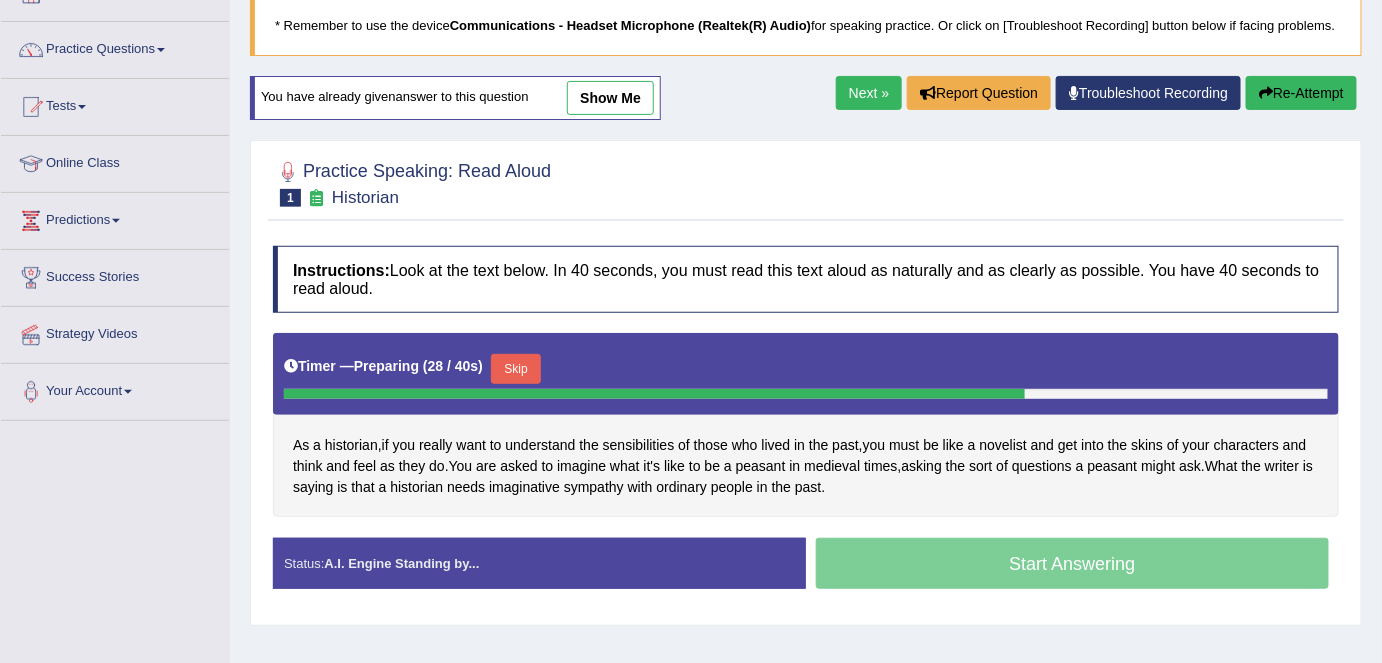 click on "peasant" at bounding box center [761, 466] 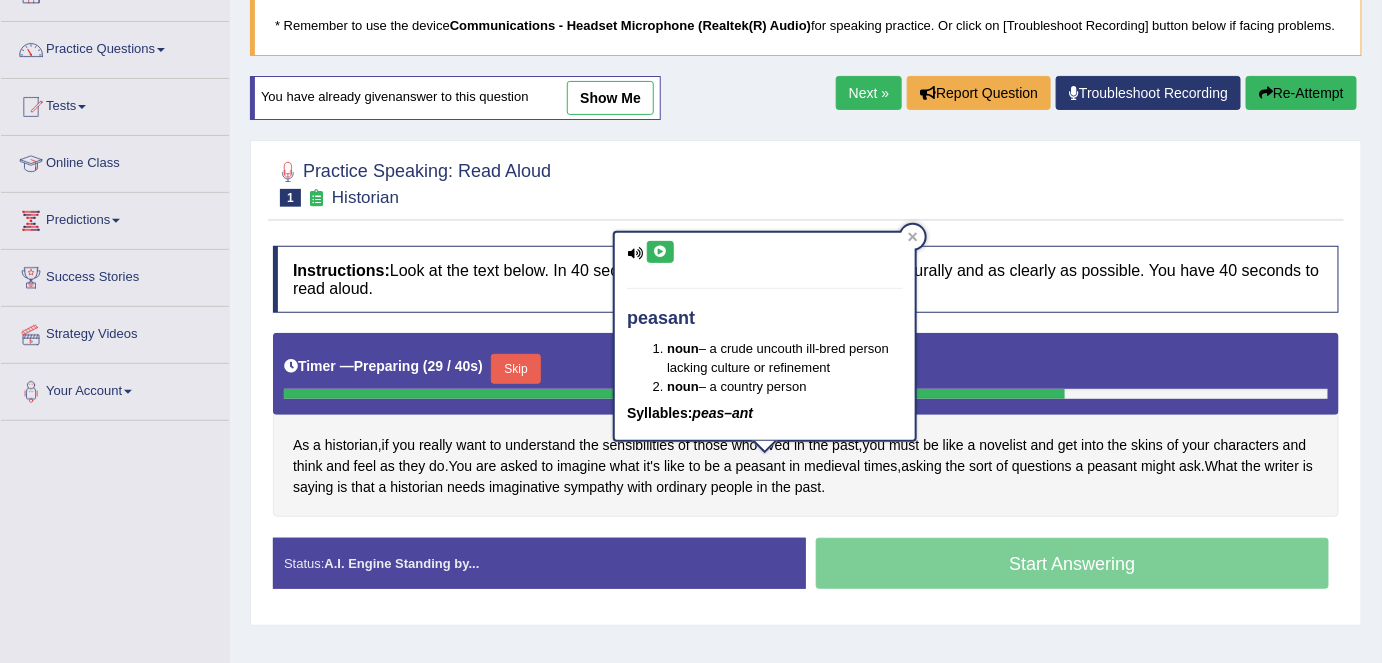click at bounding box center [660, 252] 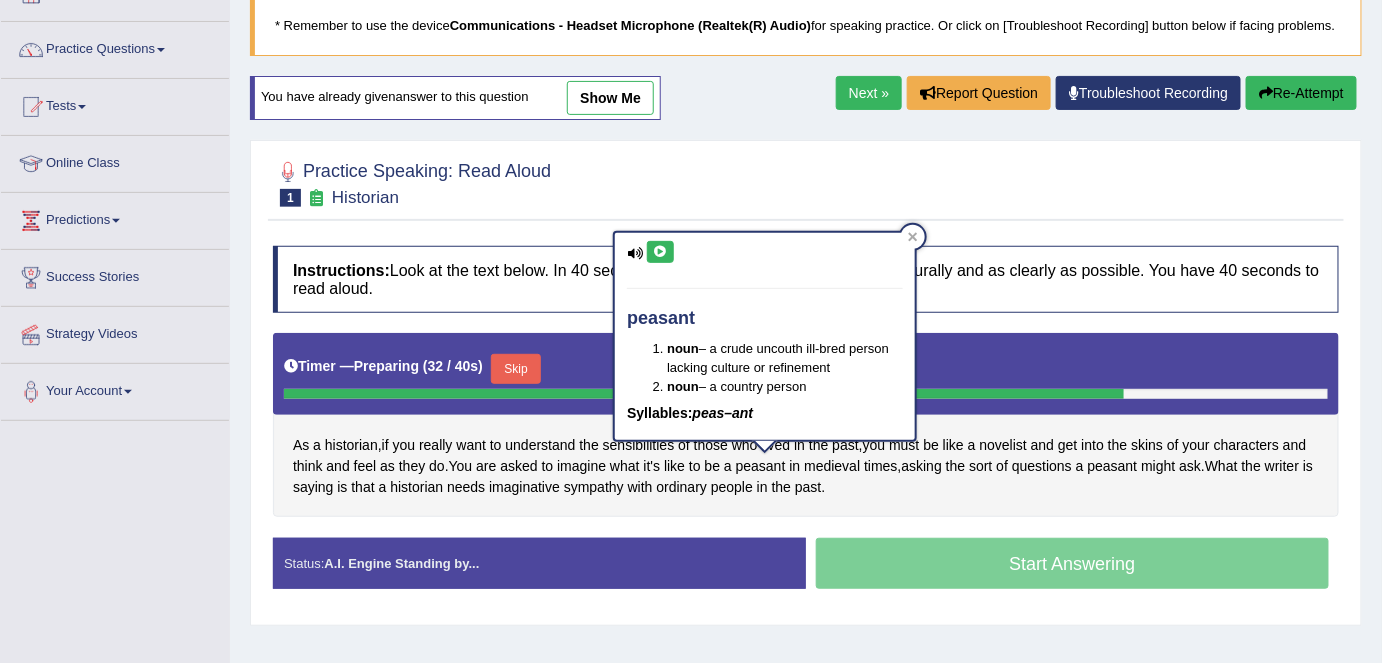 click at bounding box center (913, 237) 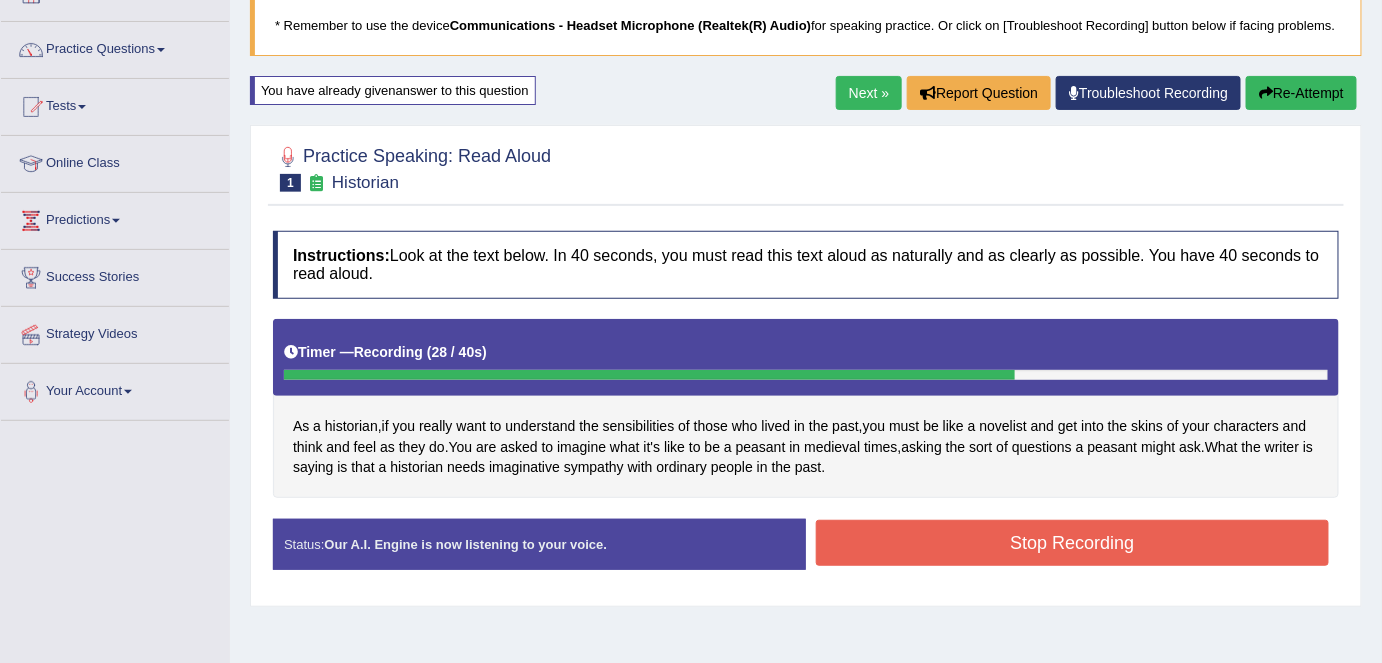 click on "Stop Recording" at bounding box center (1072, 543) 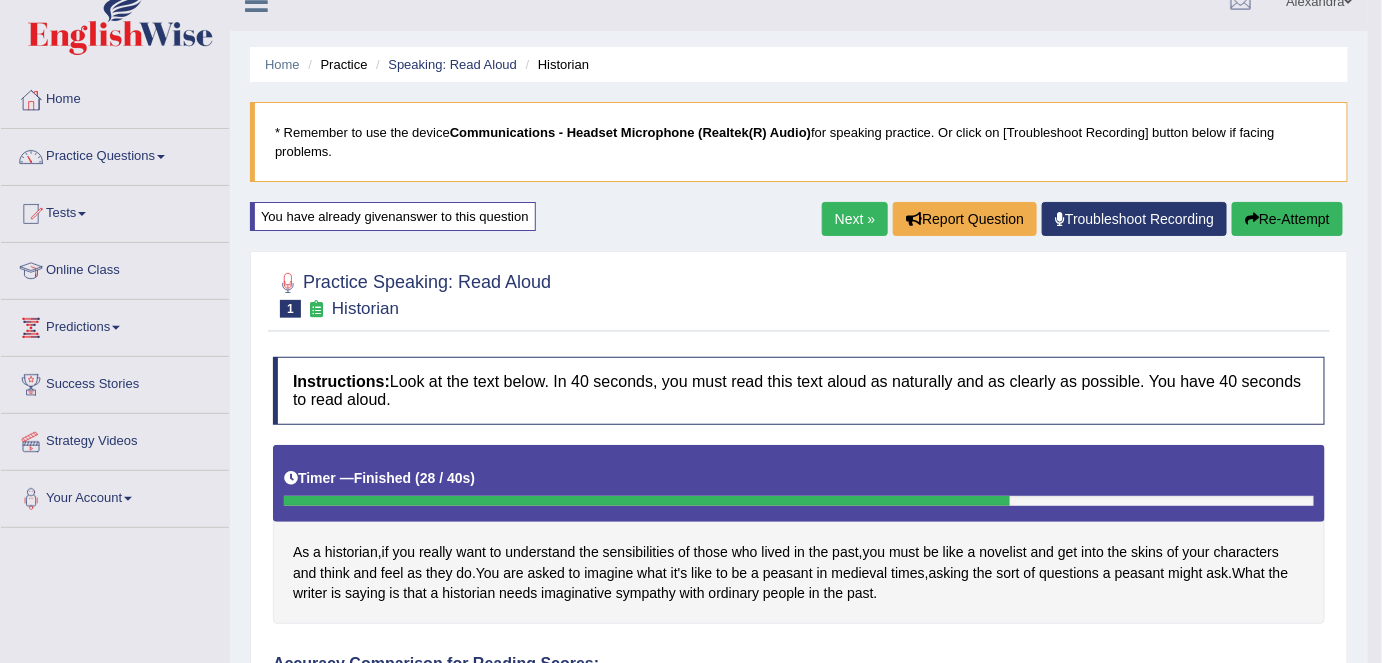 scroll, scrollTop: 17, scrollLeft: 0, axis: vertical 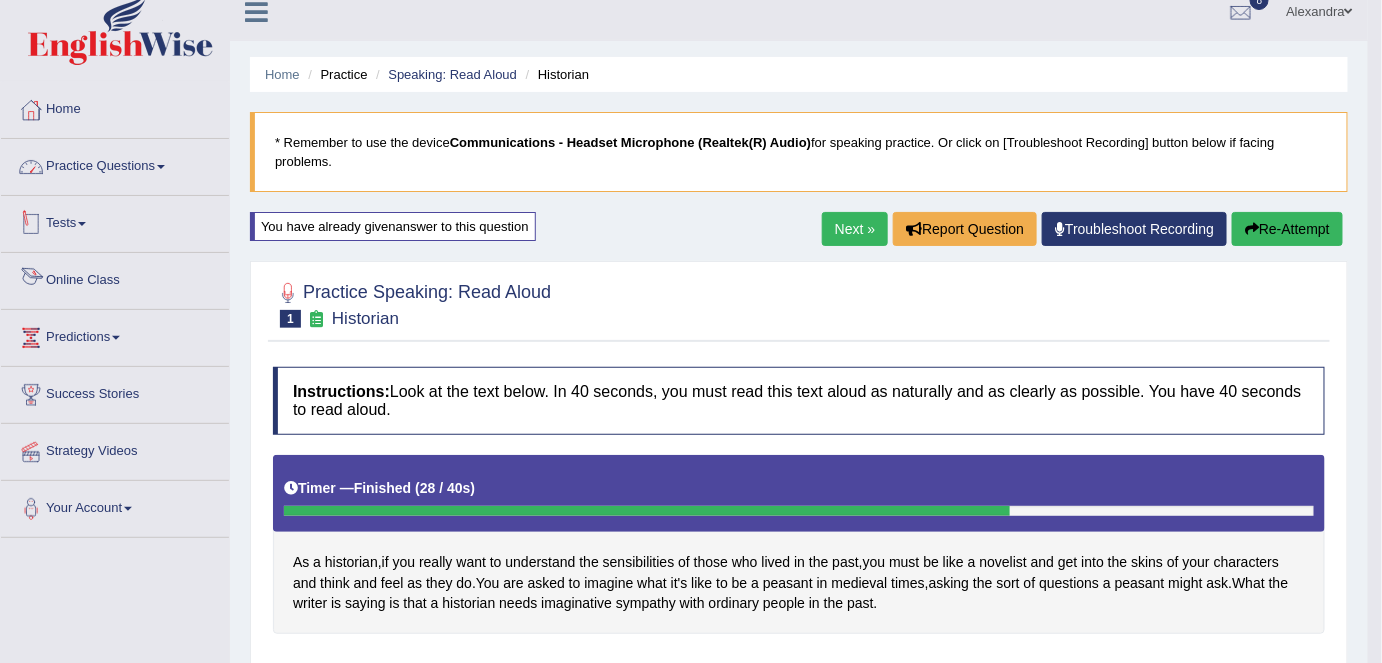 click on "Practice Questions" at bounding box center [115, 164] 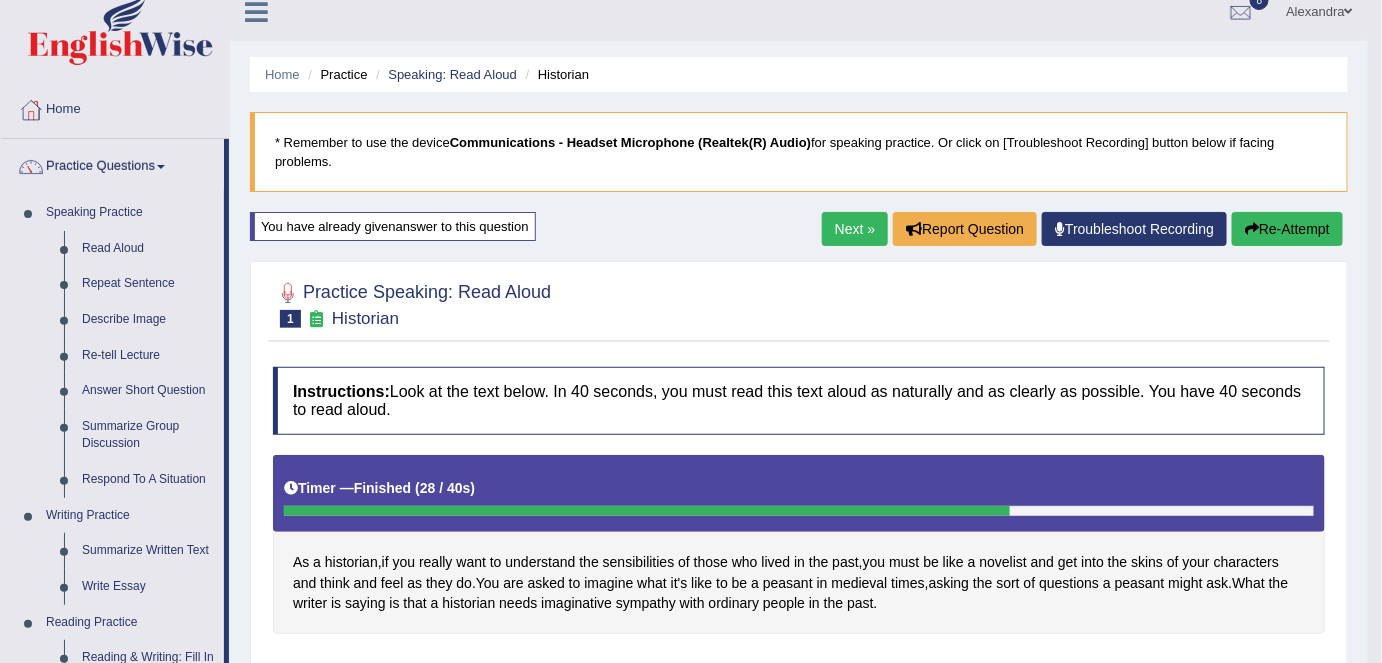 click on "Repeat Sentence" at bounding box center (148, 284) 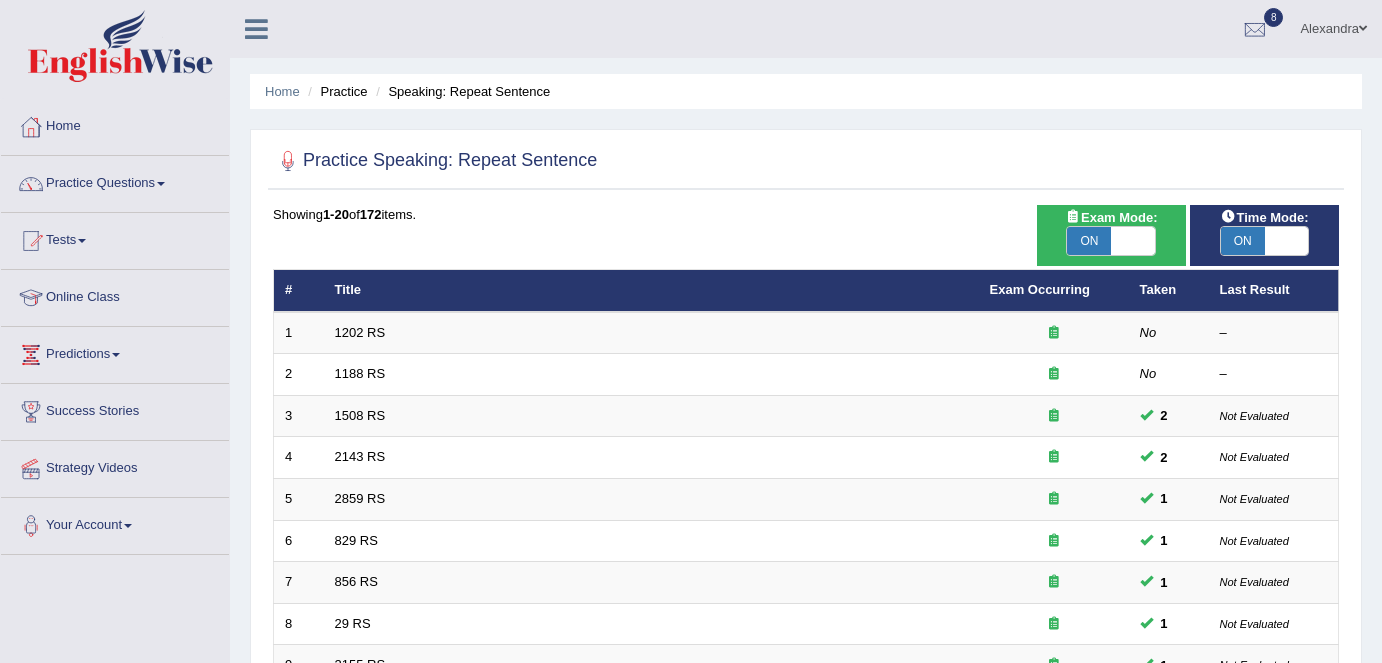 scroll, scrollTop: 0, scrollLeft: 0, axis: both 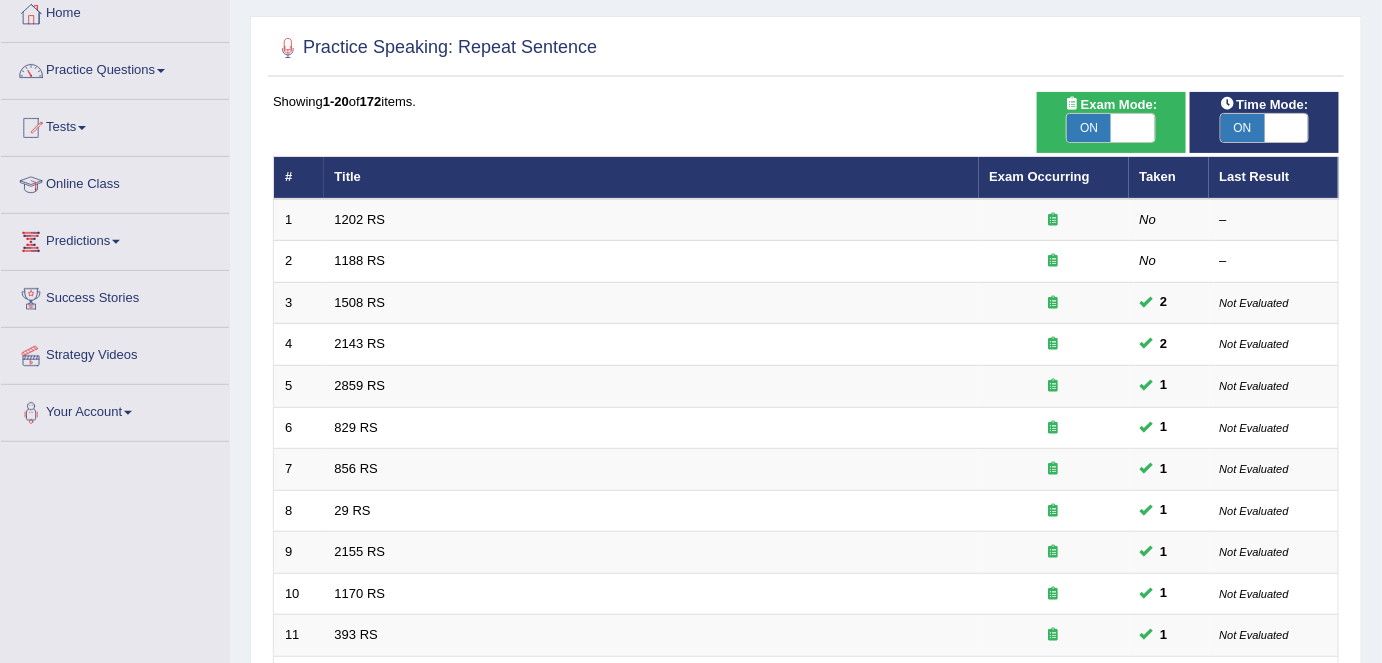 click on "1202 RS" at bounding box center [360, 219] 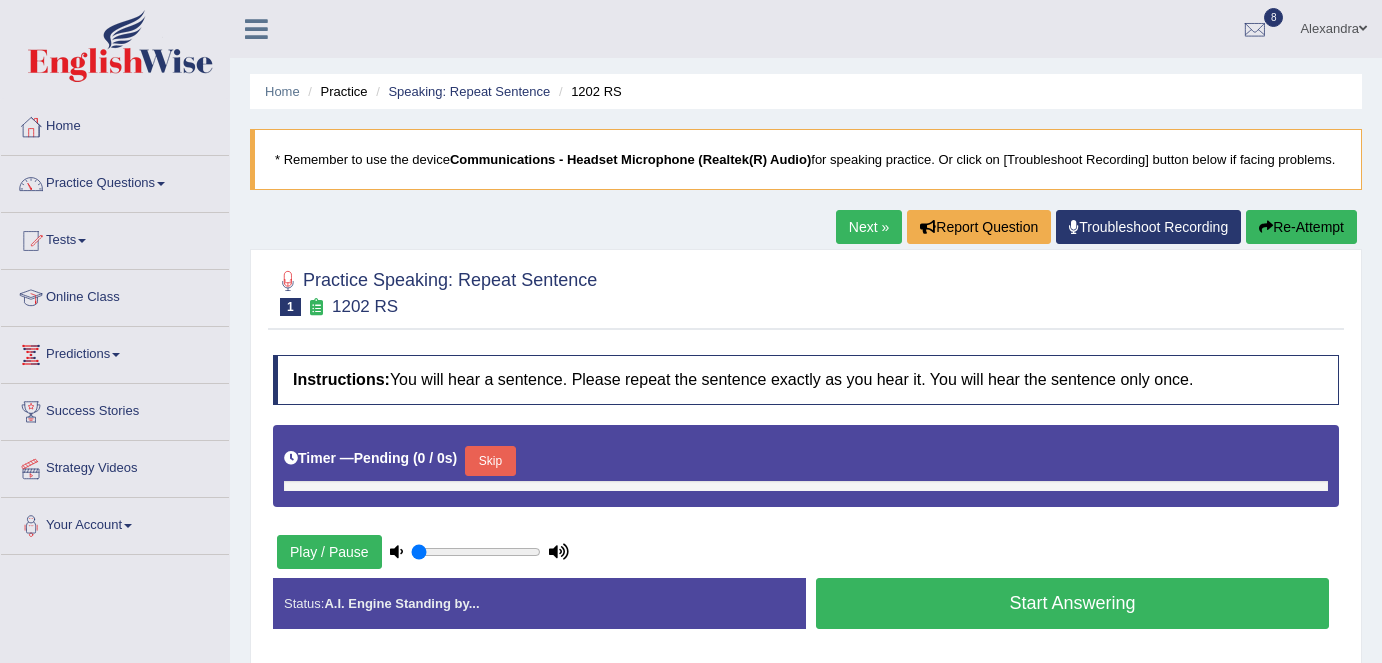 type on "0.45" 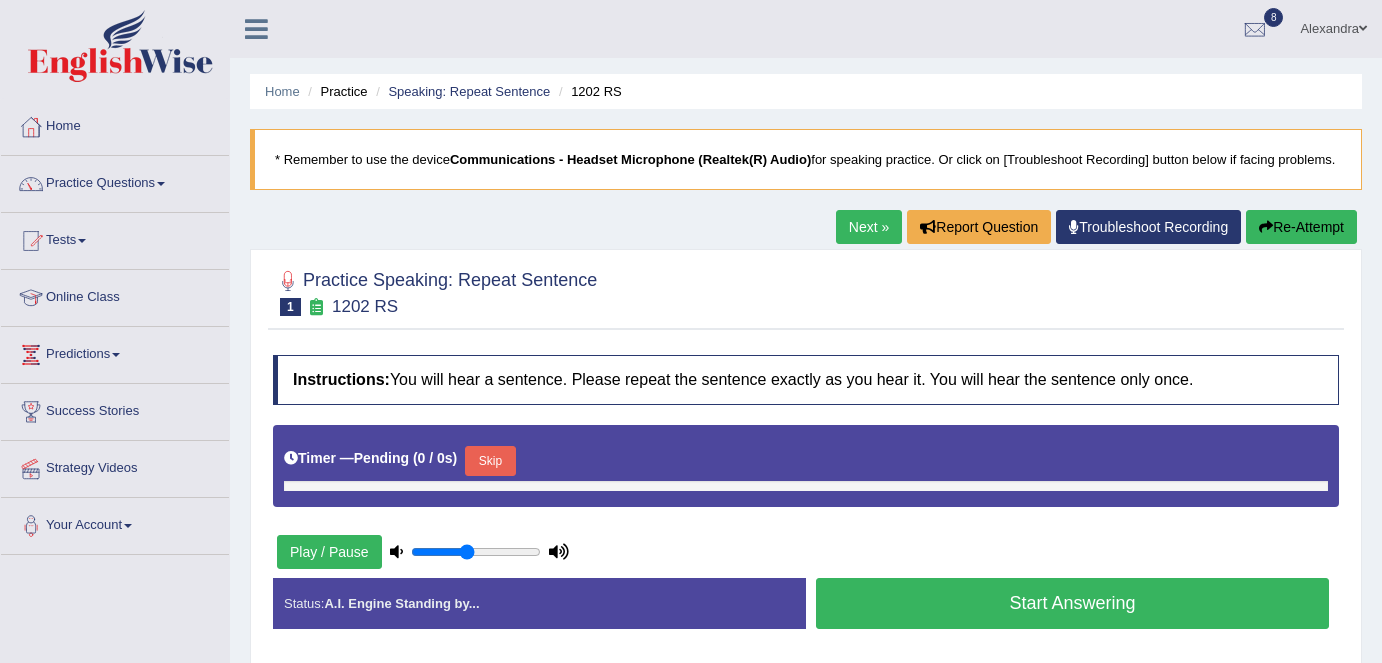 scroll, scrollTop: 0, scrollLeft: 0, axis: both 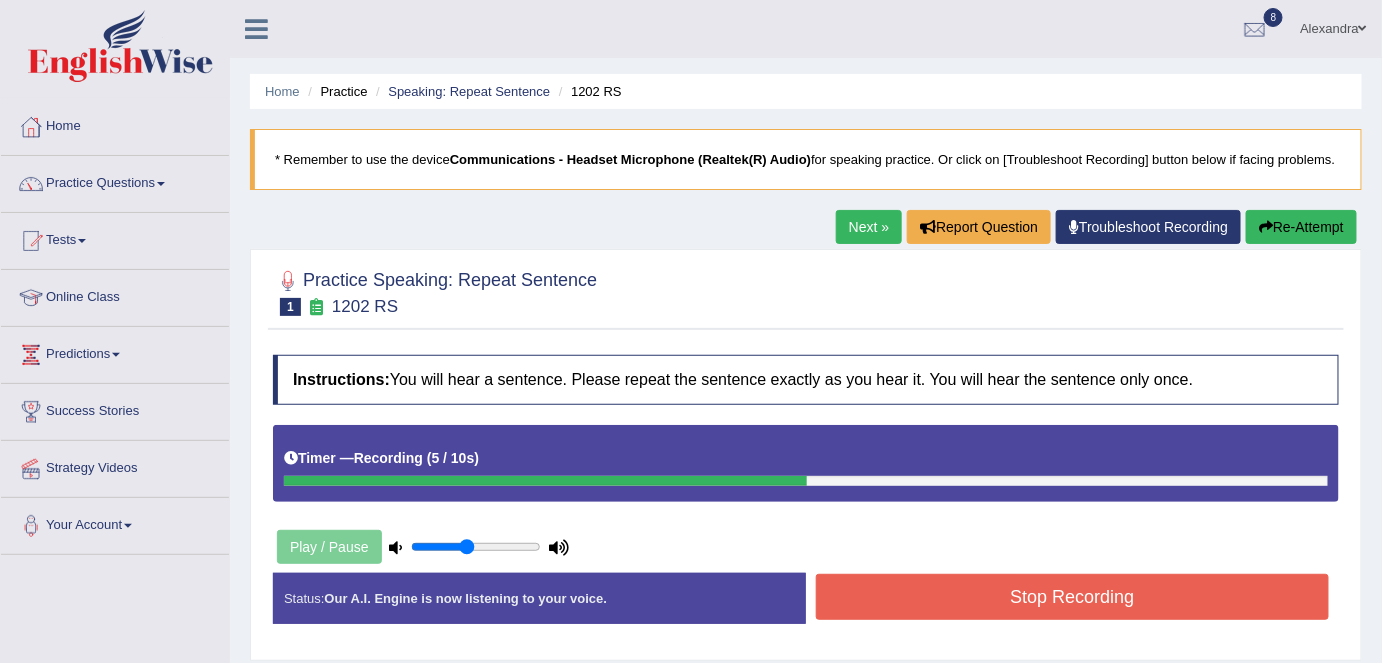 click on "Stop Recording" at bounding box center (1072, 599) 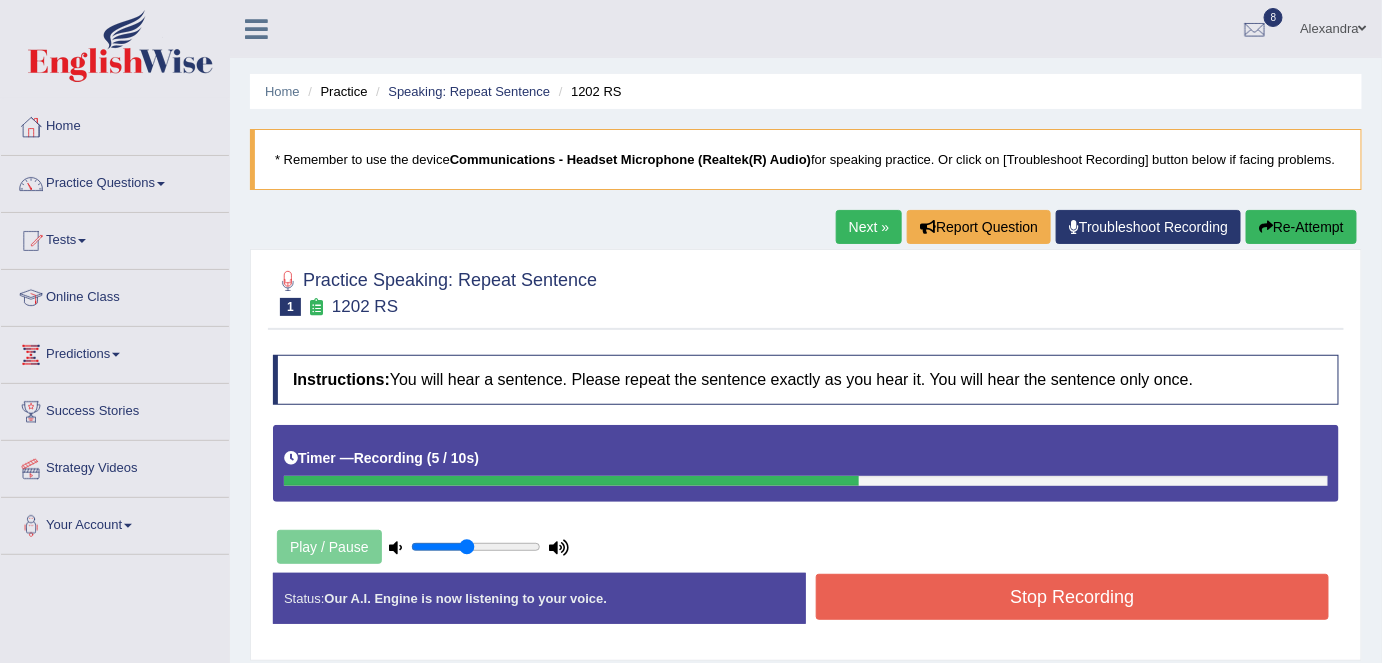 click on "Stop Recording" at bounding box center (1072, 597) 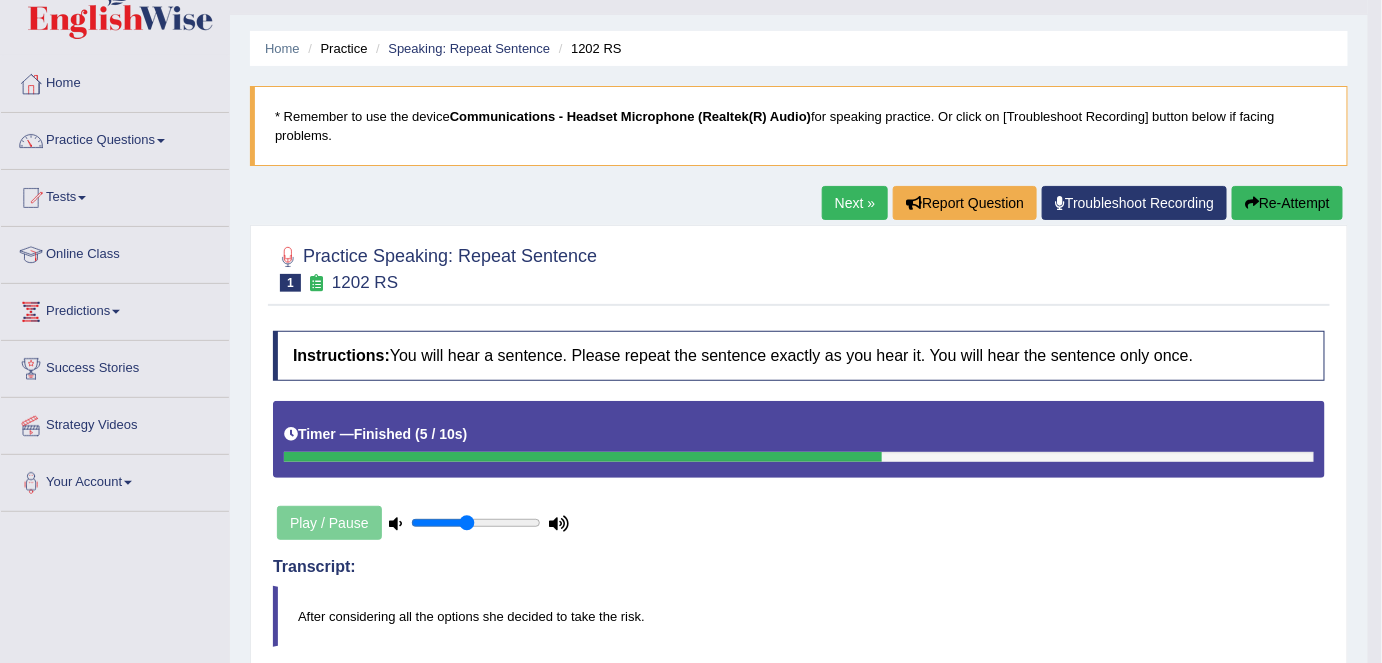 scroll, scrollTop: 0, scrollLeft: 0, axis: both 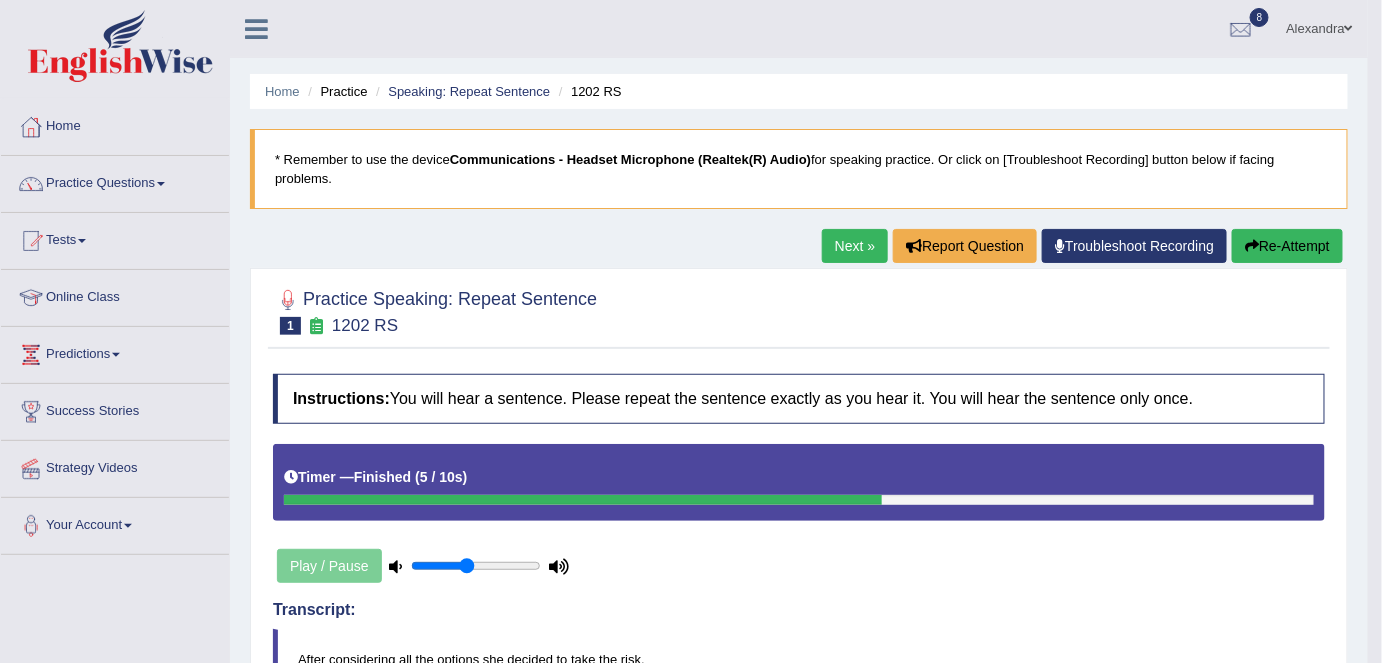 click on "Next »" at bounding box center (855, 246) 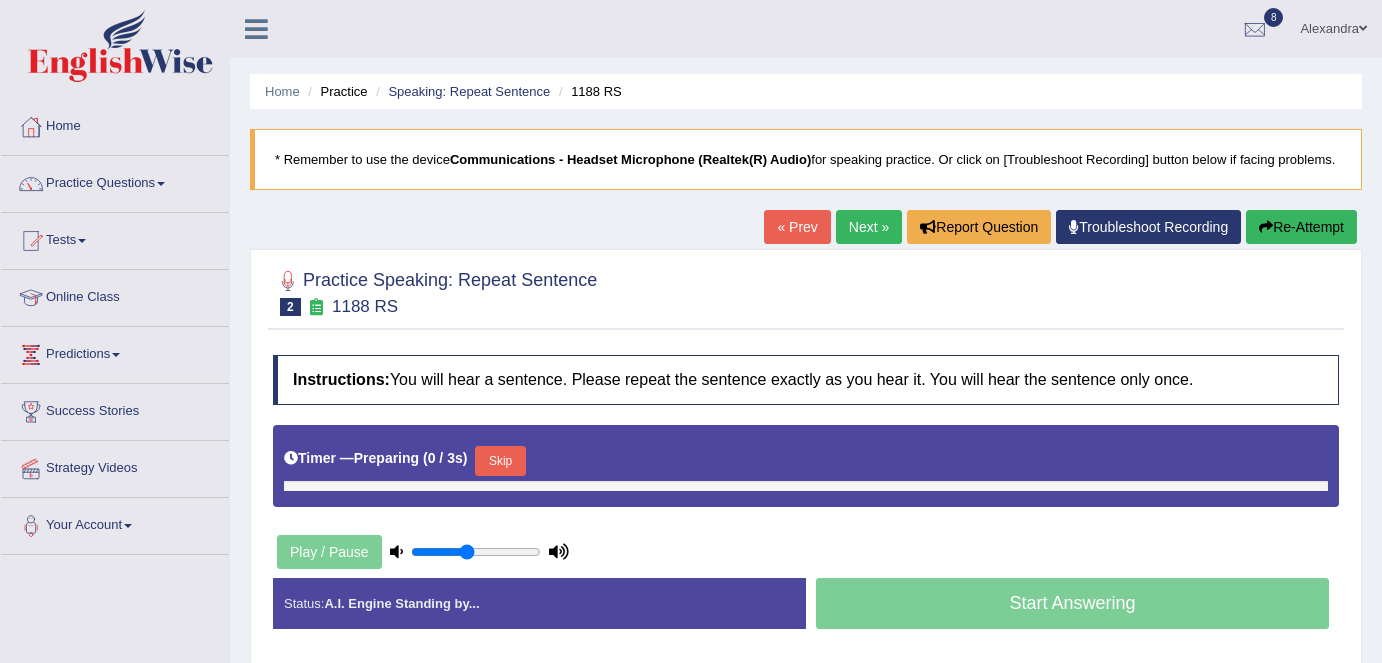 scroll, scrollTop: 0, scrollLeft: 0, axis: both 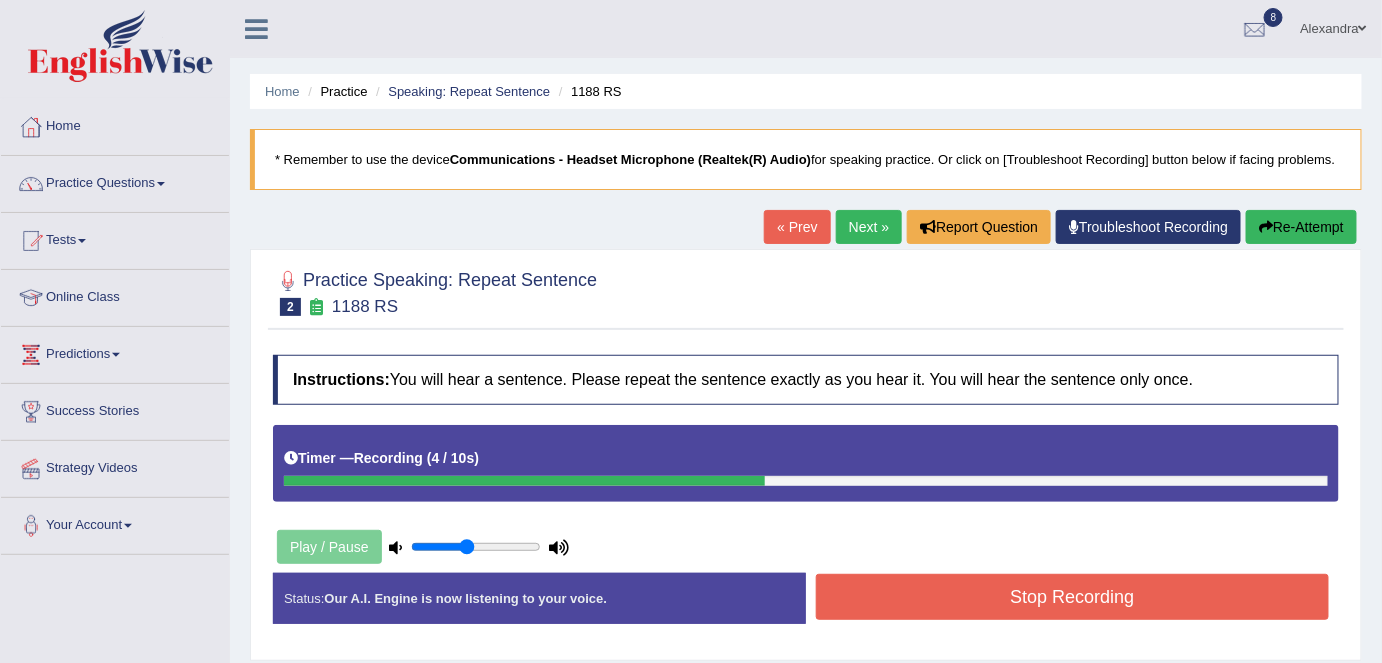 click on "Stop Recording" at bounding box center [1072, 597] 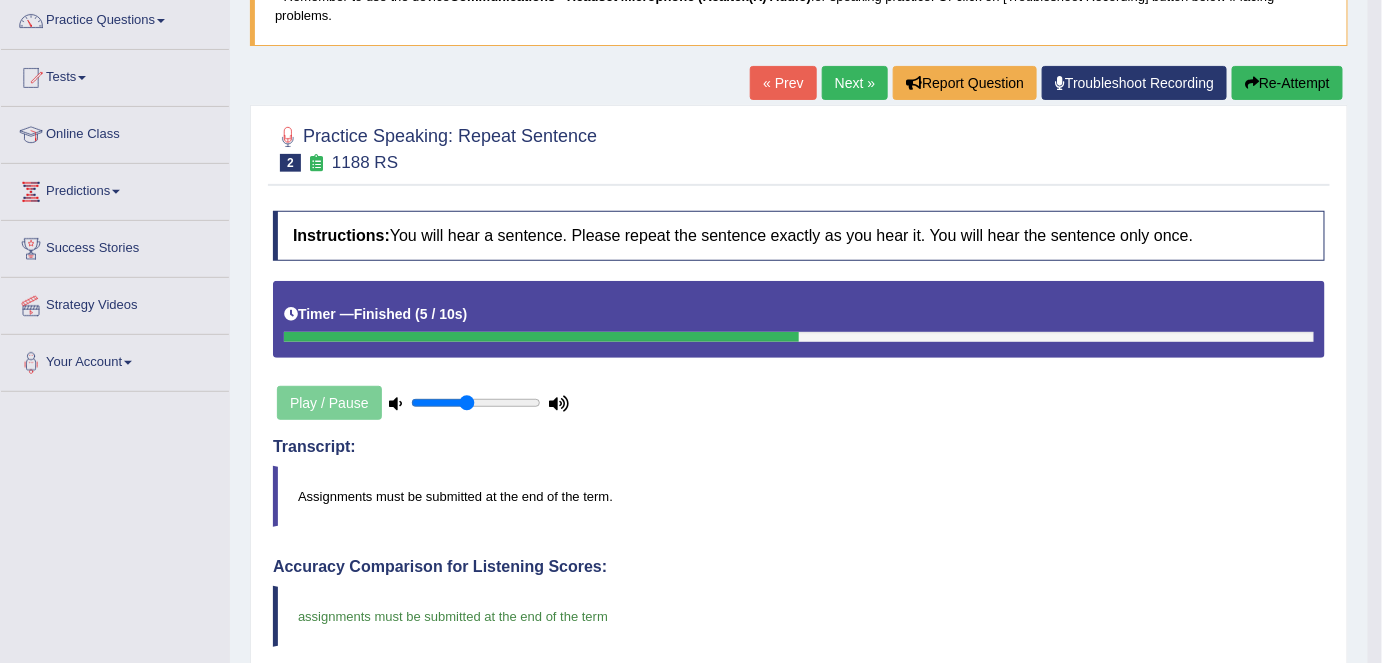 scroll, scrollTop: 0, scrollLeft: 0, axis: both 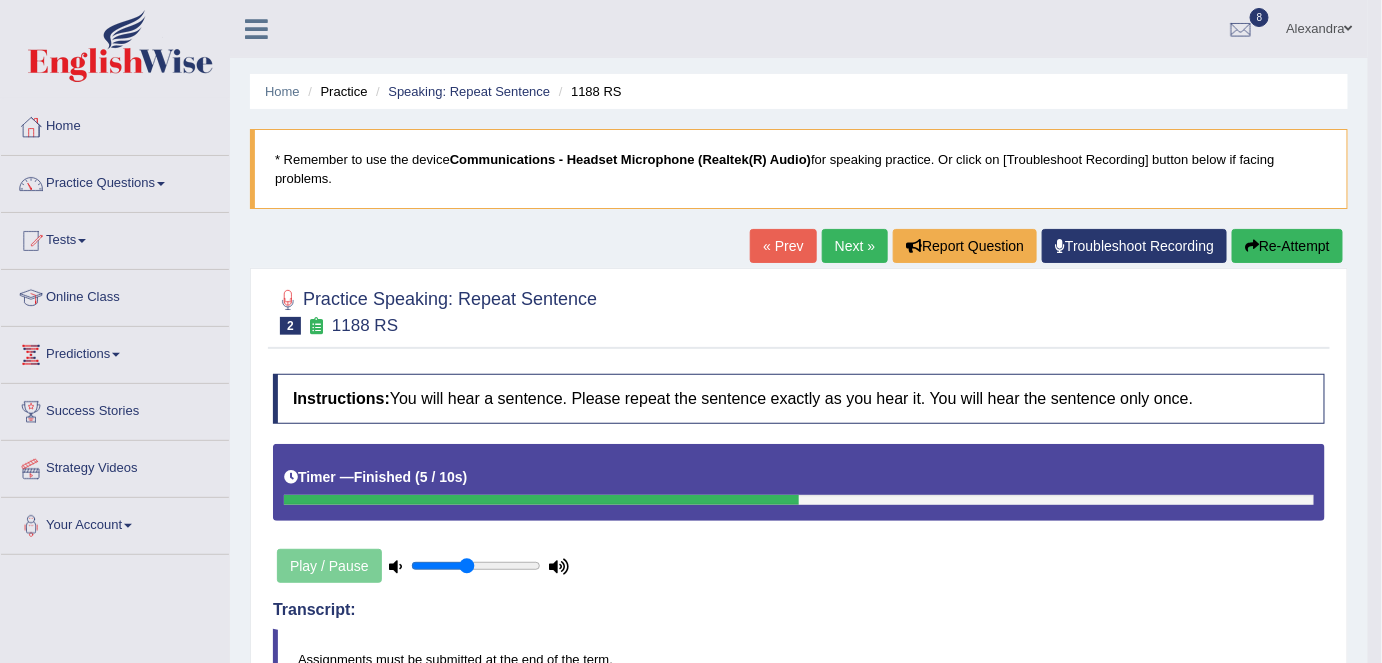 click on "Next »" at bounding box center [855, 246] 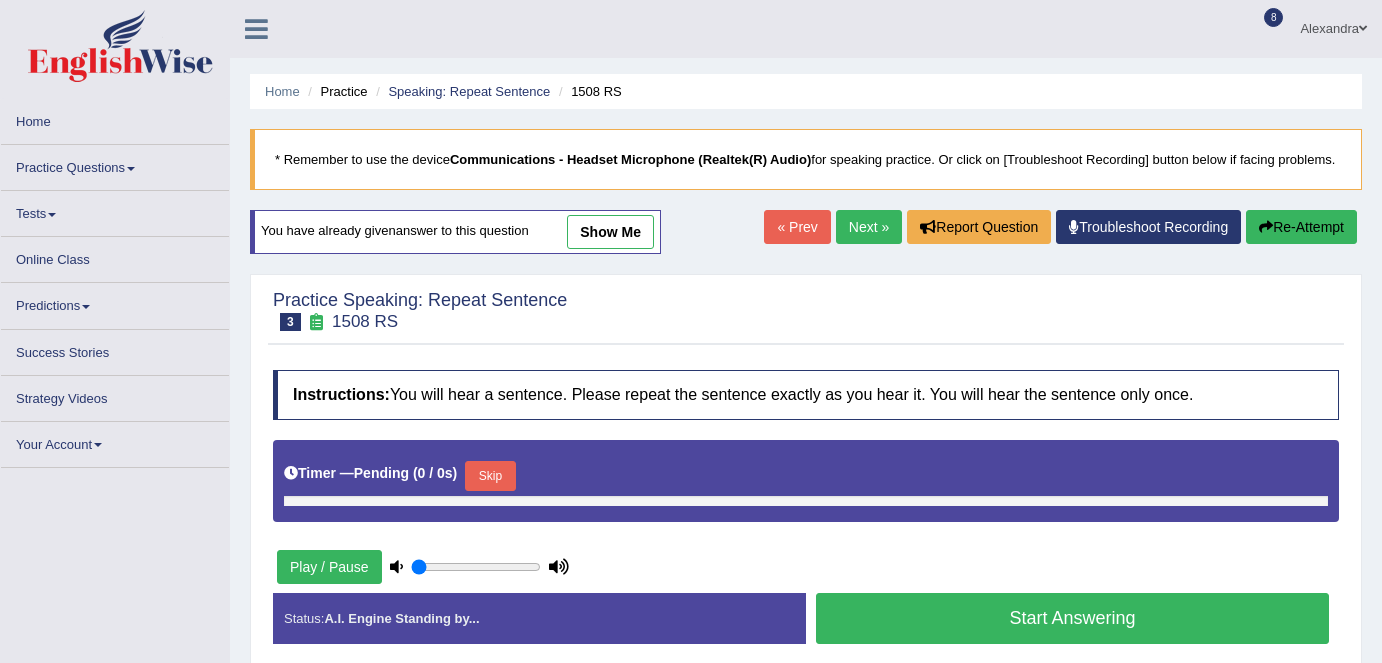 scroll, scrollTop: 0, scrollLeft: 0, axis: both 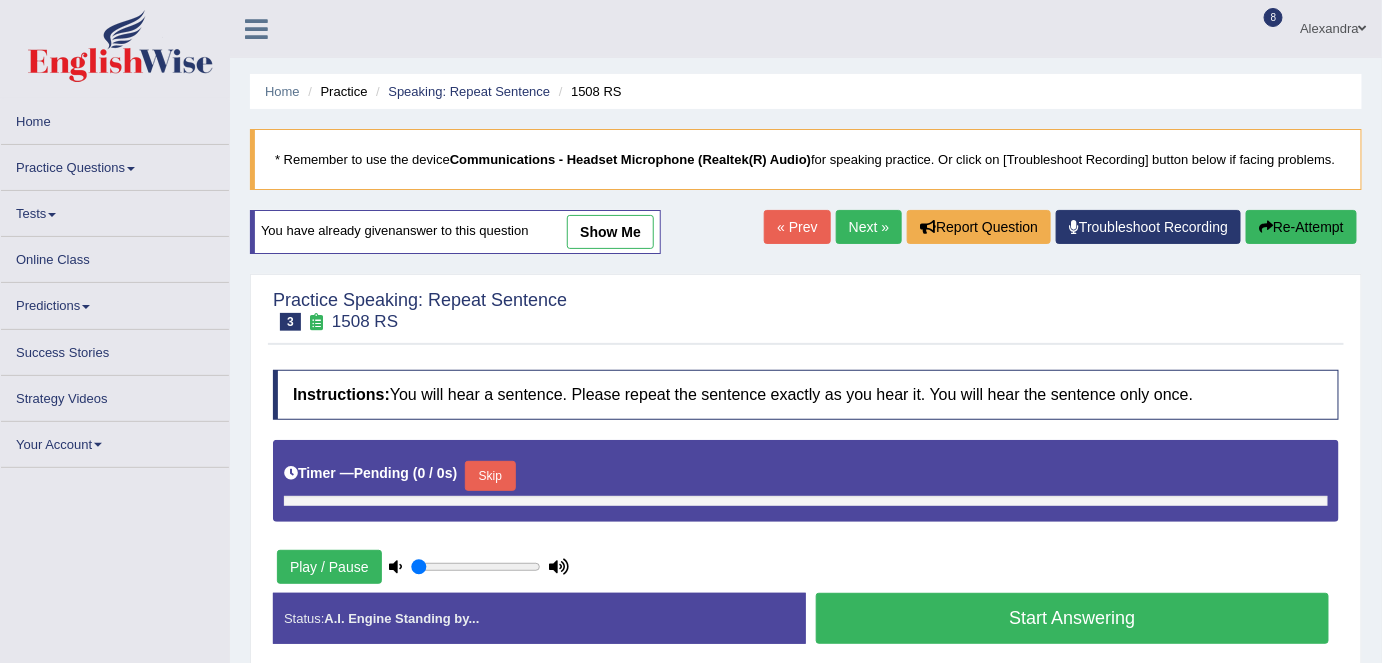 type on "0.45" 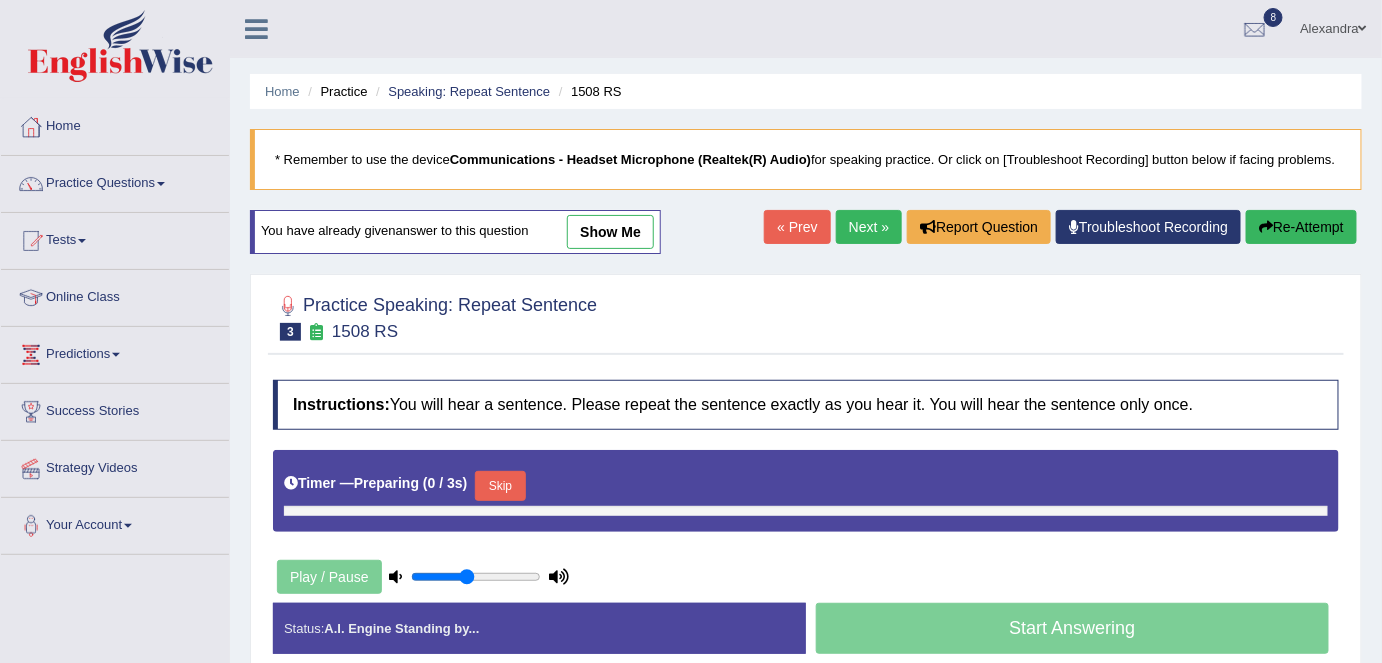 scroll, scrollTop: 0, scrollLeft: 0, axis: both 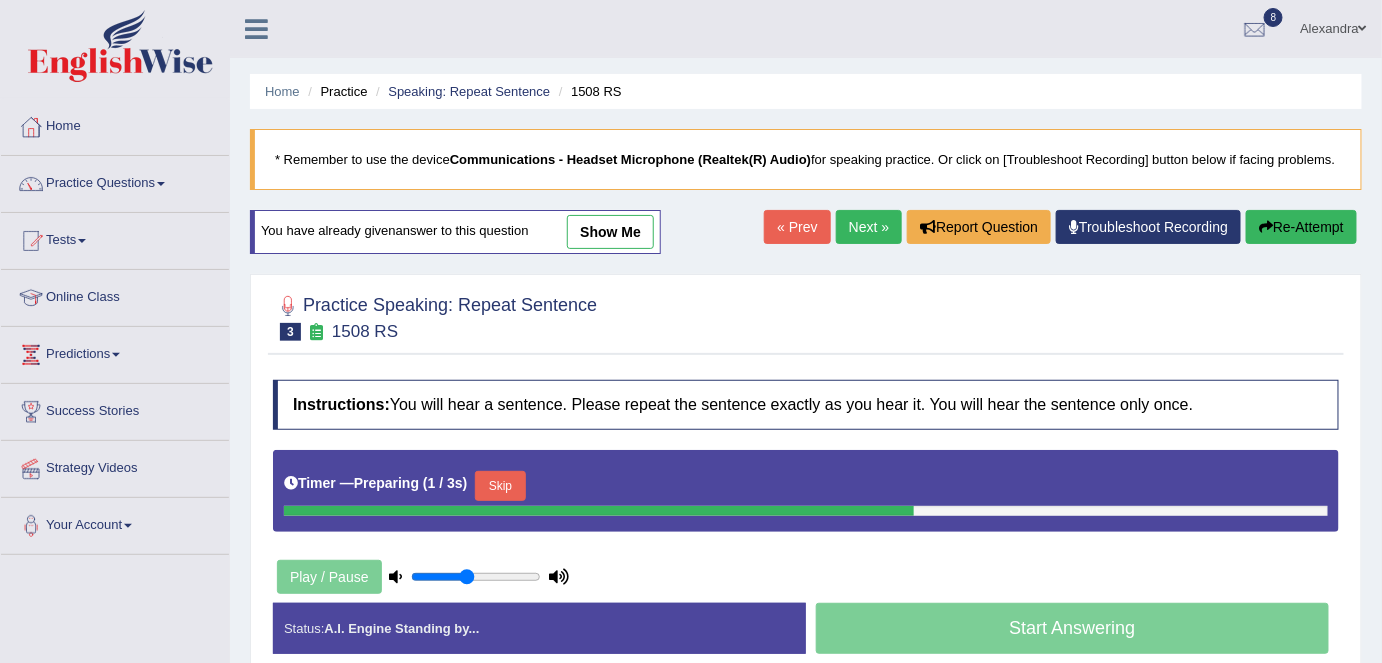 click on "Skip" at bounding box center (500, 486) 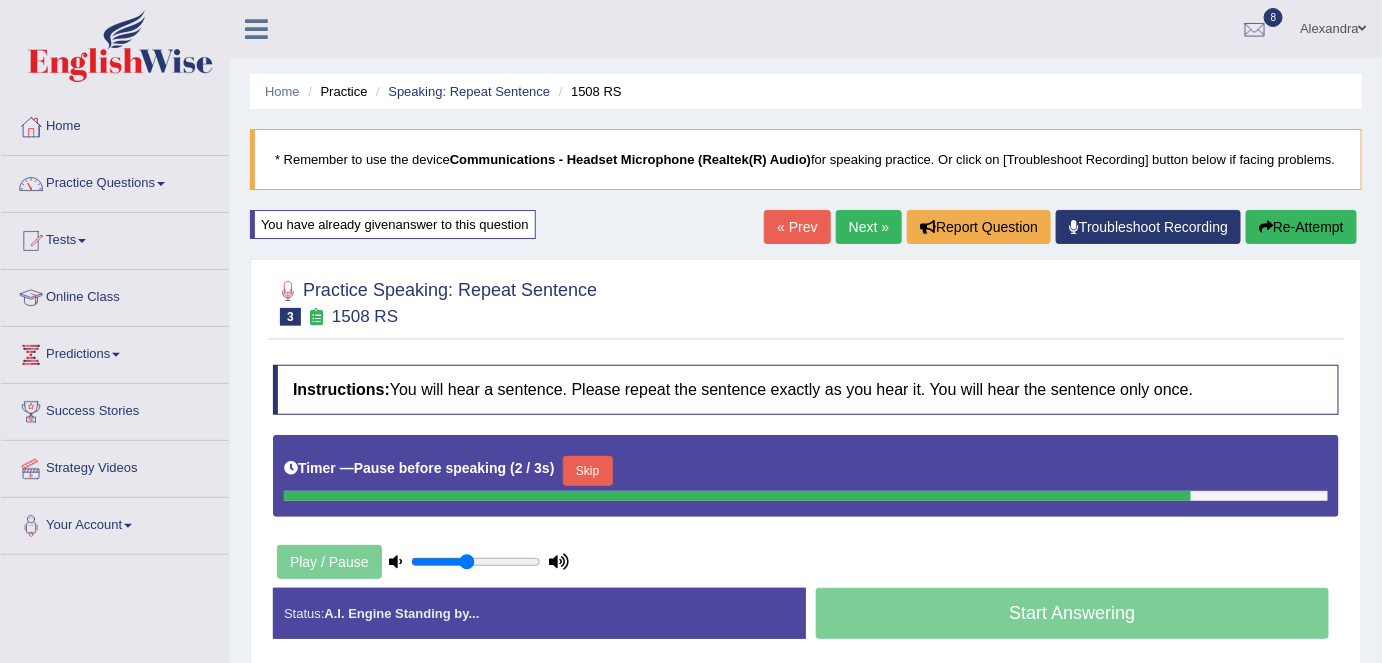 click on "Skip" at bounding box center [588, 471] 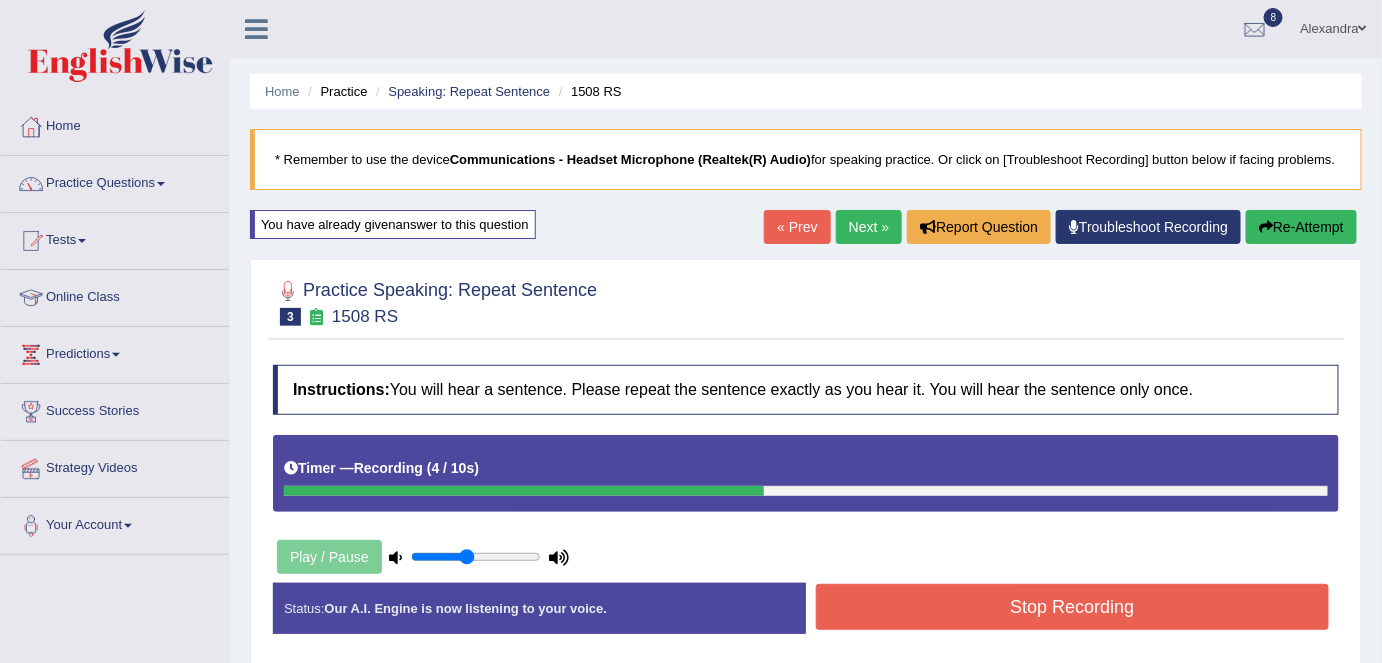 click on "Stop Recording" at bounding box center [1072, 607] 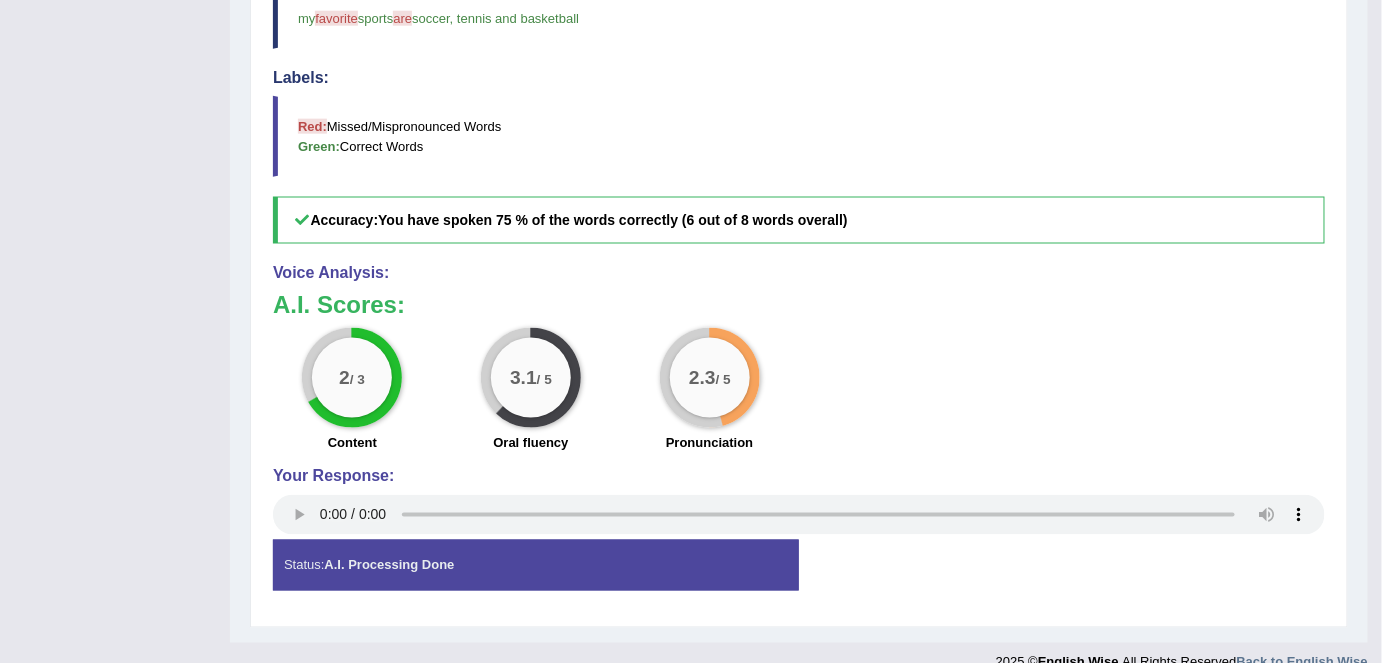 scroll, scrollTop: 773, scrollLeft: 0, axis: vertical 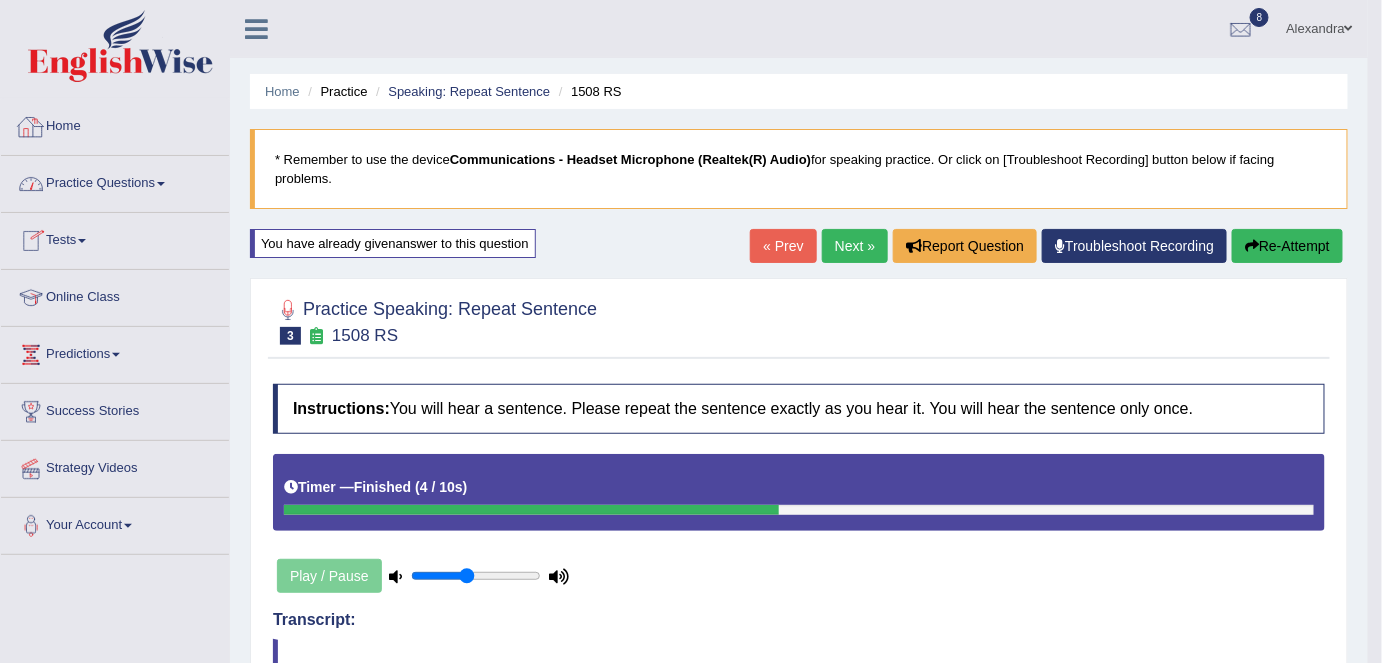 click on "Next »" at bounding box center (855, 246) 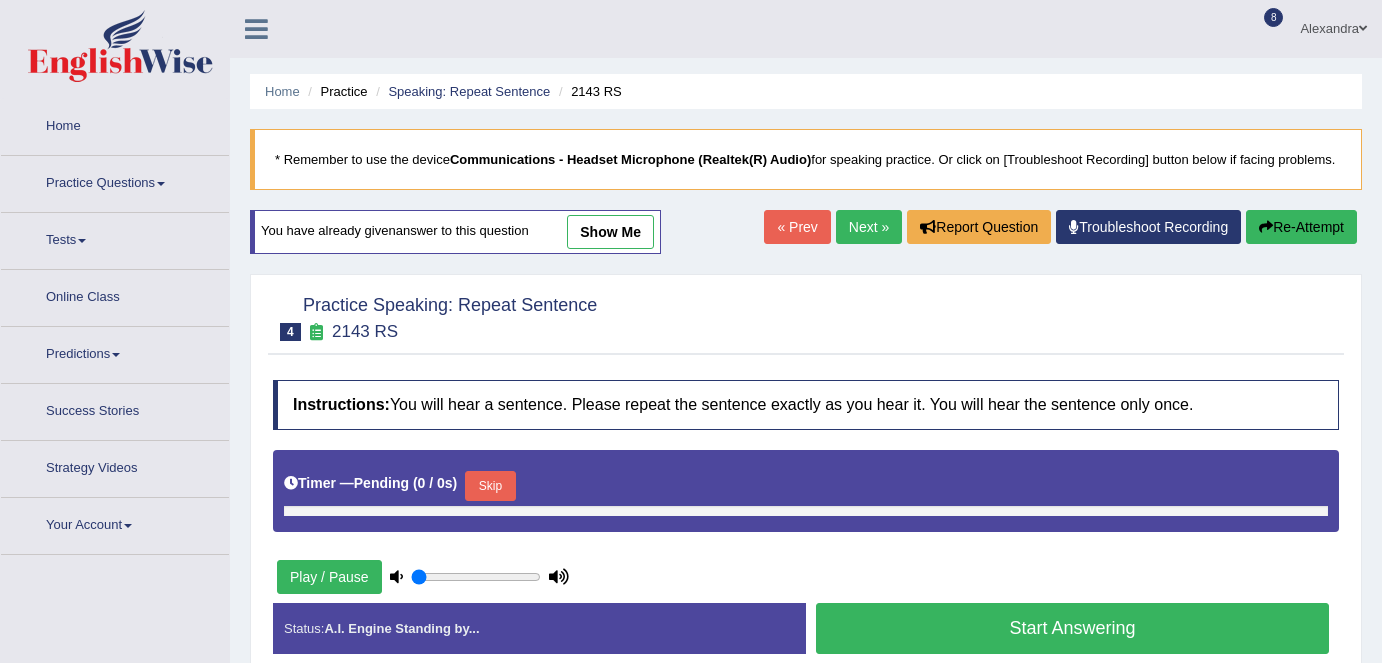 type on "0.45" 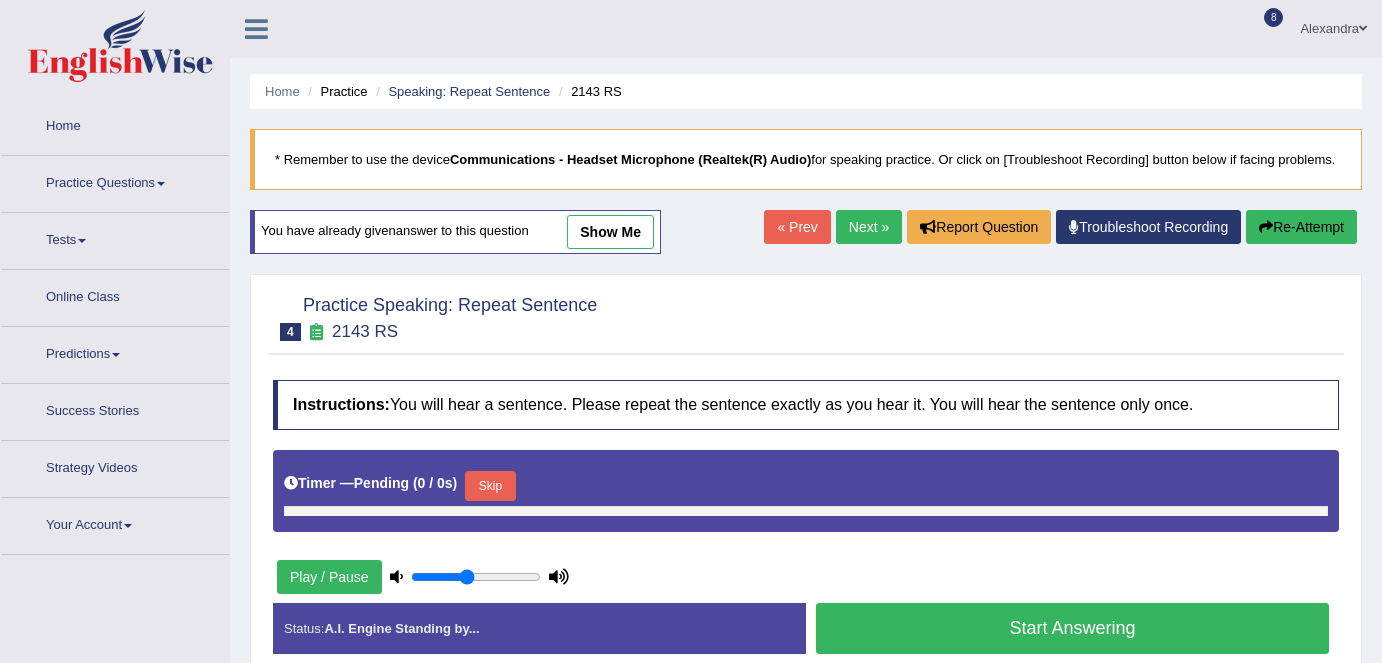 scroll, scrollTop: 0, scrollLeft: 0, axis: both 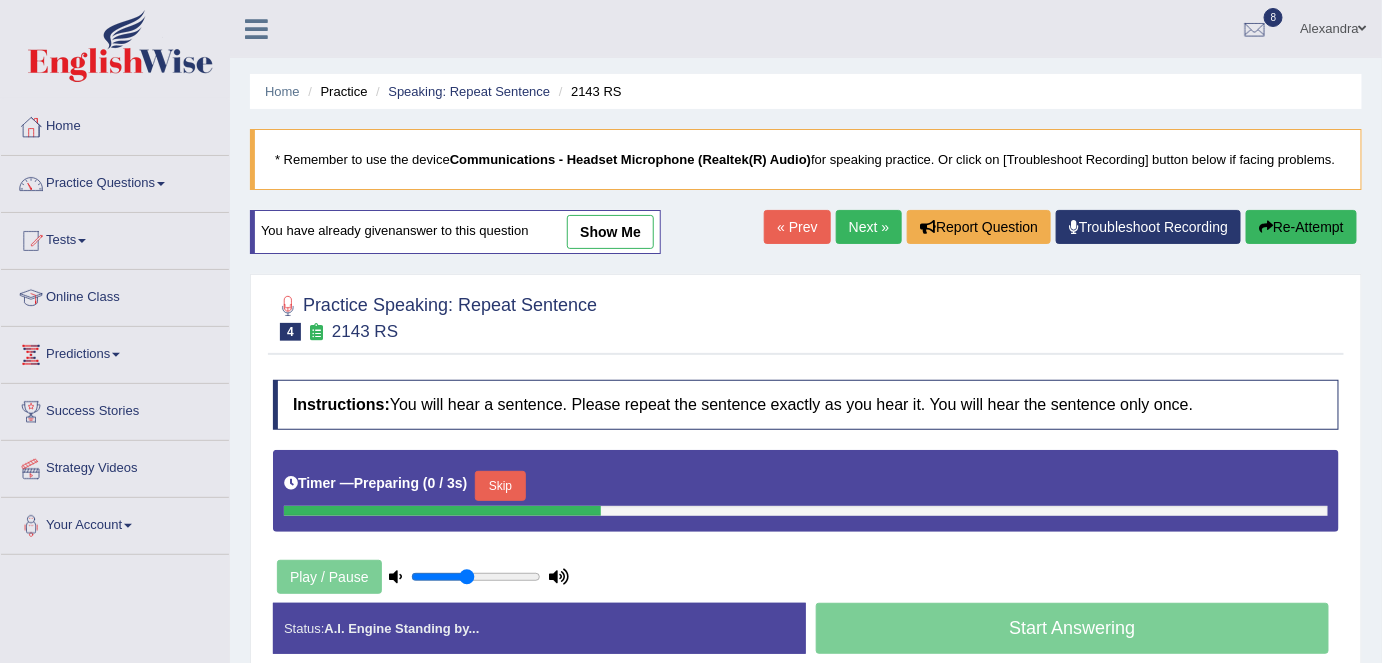click on "show me" at bounding box center (610, 232) 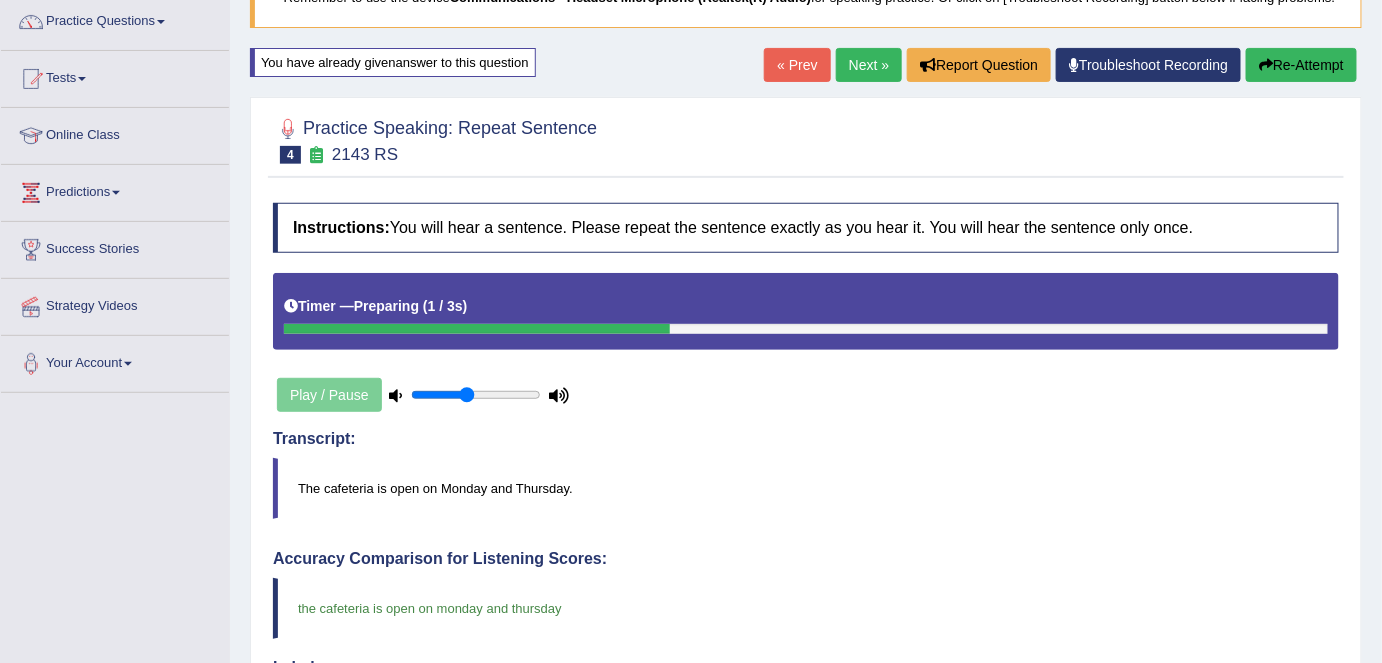 scroll, scrollTop: 0, scrollLeft: 0, axis: both 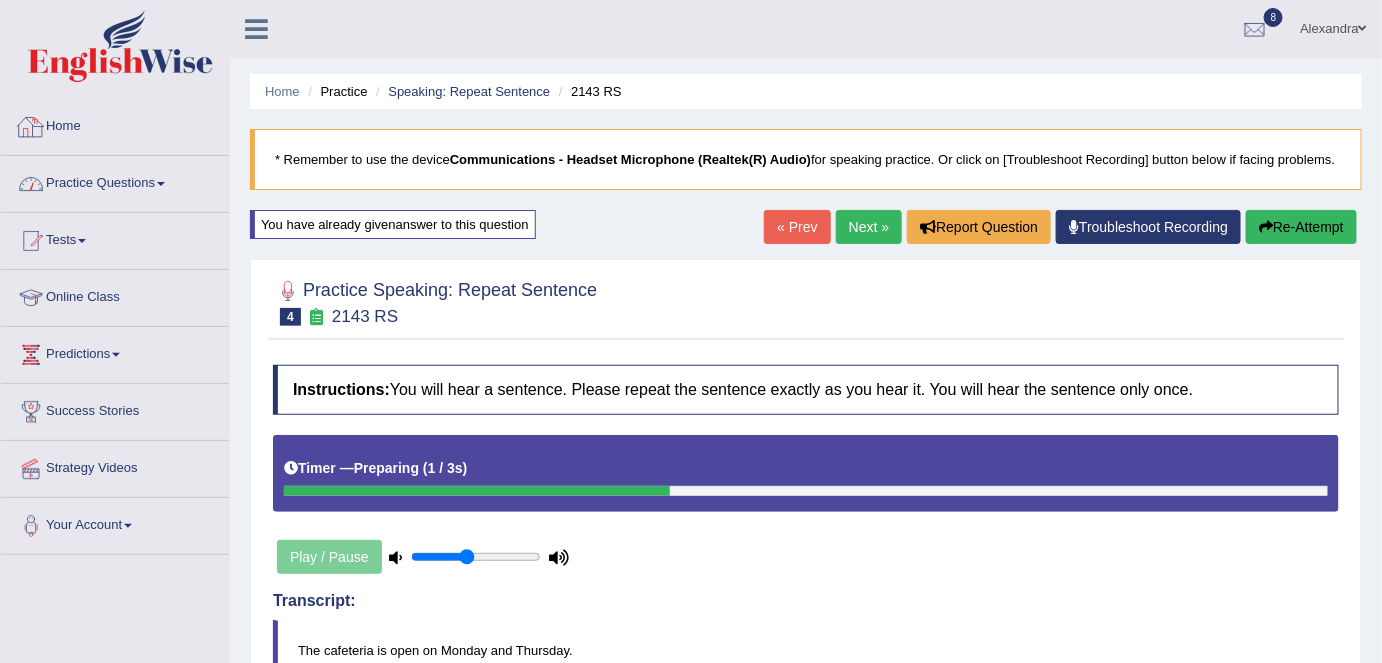 click on "Practice Questions" at bounding box center (115, 181) 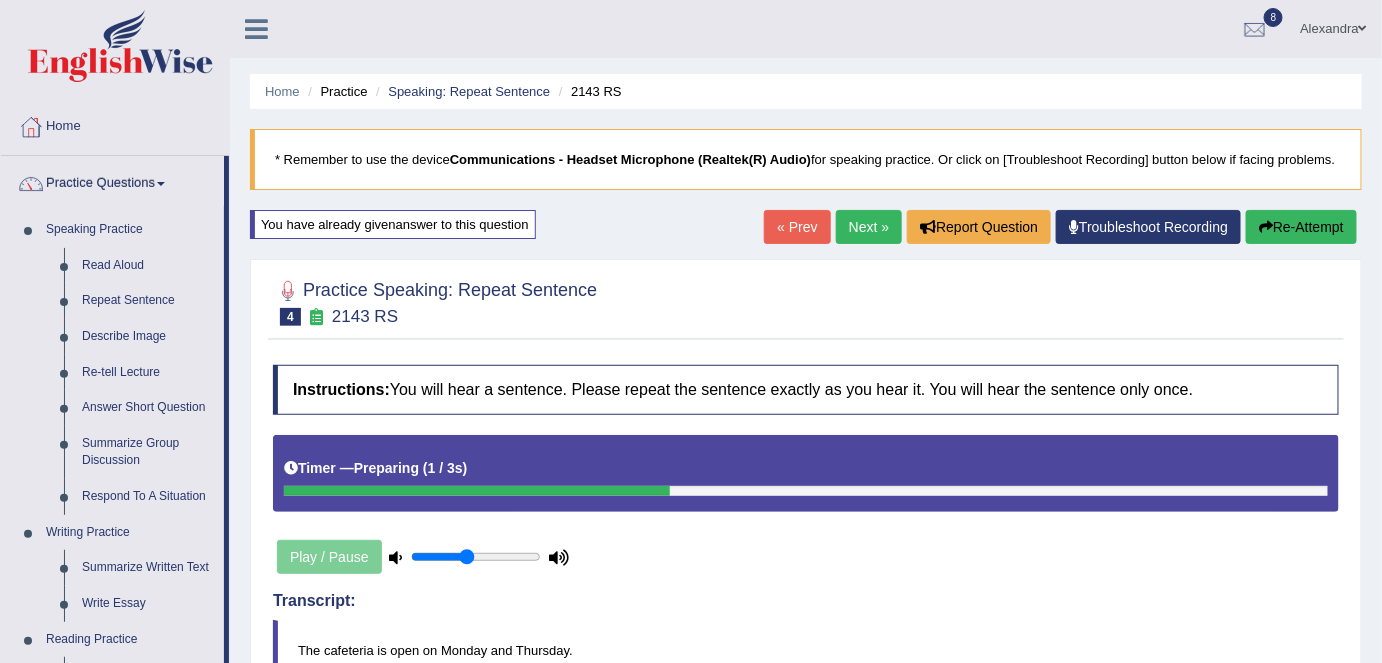 click on "Repeat Sentence" at bounding box center [148, 301] 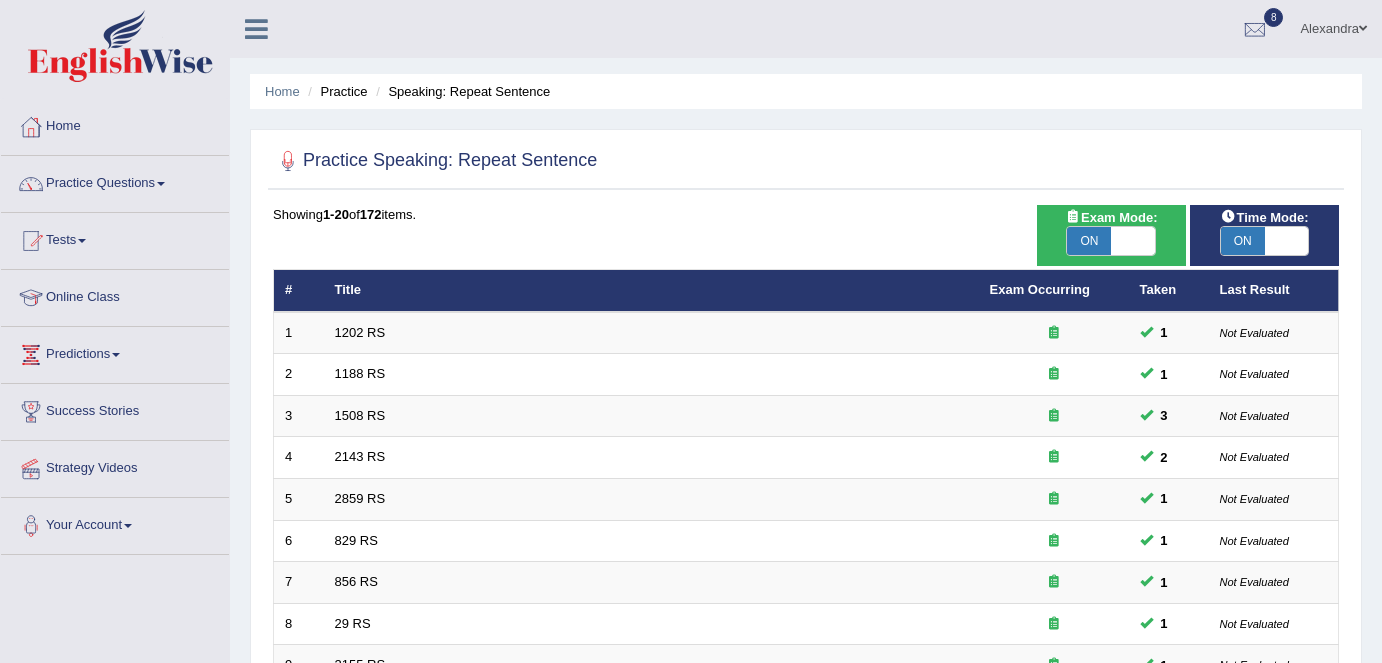 scroll, scrollTop: 0, scrollLeft: 0, axis: both 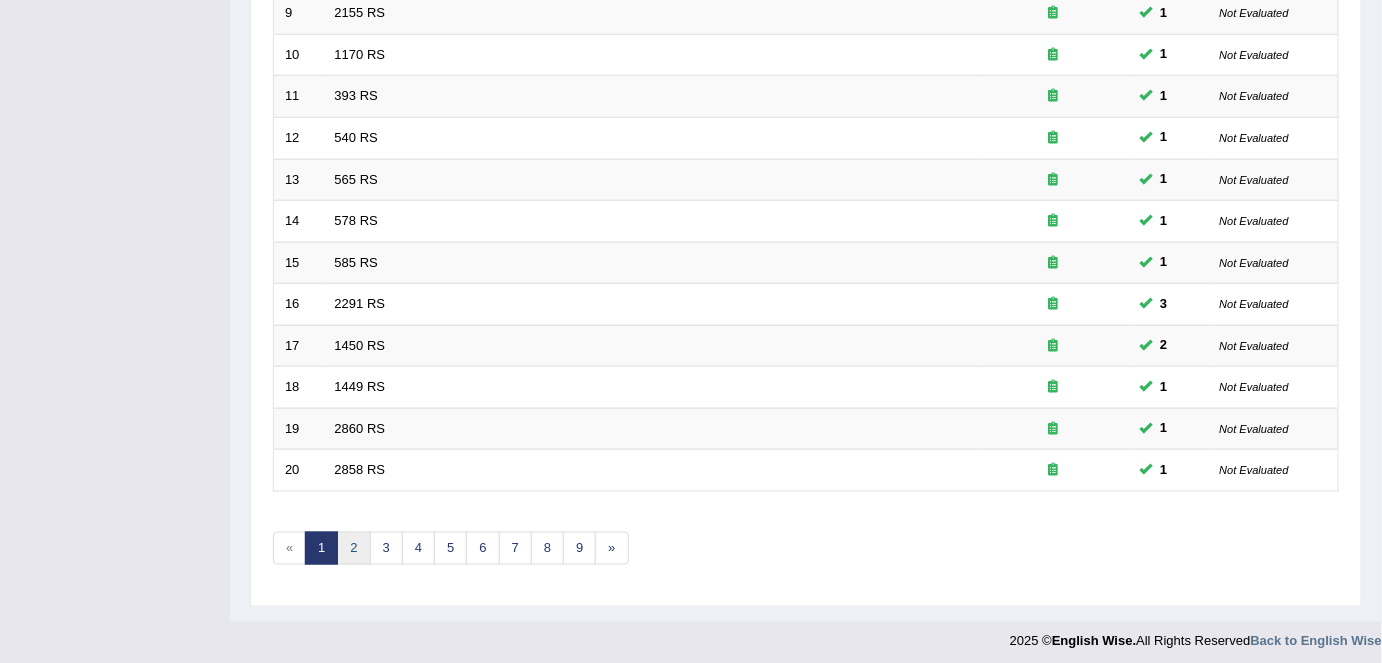 click on "2" at bounding box center [353, 548] 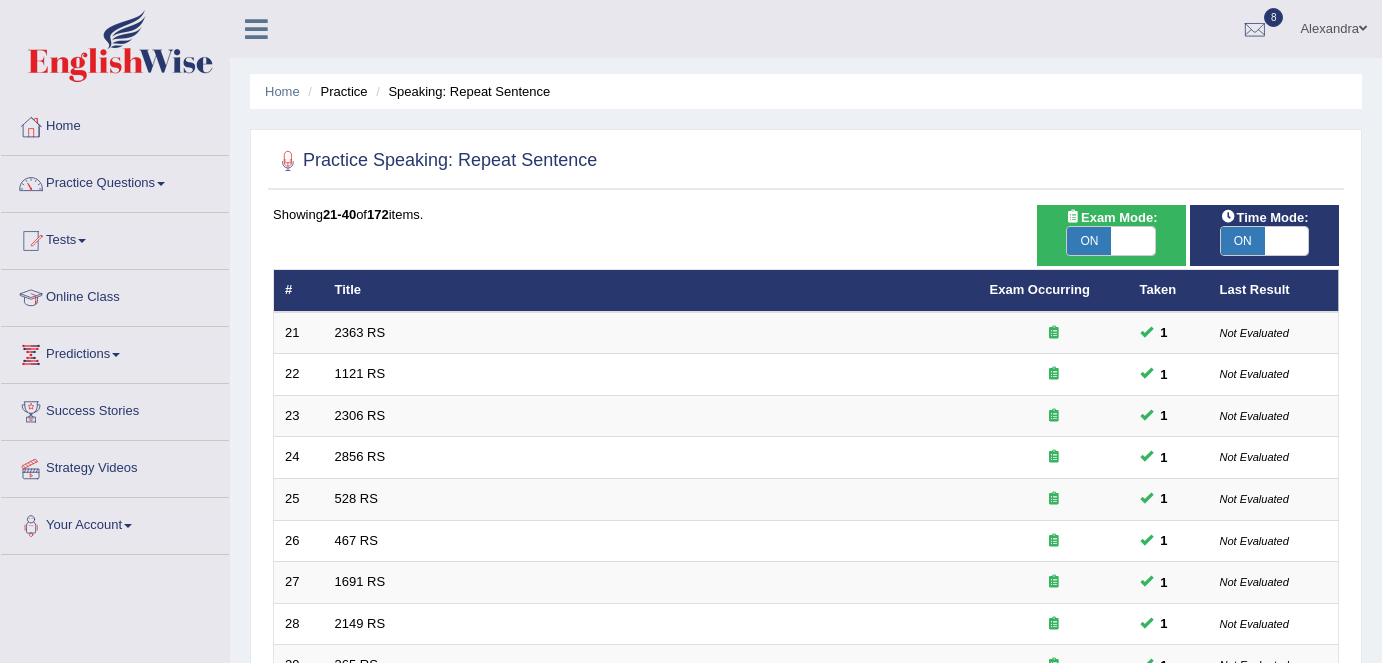scroll, scrollTop: 652, scrollLeft: 0, axis: vertical 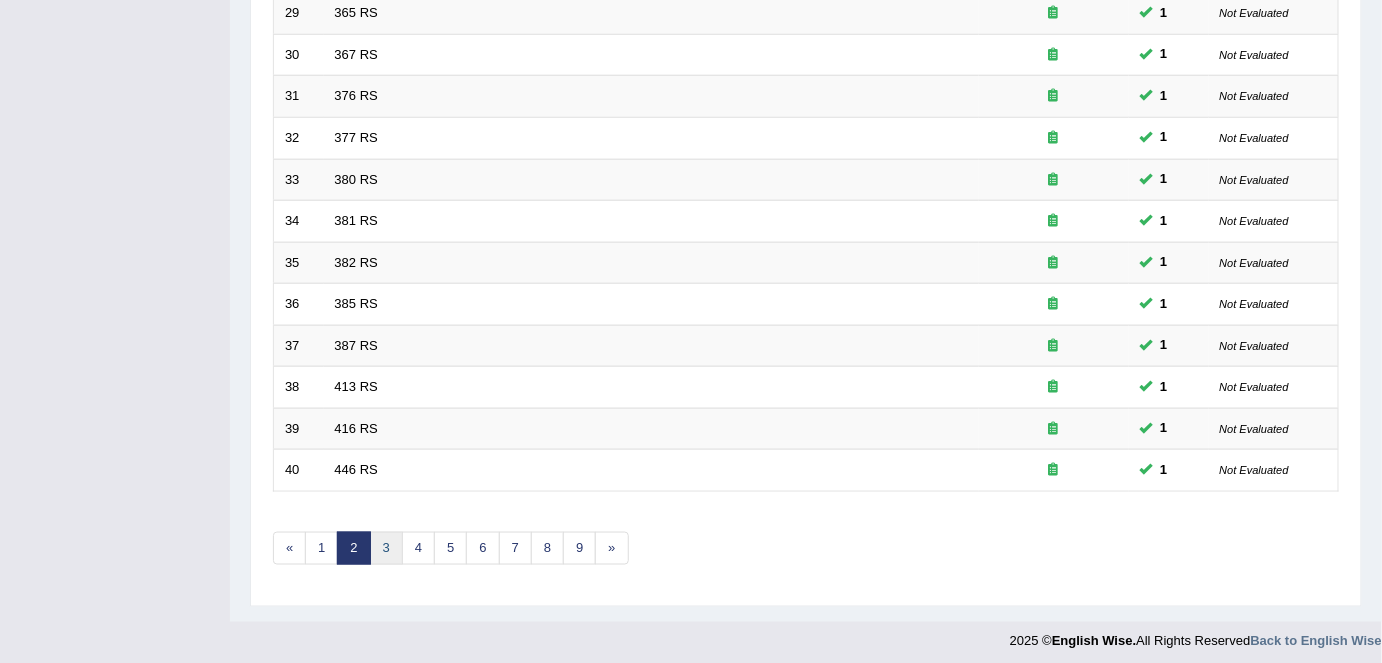 click on "3" at bounding box center [386, 548] 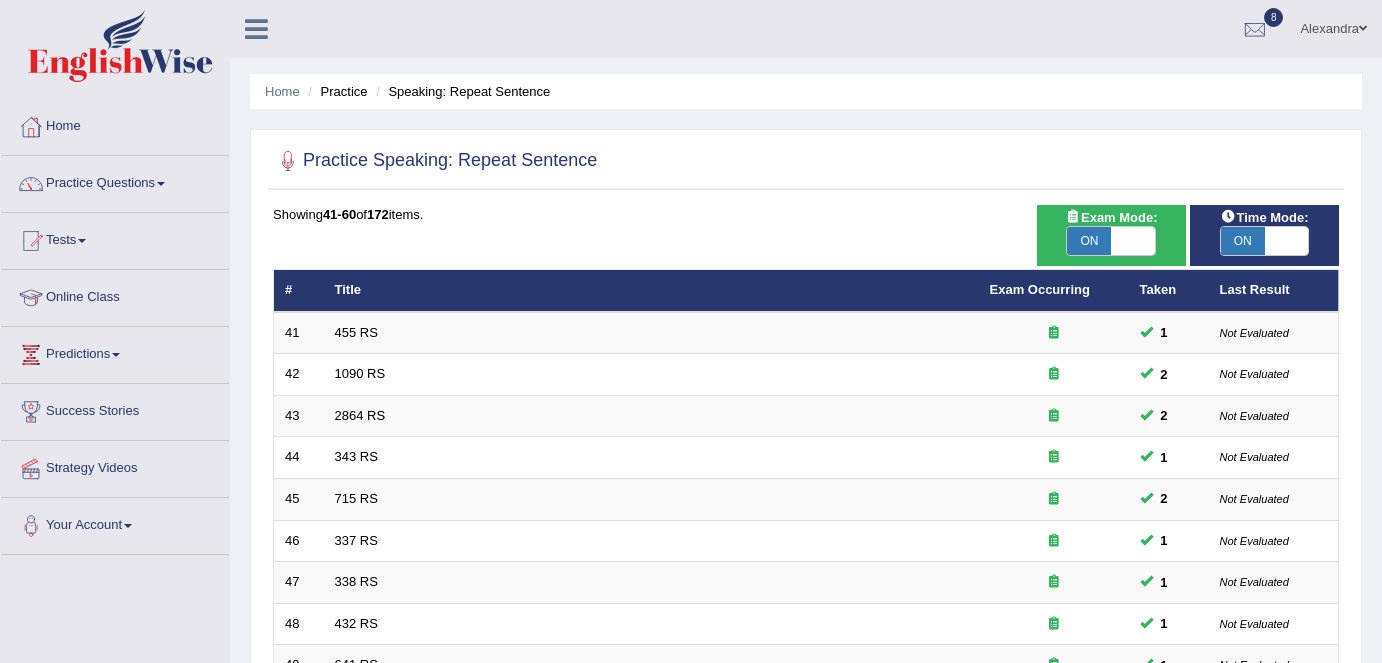 scroll, scrollTop: 652, scrollLeft: 0, axis: vertical 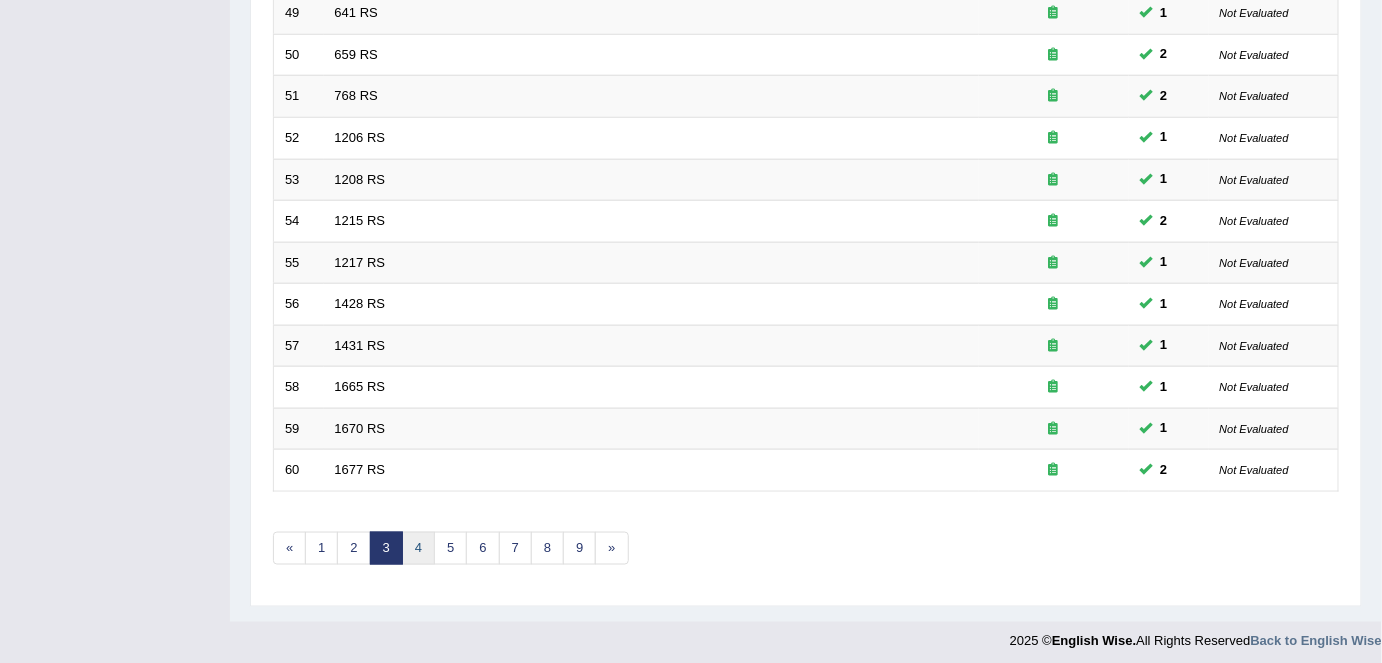 click on "4" at bounding box center (418, 548) 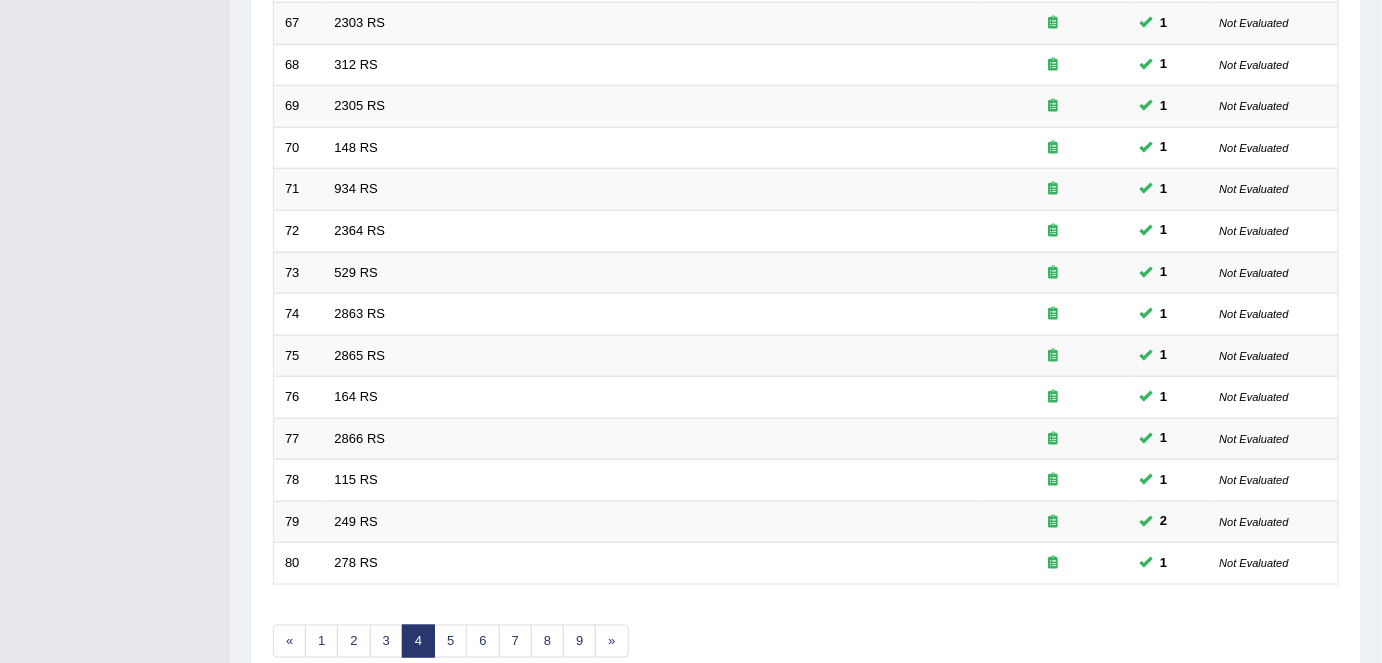 scroll, scrollTop: 0, scrollLeft: 0, axis: both 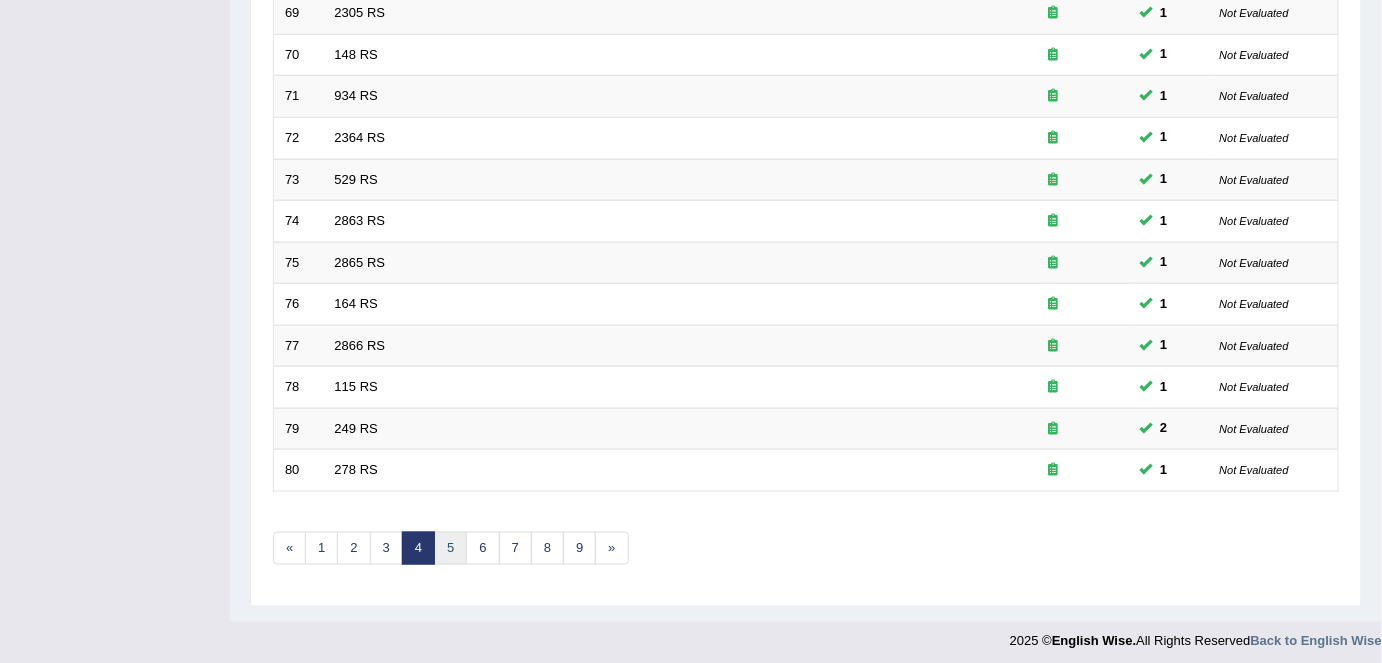 click on "5" at bounding box center (450, 548) 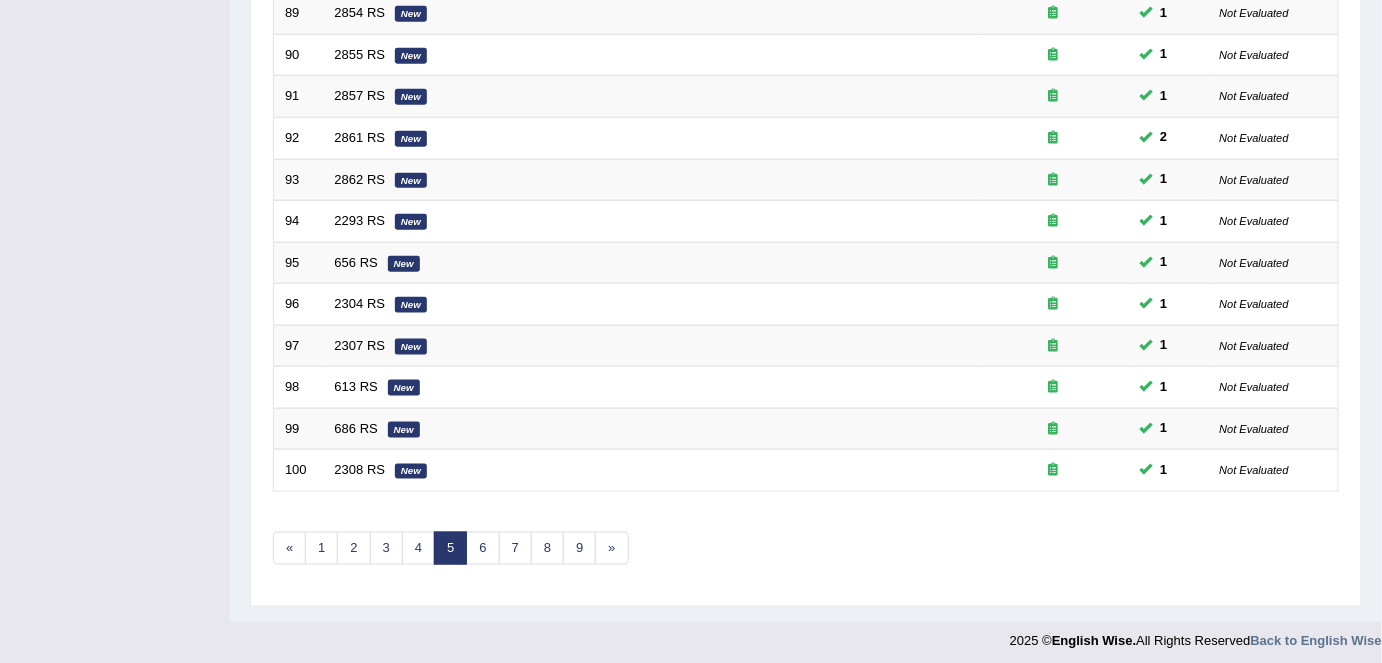 scroll, scrollTop: 652, scrollLeft: 0, axis: vertical 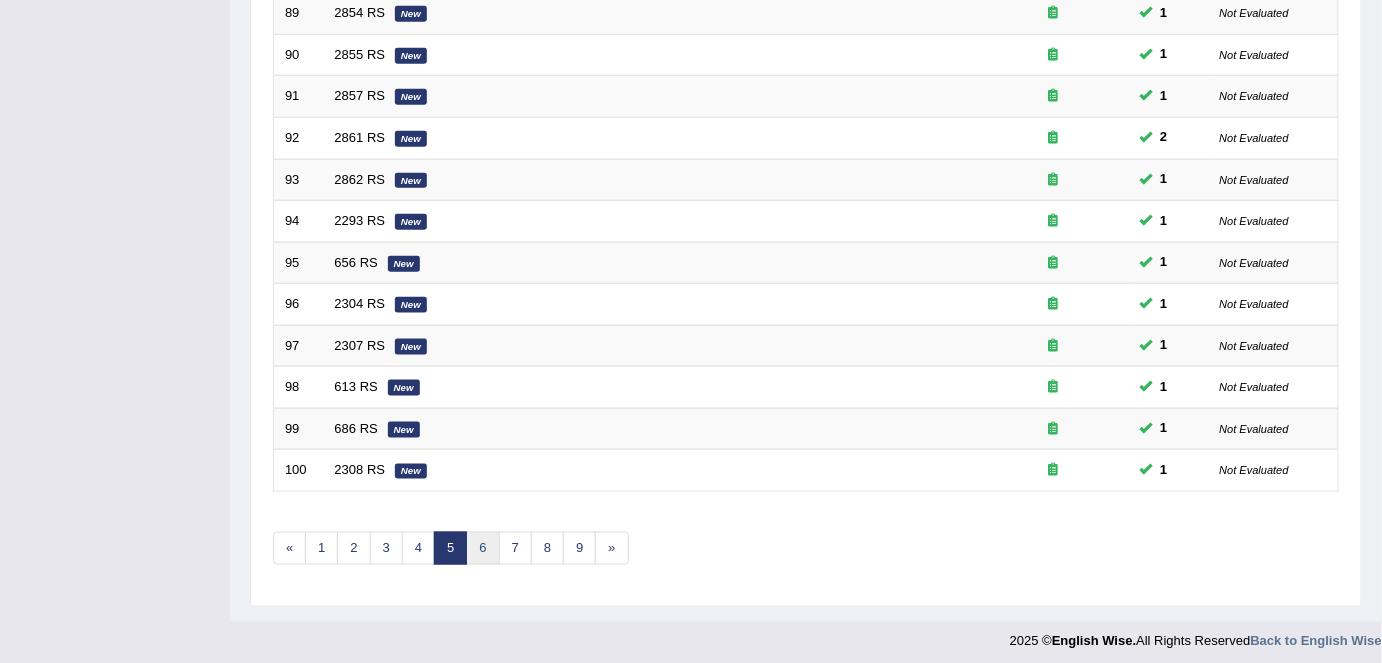 click on "6" at bounding box center (482, 548) 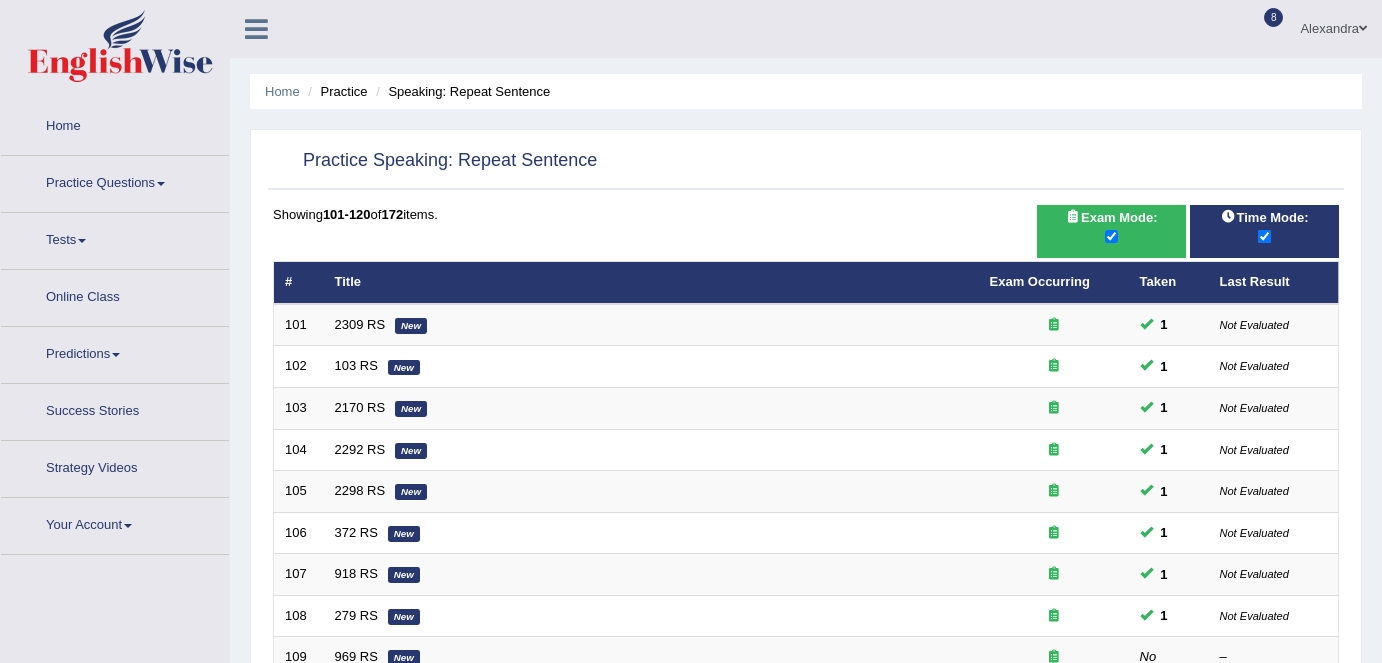 scroll, scrollTop: 495, scrollLeft: 0, axis: vertical 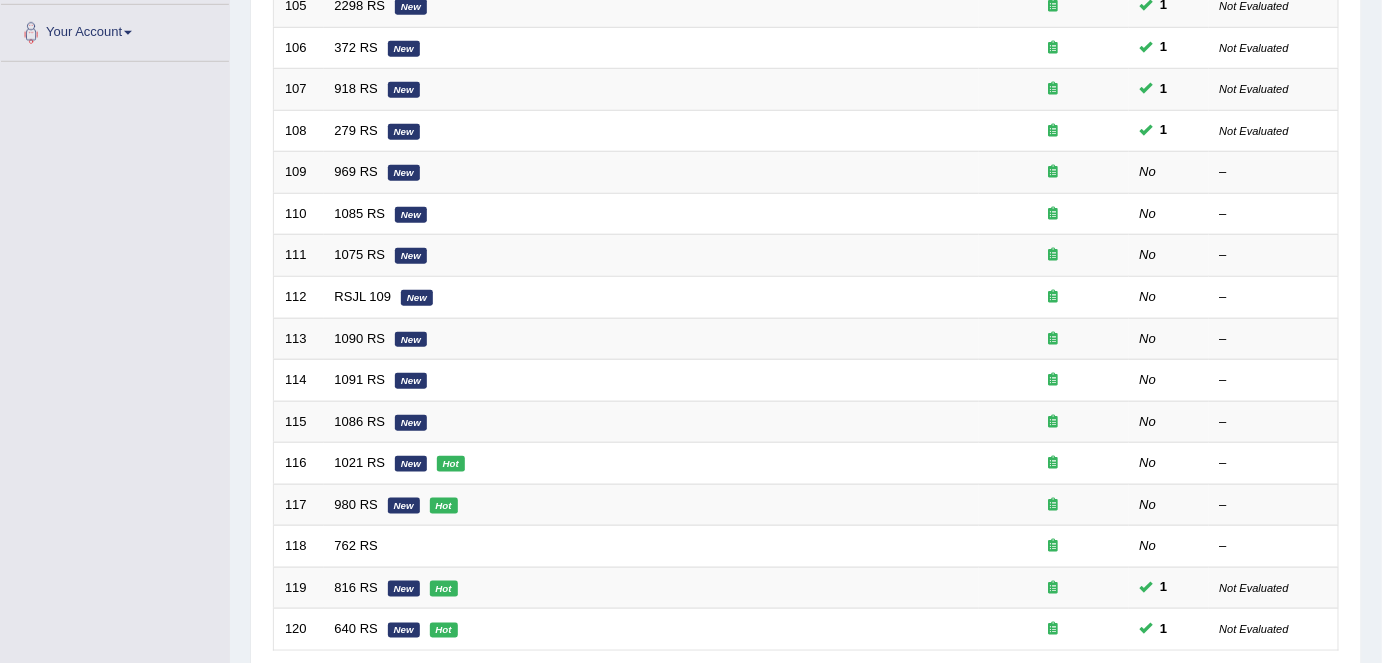 click on "969 RS" at bounding box center (356, 171) 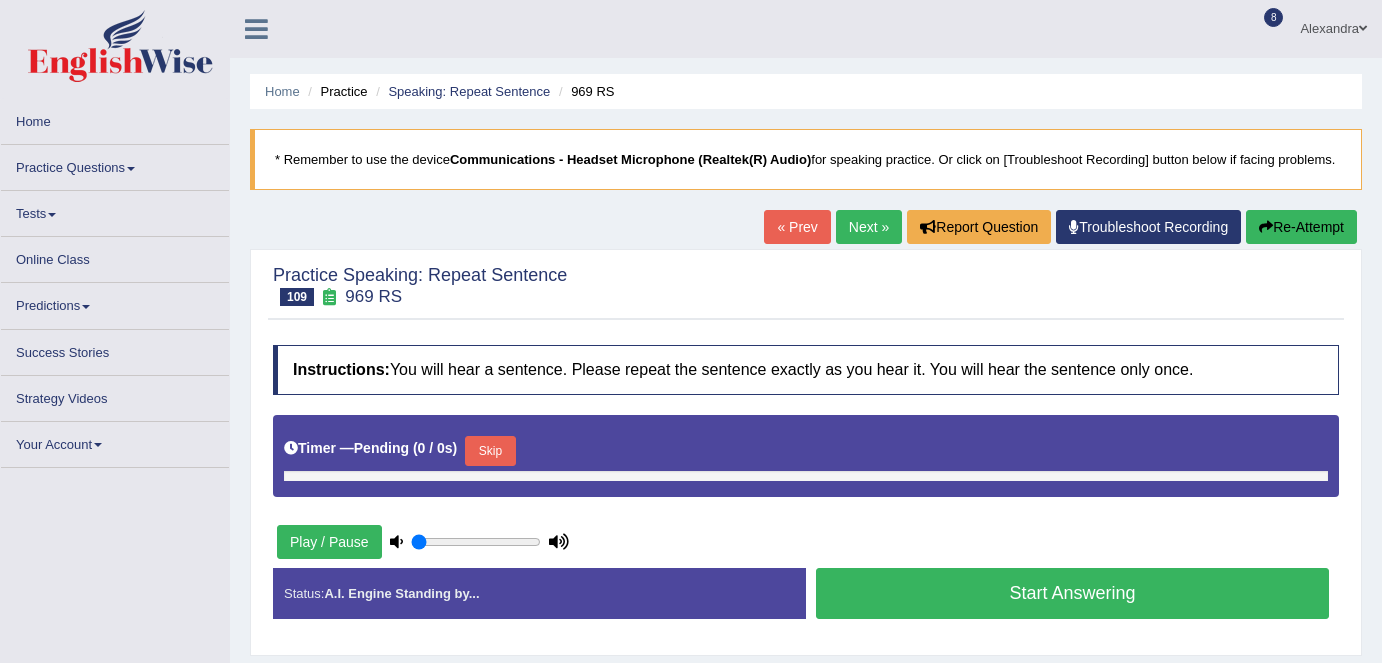 scroll, scrollTop: 0, scrollLeft: 0, axis: both 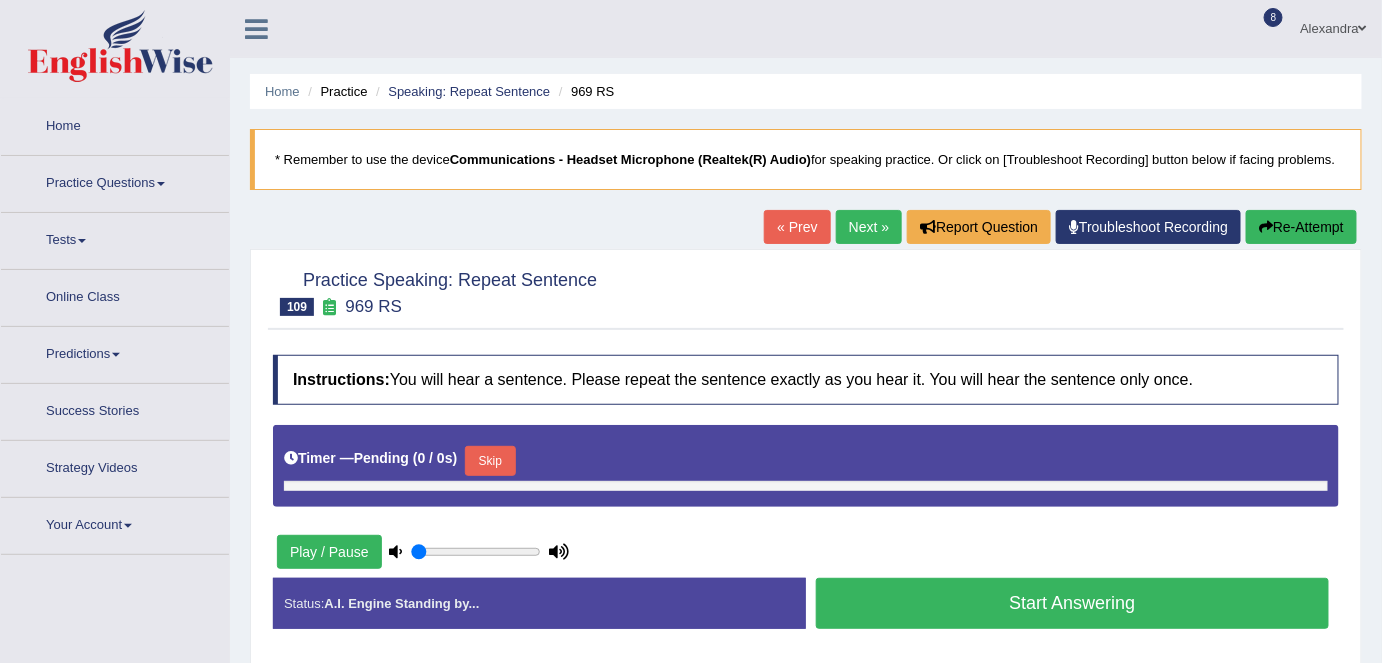 type on "0.45" 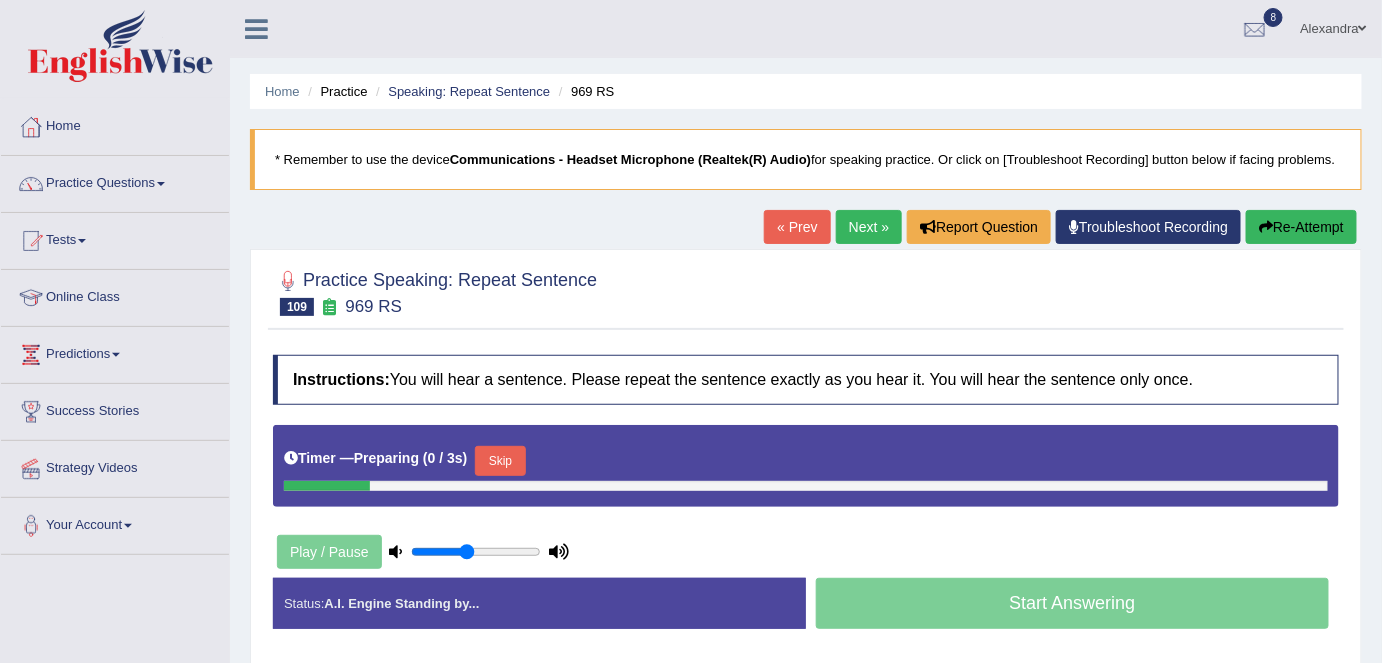 scroll, scrollTop: 0, scrollLeft: 0, axis: both 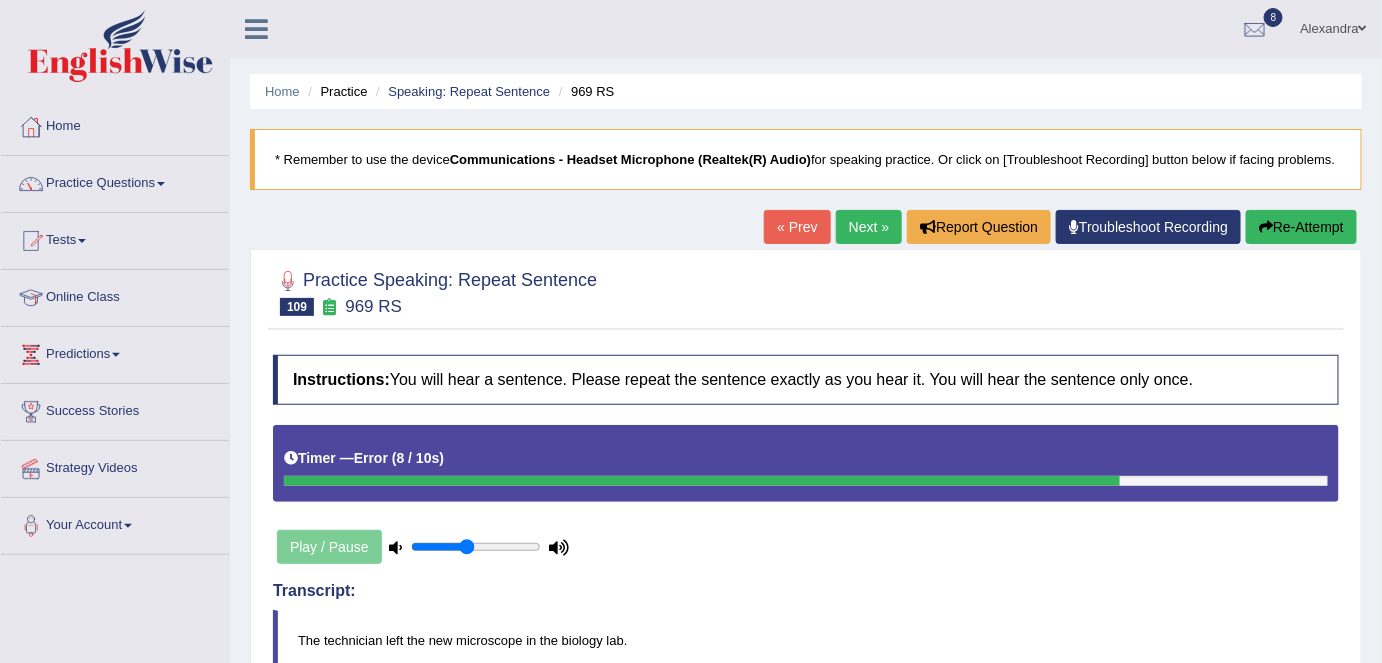 click on "Re-Attempt" at bounding box center [1301, 227] 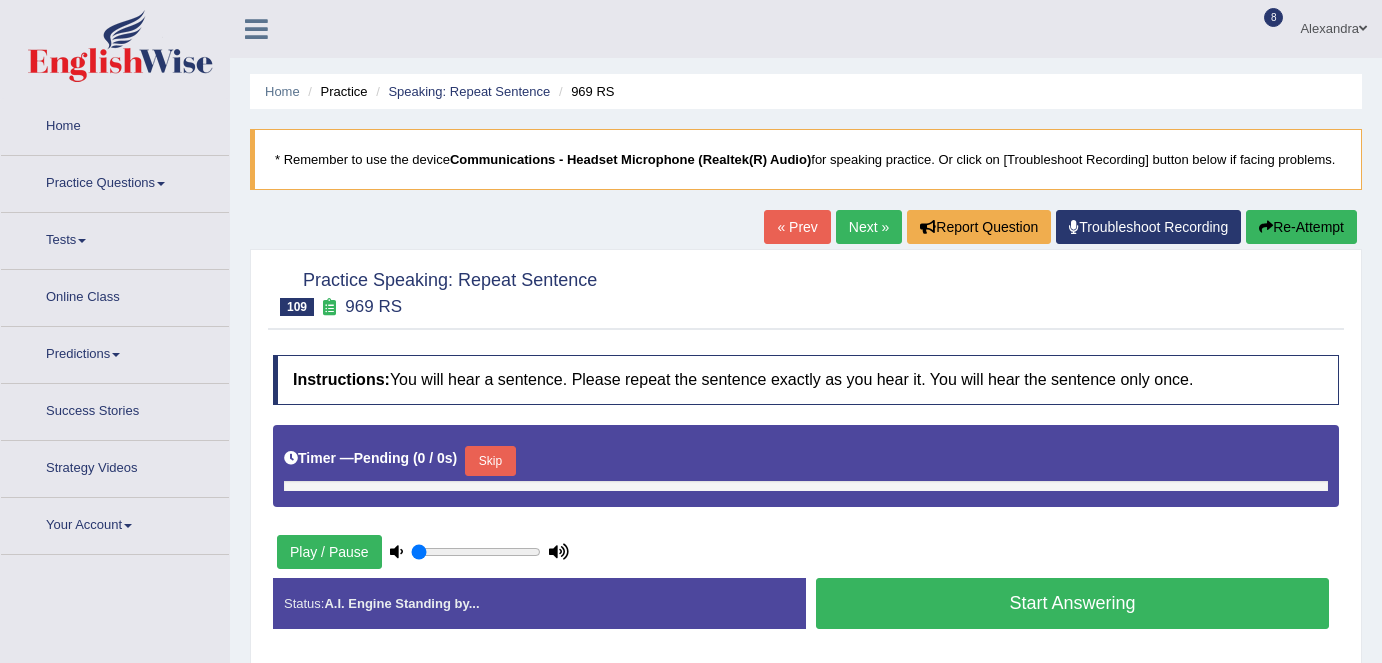 type on "0.45" 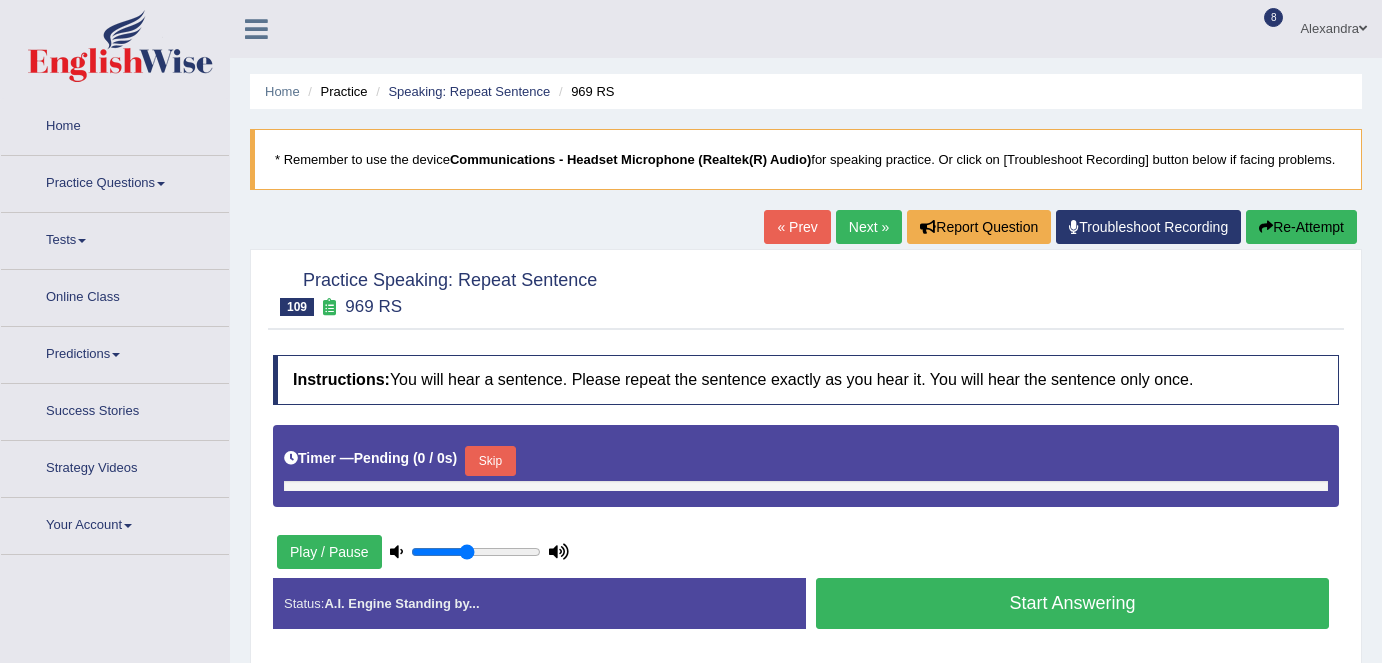 scroll, scrollTop: 0, scrollLeft: 0, axis: both 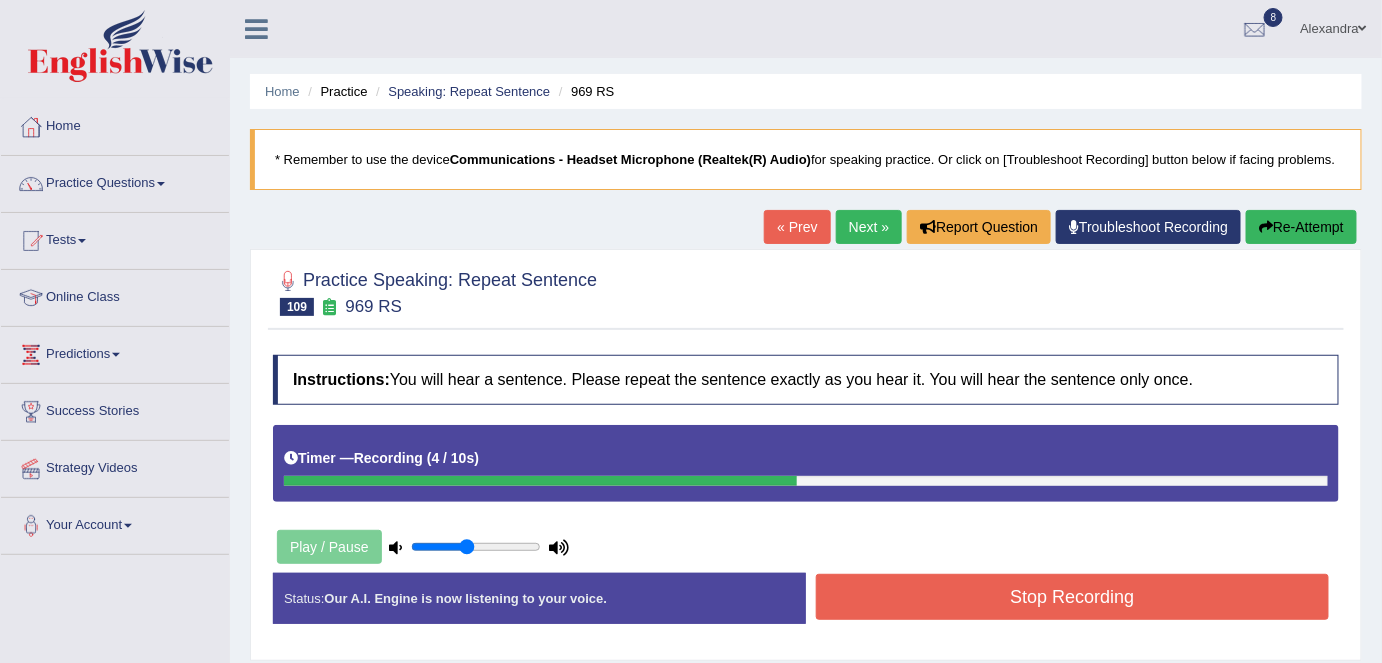 click on "Stop Recording" at bounding box center (1072, 597) 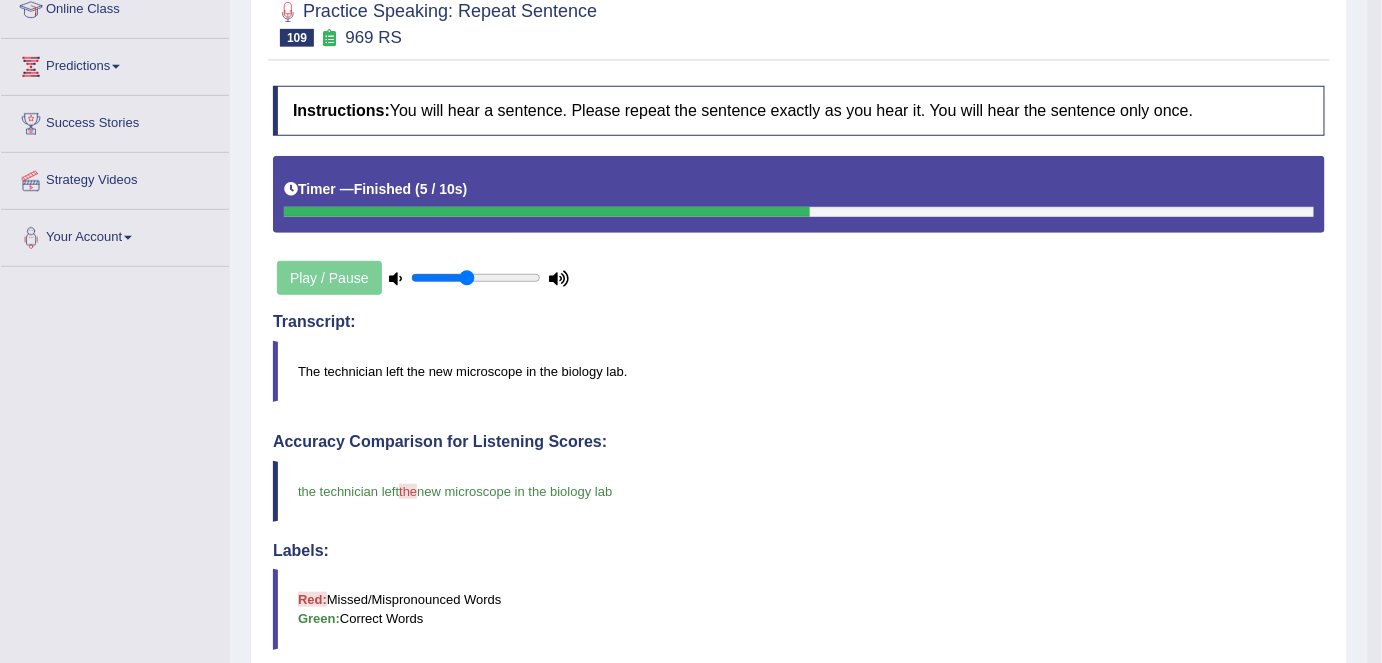 scroll, scrollTop: 0, scrollLeft: 0, axis: both 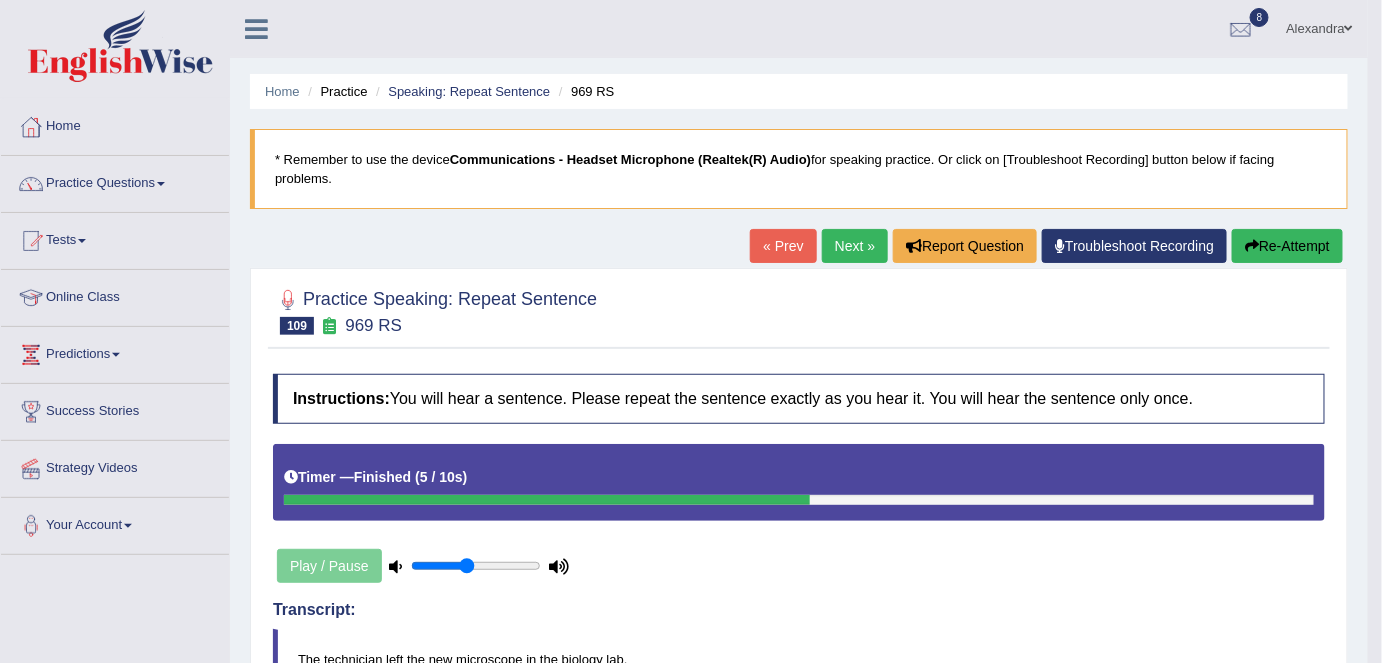 click on "Next »" at bounding box center [855, 246] 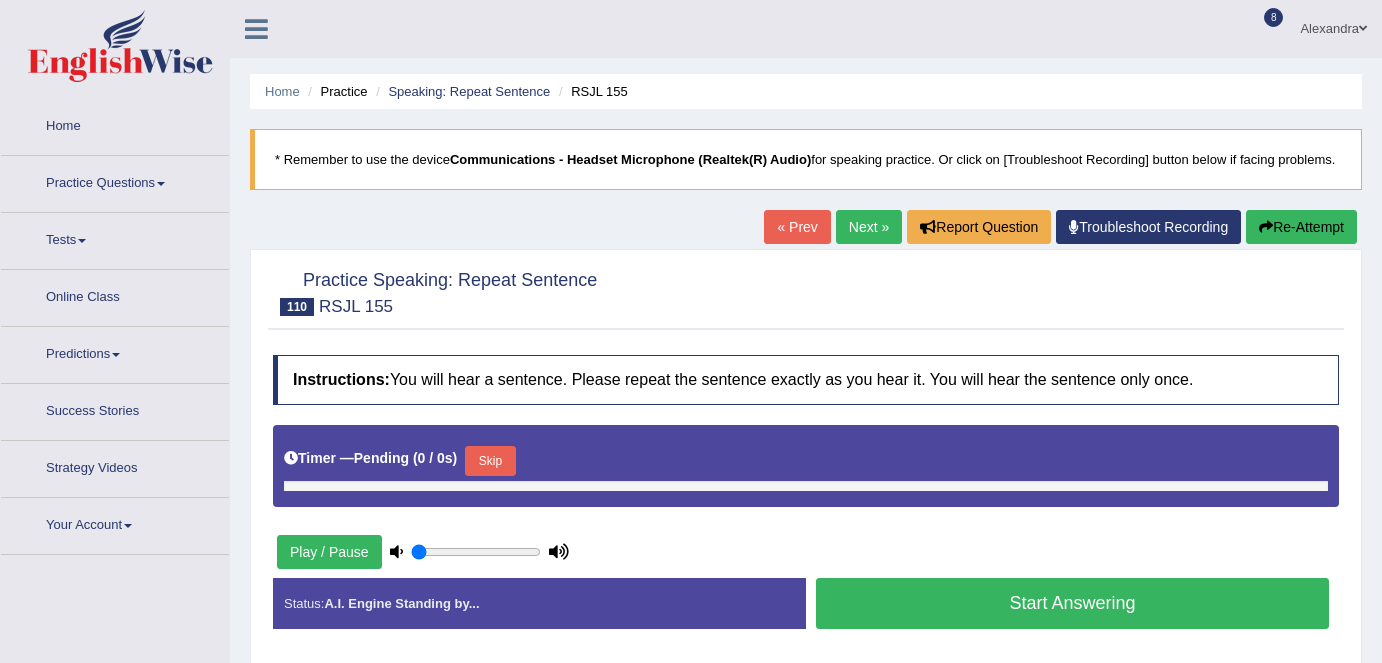 type on "0.45" 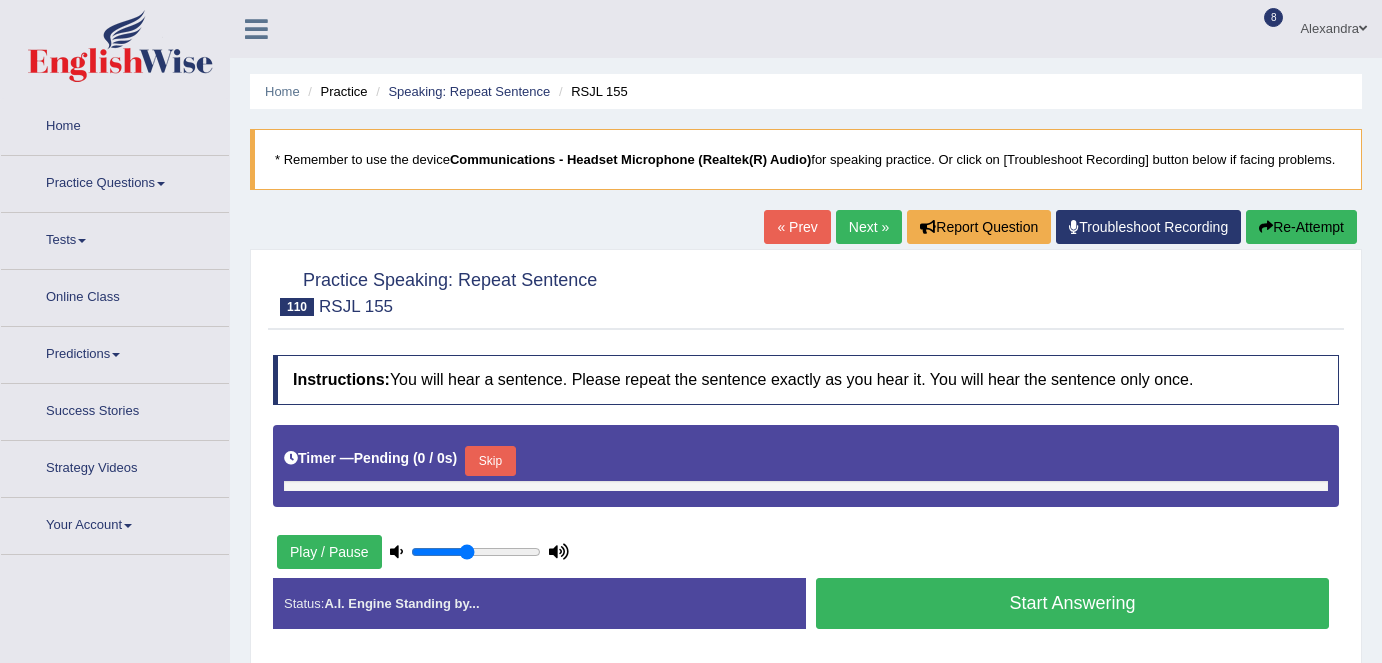 scroll, scrollTop: 0, scrollLeft: 0, axis: both 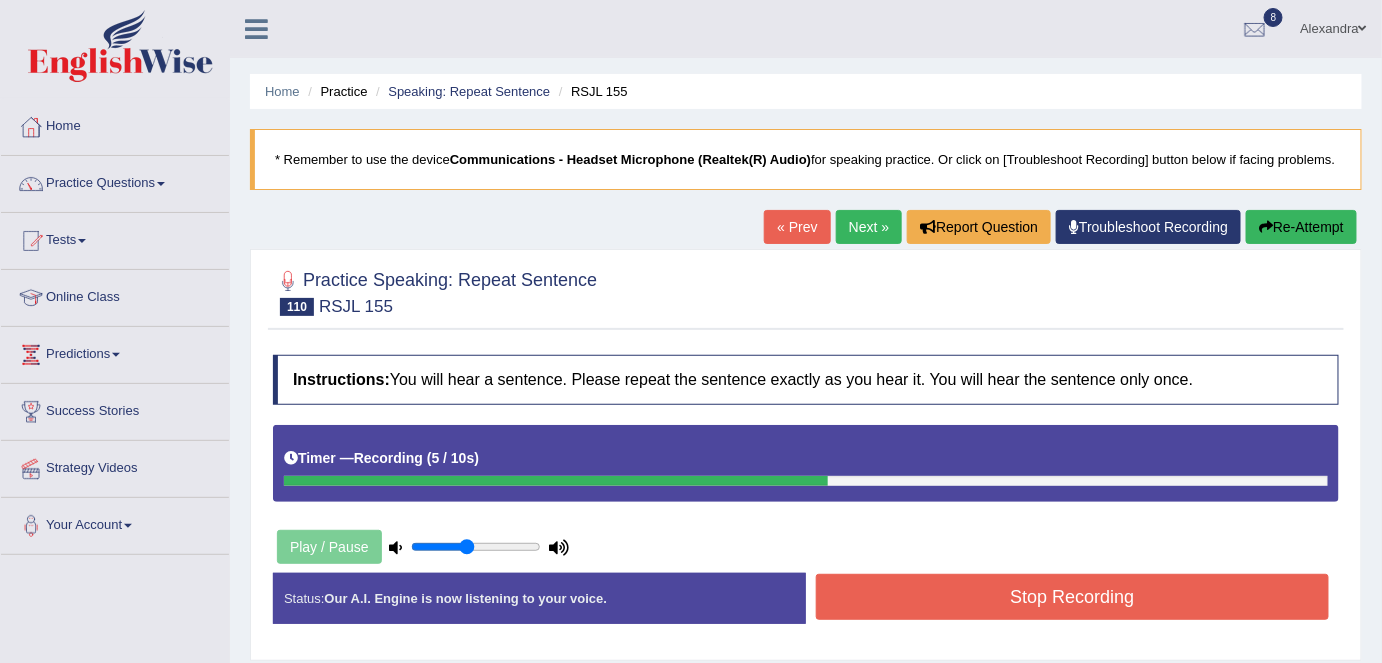 click on "Stop Recording" at bounding box center (1072, 597) 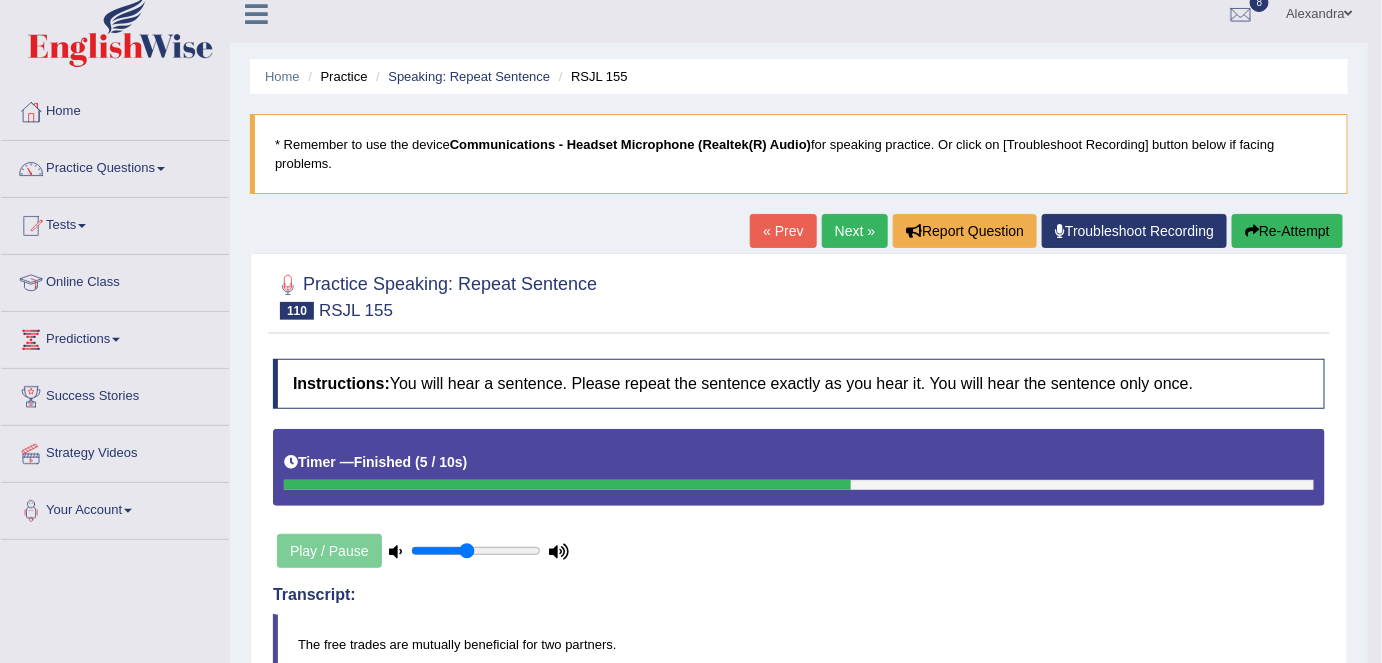 scroll, scrollTop: 0, scrollLeft: 0, axis: both 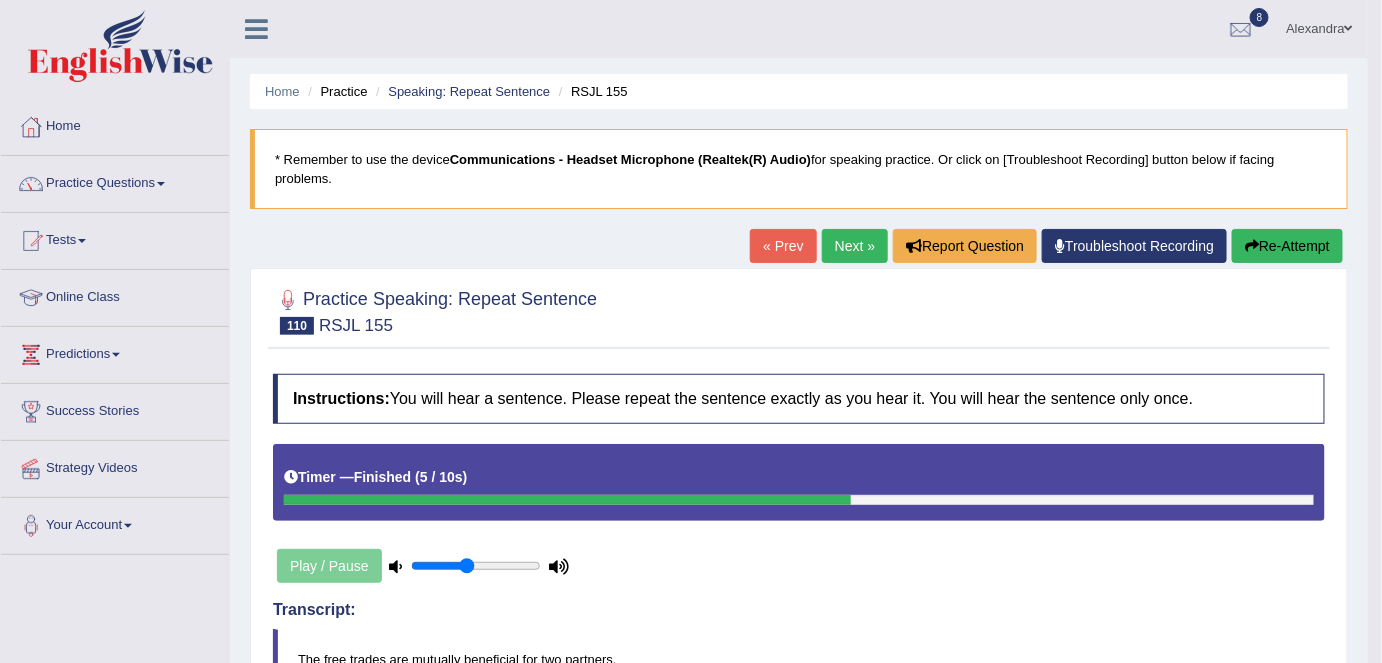 click on "Next »" at bounding box center [855, 246] 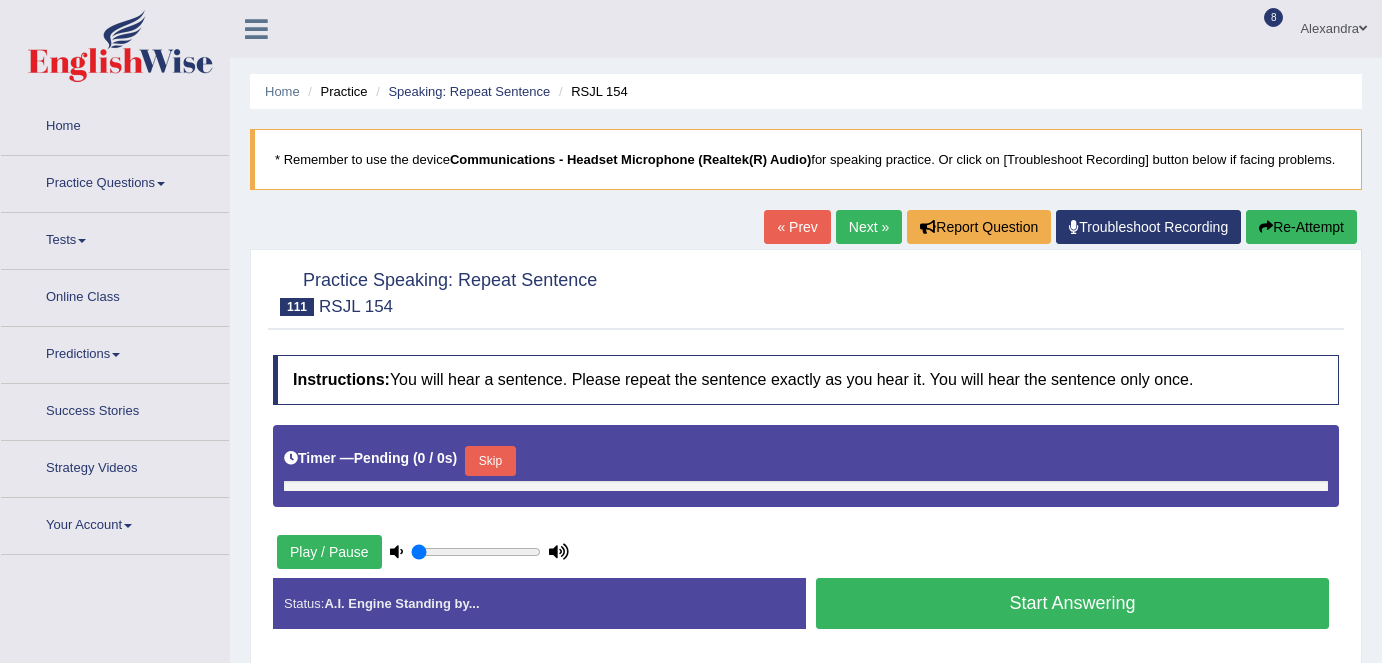 type on "0.45" 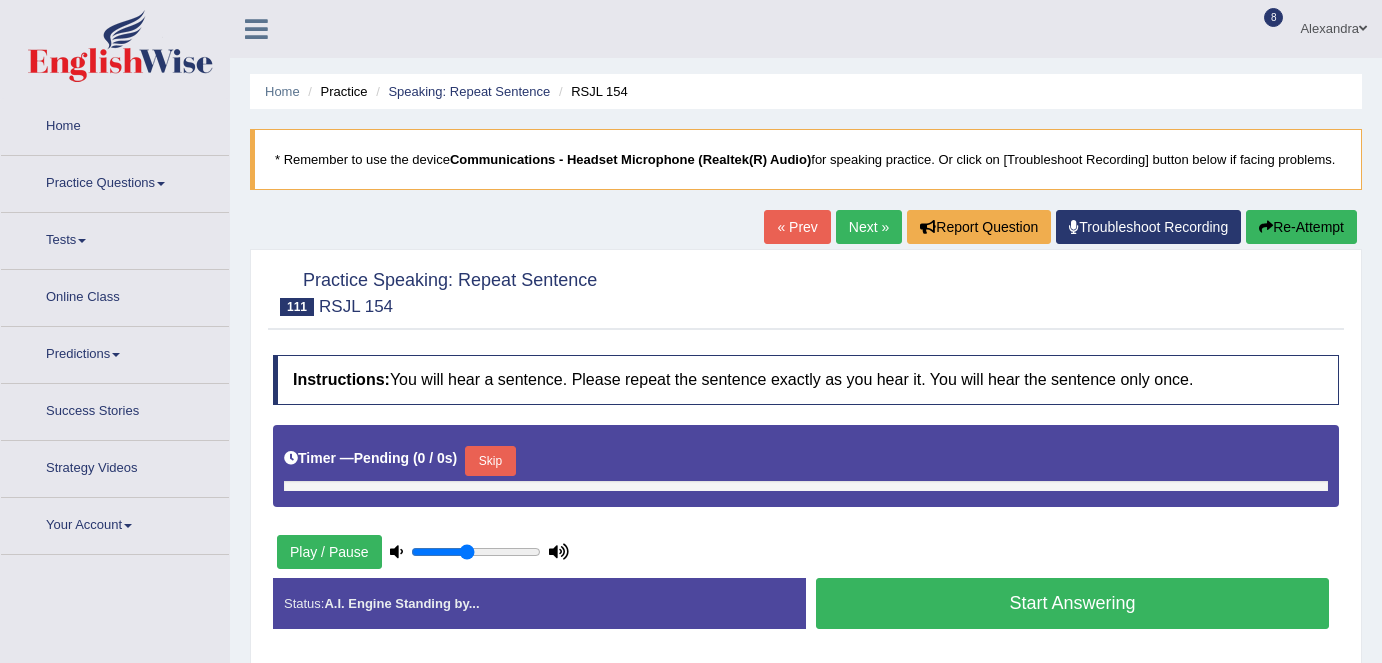 scroll, scrollTop: 0, scrollLeft: 0, axis: both 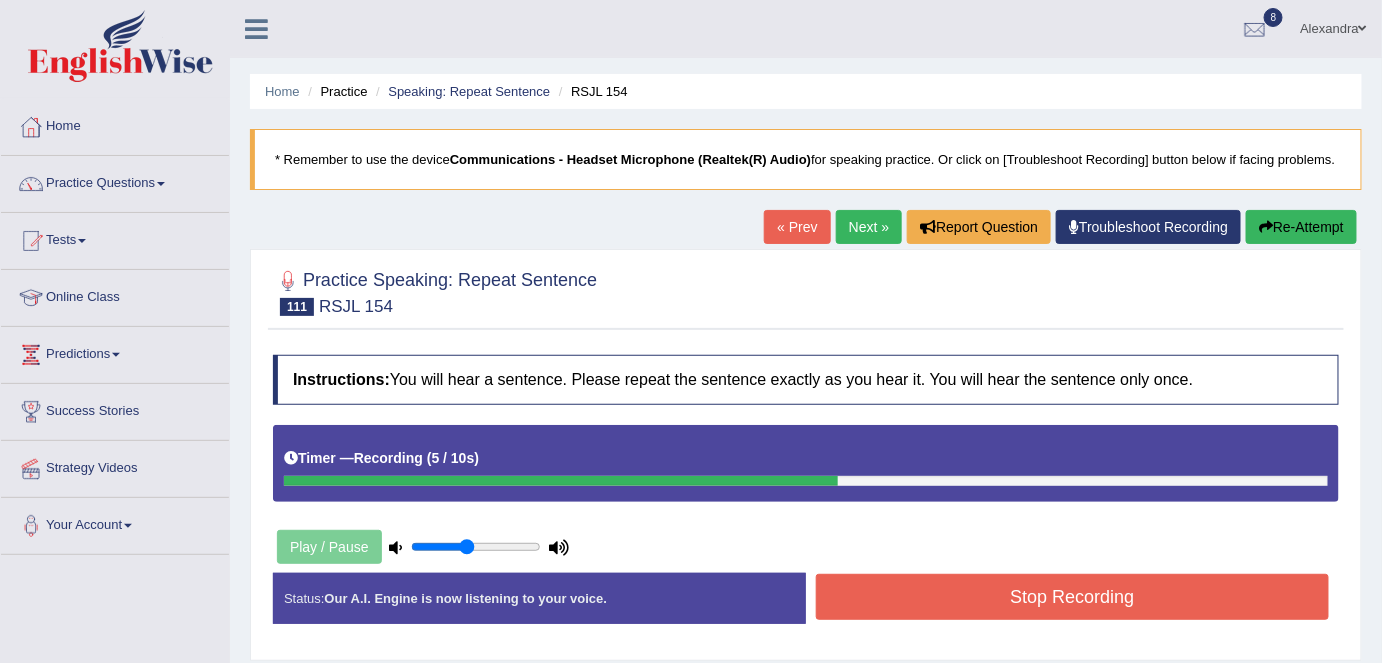 click on "Stop Recording" at bounding box center (1072, 597) 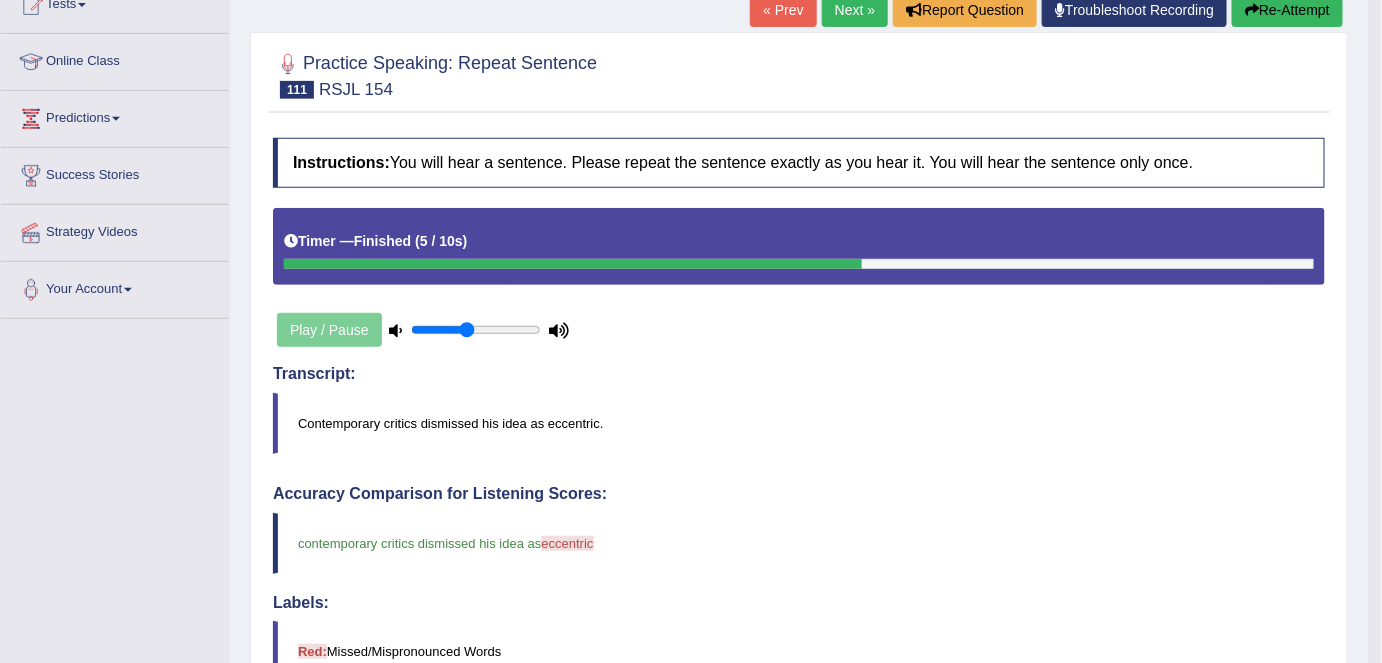 scroll, scrollTop: 0, scrollLeft: 0, axis: both 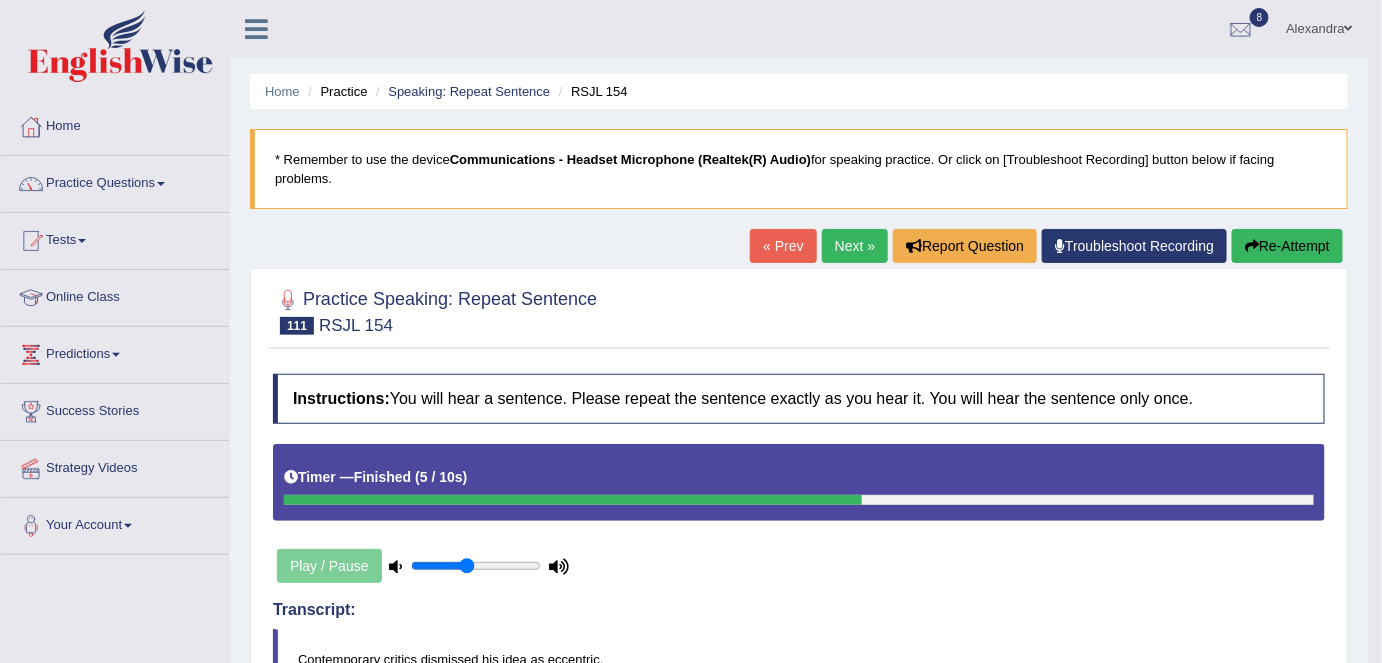 click on "Next »" at bounding box center [855, 246] 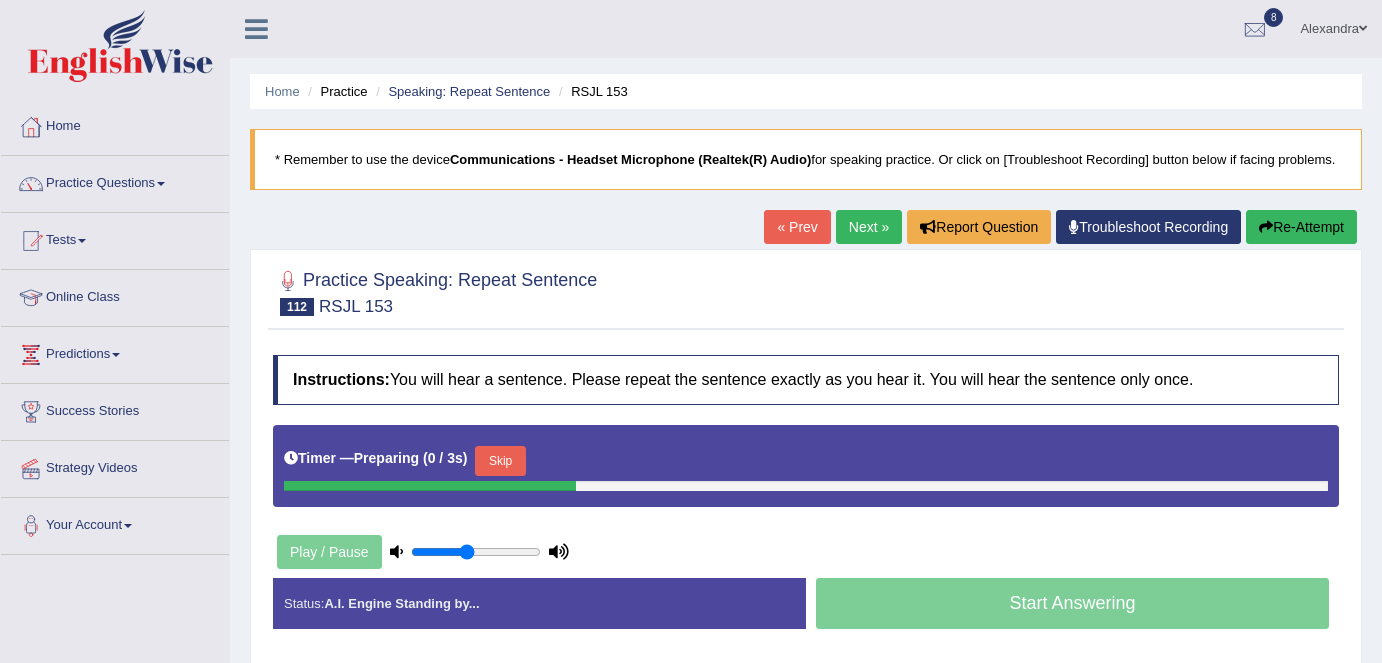 scroll, scrollTop: 0, scrollLeft: 0, axis: both 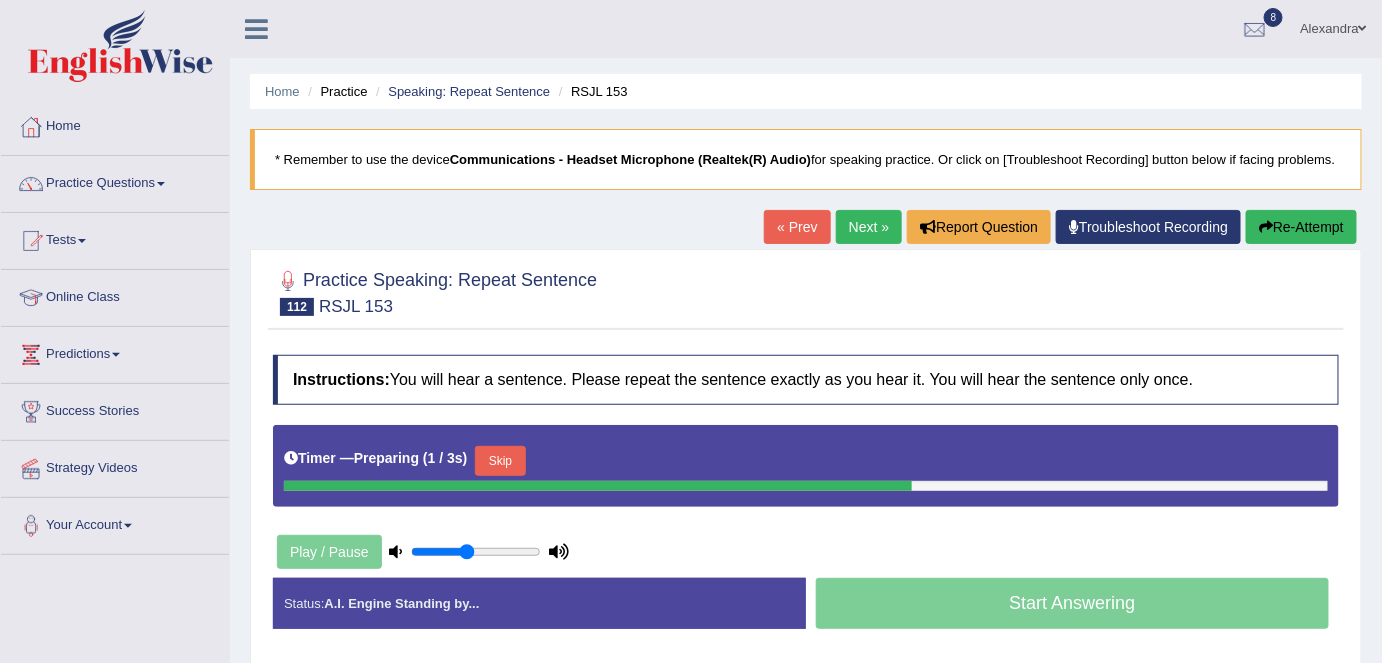 click on "Skip" at bounding box center (500, 461) 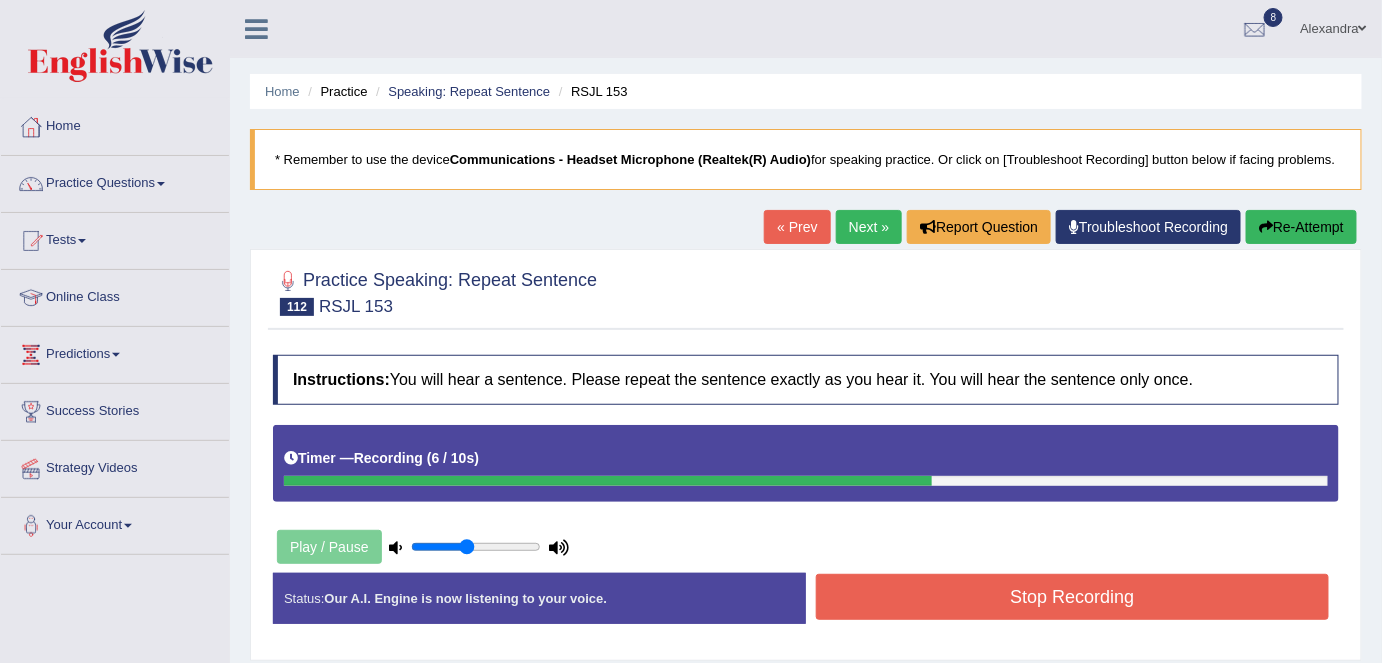 click on "Stop Recording" at bounding box center (1072, 597) 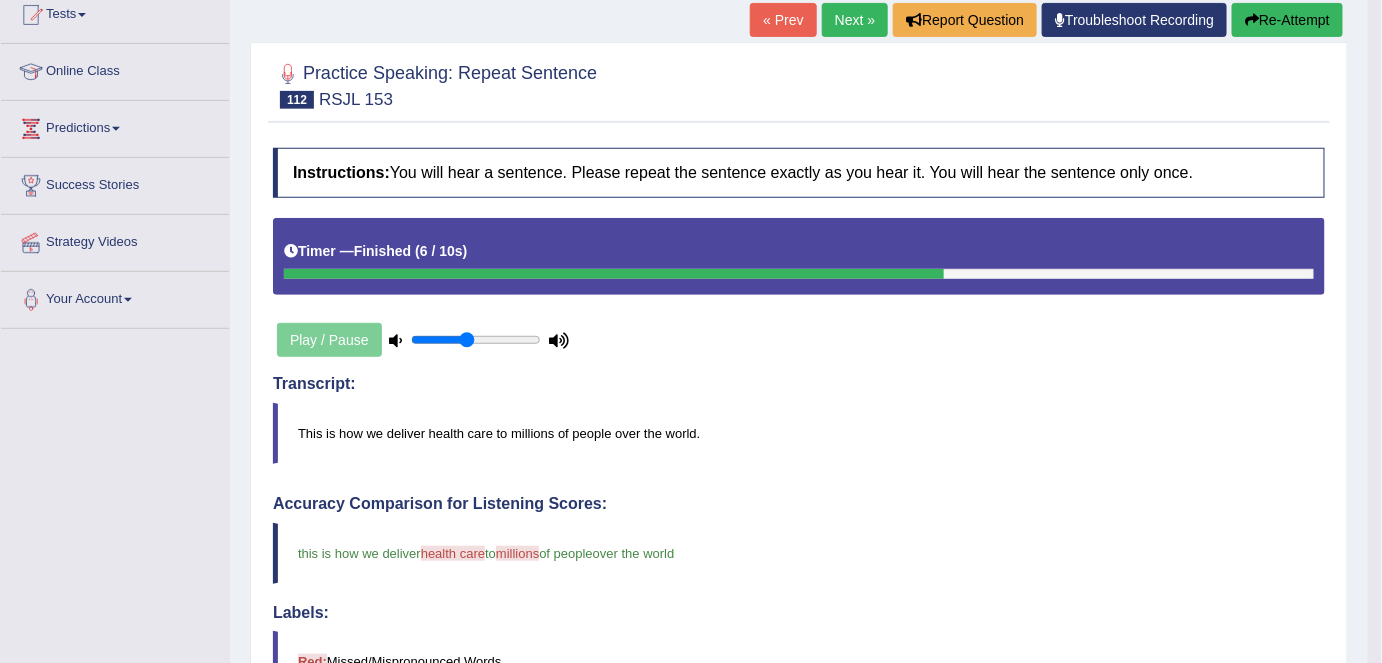 scroll, scrollTop: 225, scrollLeft: 0, axis: vertical 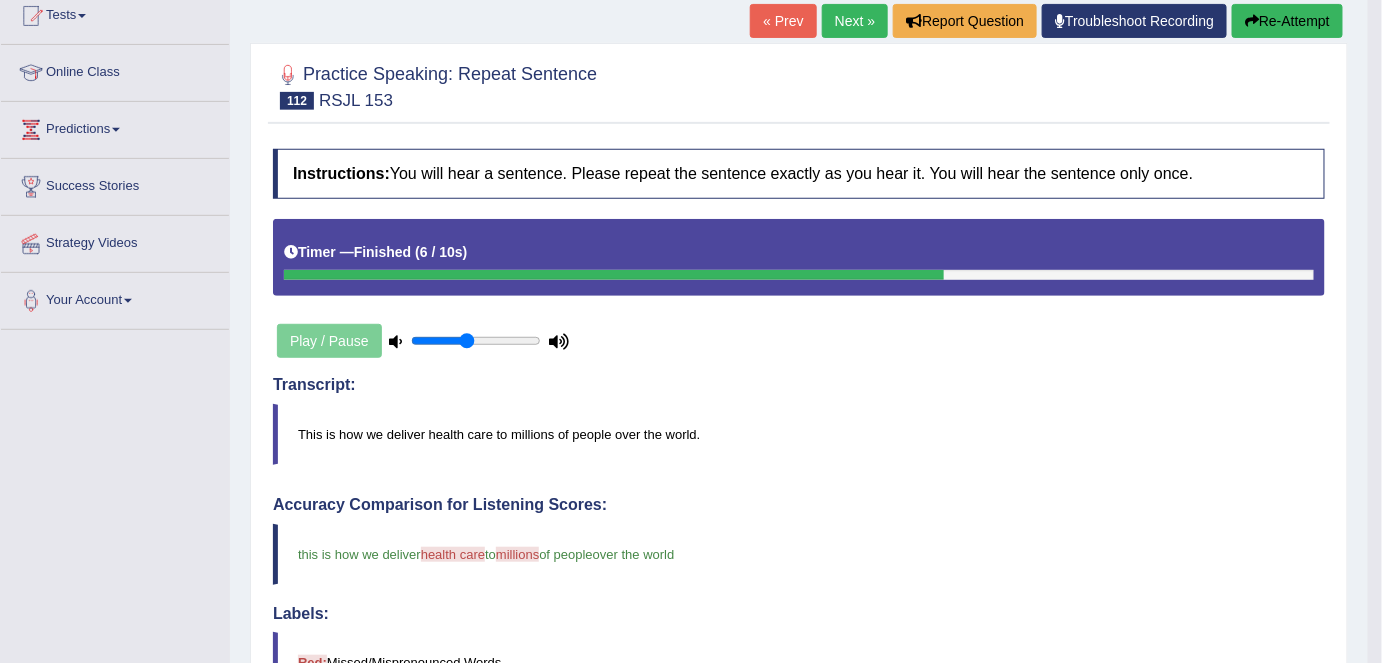 click on "Next »" at bounding box center [855, 21] 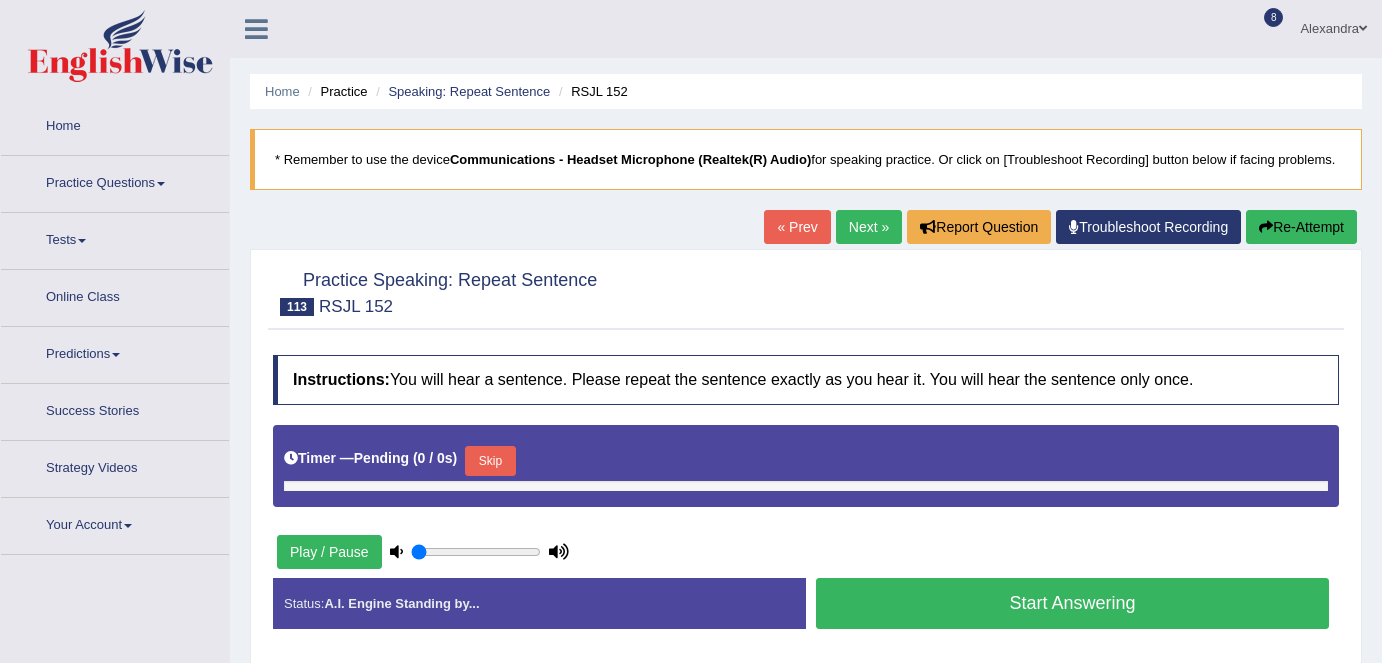 scroll, scrollTop: 0, scrollLeft: 0, axis: both 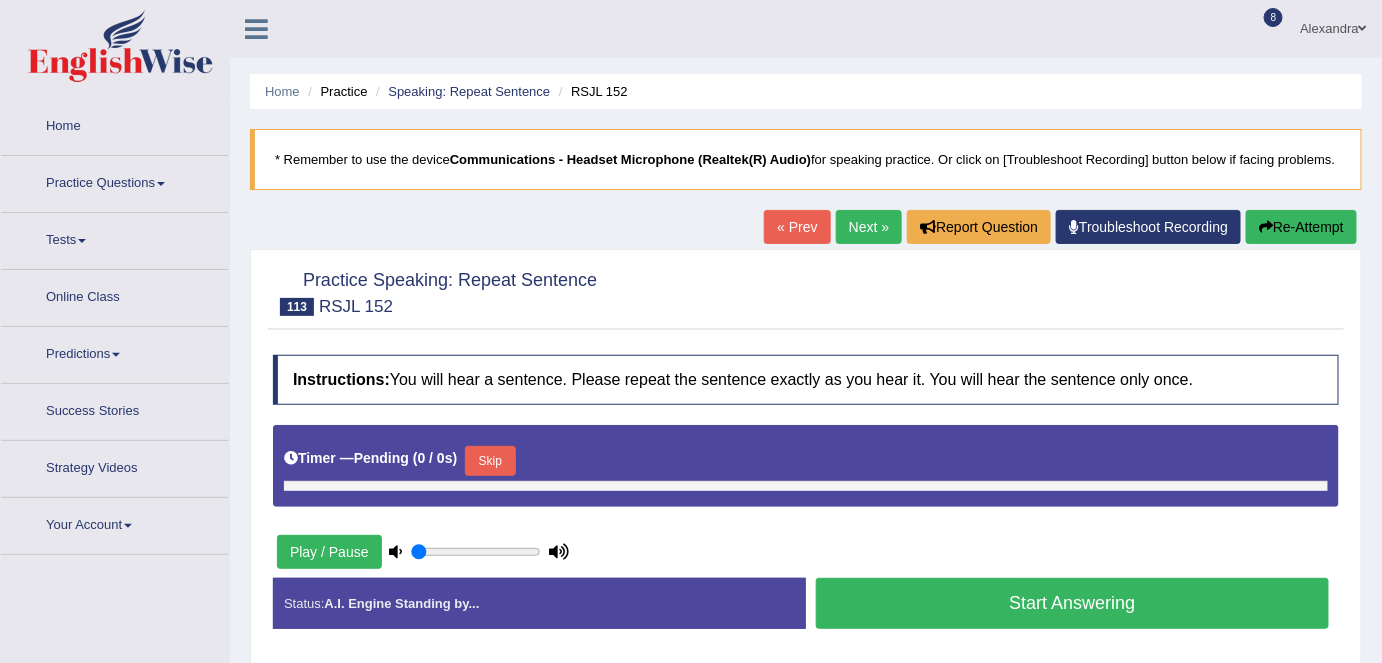 type on "0.45" 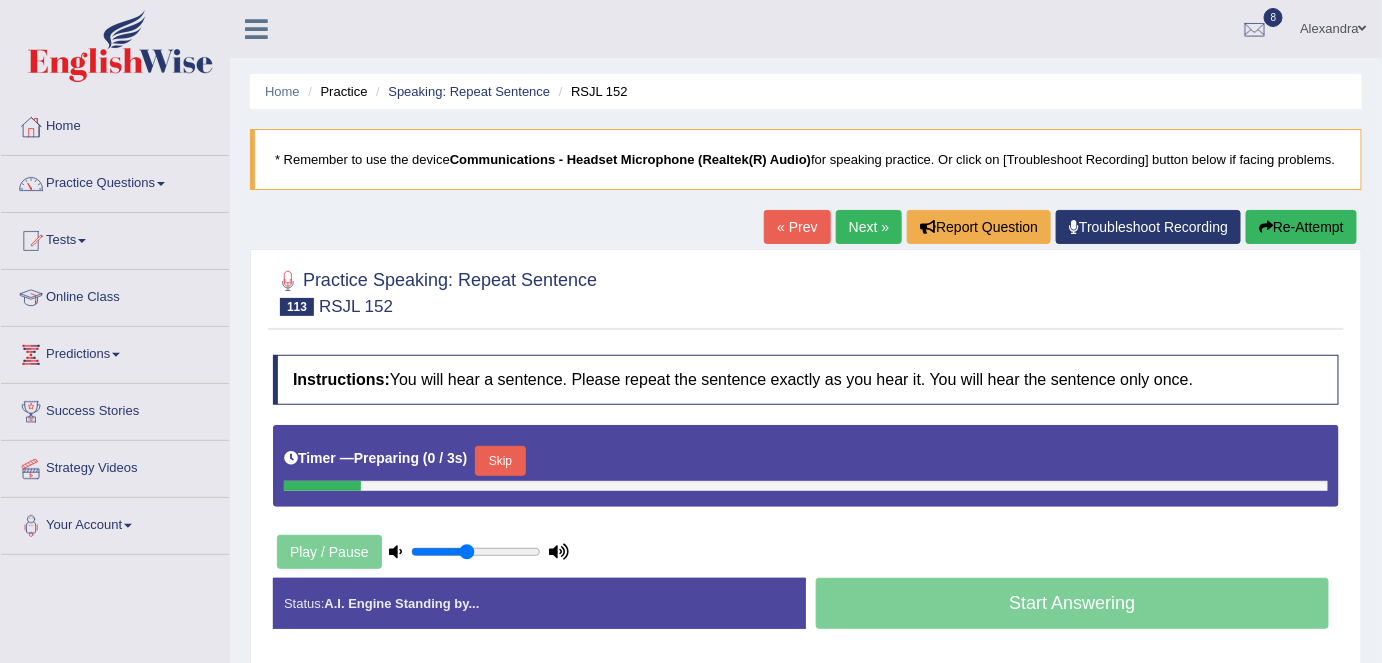 scroll, scrollTop: 0, scrollLeft: 0, axis: both 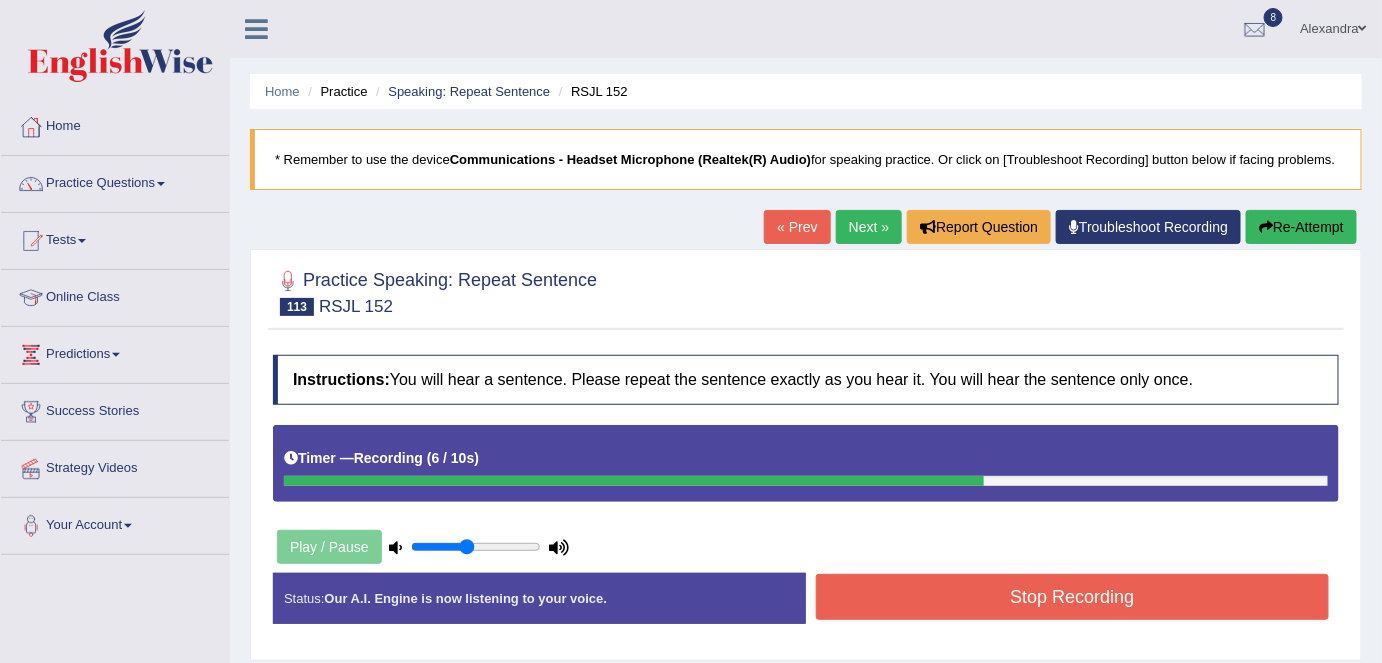 click on "Stop Recording" at bounding box center [1072, 597] 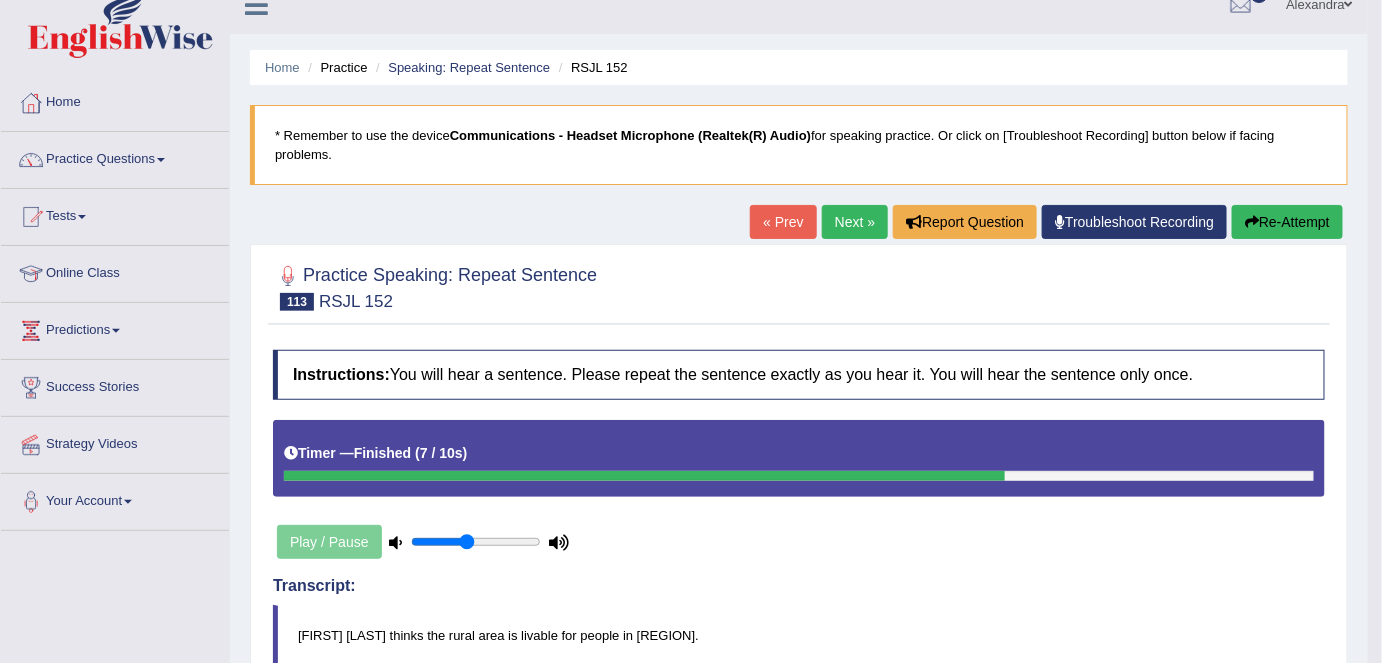 scroll, scrollTop: 0, scrollLeft: 0, axis: both 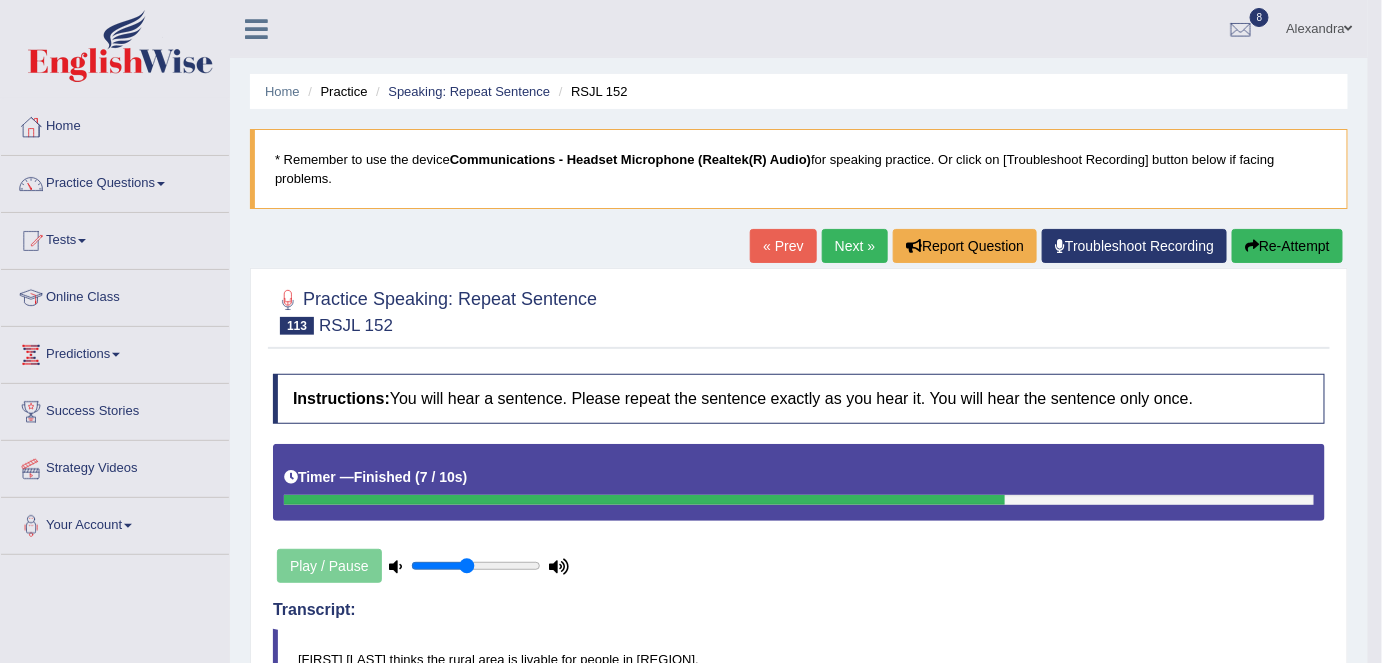 click on "Next »" at bounding box center (855, 246) 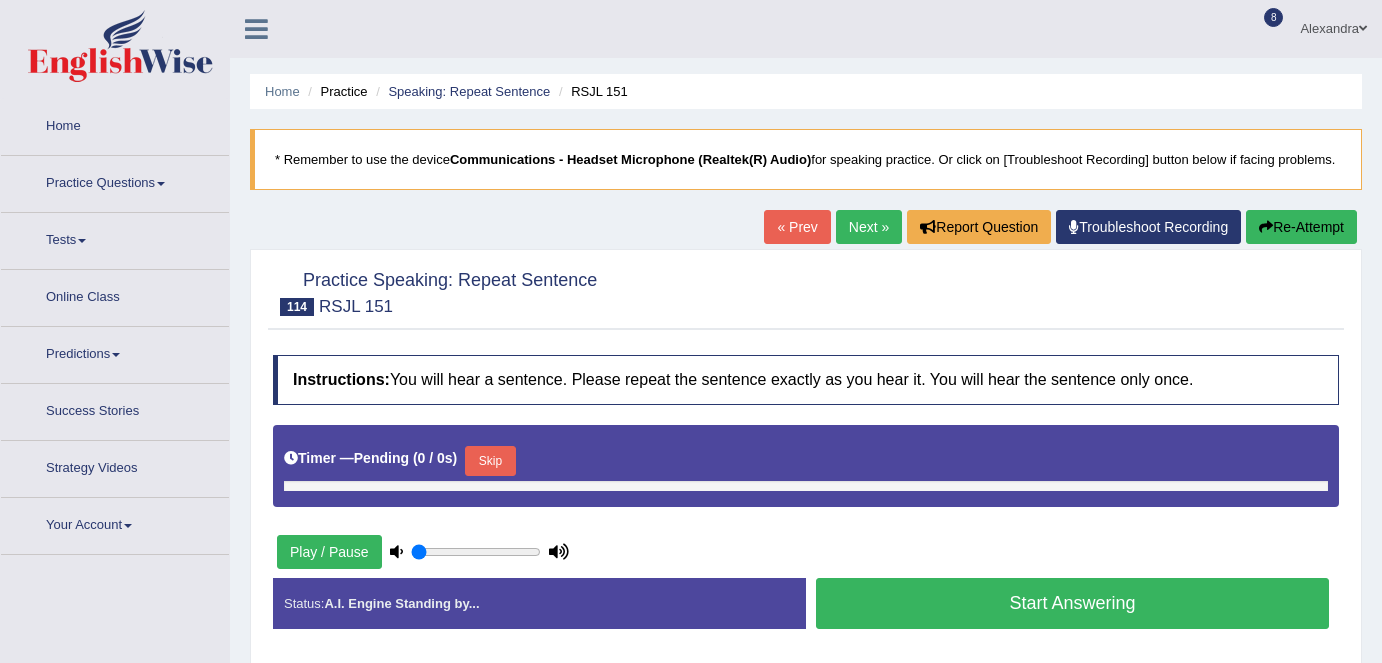 type on "0.45" 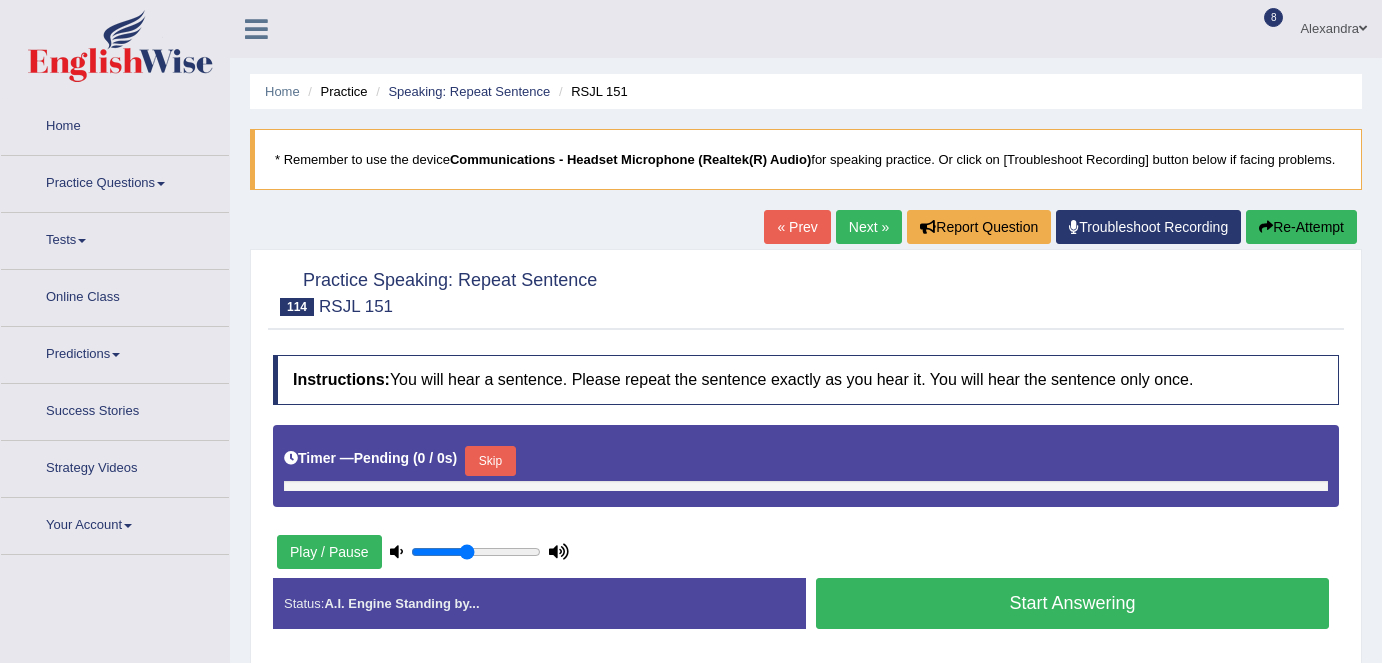 scroll, scrollTop: 0, scrollLeft: 0, axis: both 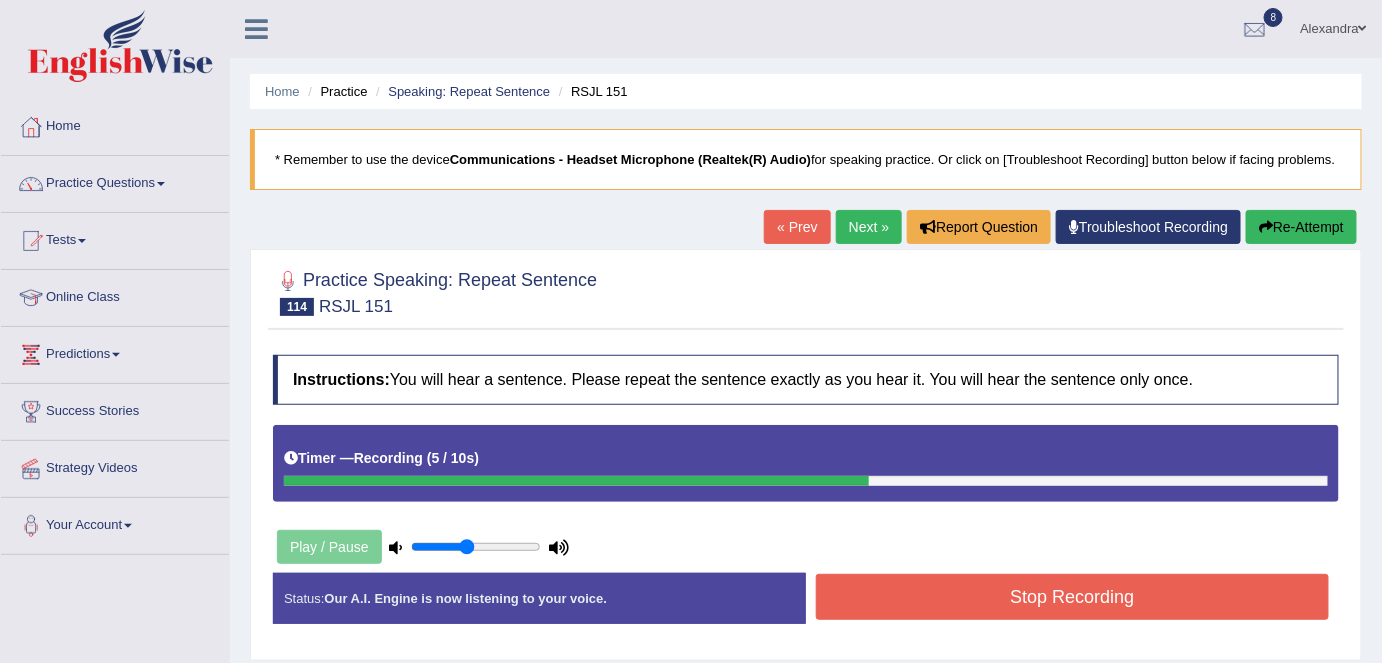 click on "Stop Recording" at bounding box center [1072, 597] 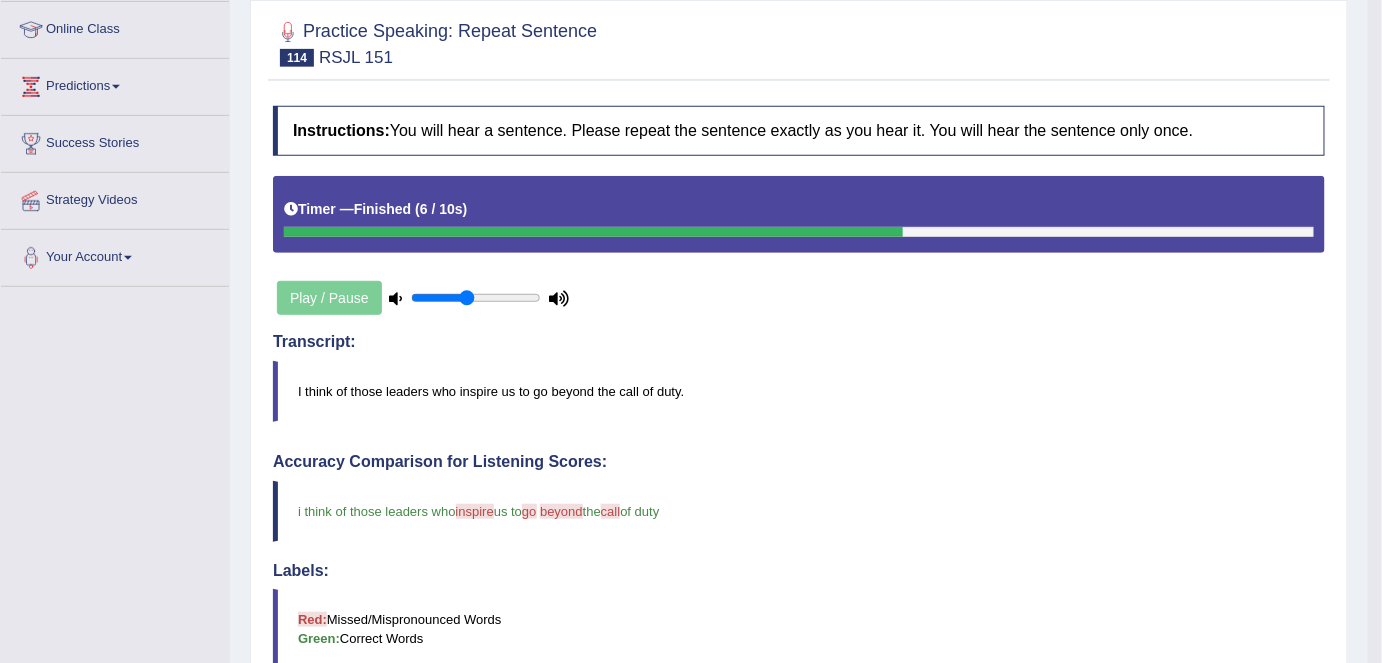 scroll, scrollTop: 0, scrollLeft: 0, axis: both 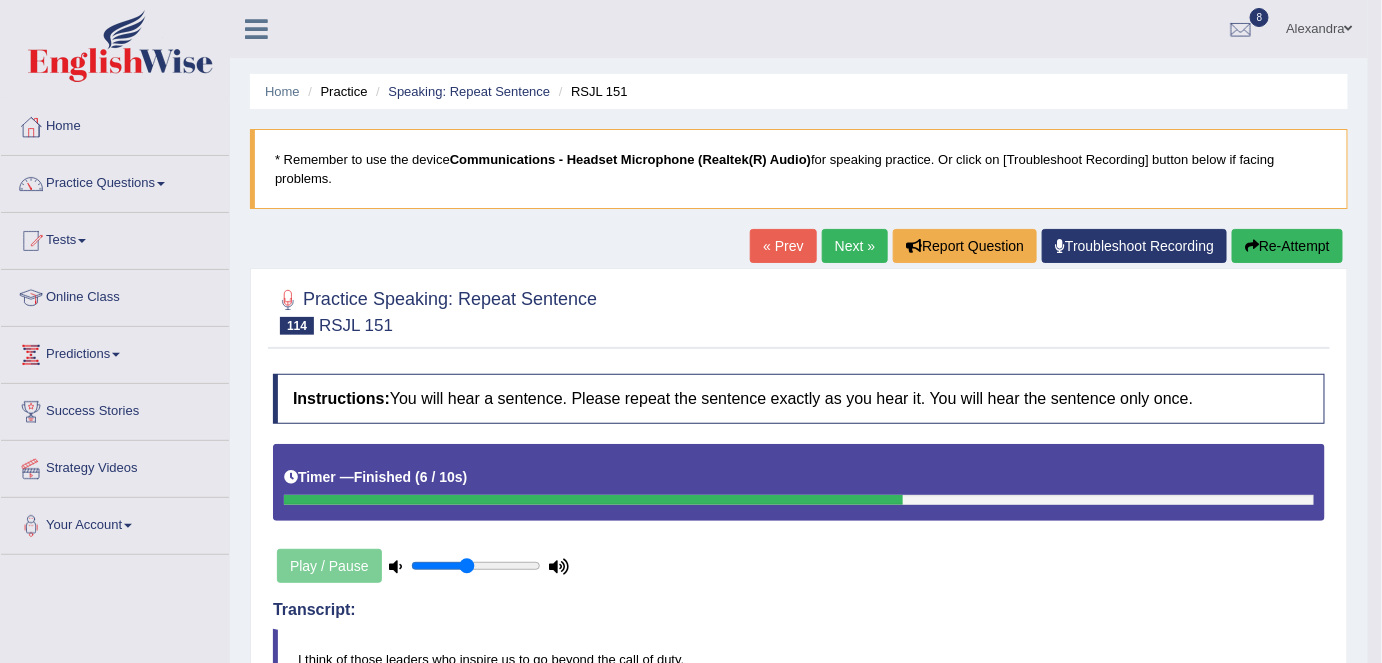 click on "Next »" at bounding box center [855, 246] 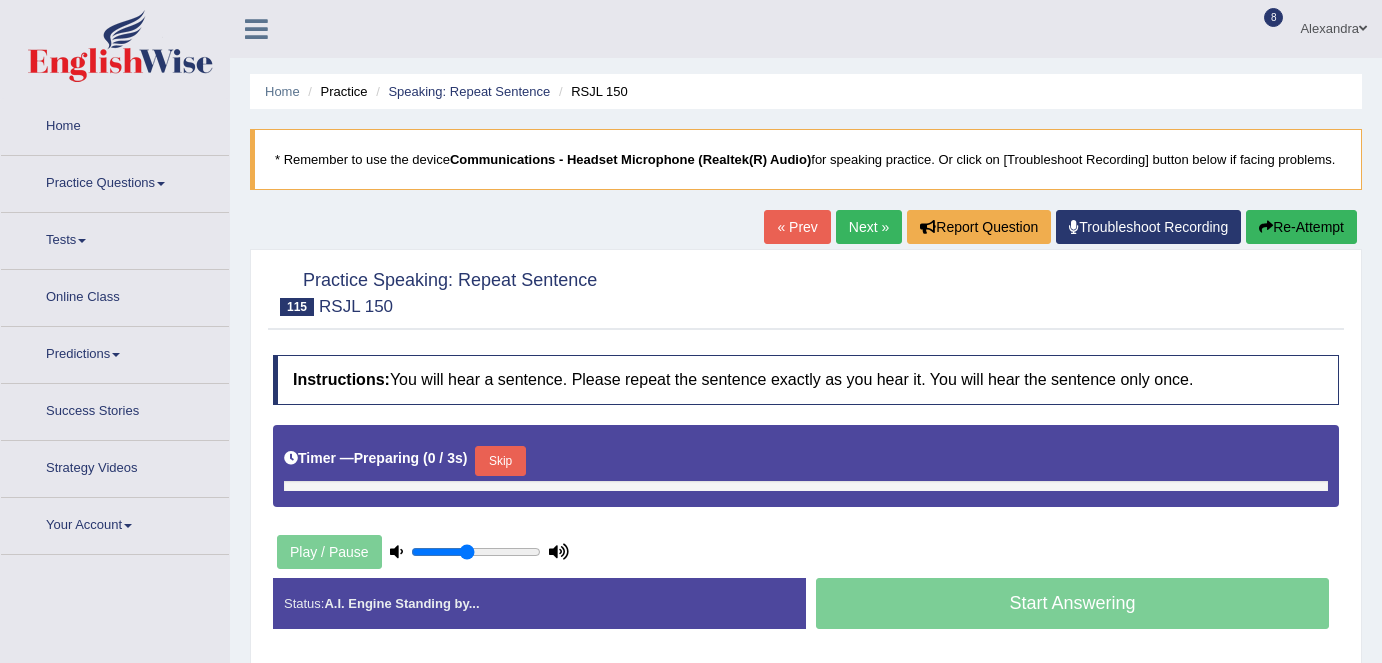 scroll, scrollTop: 0, scrollLeft: 0, axis: both 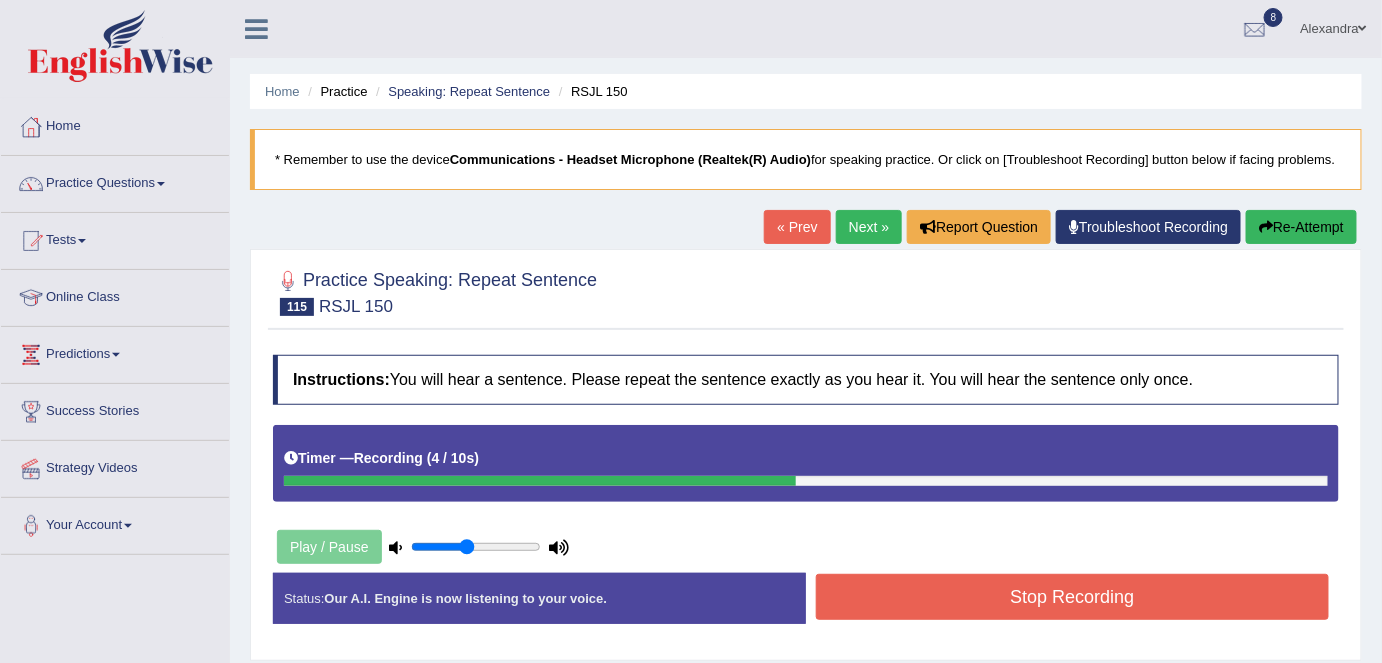 click on "Stop Recording" at bounding box center (1072, 597) 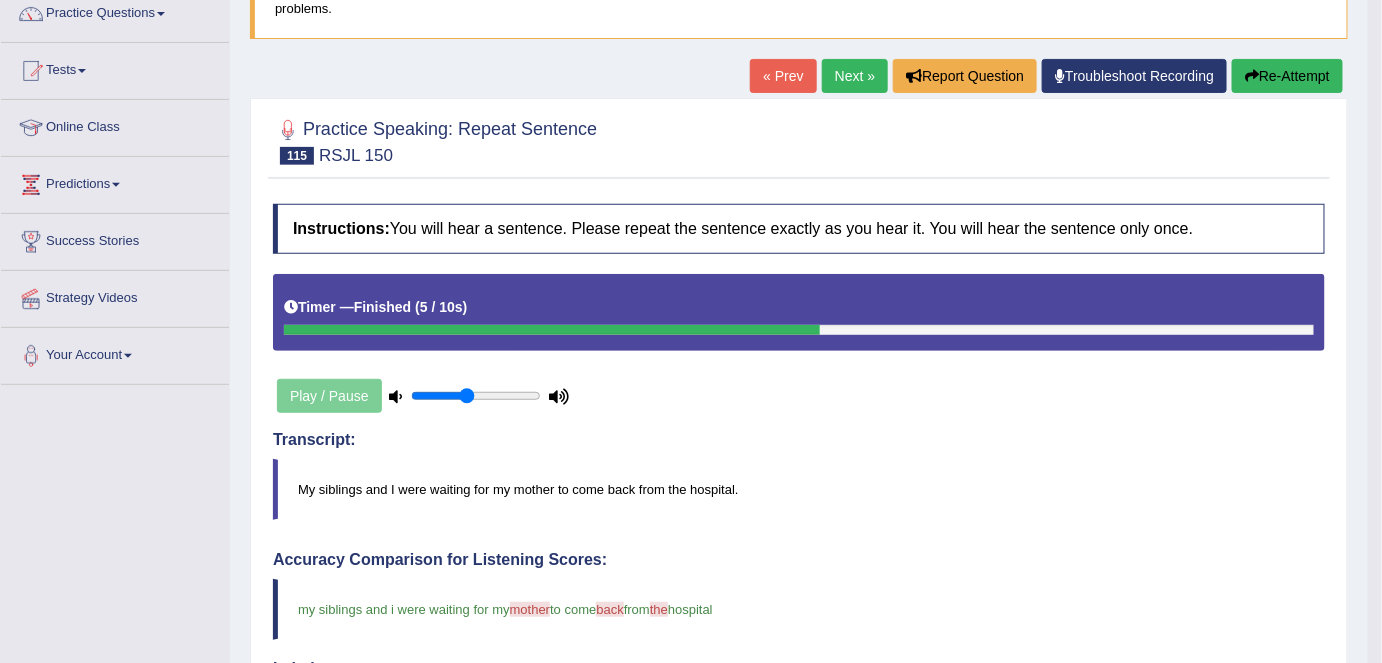 scroll, scrollTop: 167, scrollLeft: 0, axis: vertical 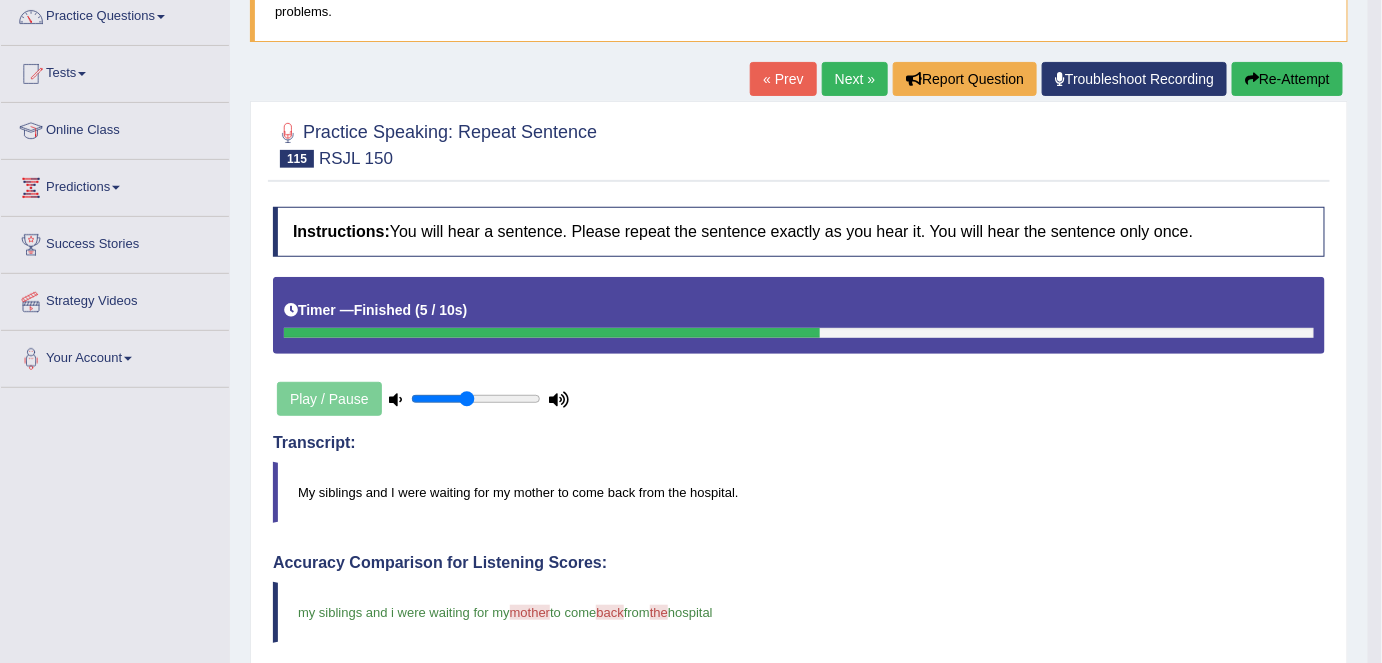 click on "Next »" at bounding box center [855, 79] 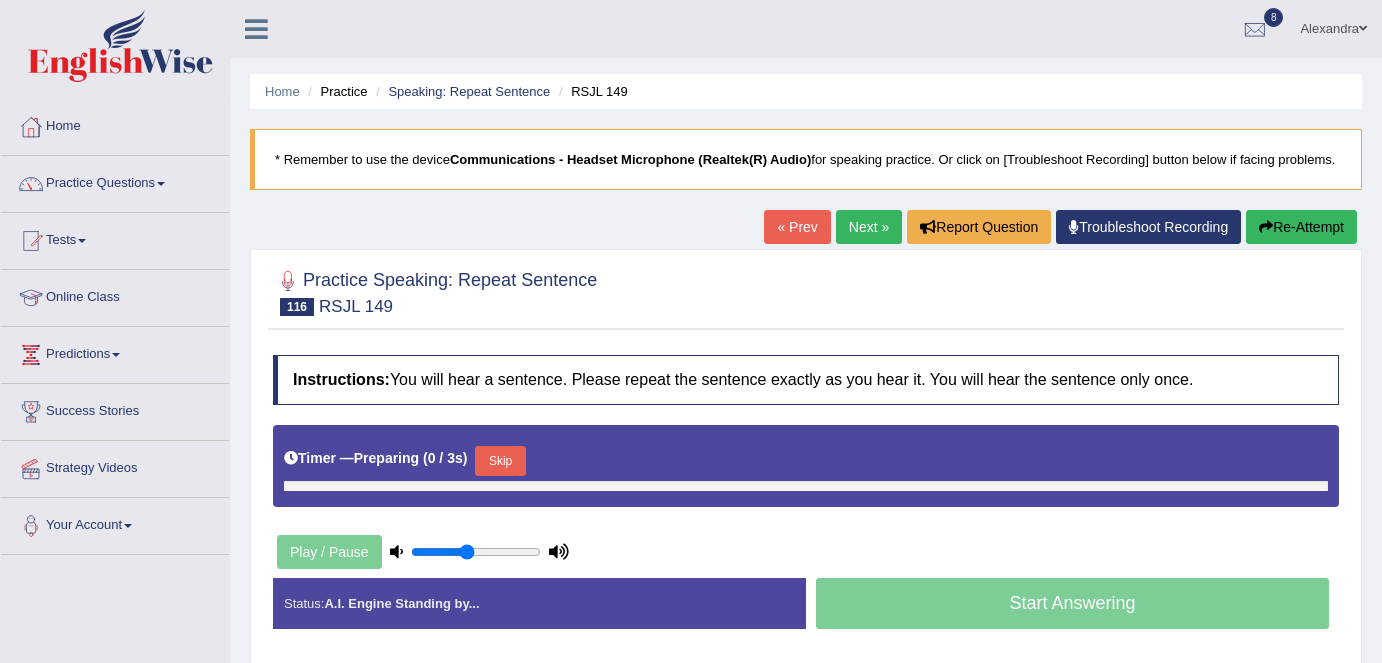scroll, scrollTop: 0, scrollLeft: 0, axis: both 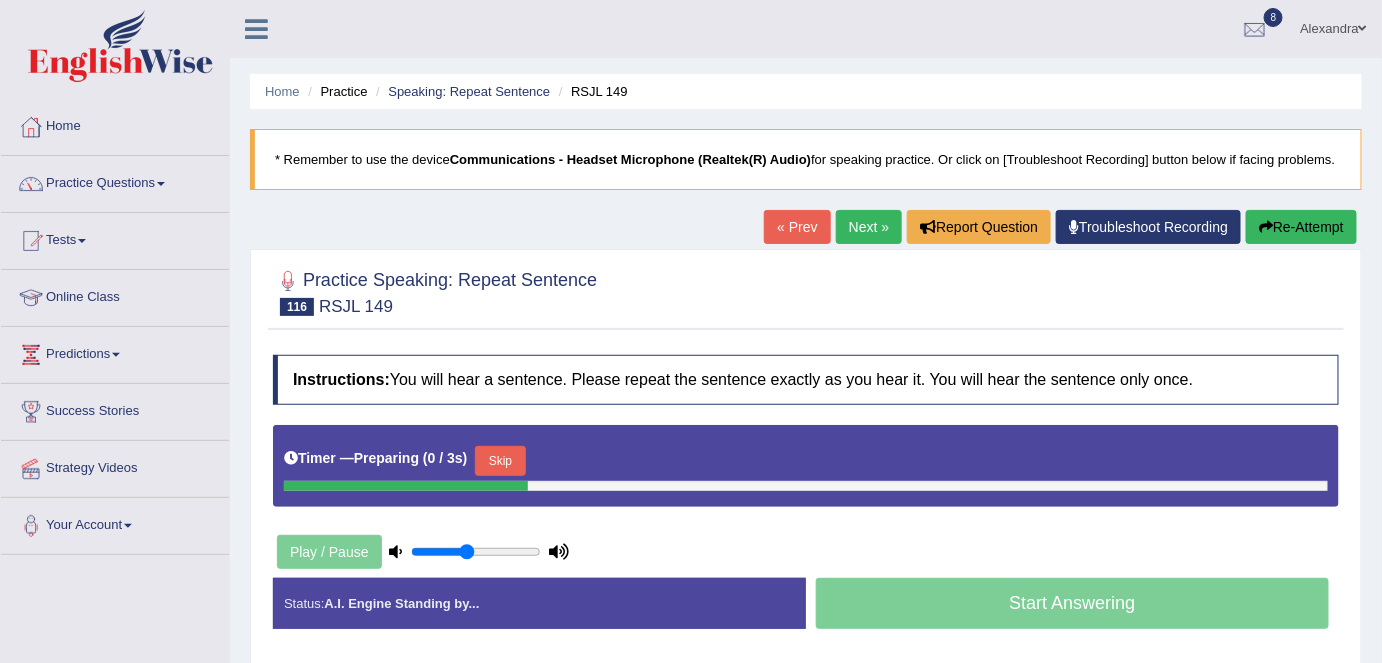 click on "Skip" at bounding box center [500, 461] 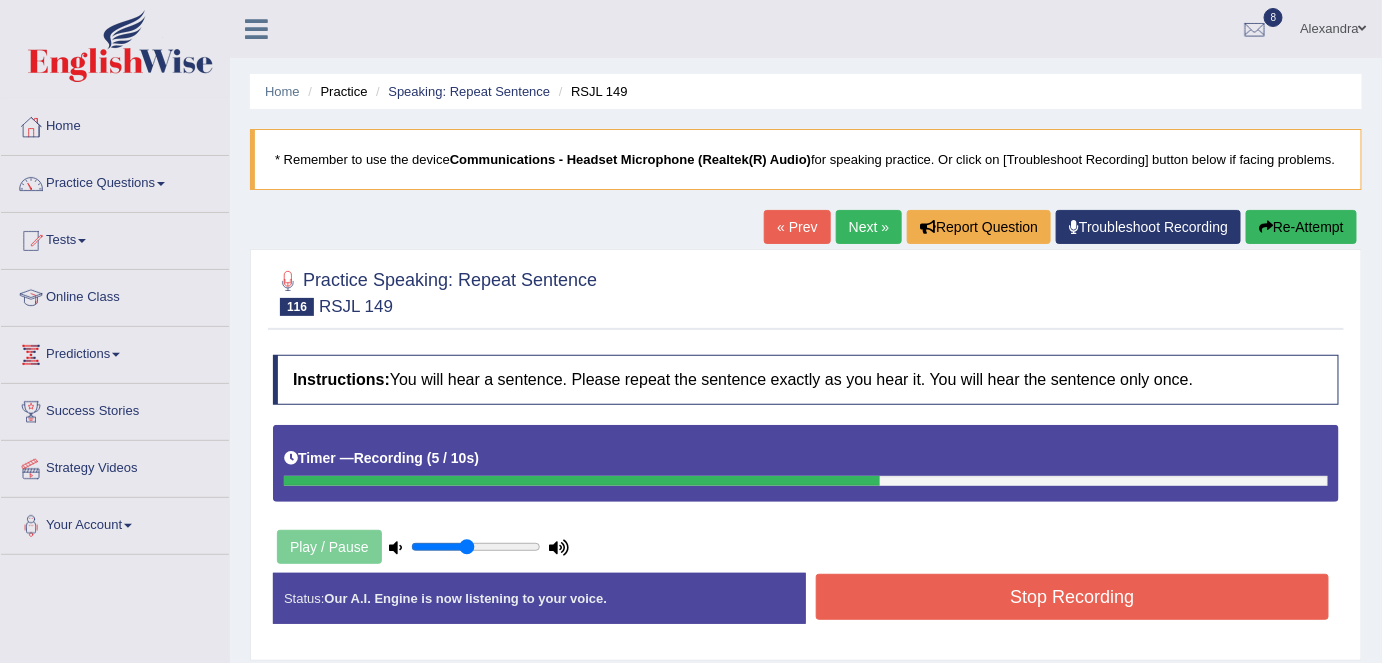 click on "Stop Recording" at bounding box center (1072, 597) 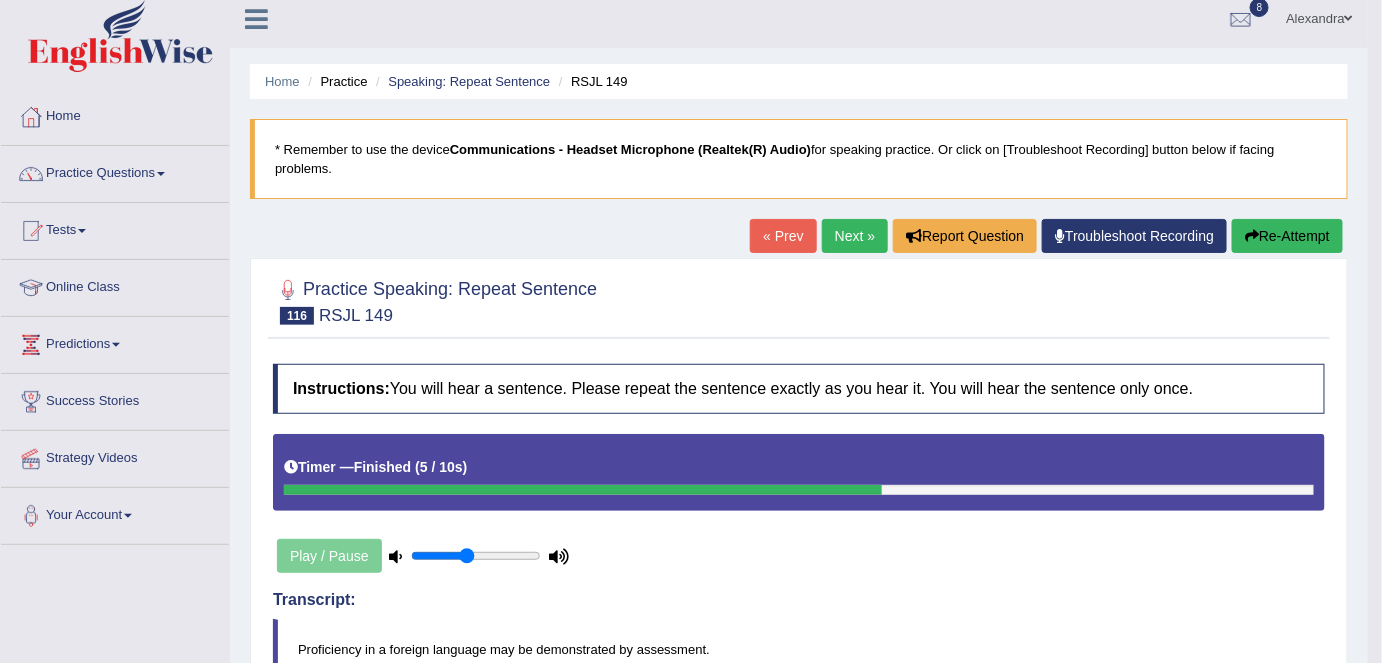 scroll, scrollTop: 0, scrollLeft: 0, axis: both 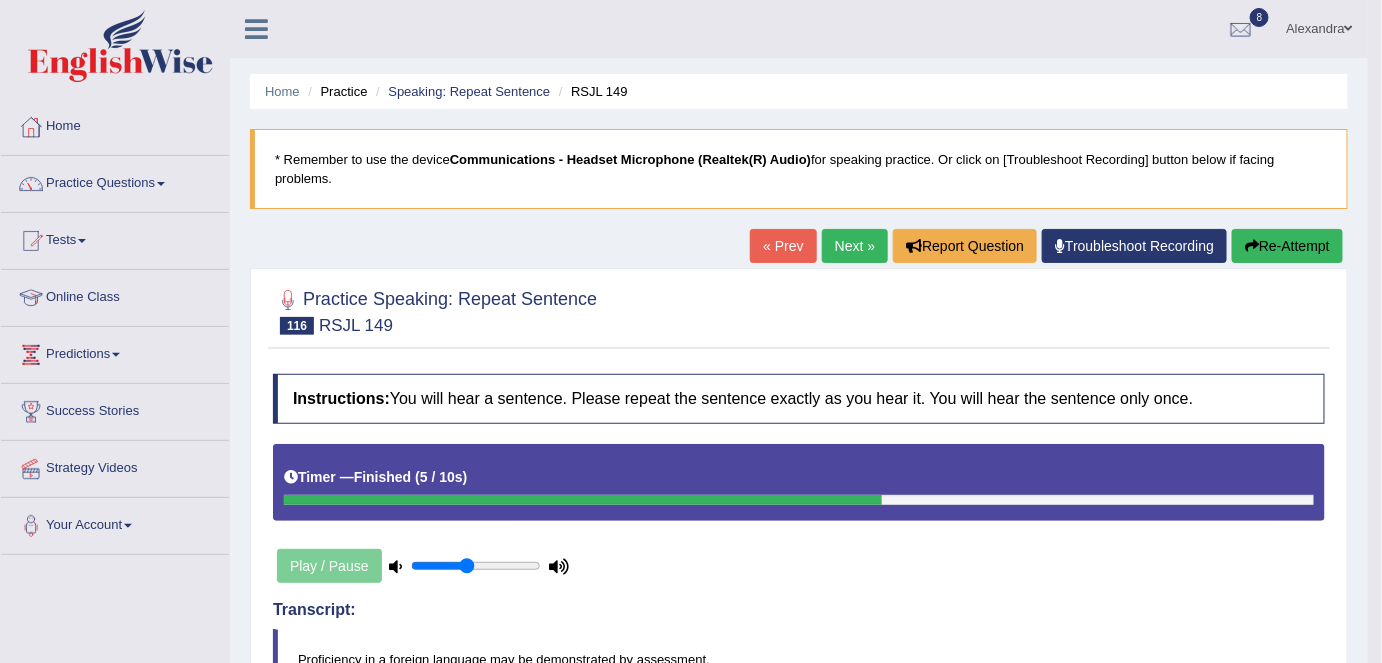 click on "Next »" at bounding box center (855, 246) 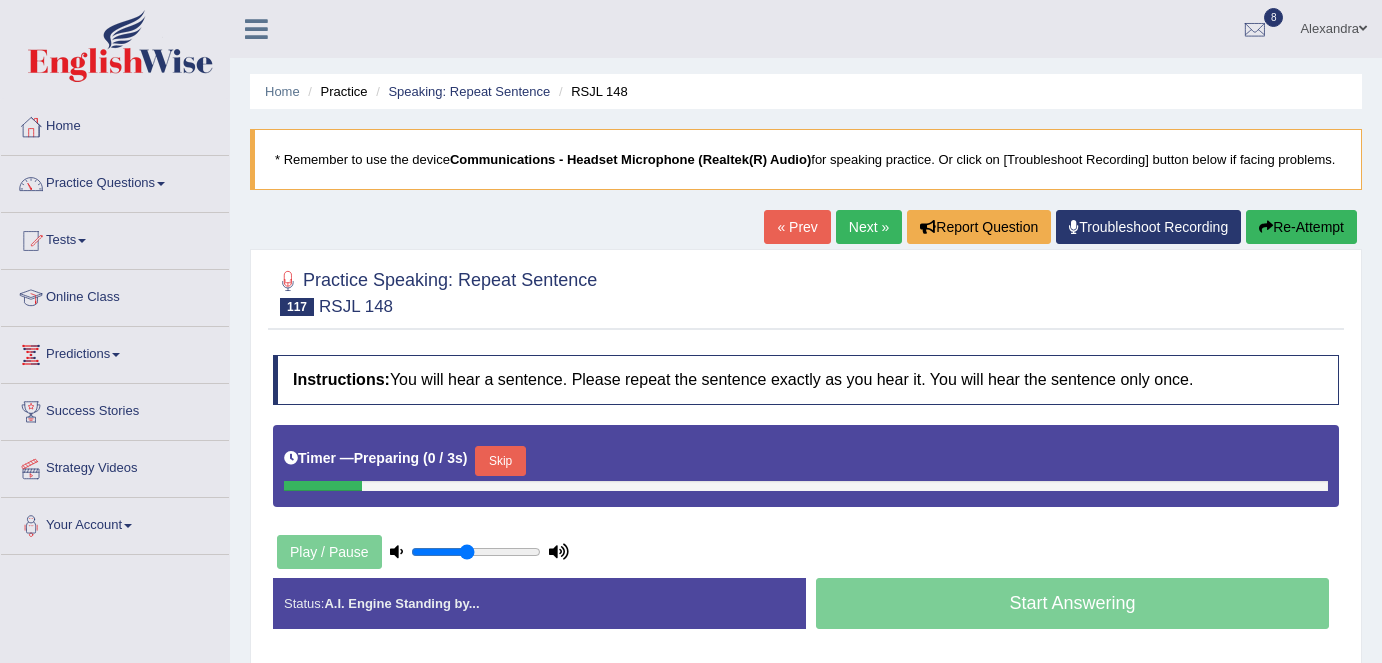 scroll, scrollTop: 0, scrollLeft: 0, axis: both 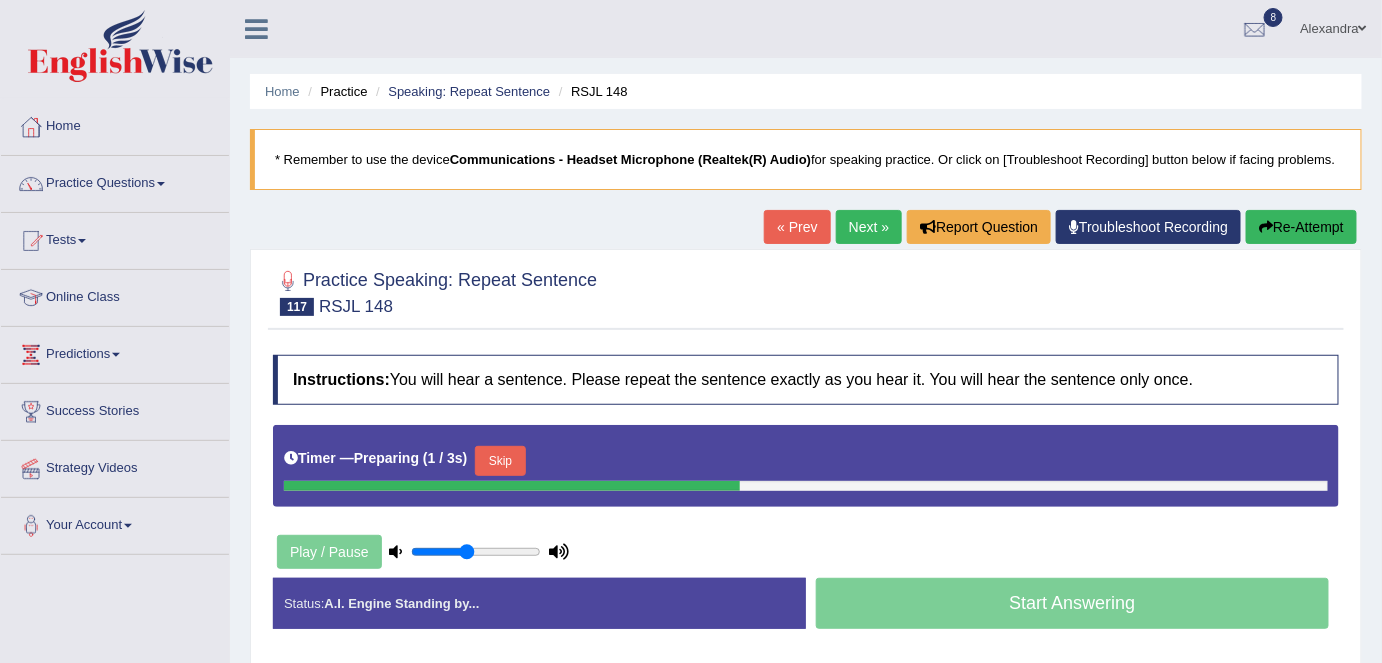 click on "Skip" at bounding box center [500, 461] 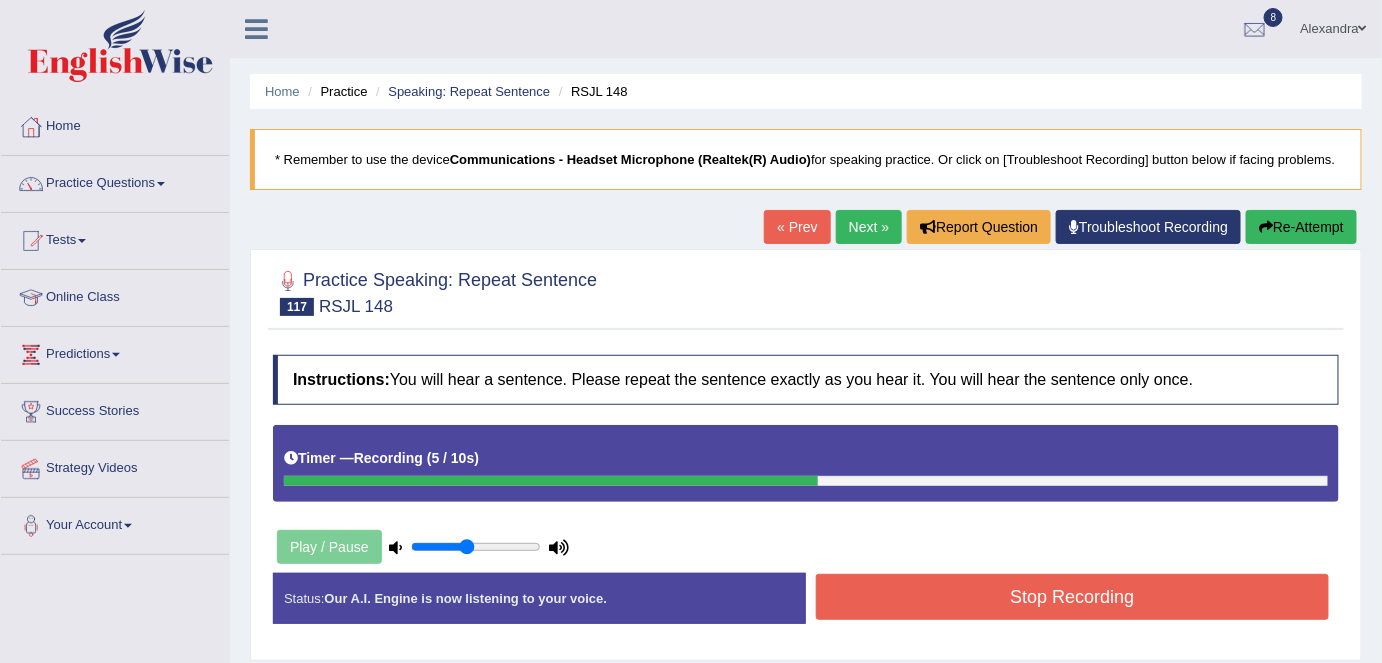 click on "Stop Recording" at bounding box center (1072, 597) 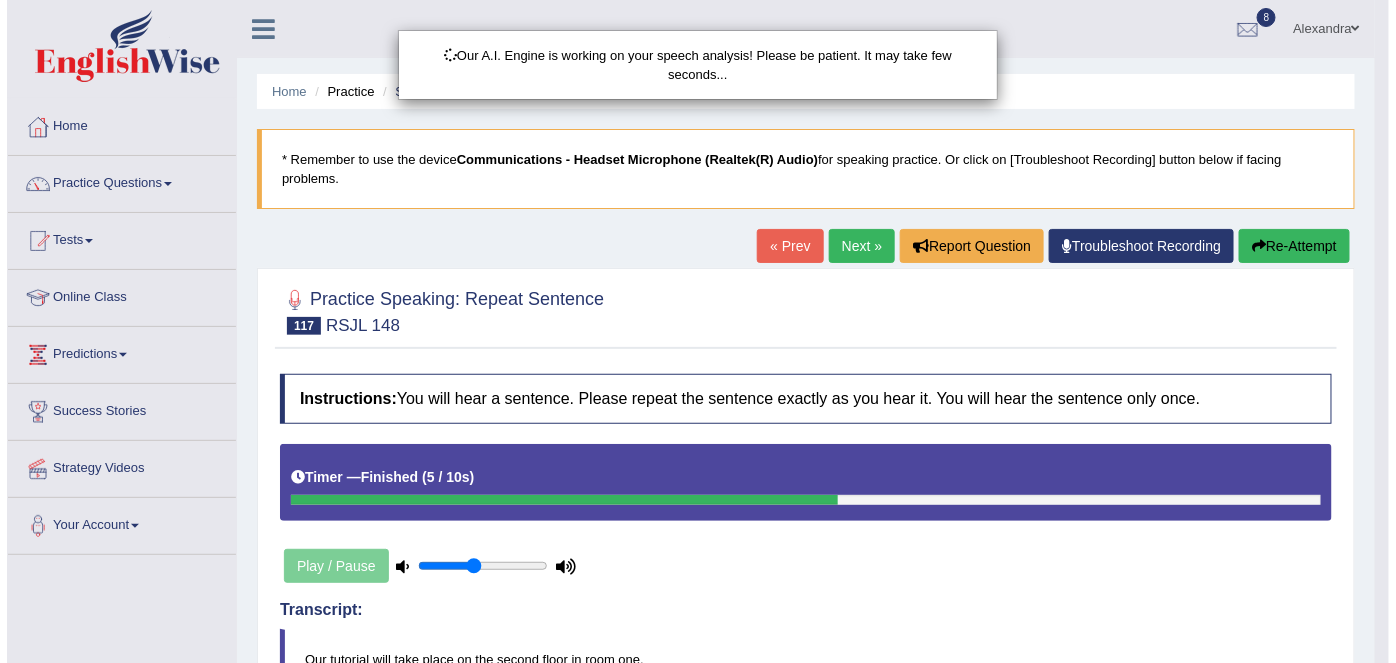 scroll, scrollTop: 0, scrollLeft: 0, axis: both 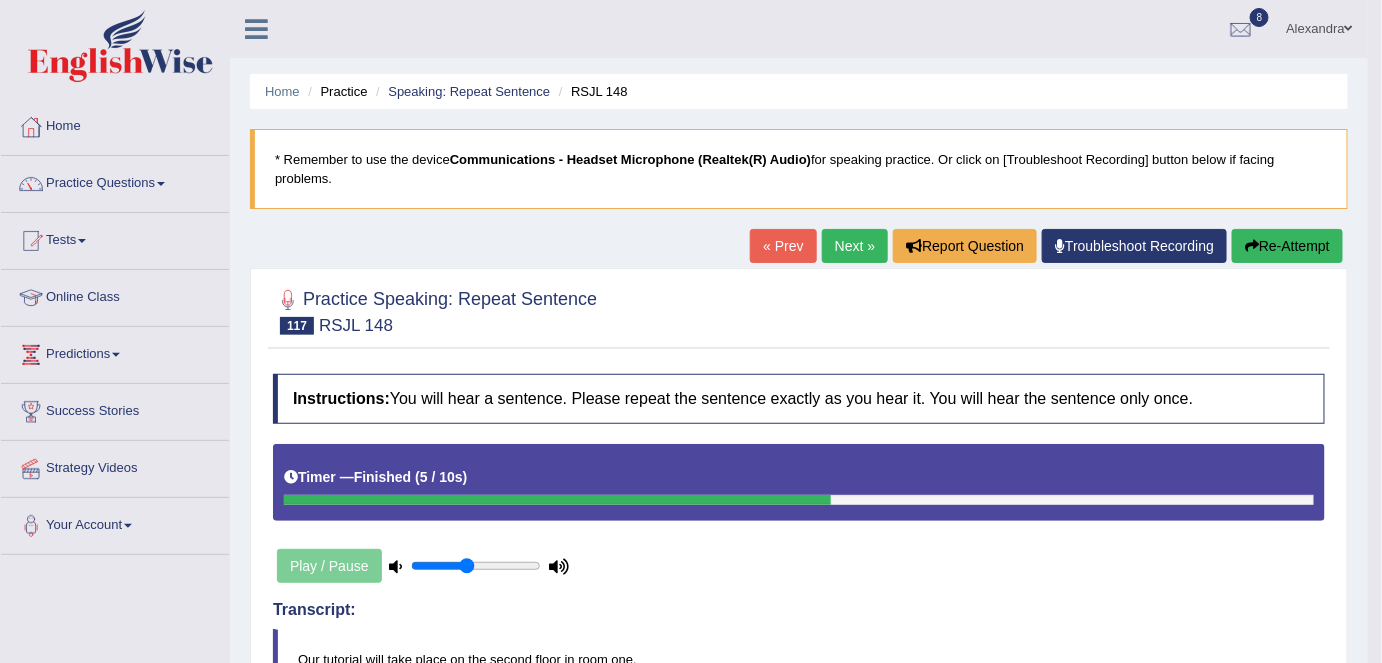 click on "Next »" at bounding box center [855, 246] 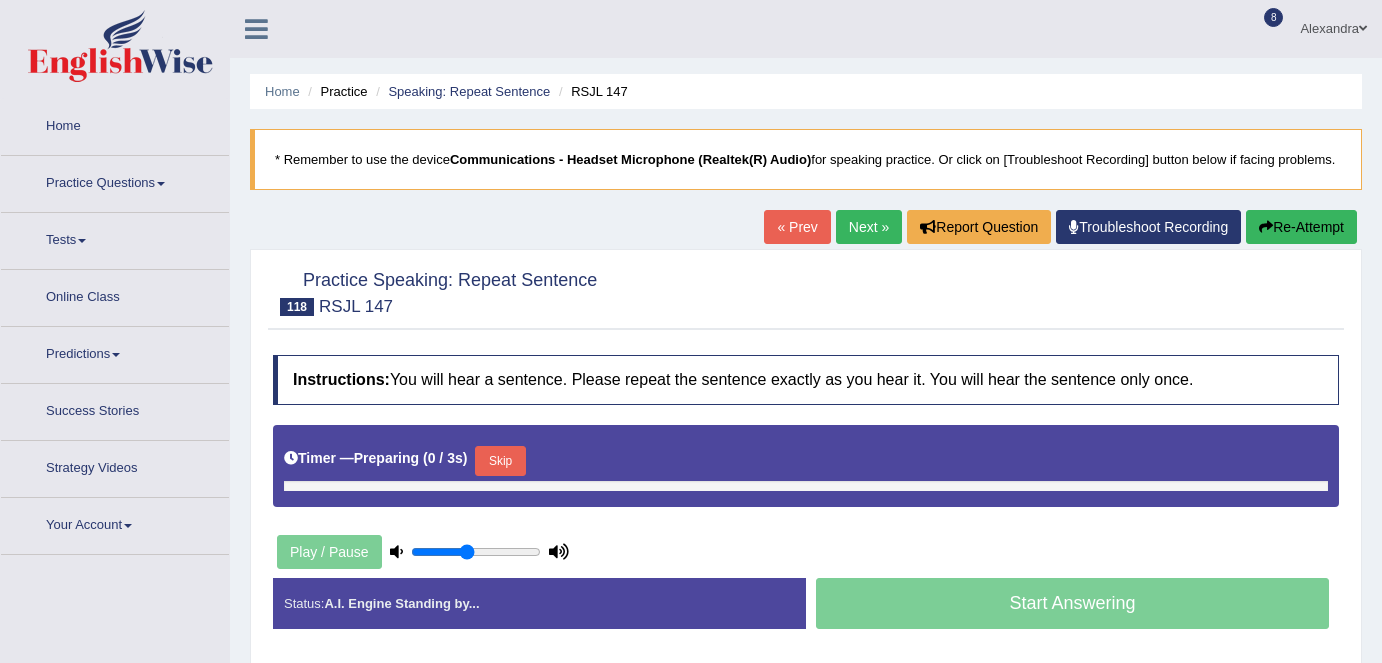 scroll, scrollTop: 0, scrollLeft: 0, axis: both 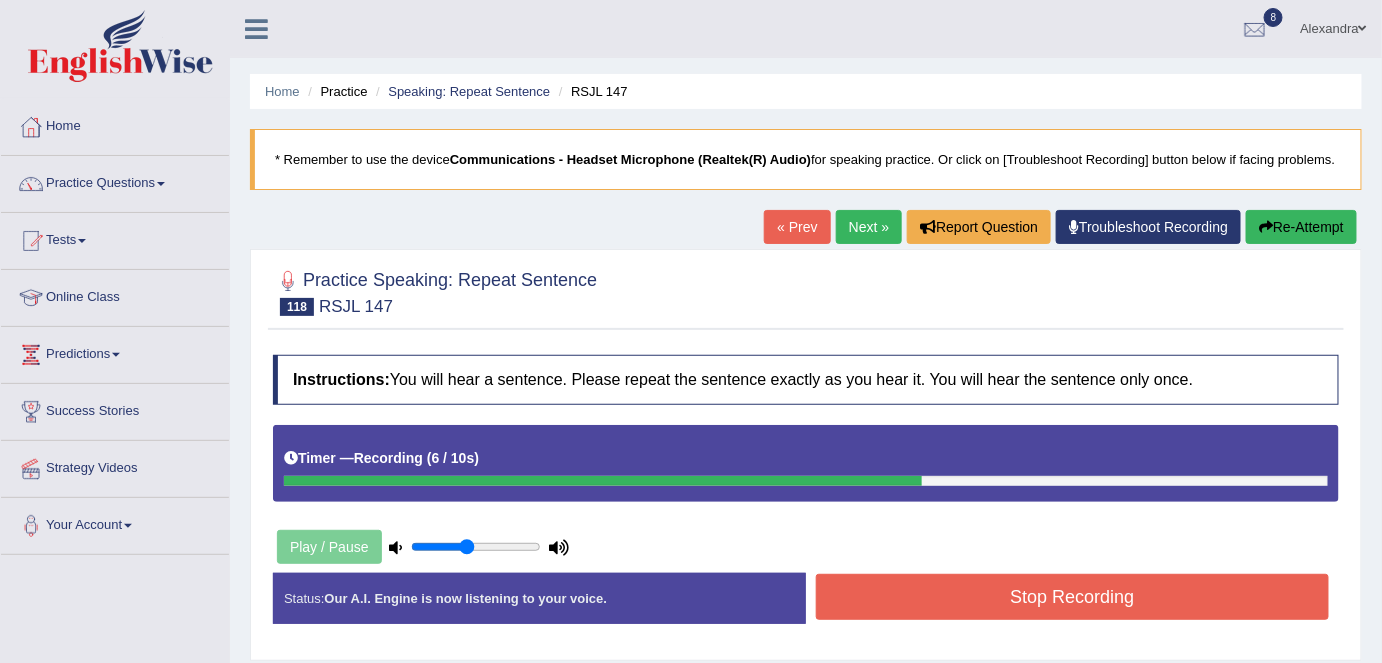 click on "Stop Recording" at bounding box center (1072, 597) 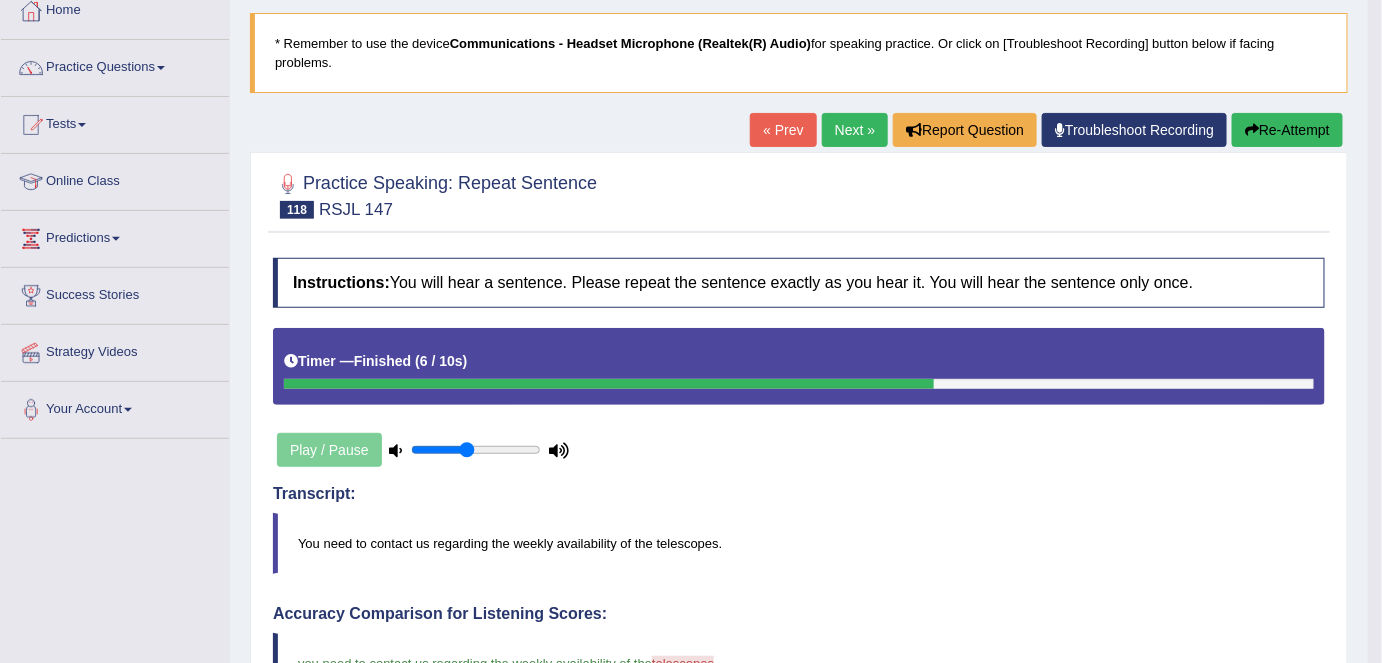 scroll, scrollTop: 113, scrollLeft: 0, axis: vertical 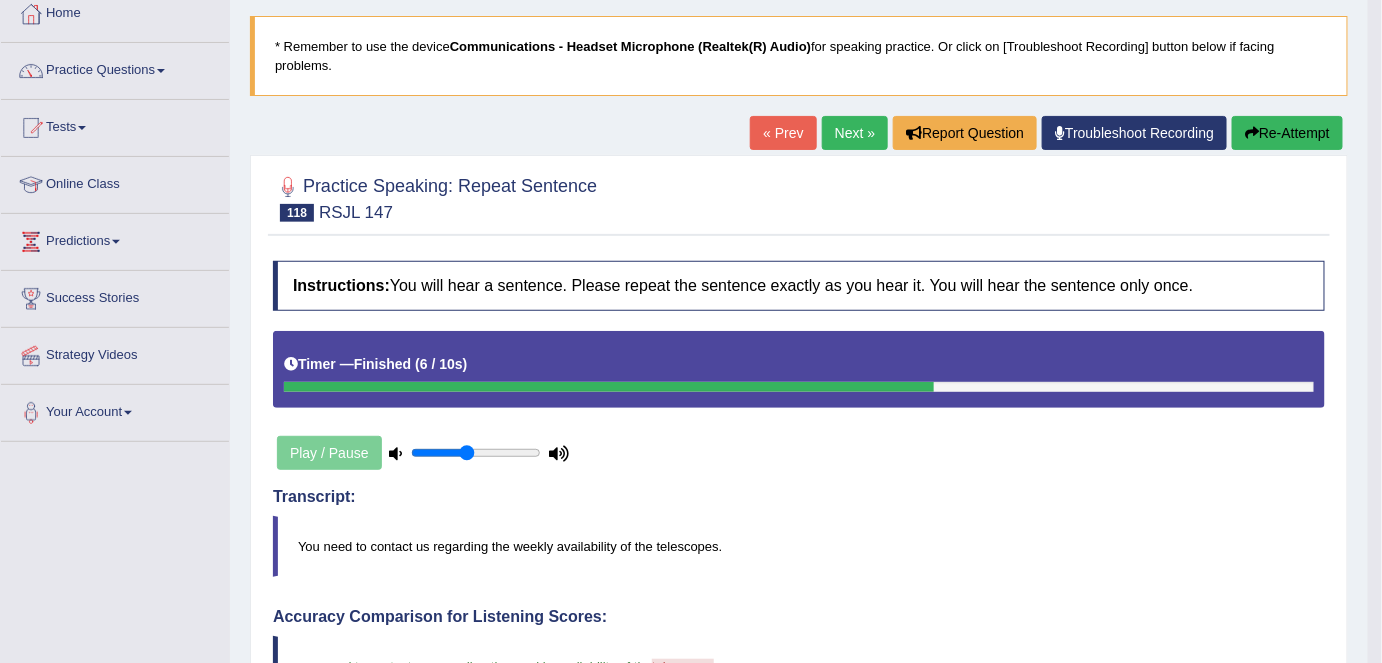 click on "Next »" at bounding box center [855, 133] 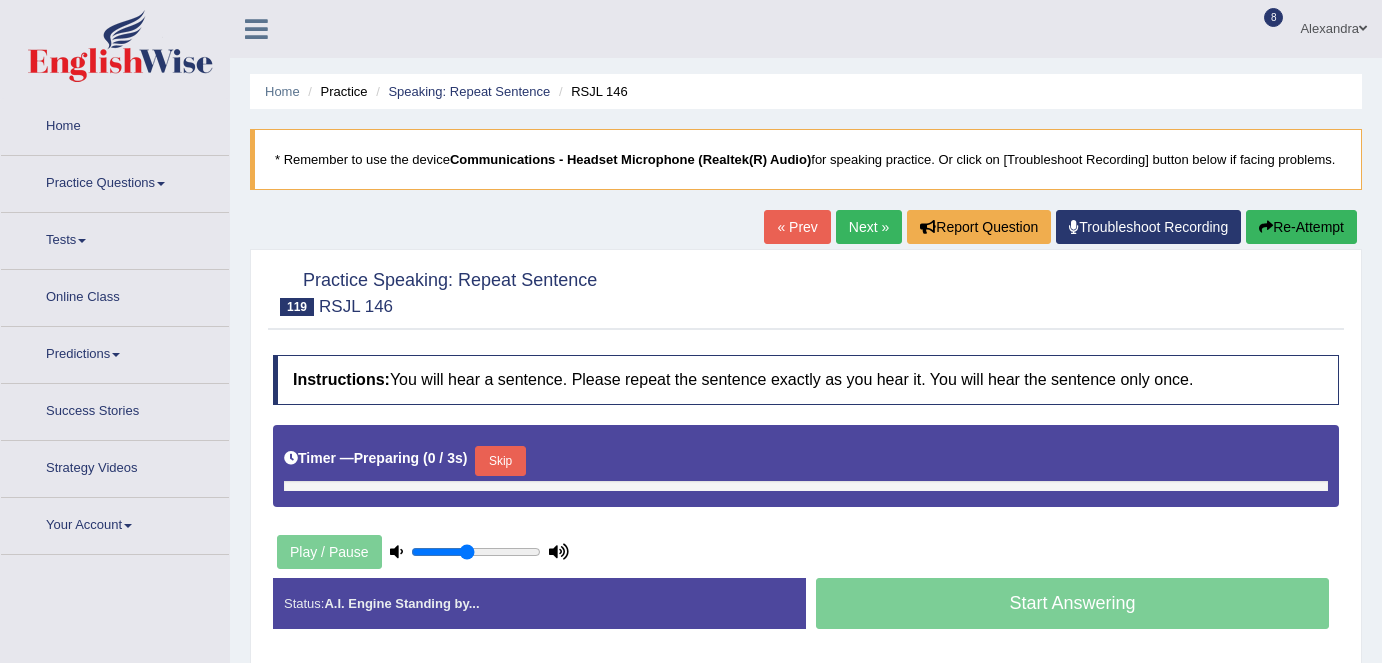 scroll, scrollTop: 0, scrollLeft: 0, axis: both 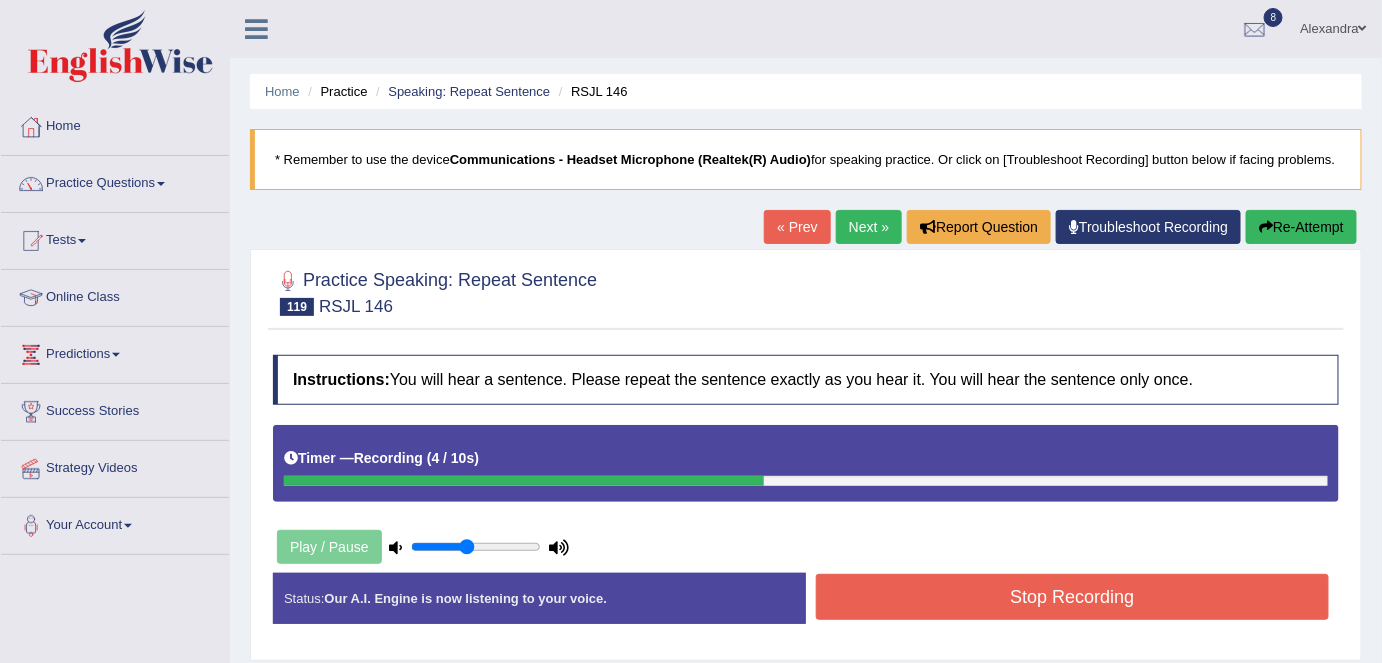 click on "Stop Recording" at bounding box center [1072, 597] 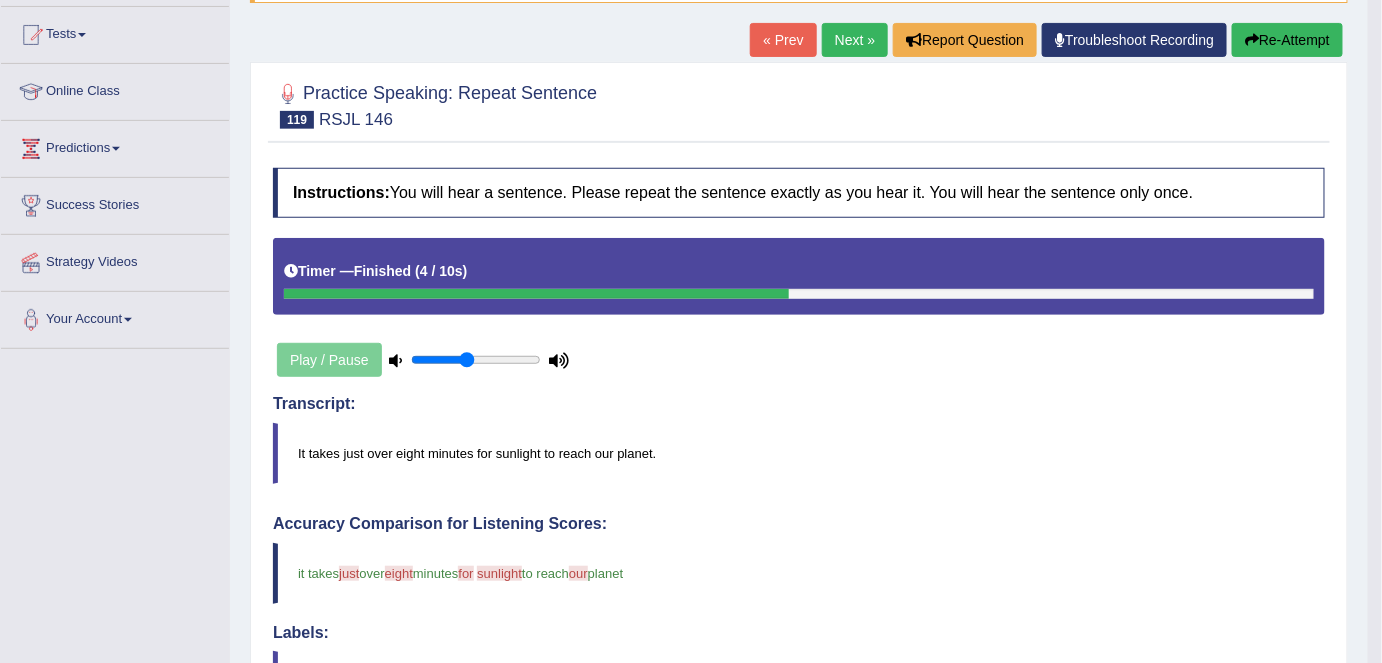 scroll, scrollTop: 0, scrollLeft: 0, axis: both 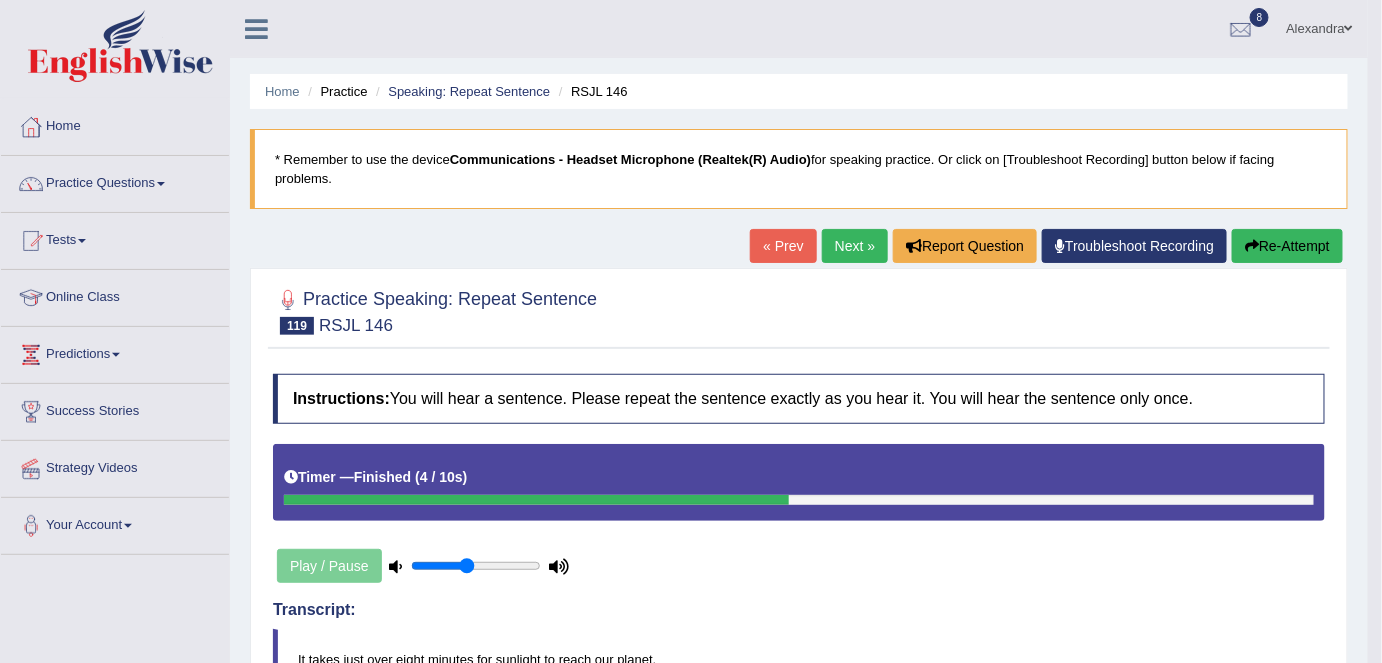 click on "Next »" at bounding box center [855, 246] 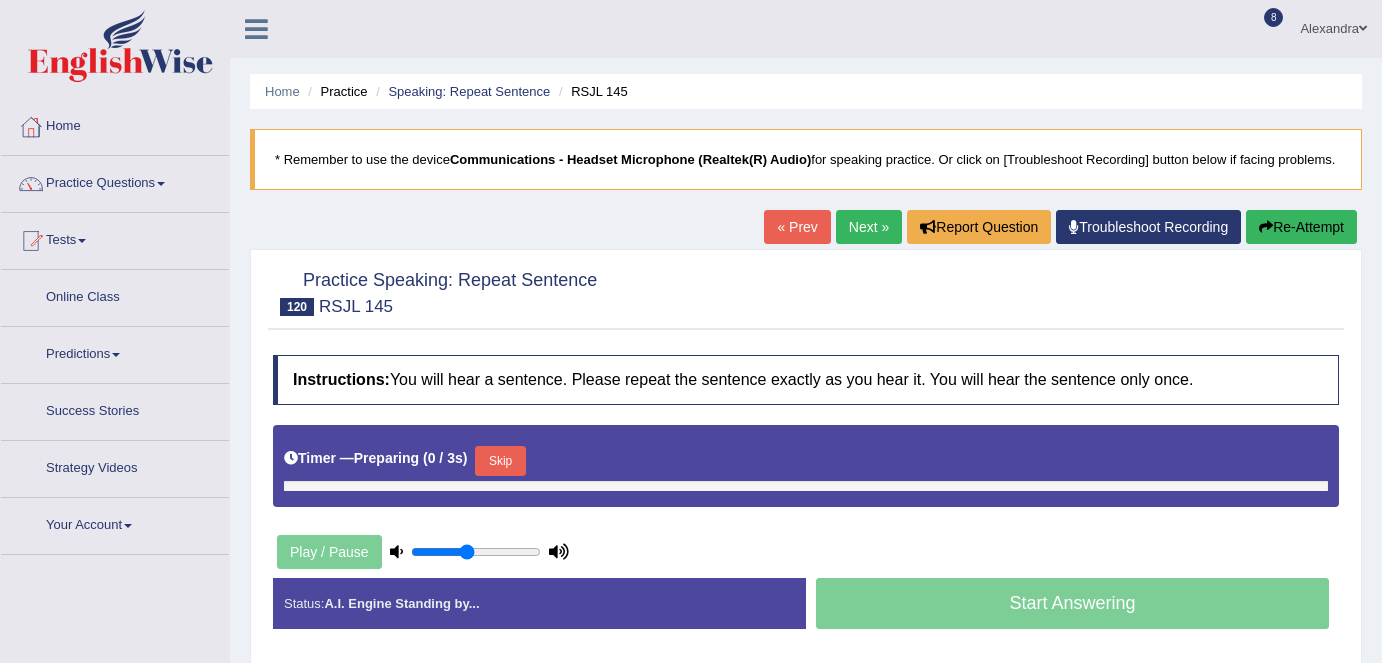 scroll, scrollTop: 0, scrollLeft: 0, axis: both 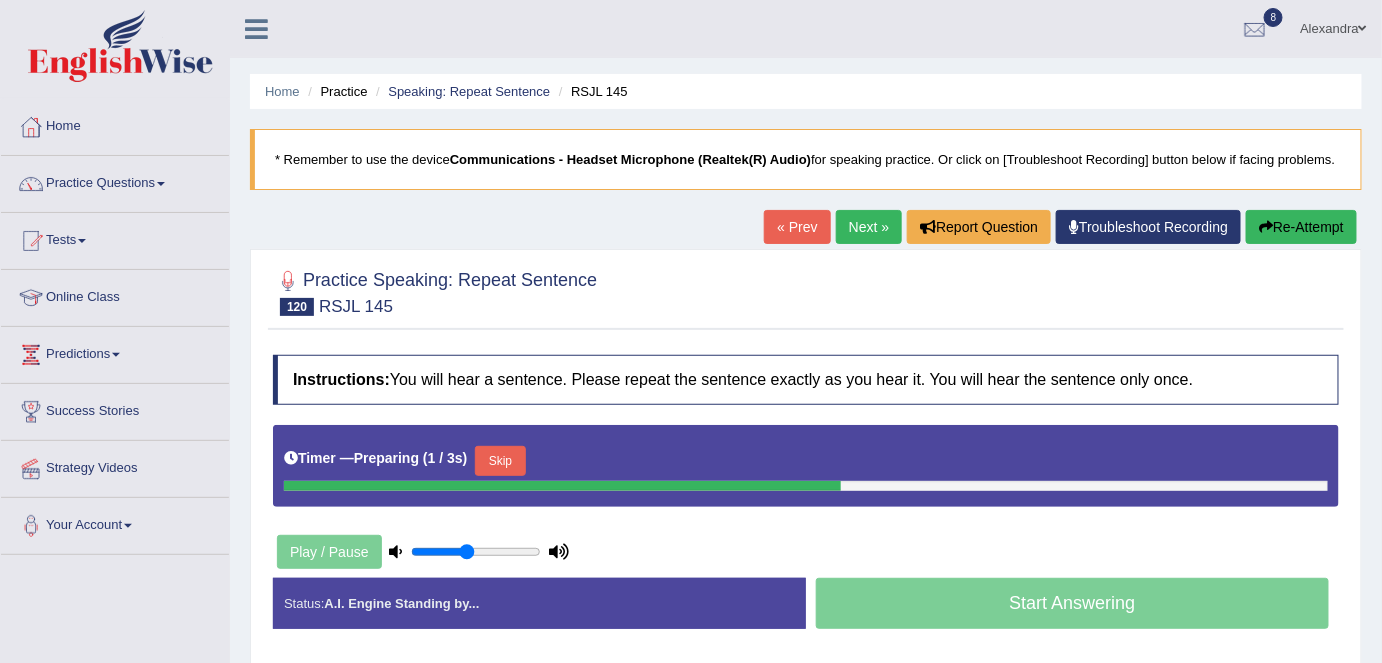 click on "Skip" at bounding box center (500, 461) 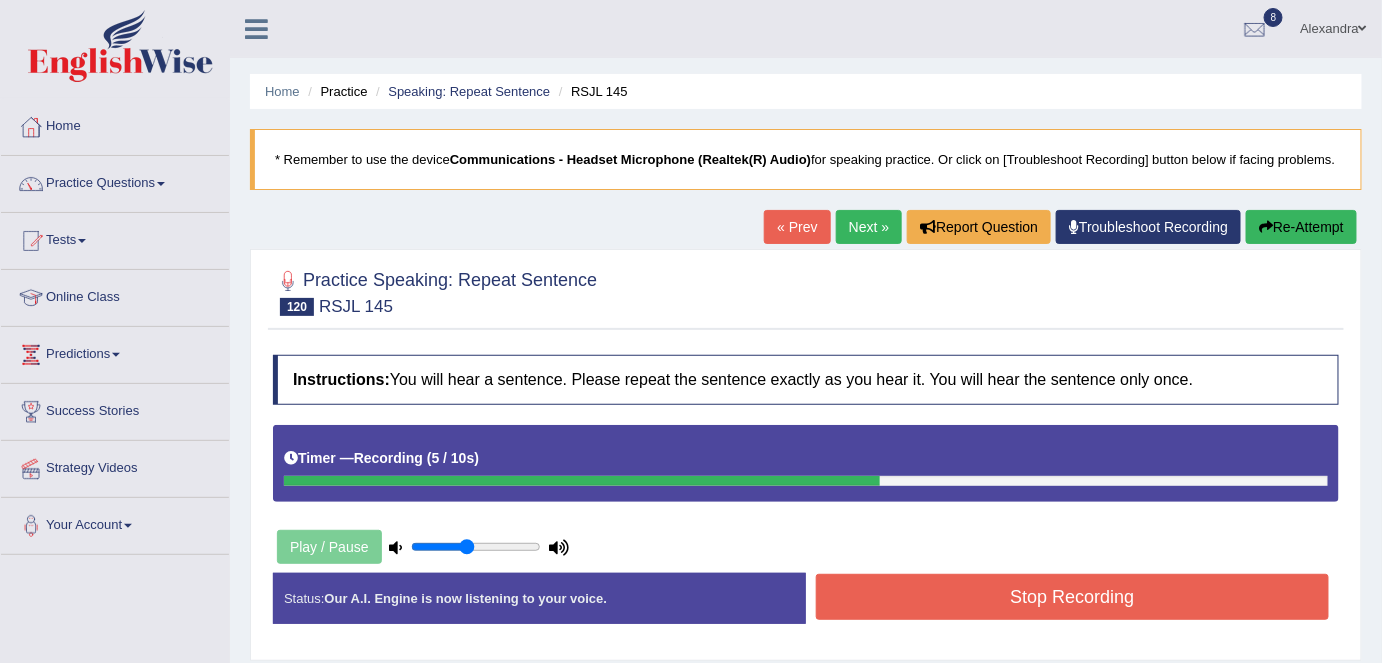 click on "Stop Recording" at bounding box center (1072, 597) 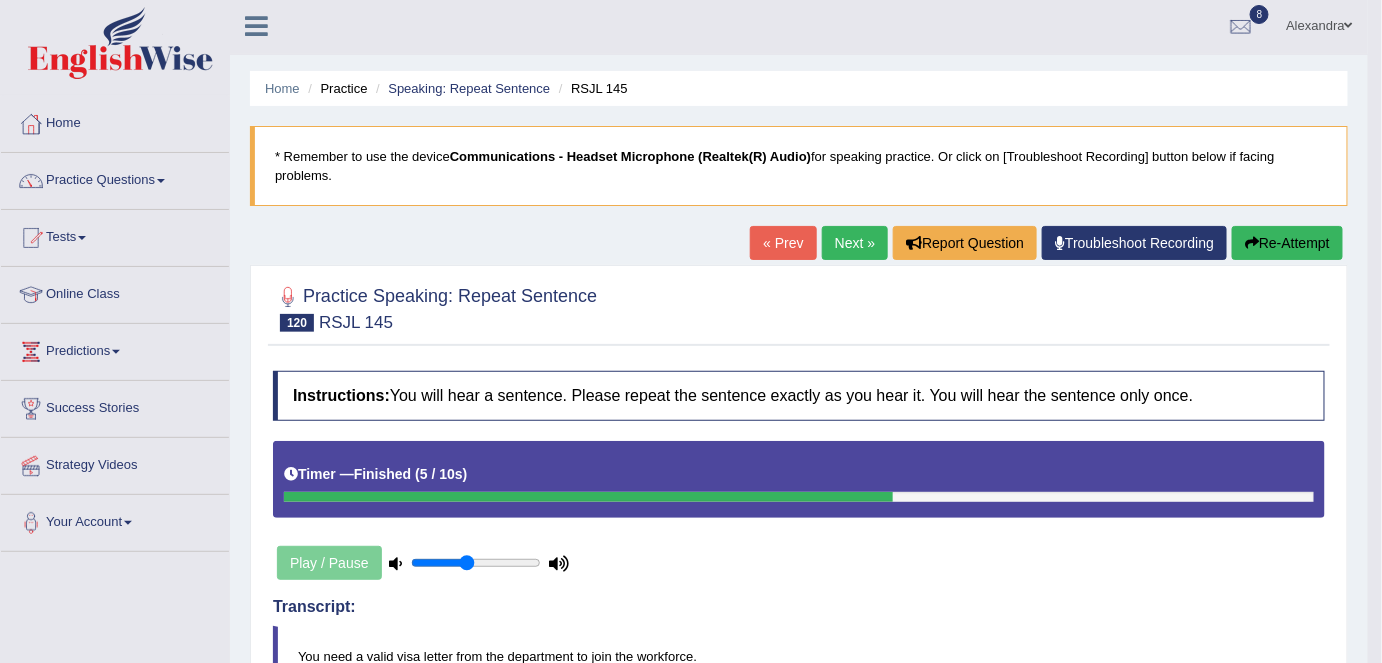 scroll, scrollTop: 0, scrollLeft: 0, axis: both 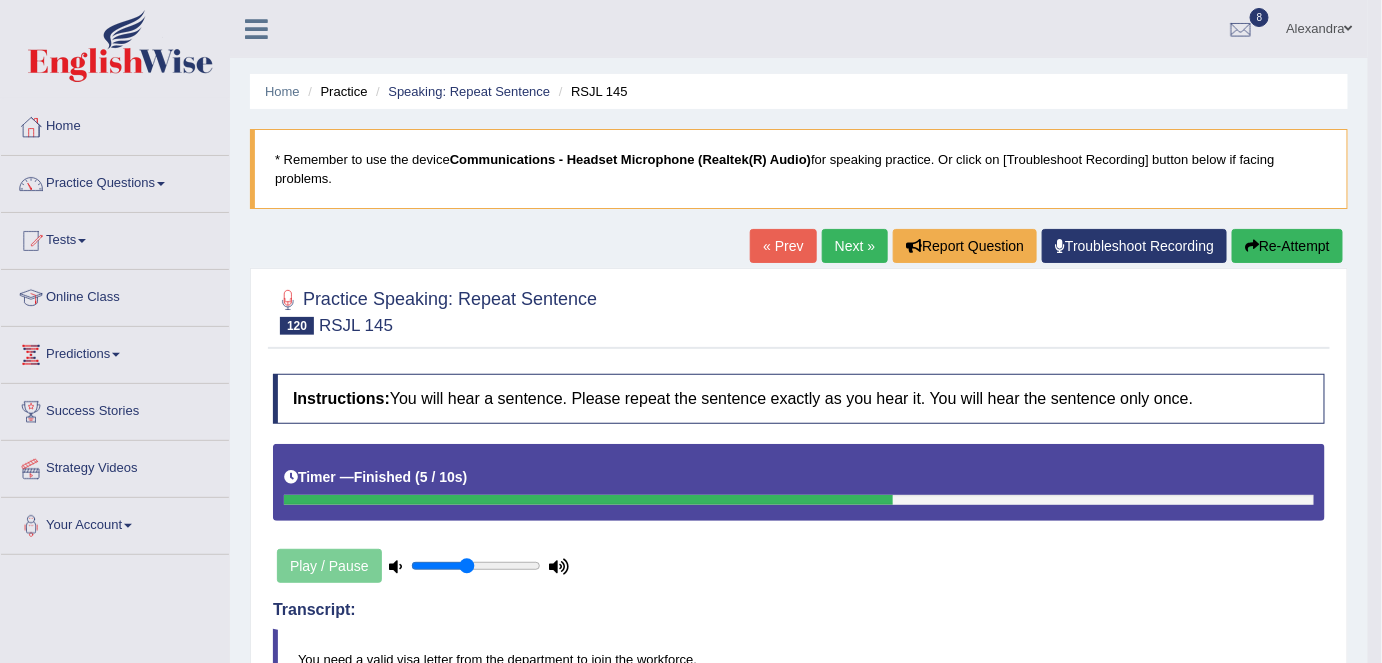 click on "Next »" at bounding box center (855, 246) 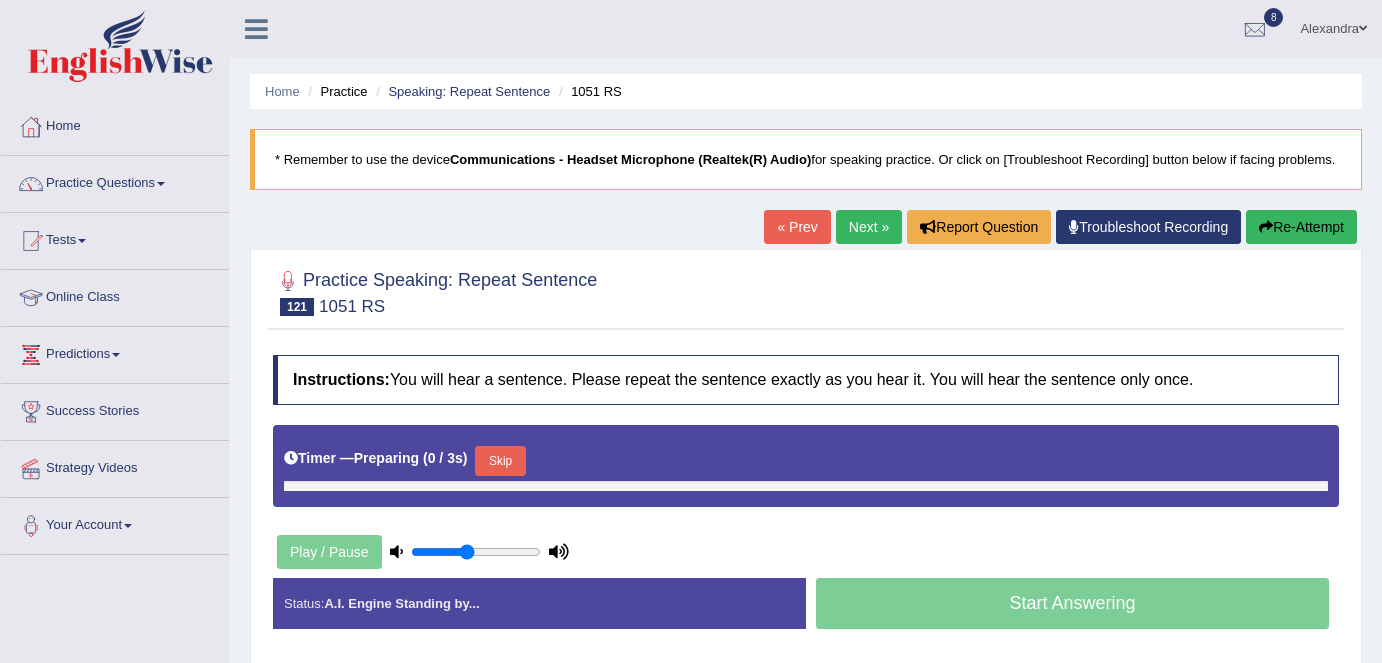 scroll, scrollTop: 0, scrollLeft: 0, axis: both 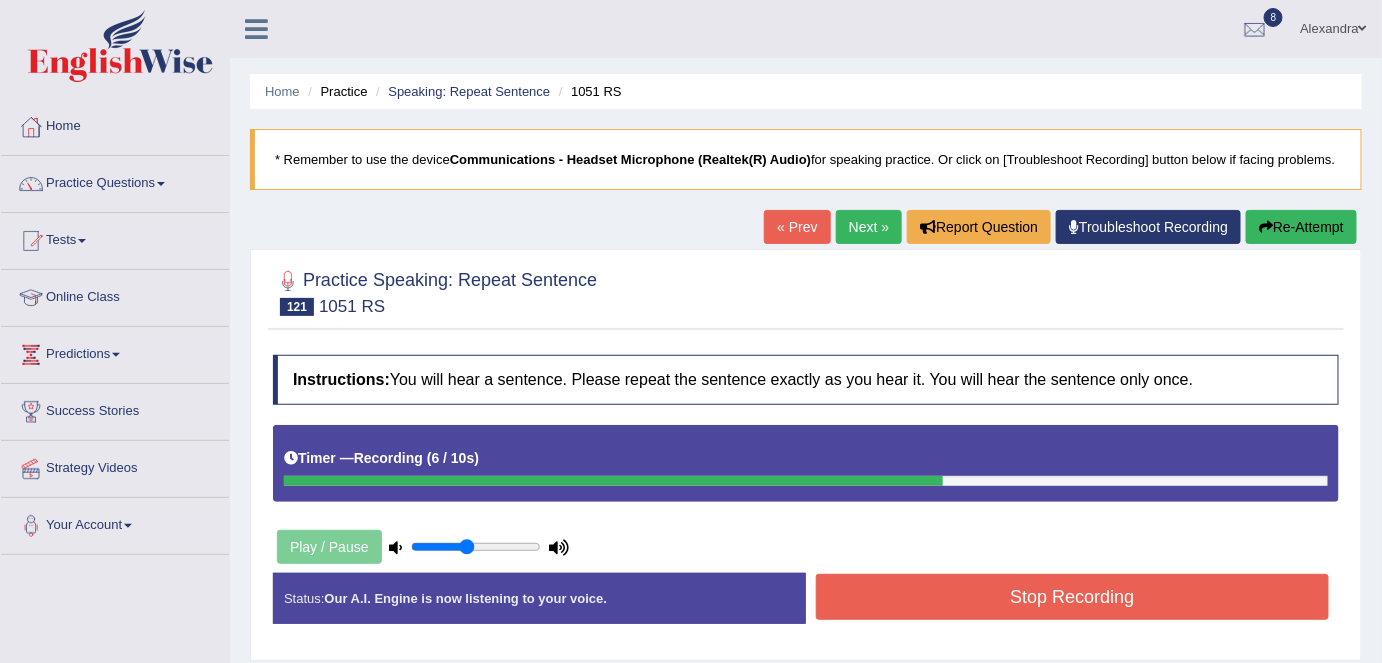 click on "Stop Recording" at bounding box center (1072, 599) 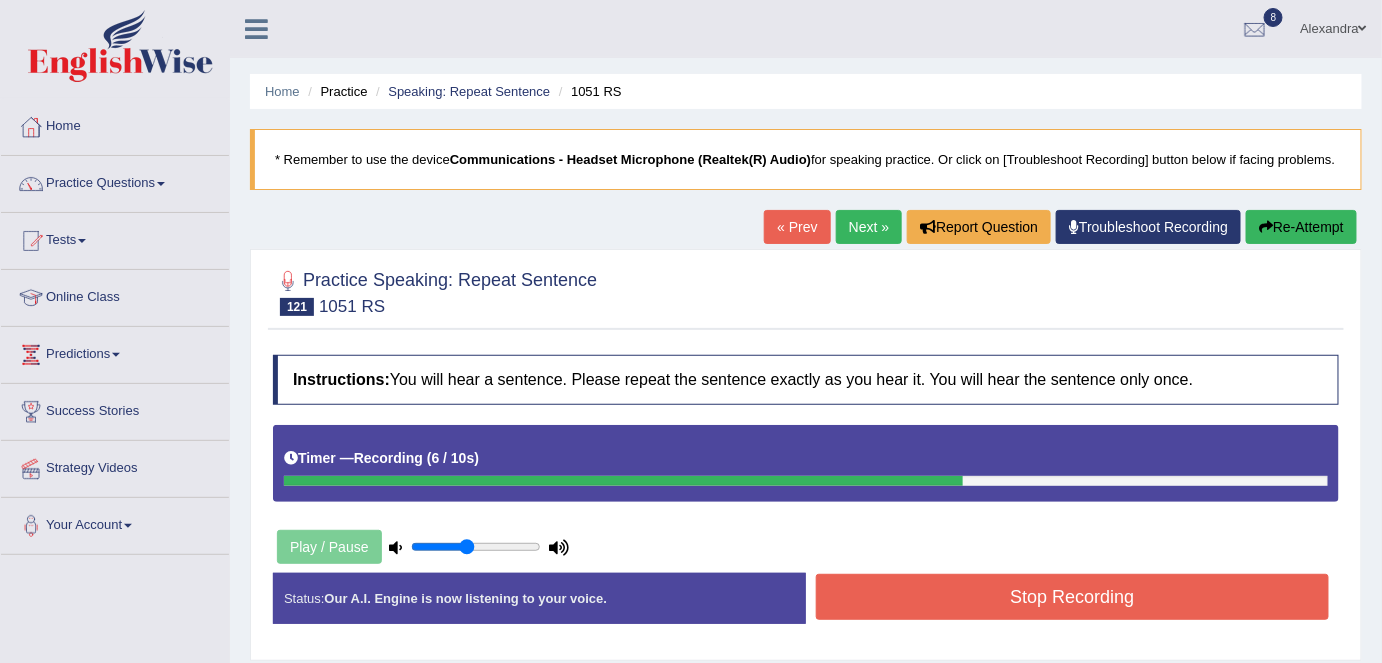 click on "Stop Recording" at bounding box center [1072, 599] 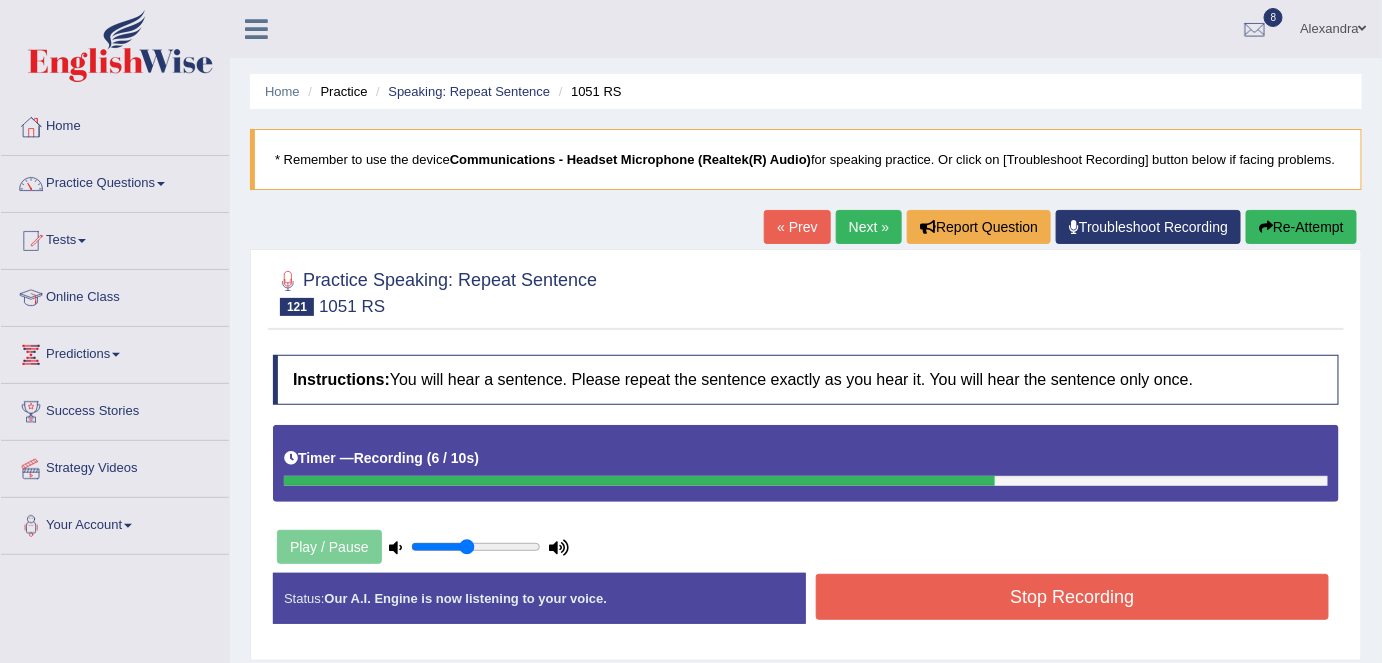 click on "Stop Recording" at bounding box center (1072, 599) 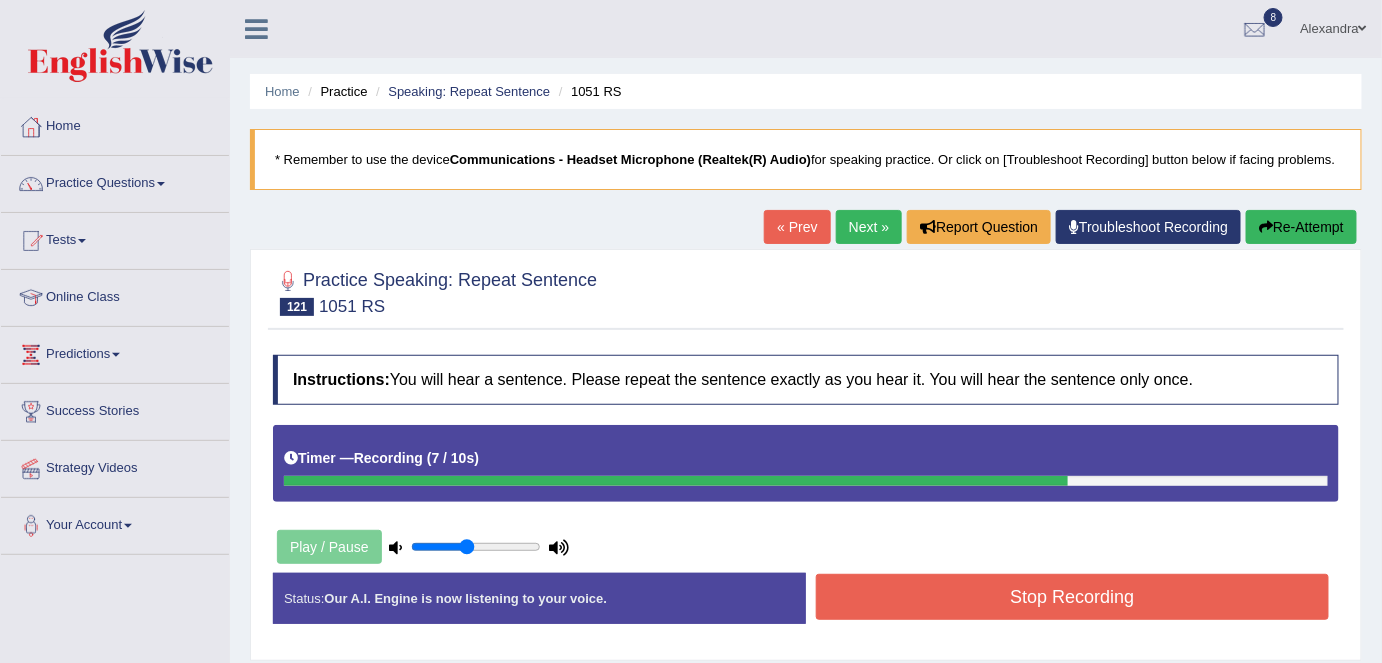 click on "Stop Recording" at bounding box center (1072, 597) 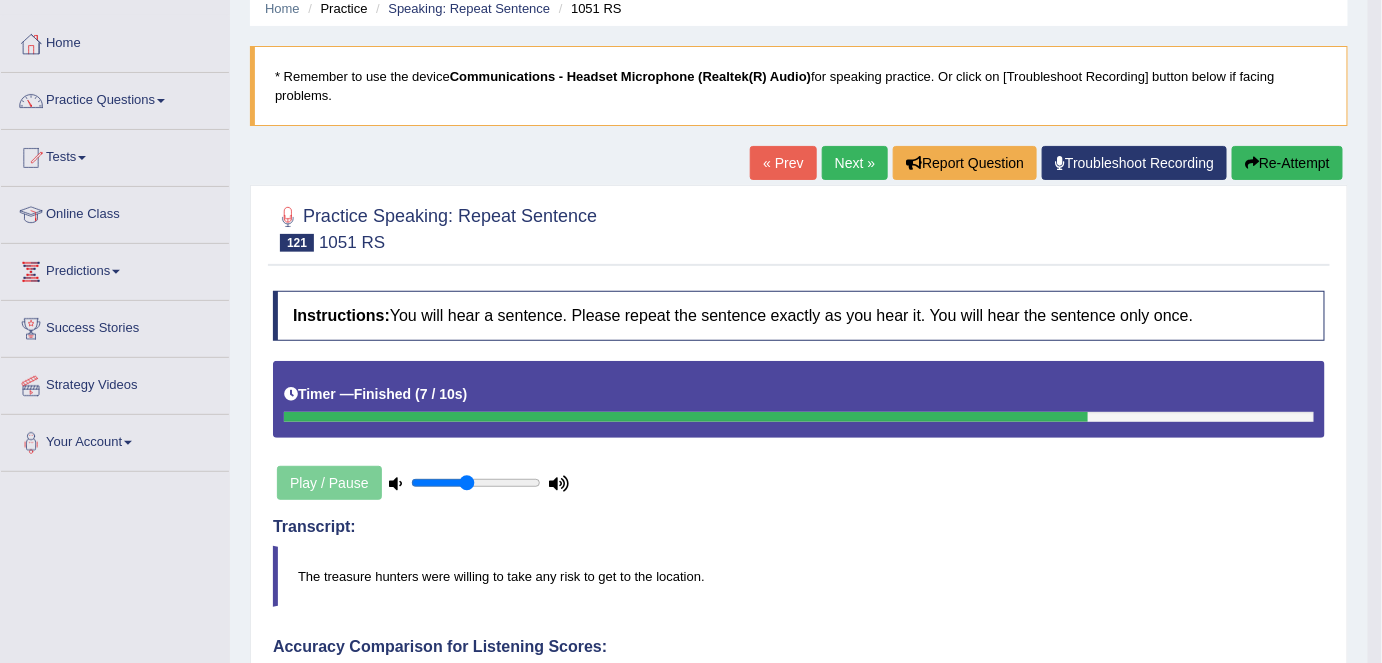 scroll, scrollTop: 0, scrollLeft: 0, axis: both 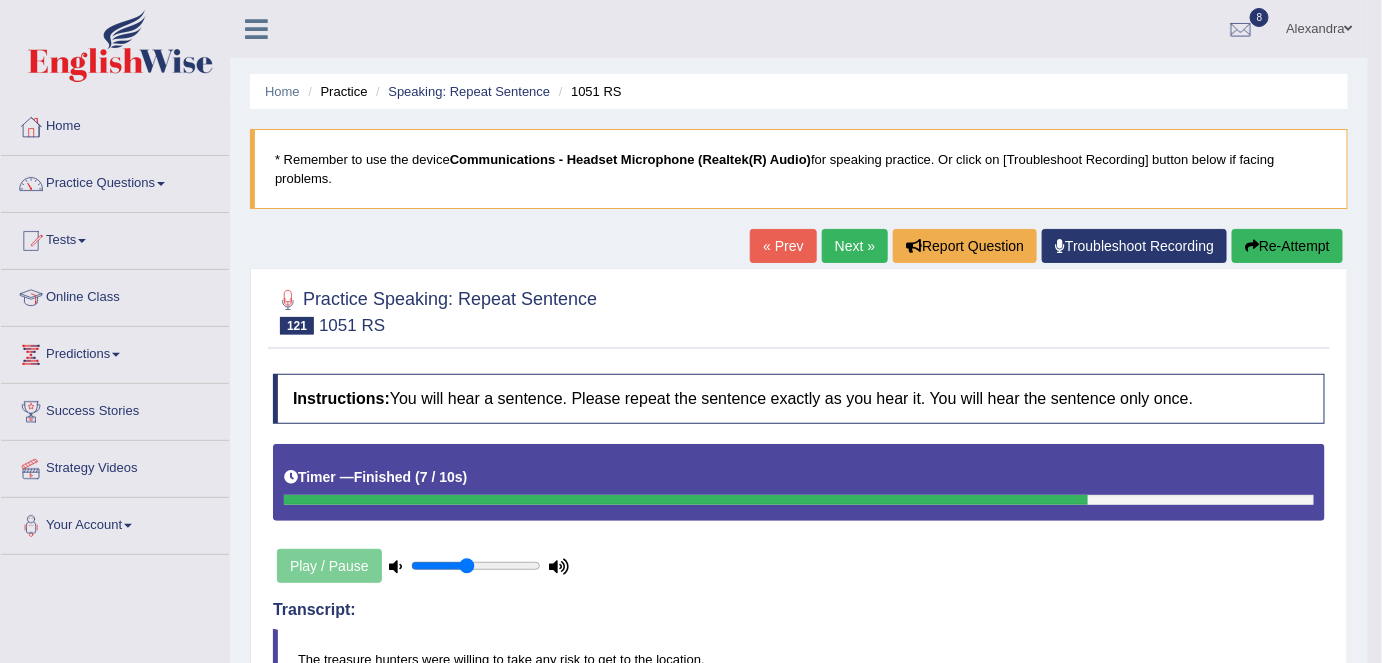 click on "Next »" at bounding box center (855, 246) 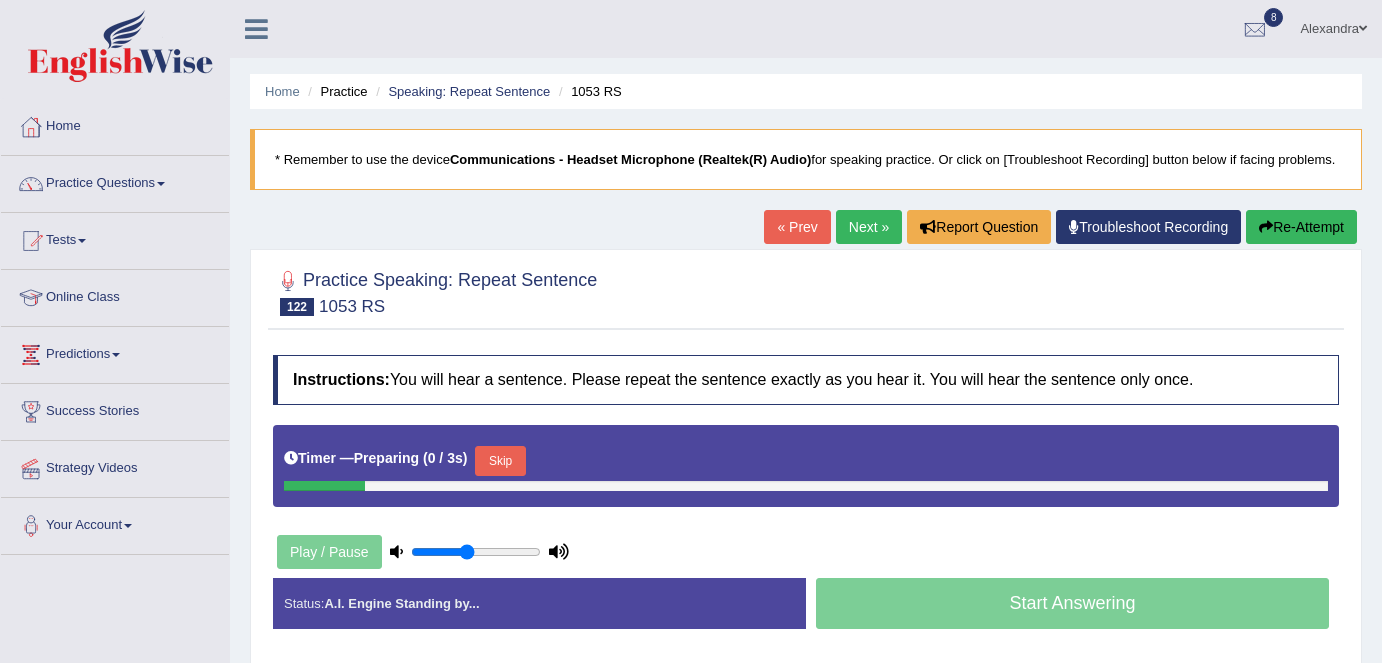 scroll, scrollTop: 0, scrollLeft: 0, axis: both 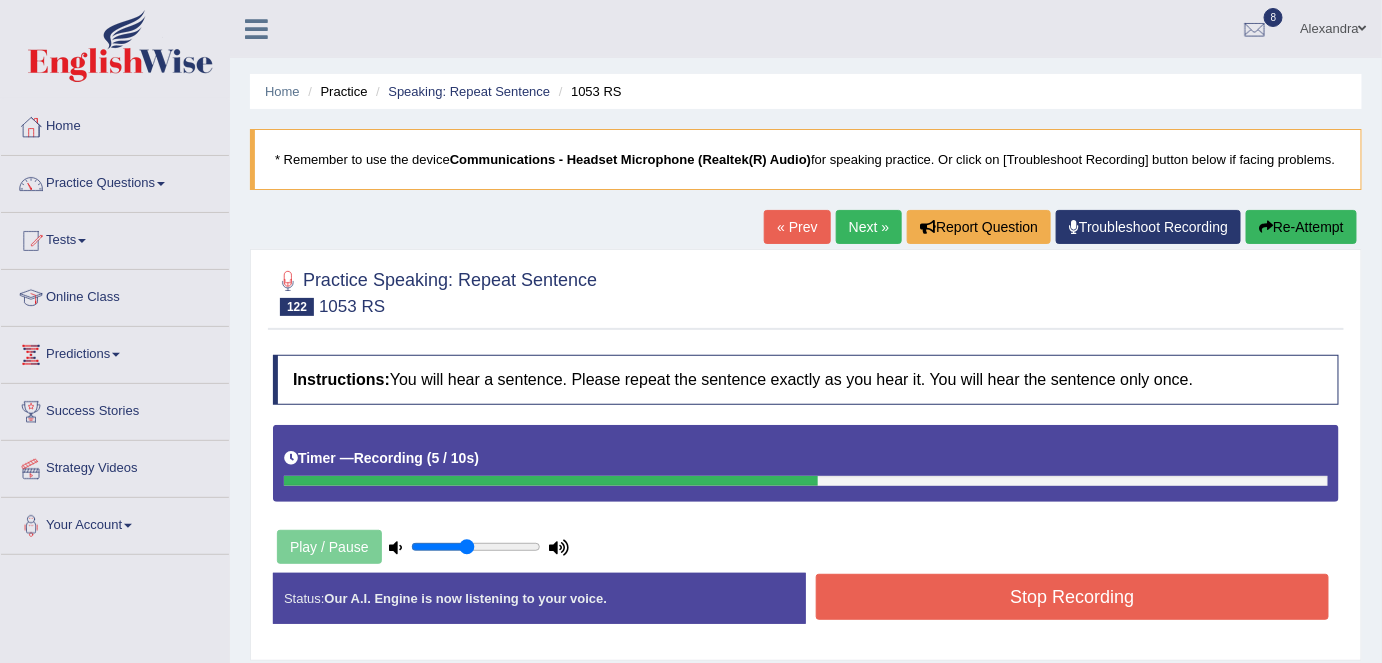 click on "Stop Recording" at bounding box center (1072, 597) 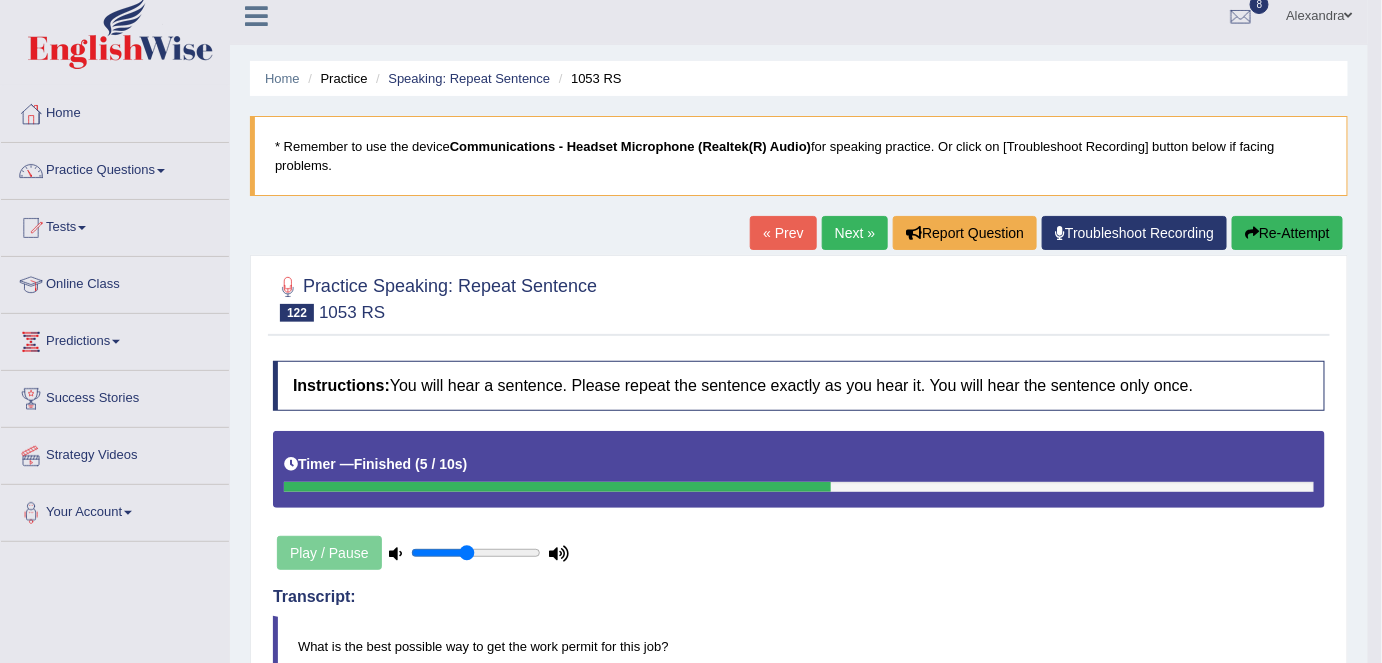 scroll, scrollTop: 0, scrollLeft: 0, axis: both 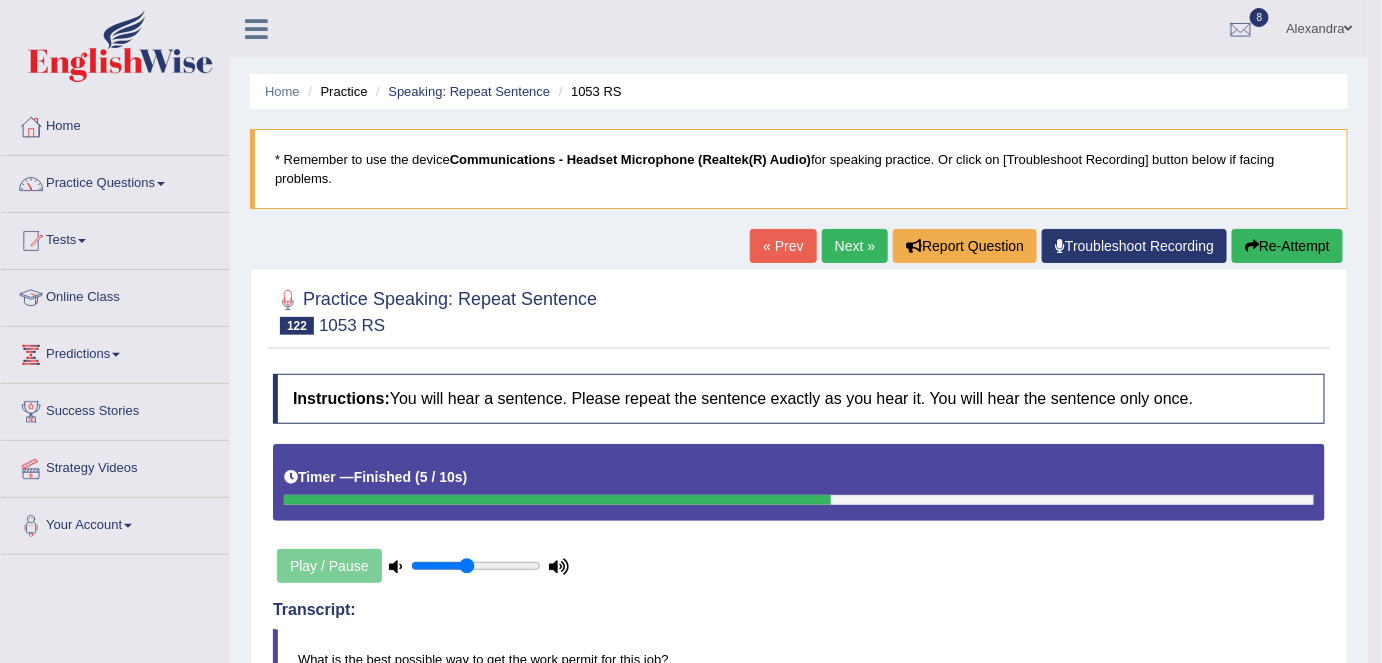 click on "Next »" at bounding box center (855, 246) 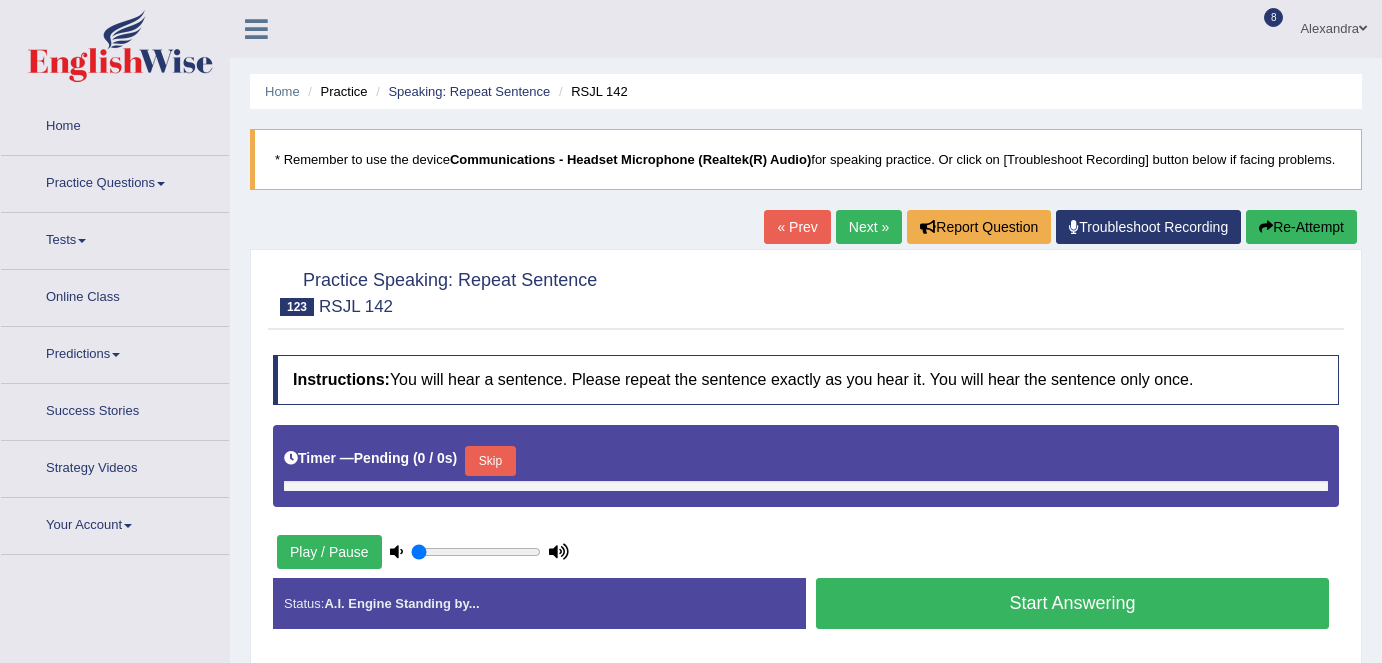 type on "0.45" 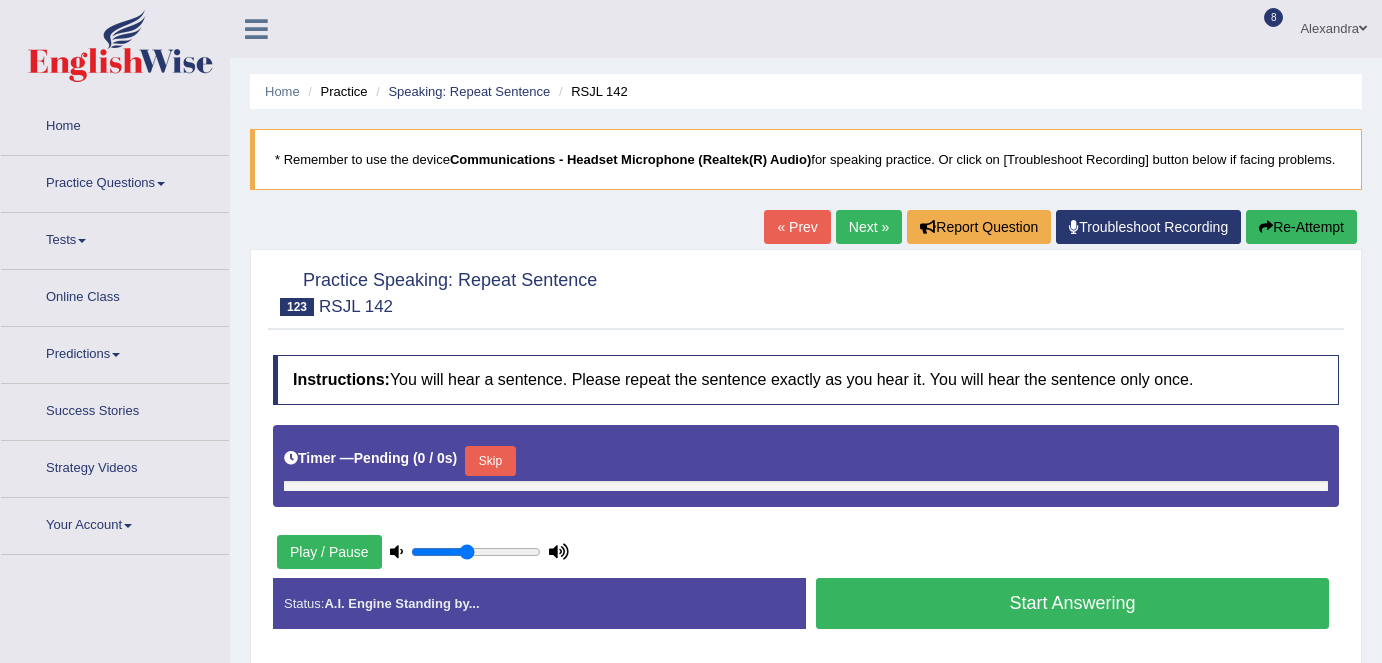 scroll, scrollTop: 0, scrollLeft: 0, axis: both 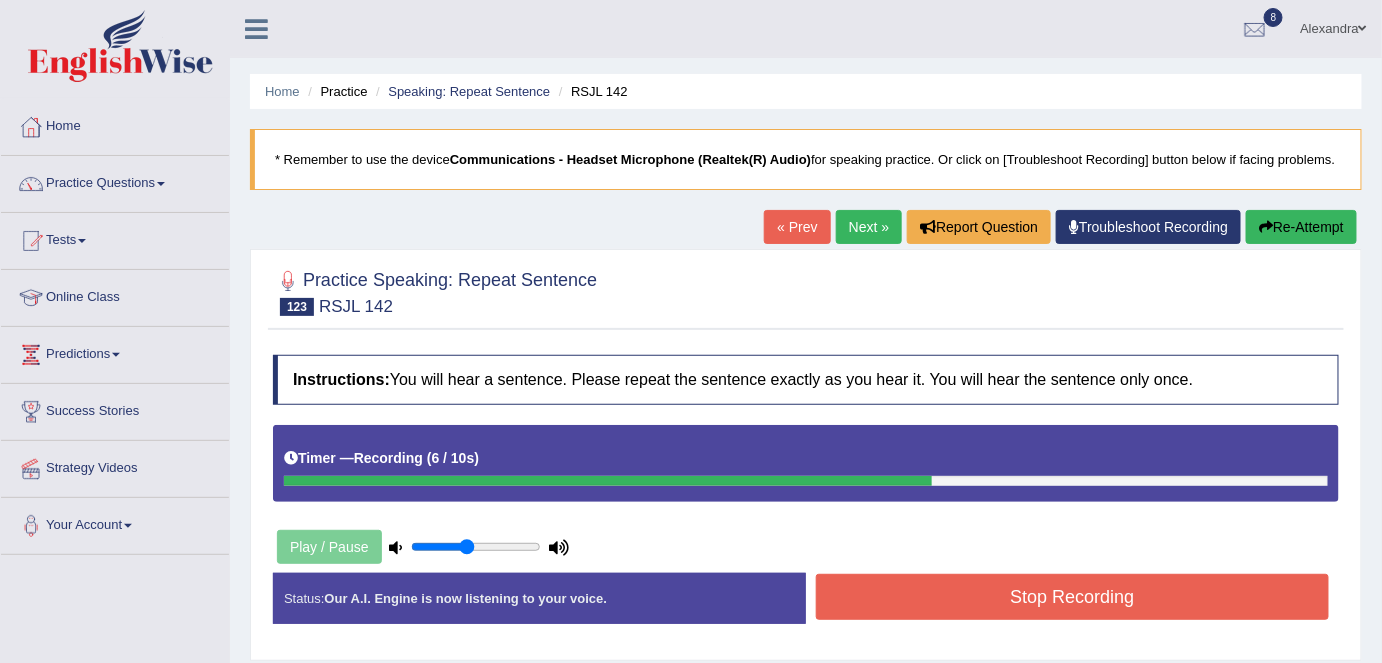 click on "Stop Recording" at bounding box center (1072, 597) 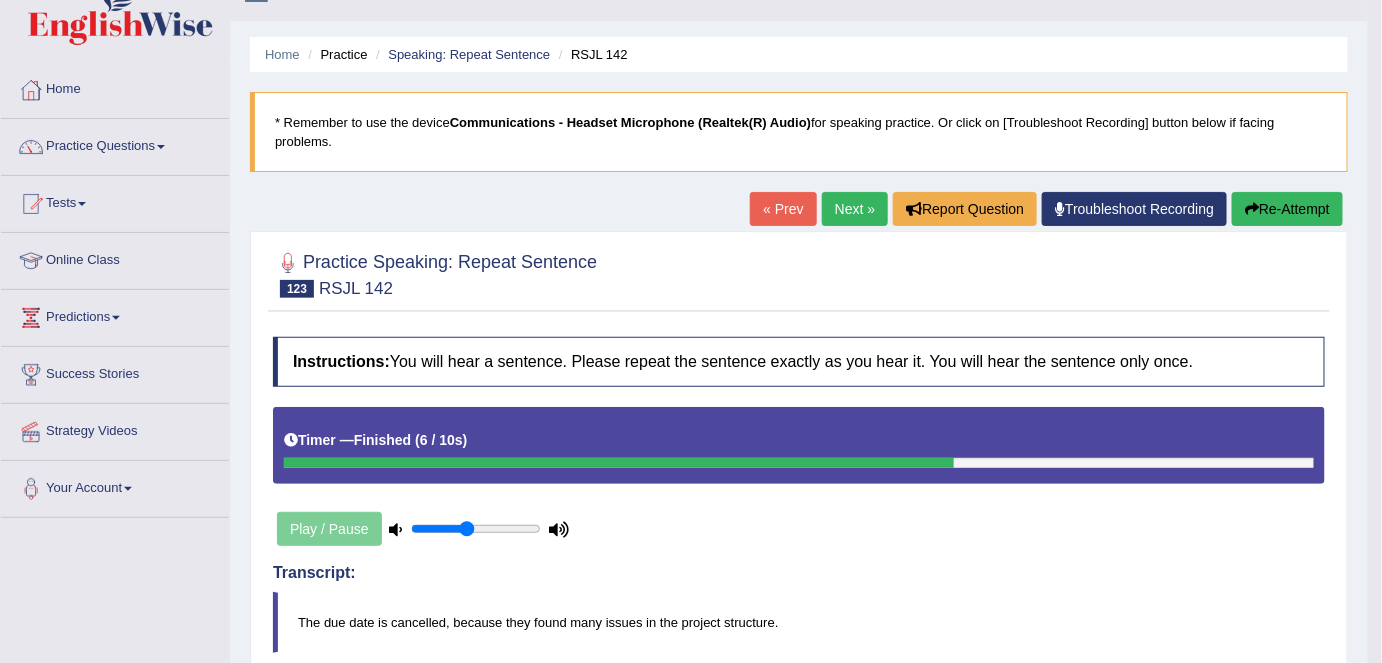 scroll, scrollTop: 35, scrollLeft: 0, axis: vertical 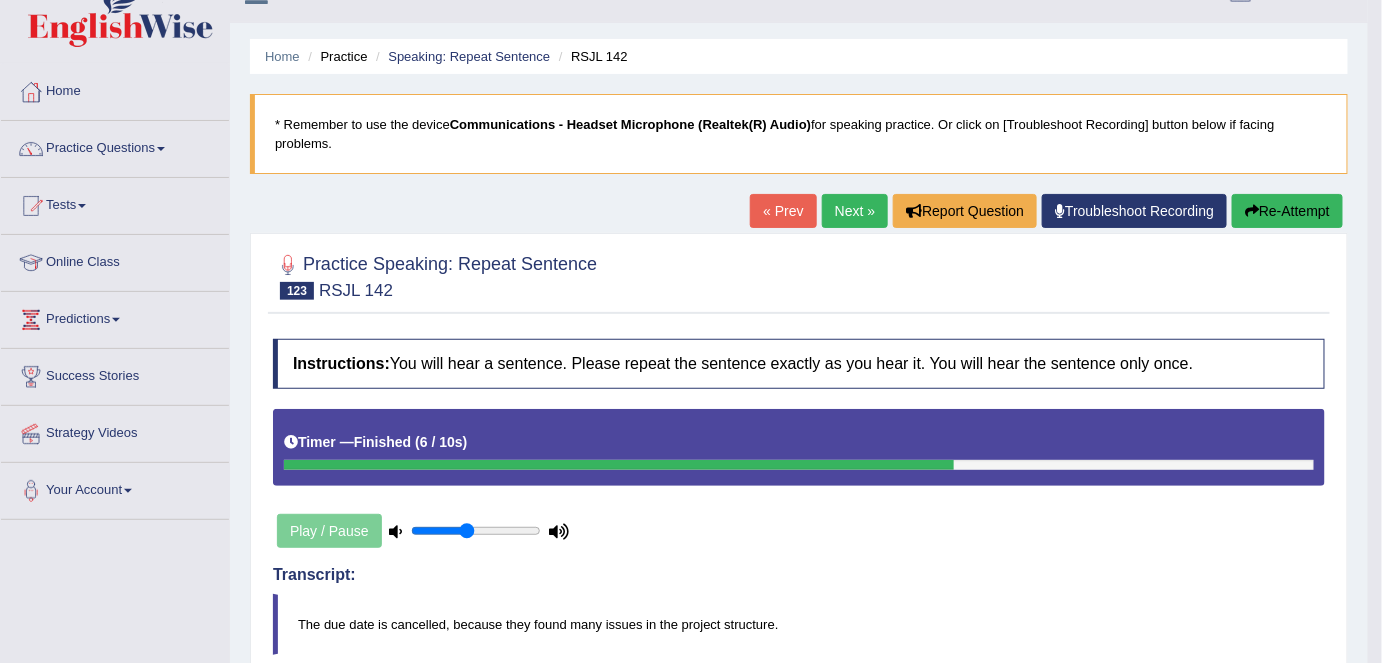 click on "Next »" at bounding box center [855, 211] 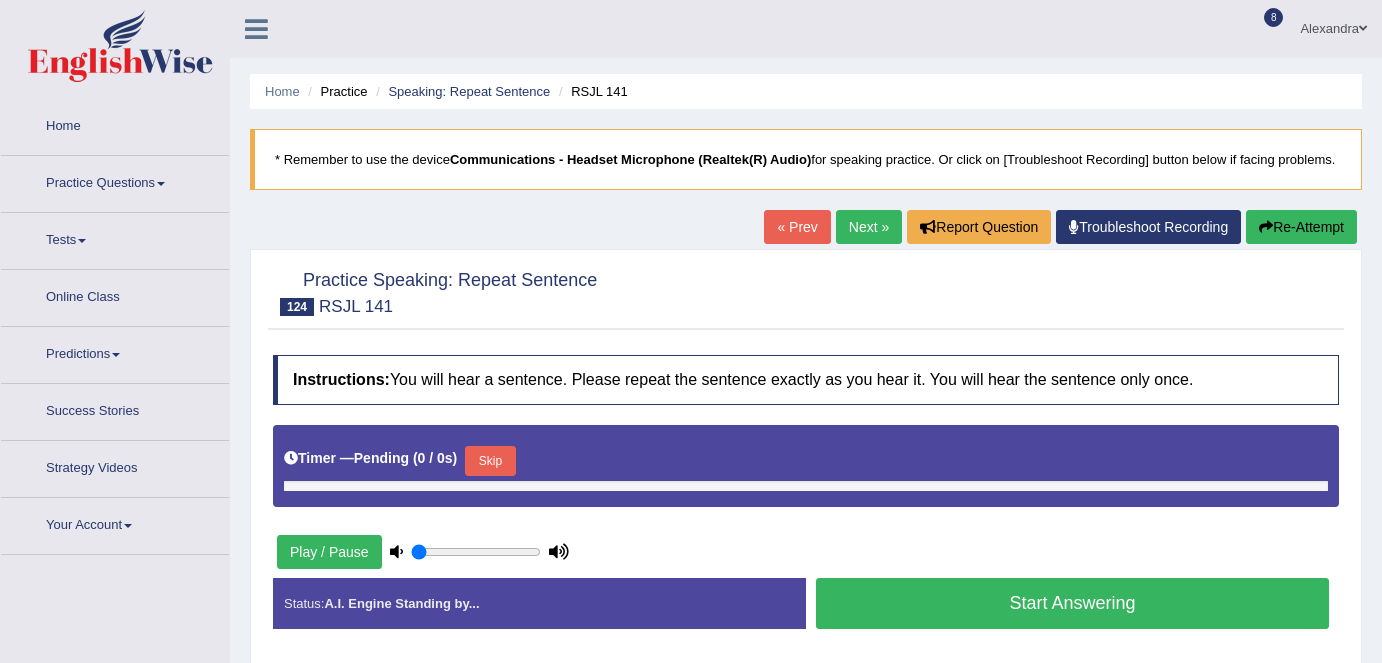 type on "0.45" 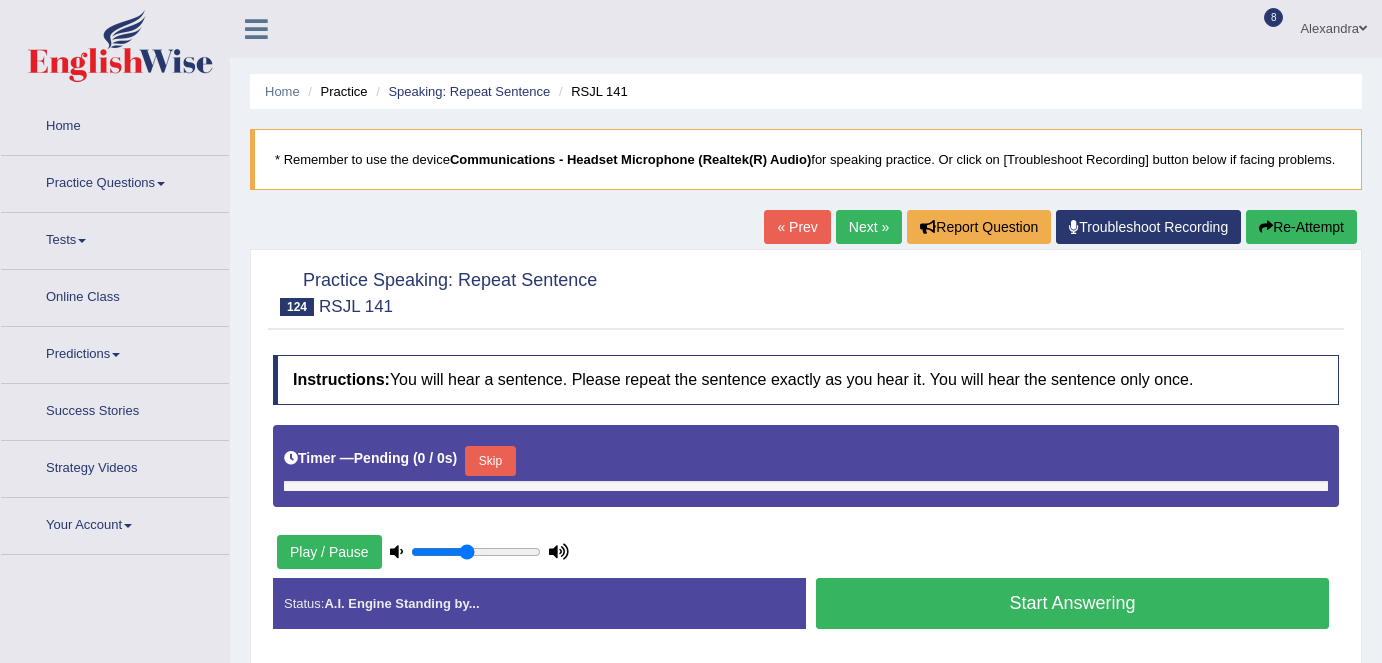 scroll, scrollTop: 0, scrollLeft: 0, axis: both 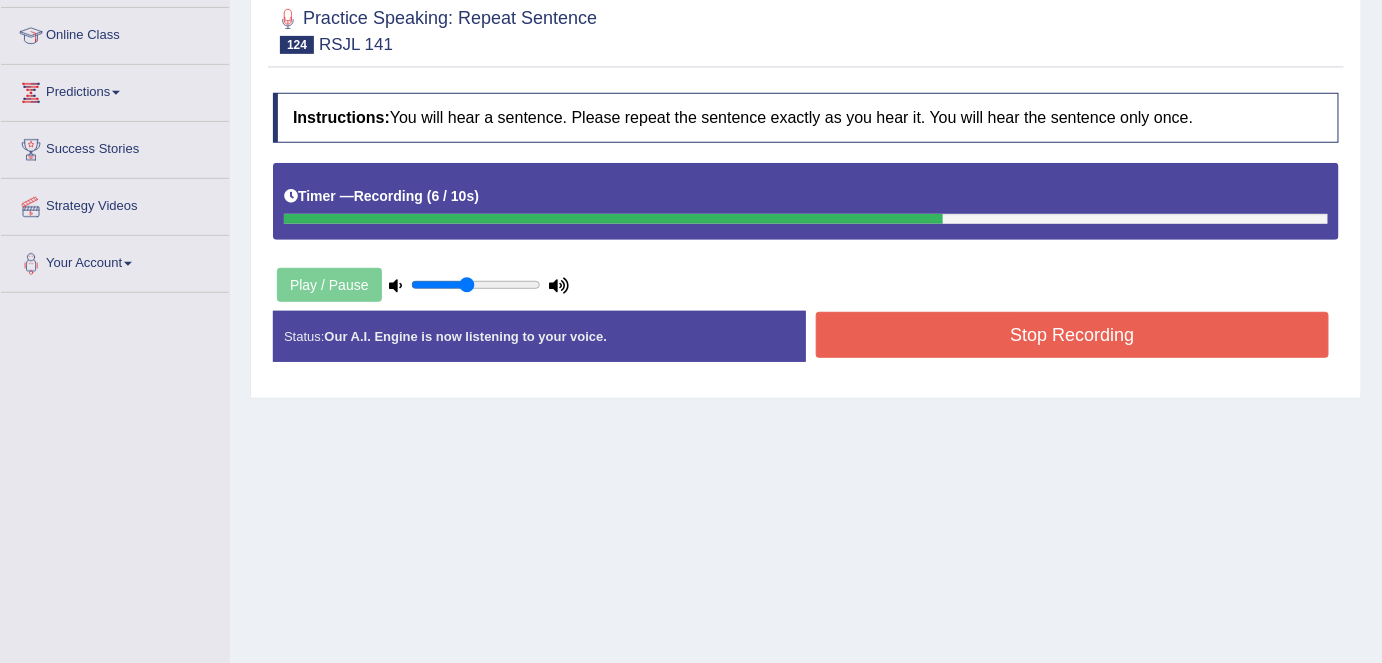 click on "Stop Recording" at bounding box center [1072, 335] 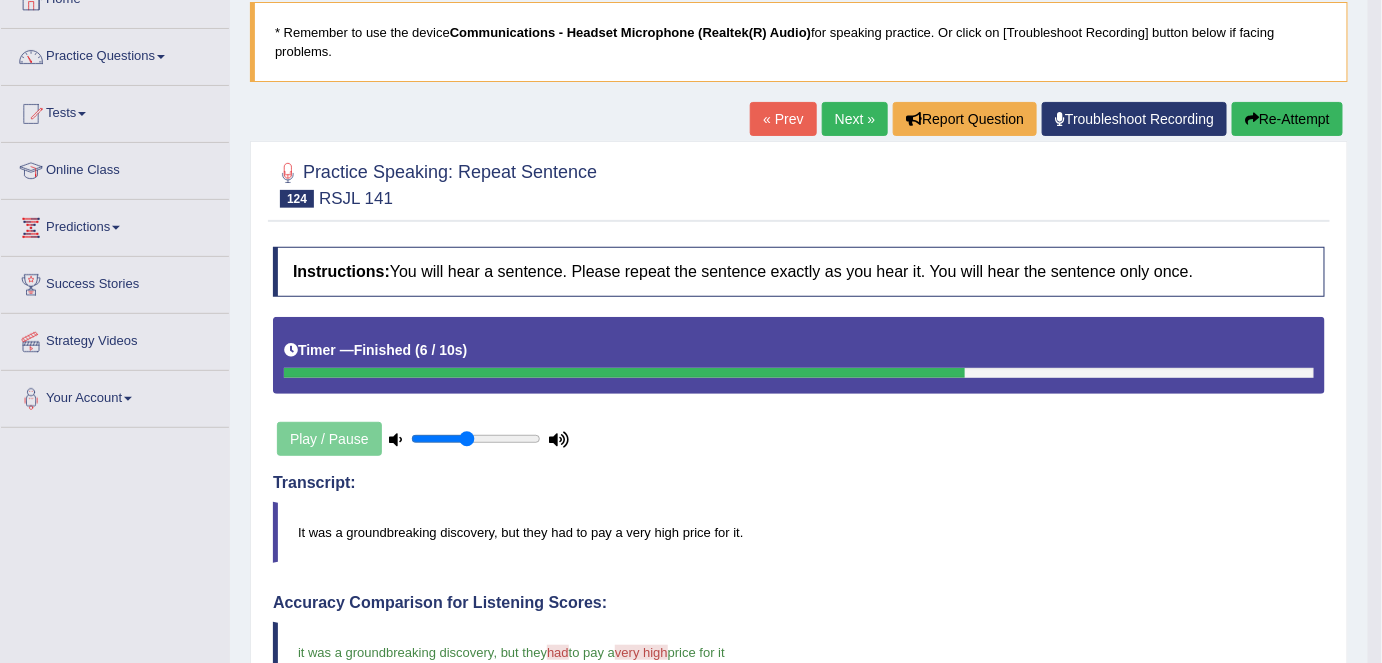 scroll, scrollTop: 123, scrollLeft: 0, axis: vertical 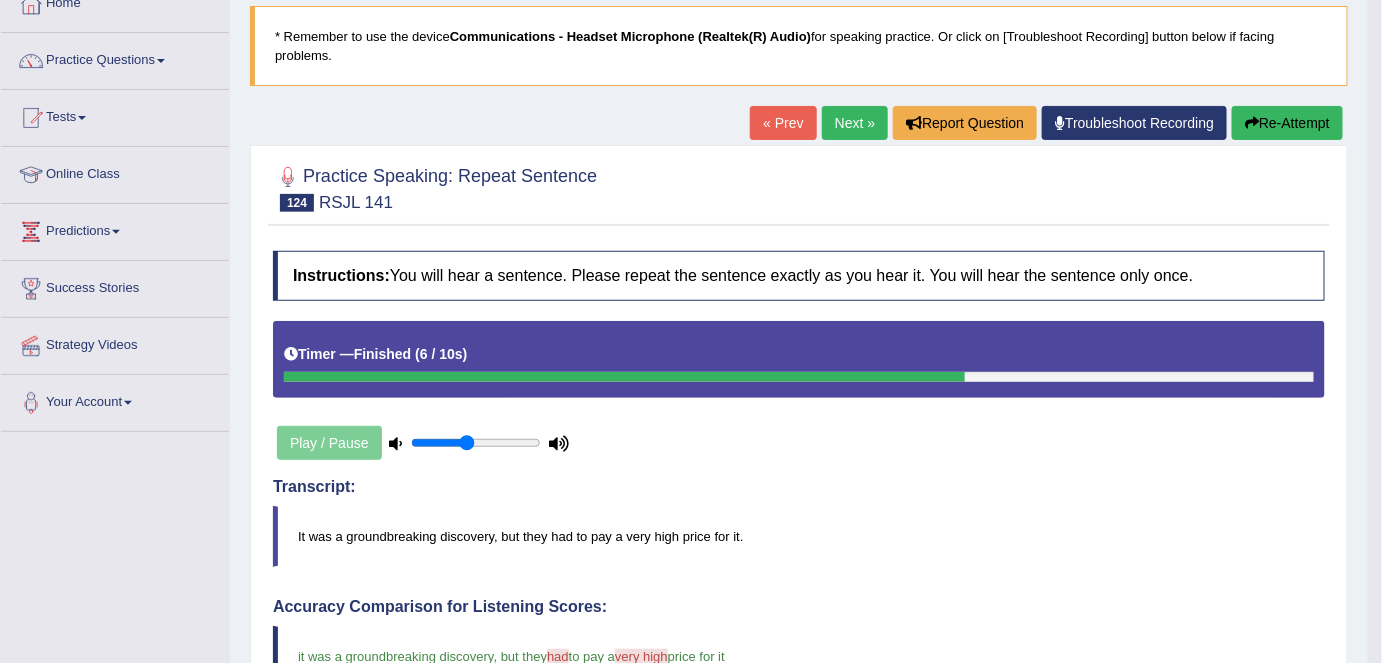 click on "Next »" at bounding box center (855, 123) 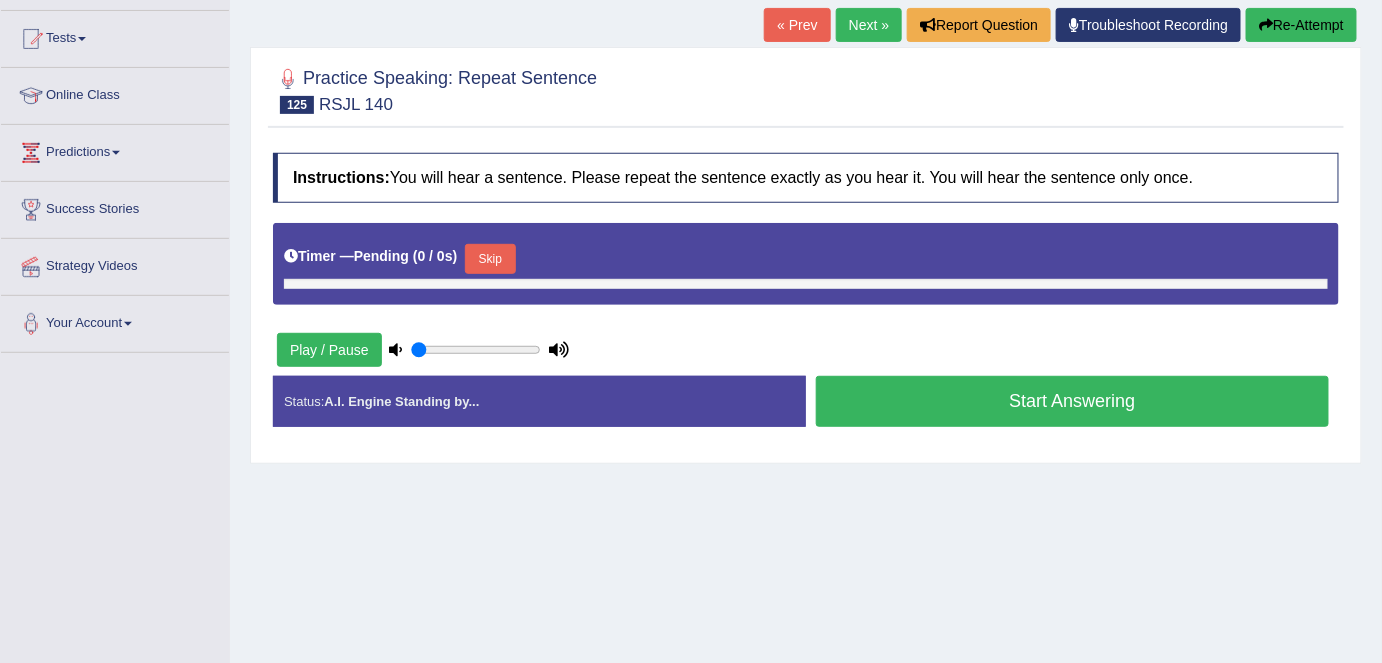 scroll, scrollTop: 228, scrollLeft: 0, axis: vertical 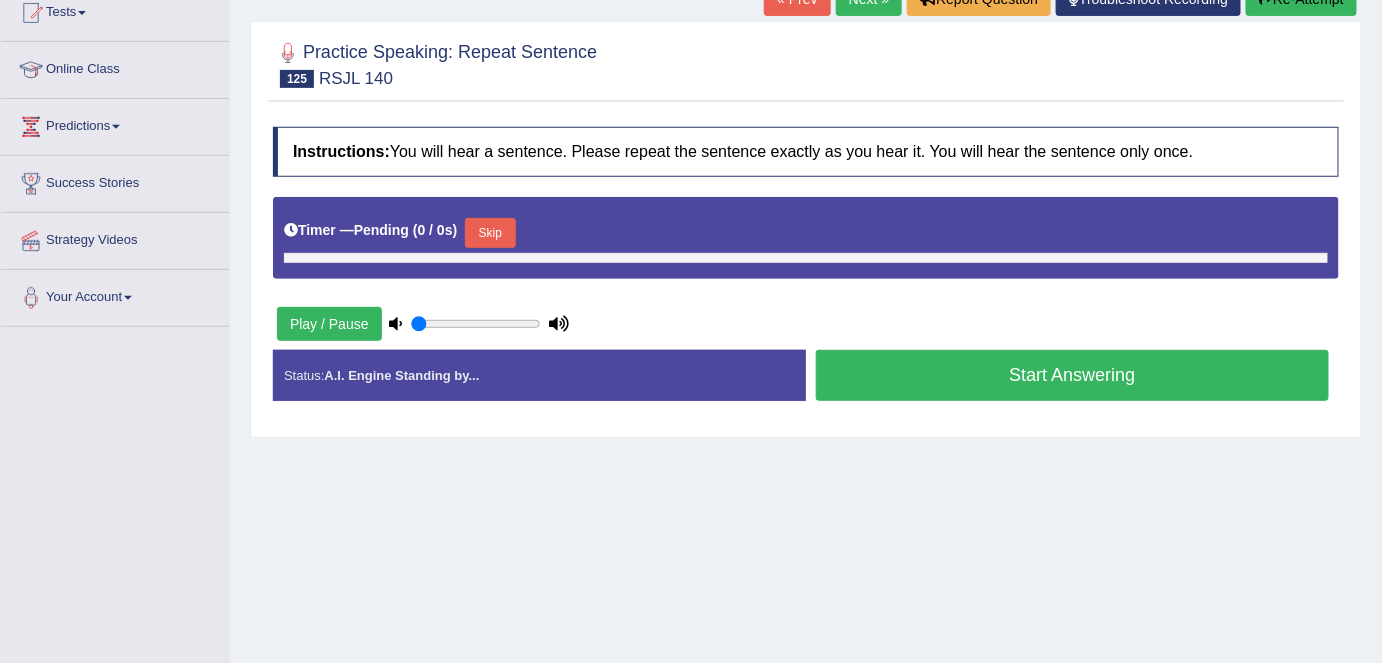 type on "0.45" 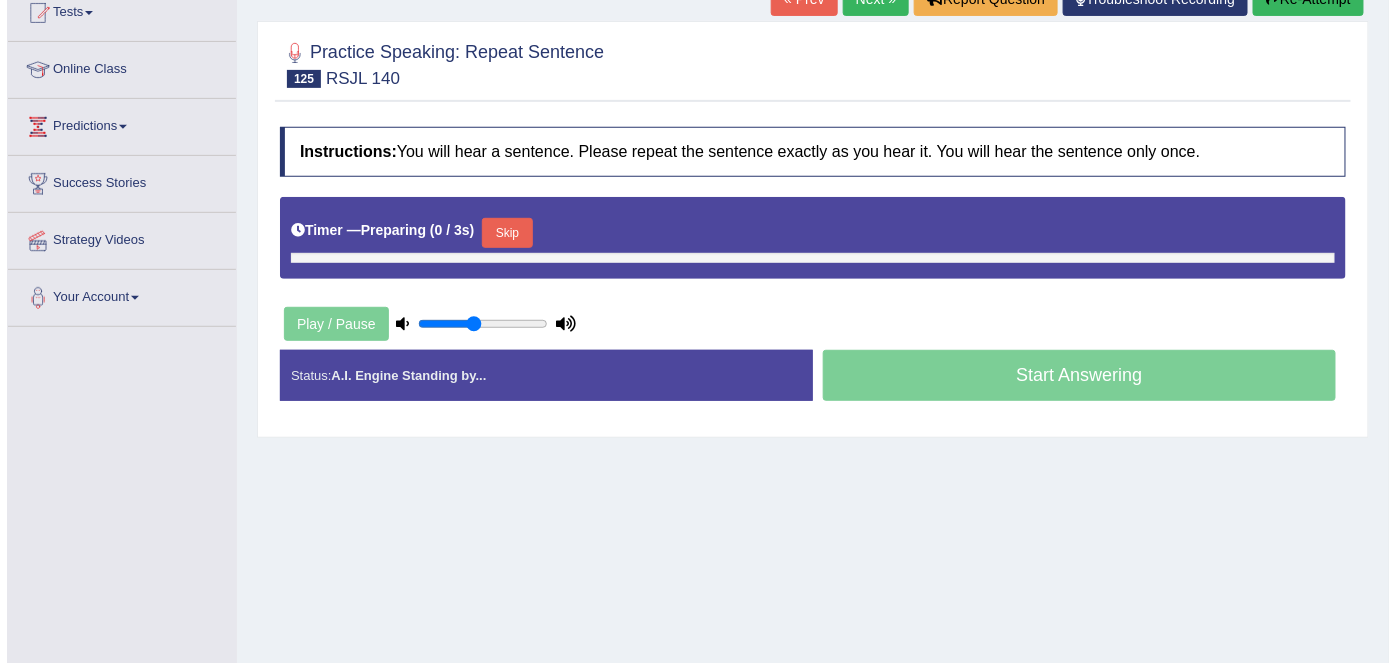 scroll, scrollTop: 0, scrollLeft: 0, axis: both 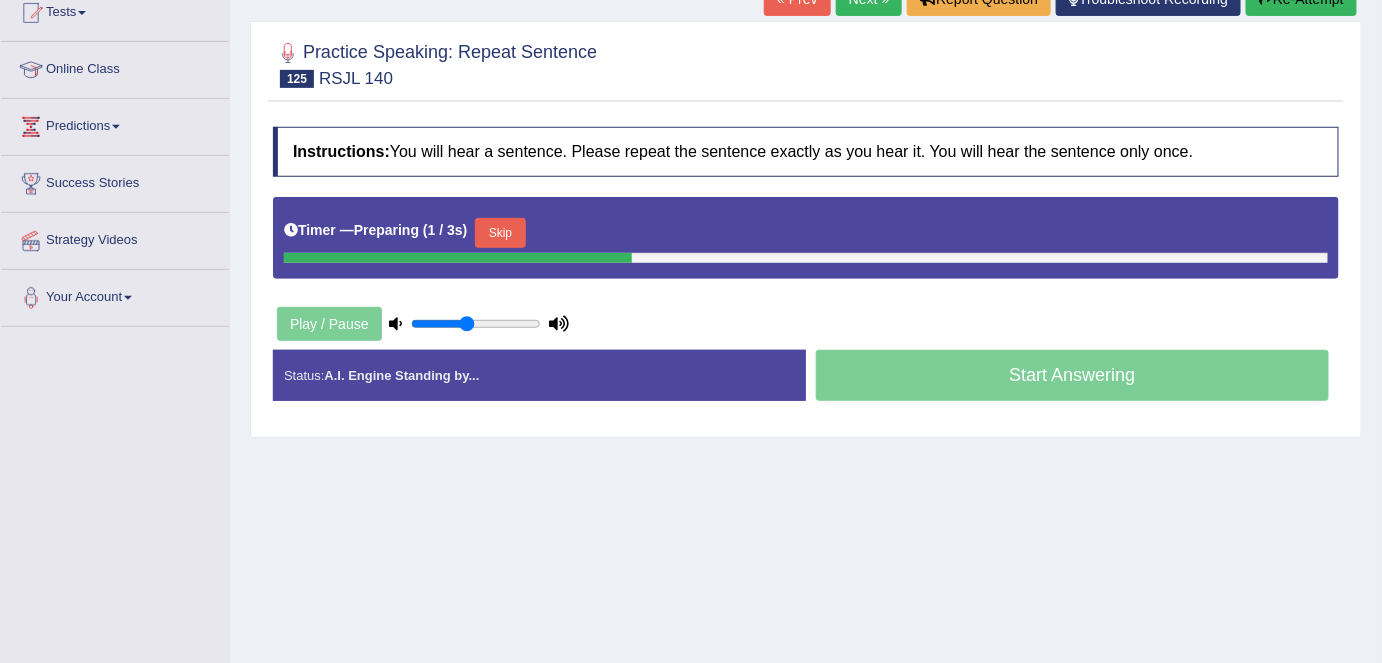 click on "Skip" at bounding box center (500, 233) 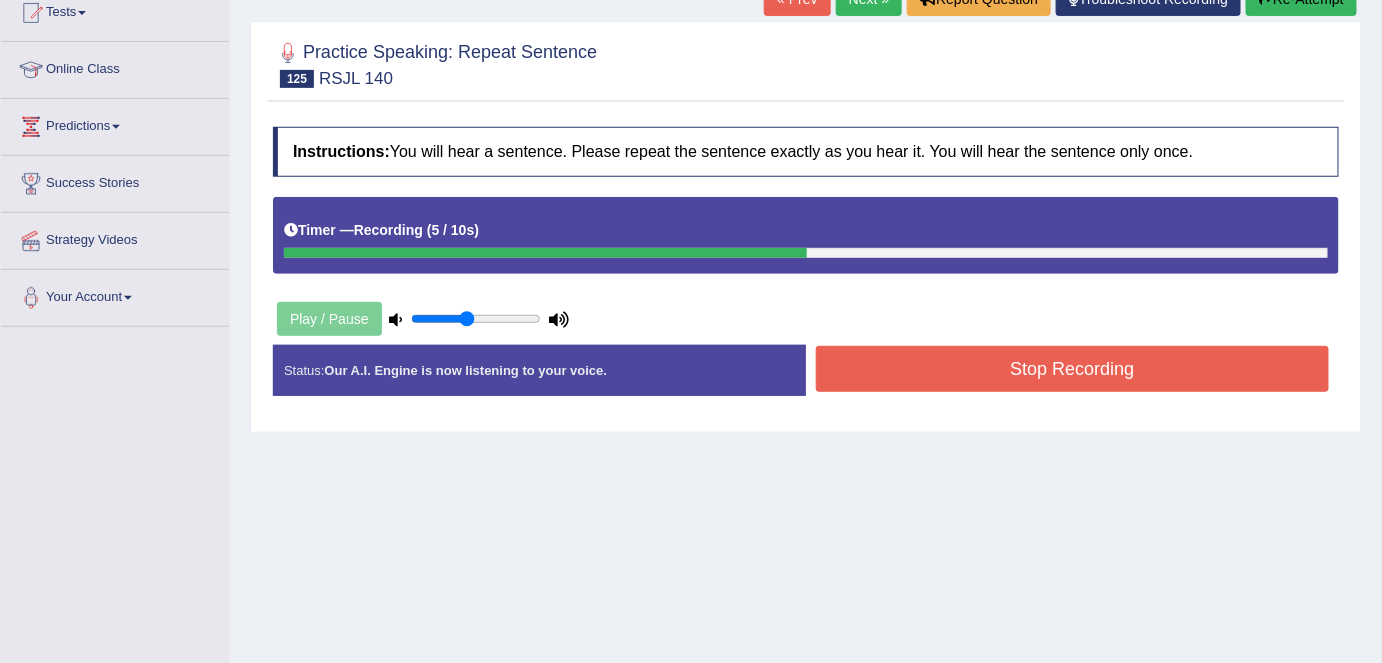 click on "Stop Recording" at bounding box center [1072, 369] 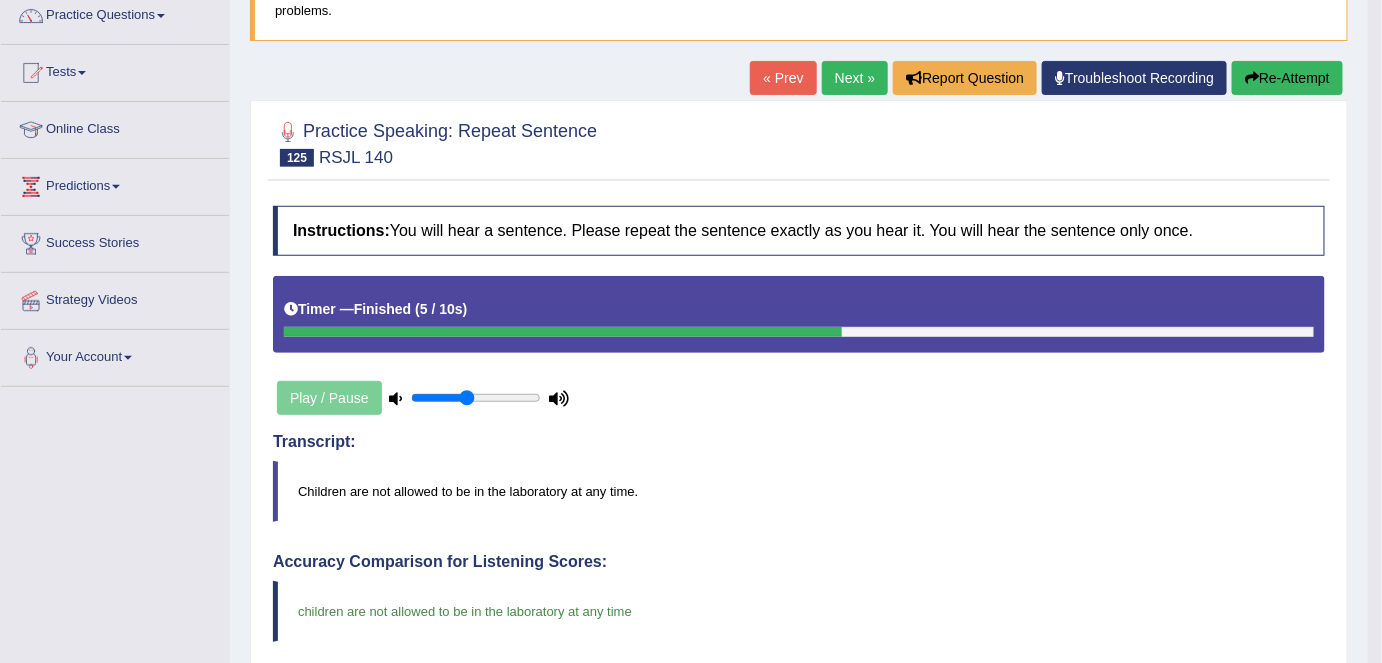 scroll, scrollTop: 159, scrollLeft: 0, axis: vertical 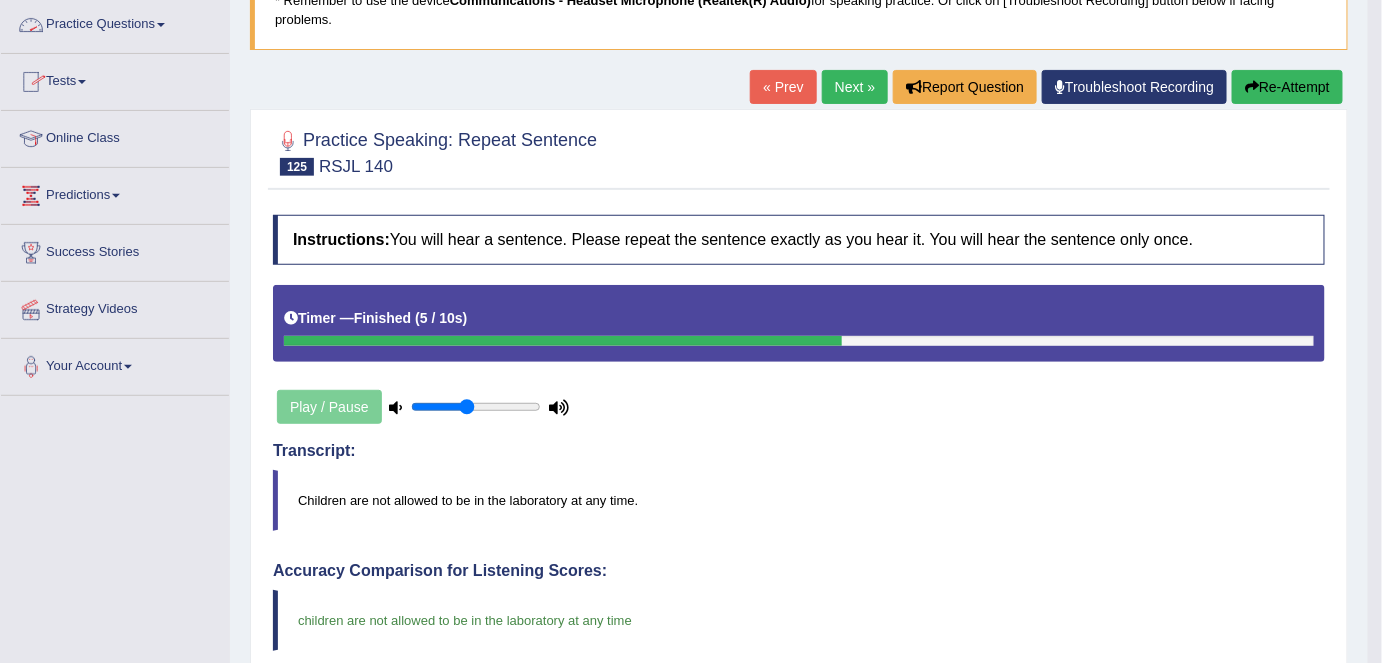click on "Practice Questions" at bounding box center [115, 22] 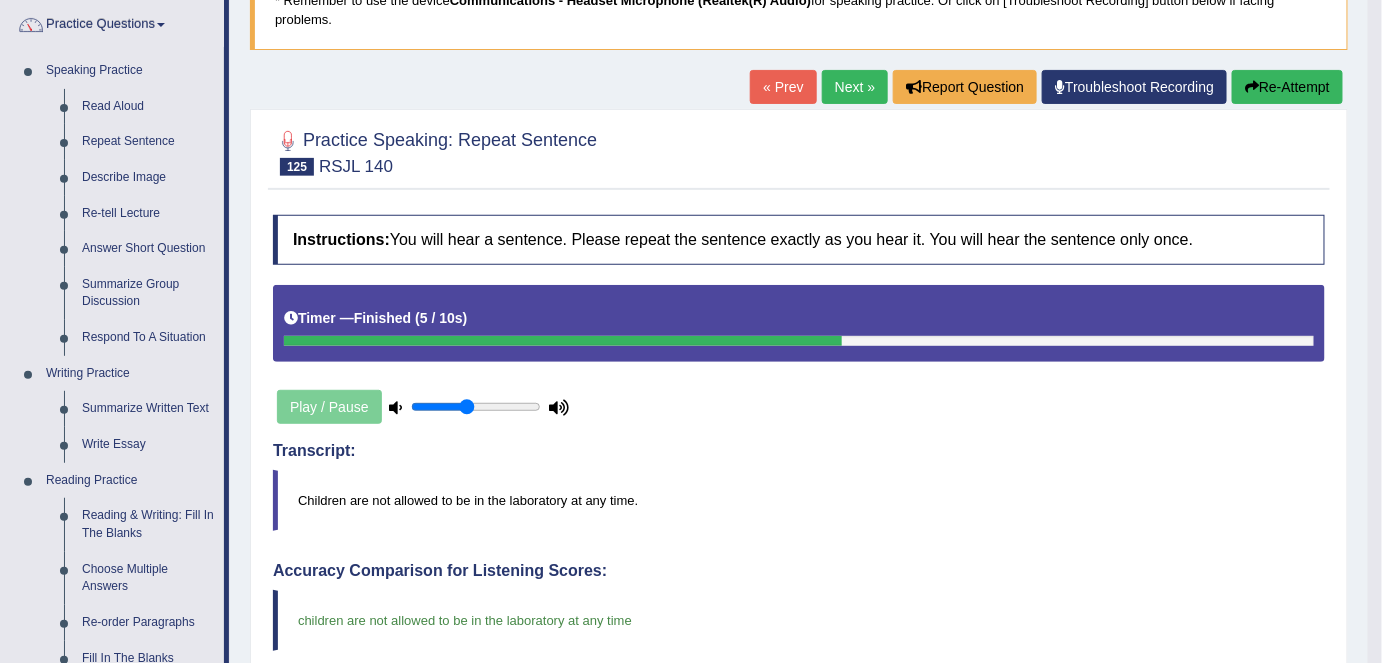 click on "Repeat Sentence" at bounding box center [148, 142] 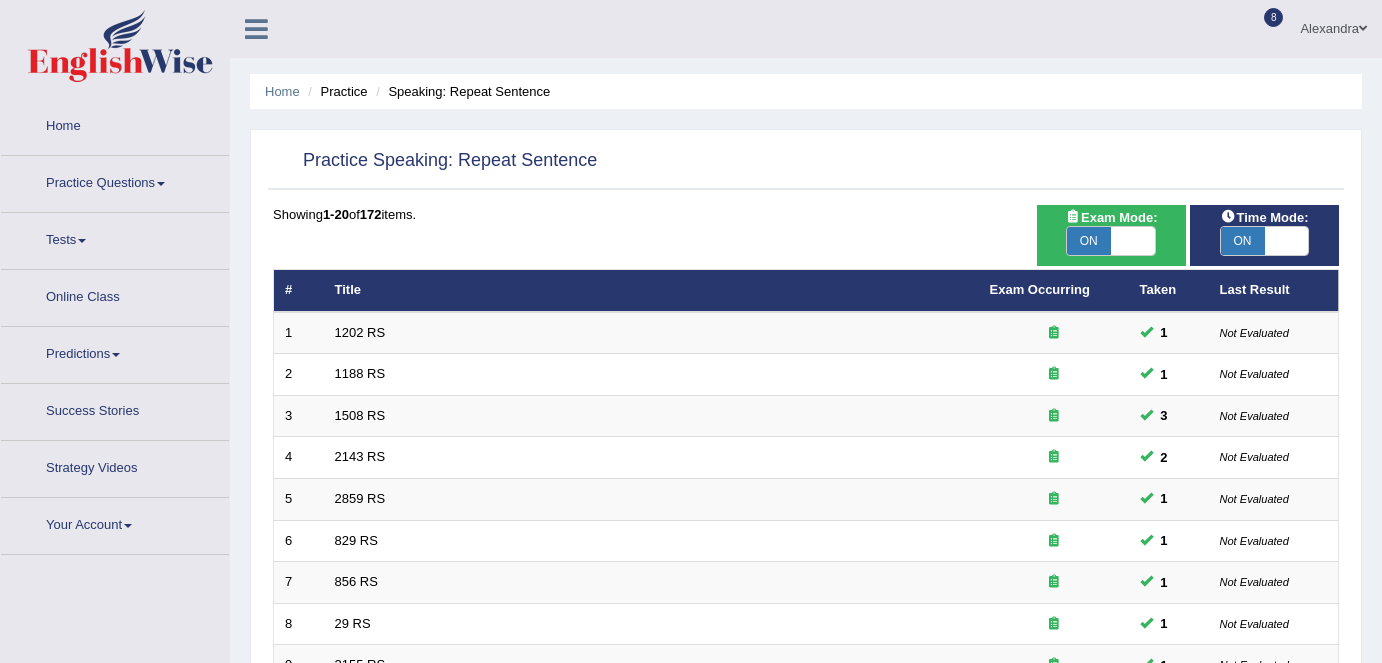 scroll, scrollTop: 0, scrollLeft: 0, axis: both 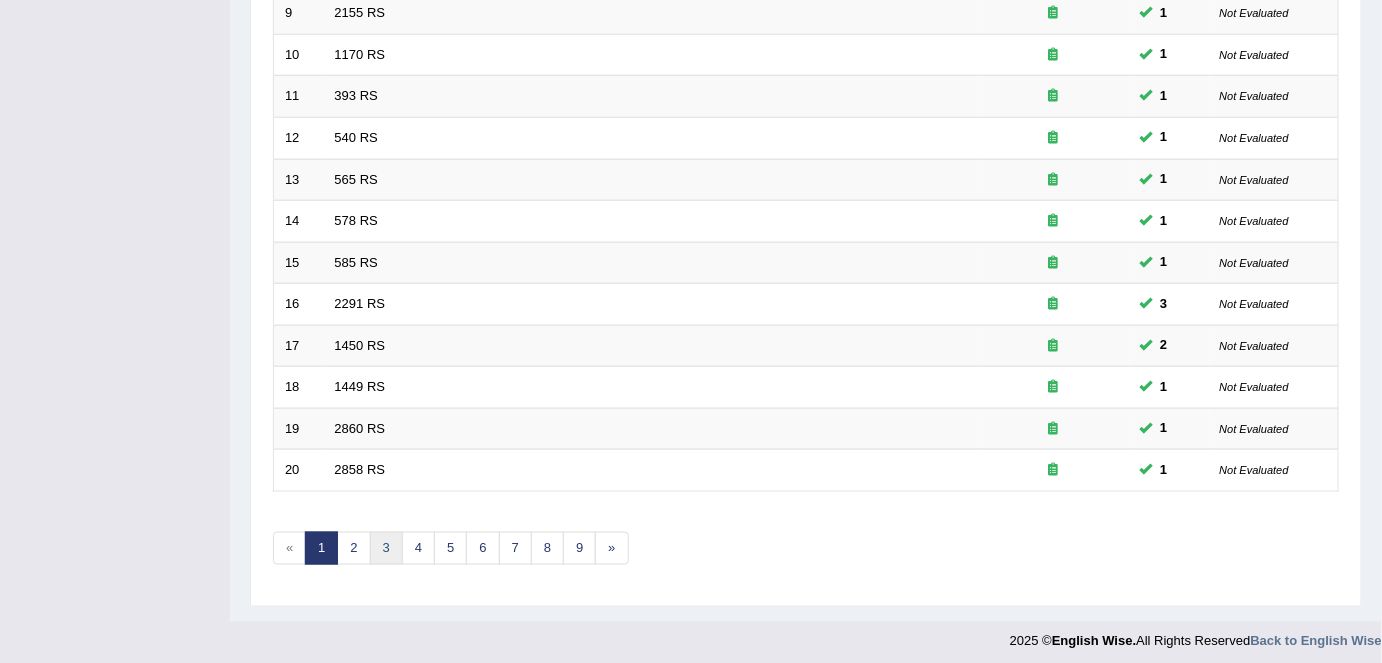 click on "3" at bounding box center [386, 548] 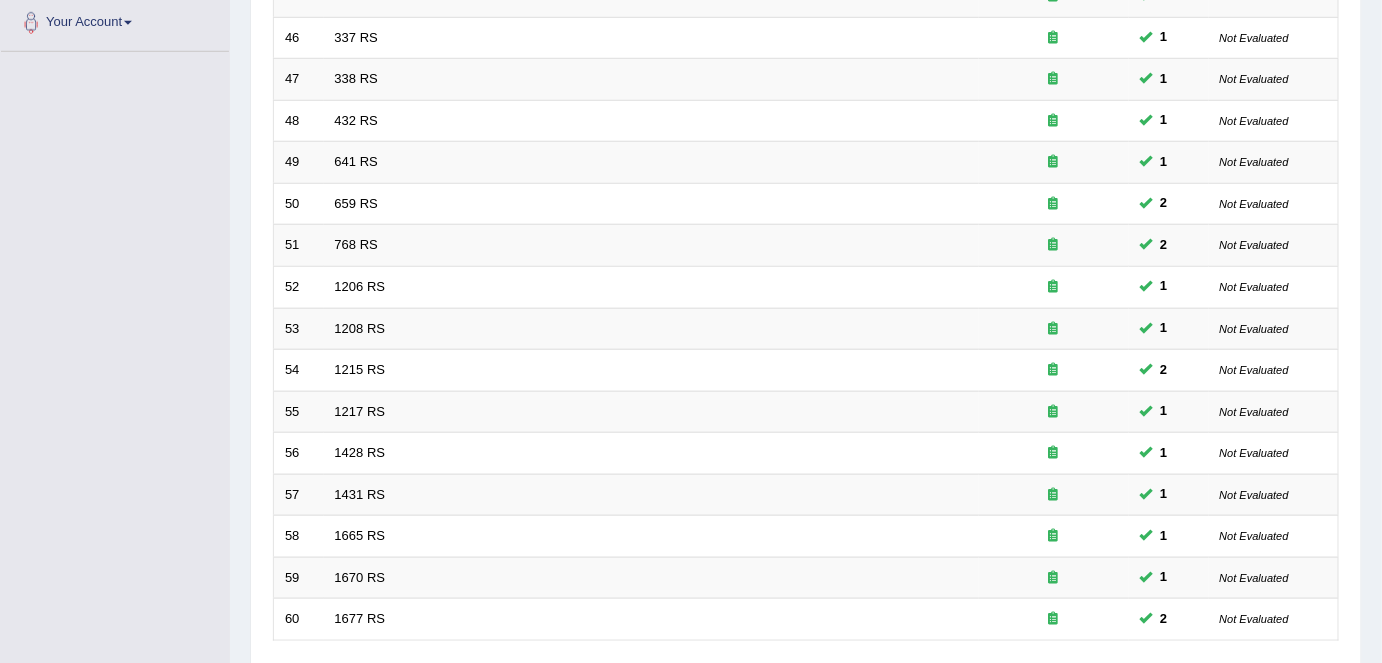 scroll, scrollTop: 0, scrollLeft: 0, axis: both 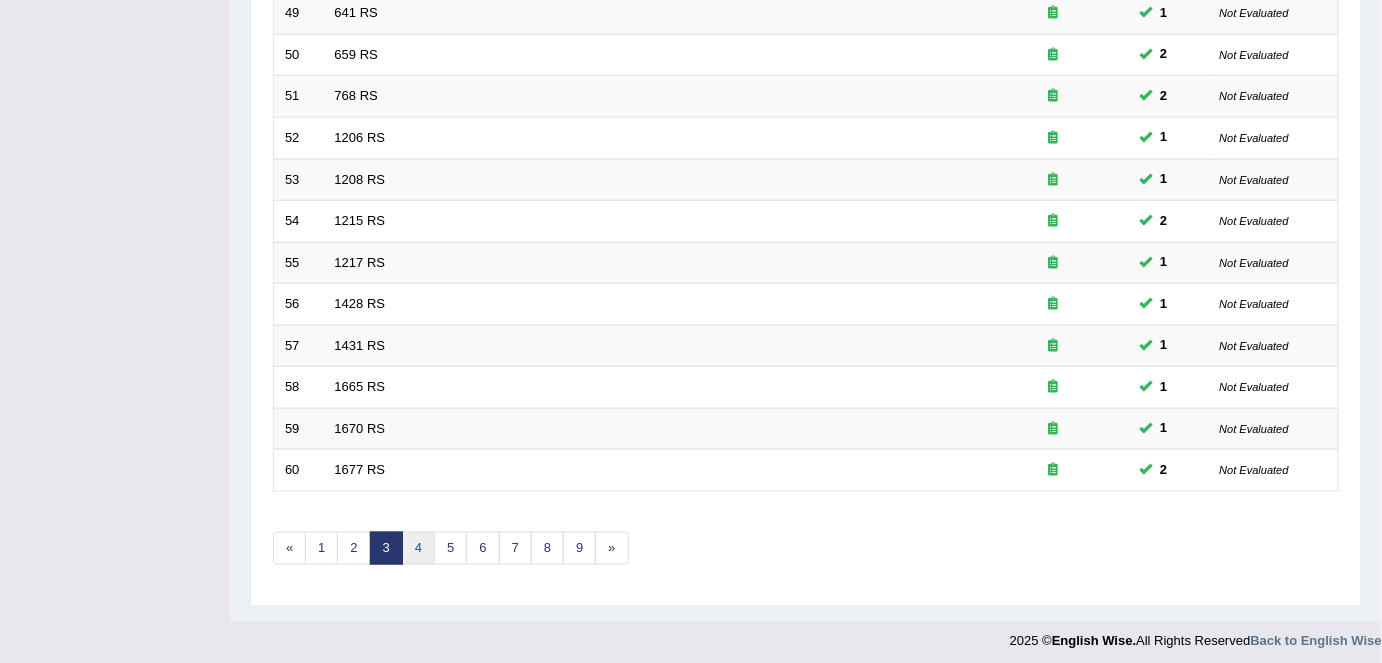 click on "4" at bounding box center (418, 548) 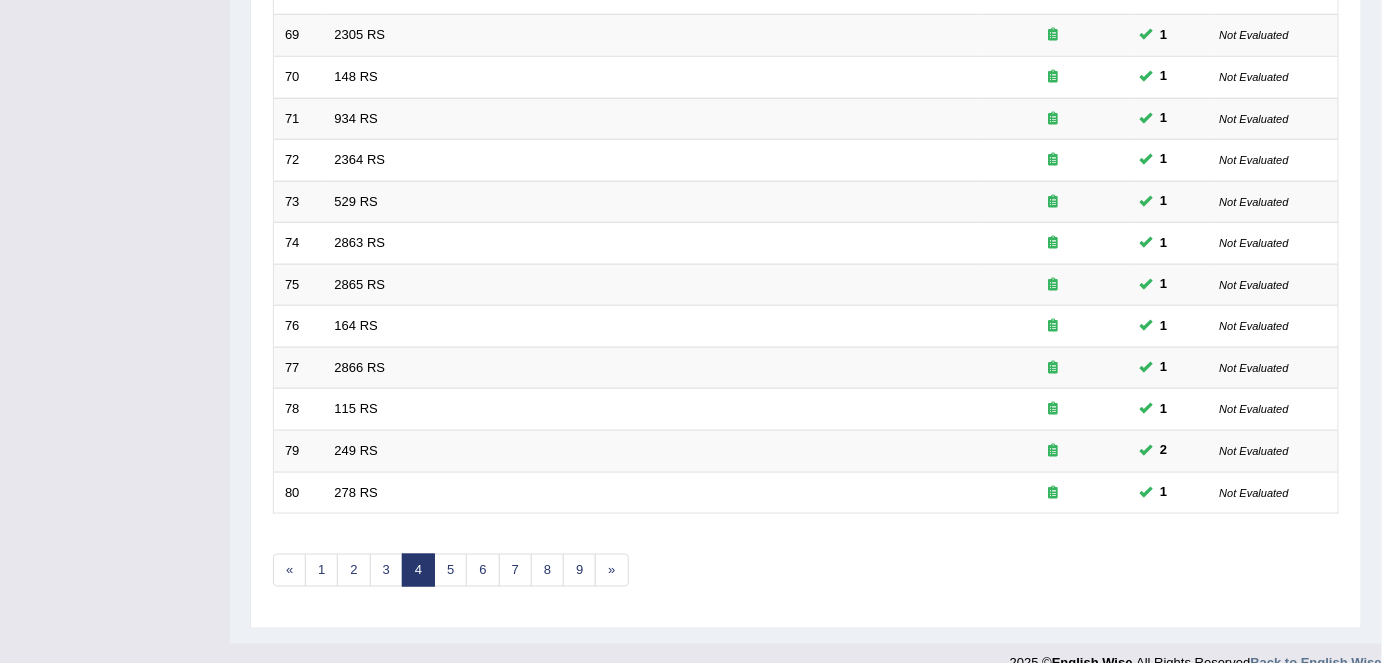 scroll, scrollTop: 0, scrollLeft: 0, axis: both 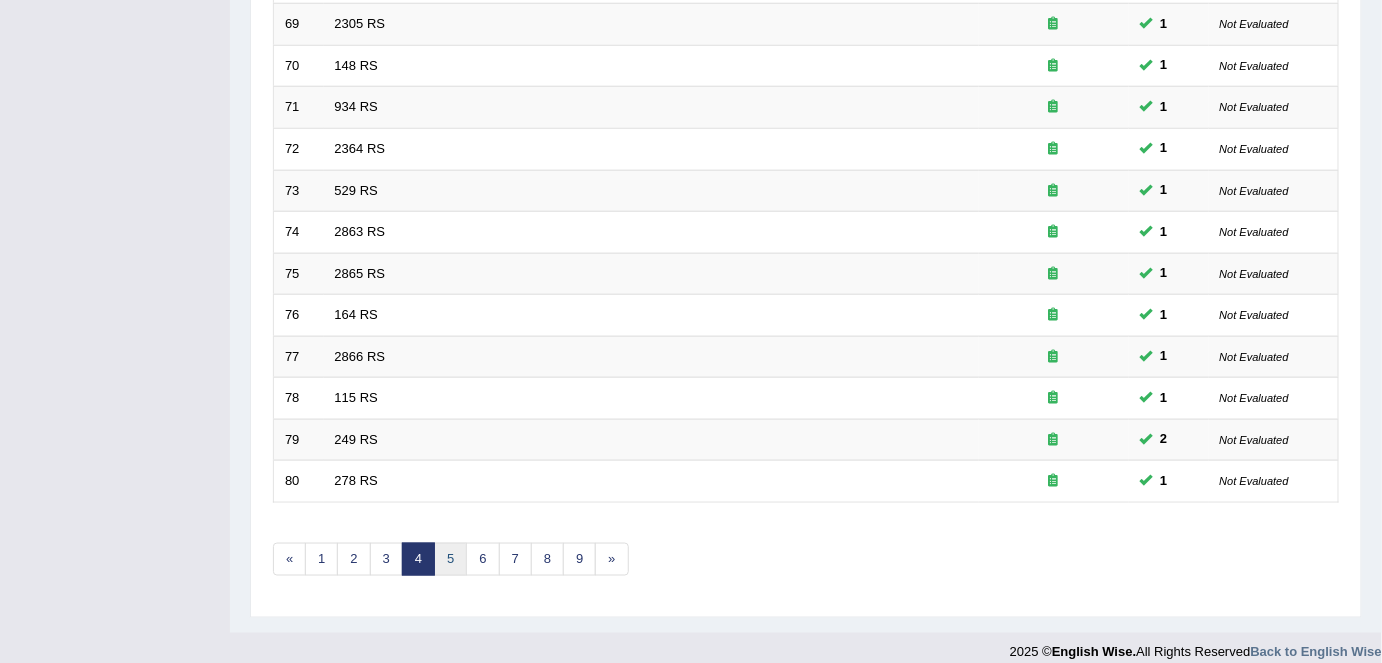 click on "5" at bounding box center [450, 559] 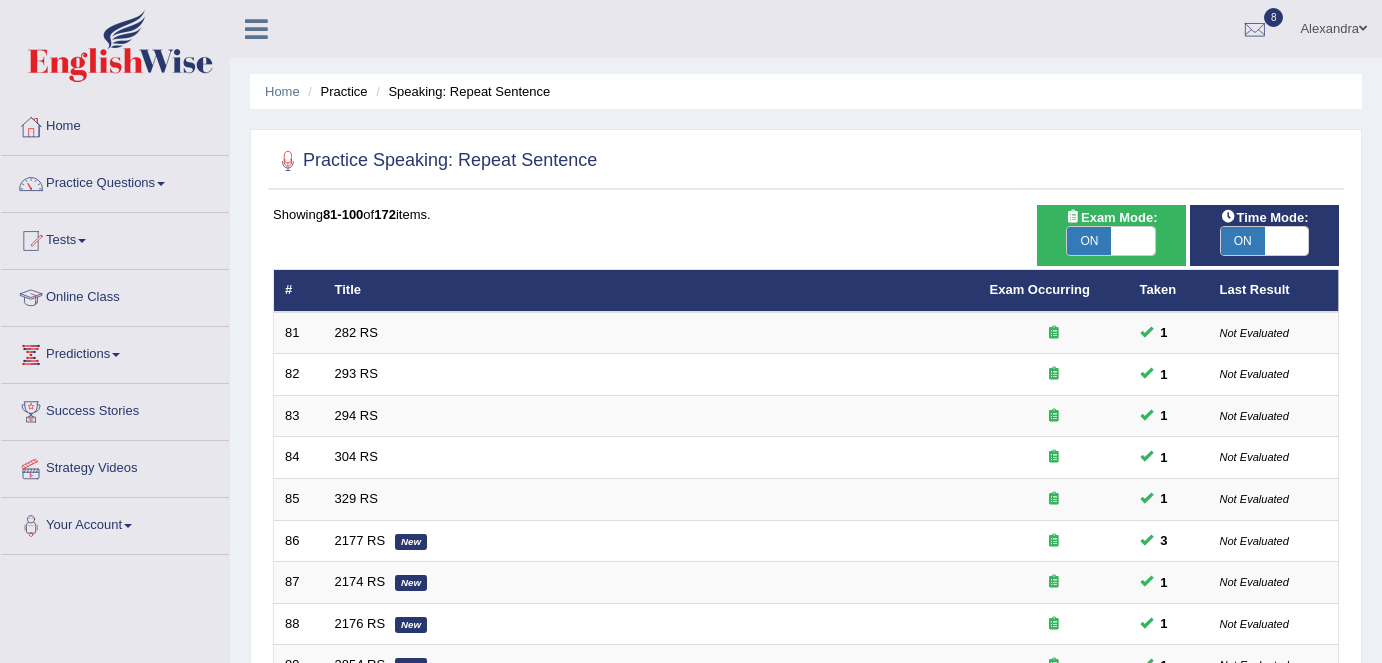 scroll, scrollTop: 0, scrollLeft: 0, axis: both 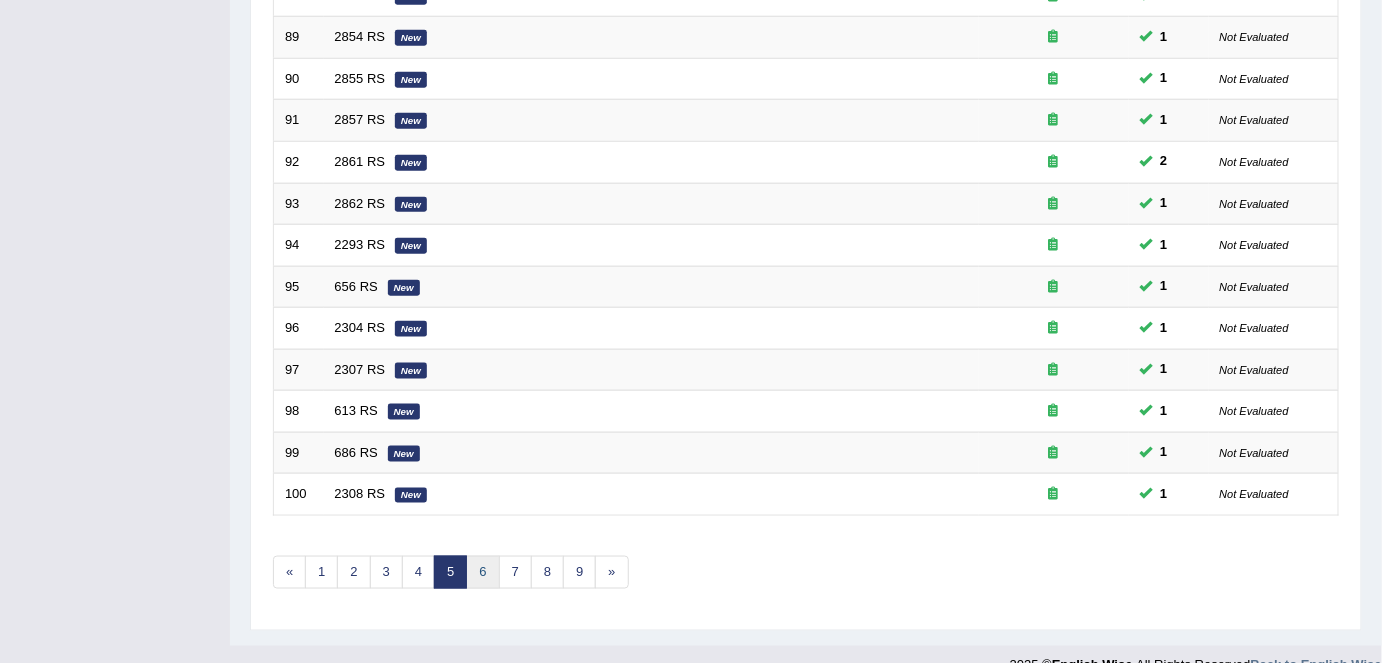 click on "6" at bounding box center (482, 572) 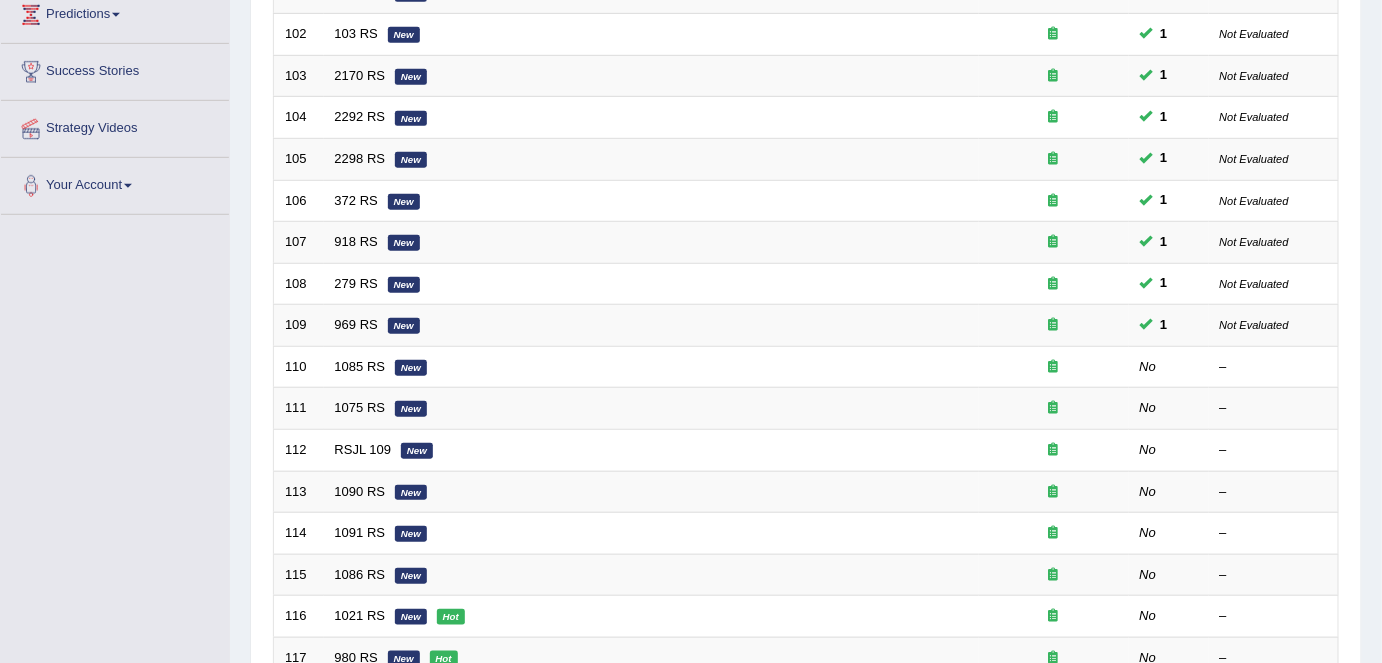 scroll, scrollTop: 652, scrollLeft: 0, axis: vertical 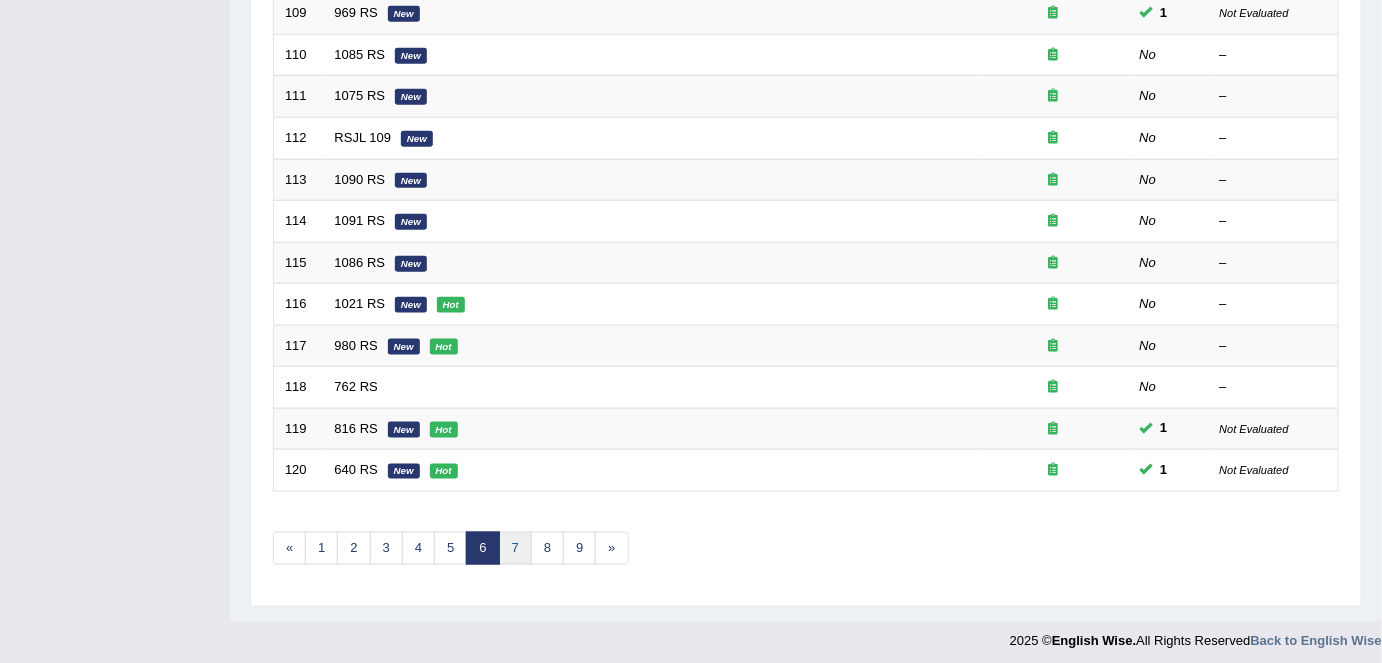 click on "7" at bounding box center [515, 548] 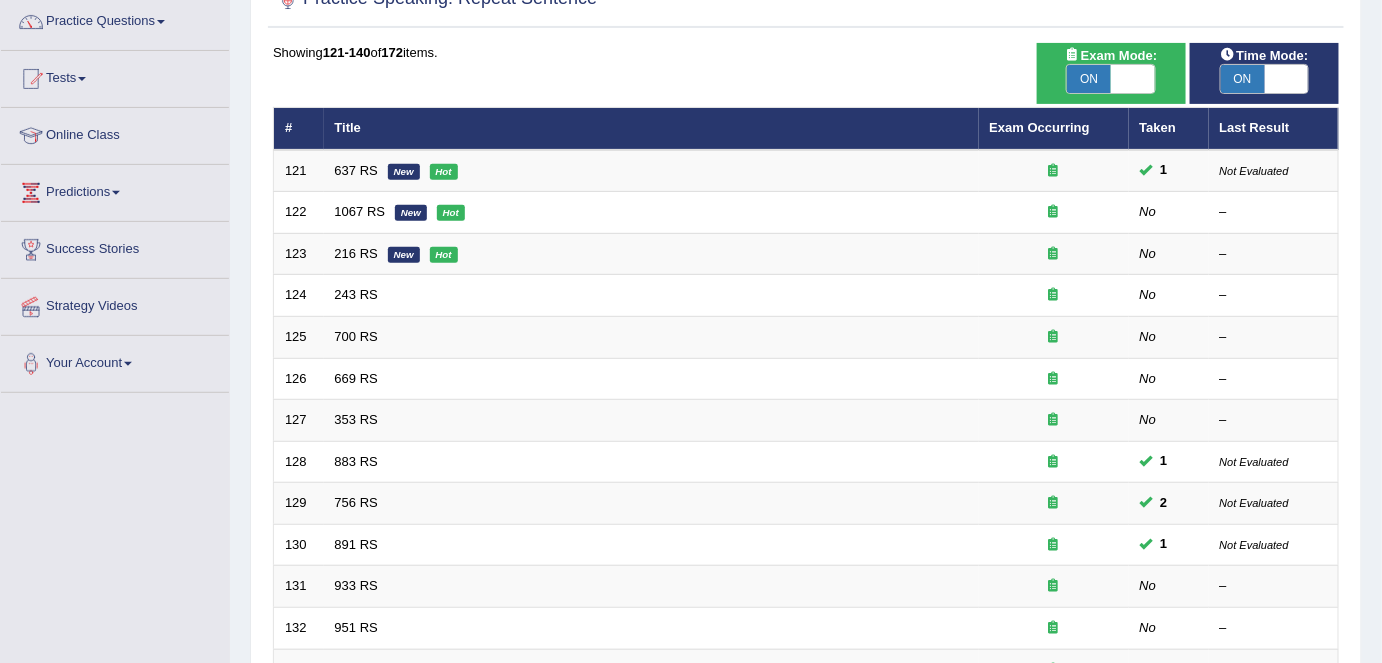 scroll, scrollTop: 163, scrollLeft: 0, axis: vertical 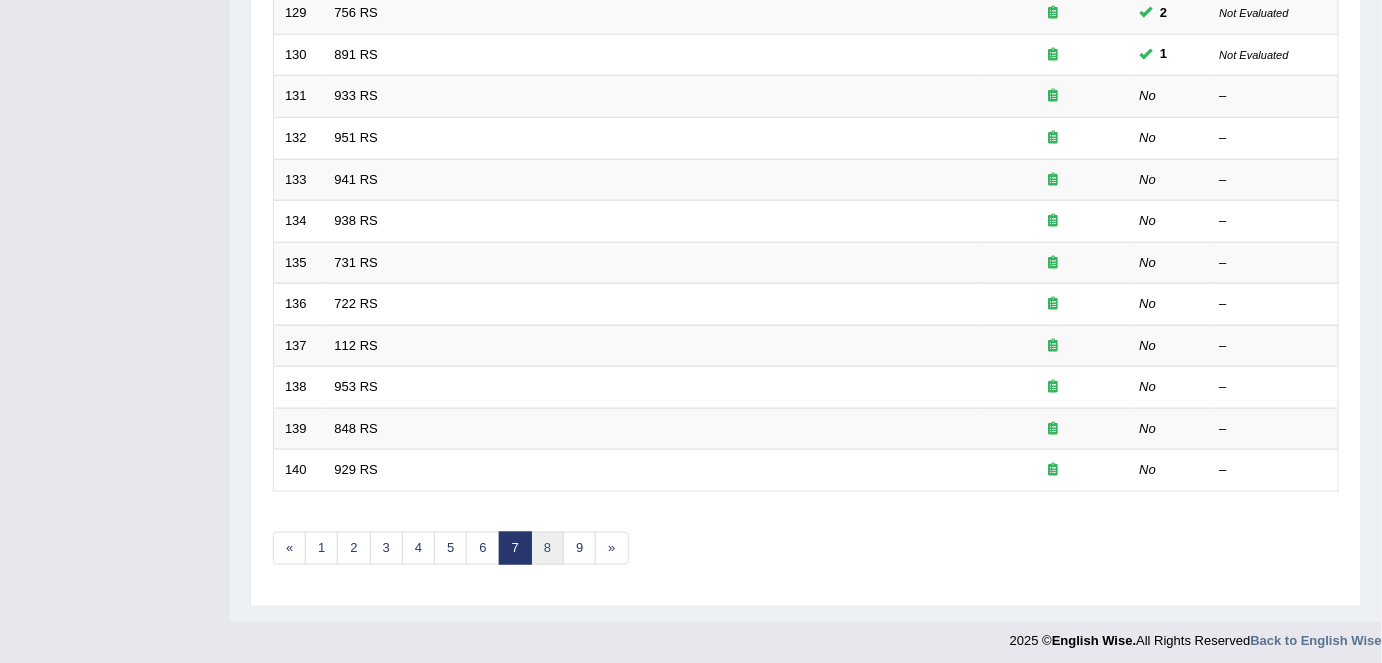 click on "8" at bounding box center (547, 548) 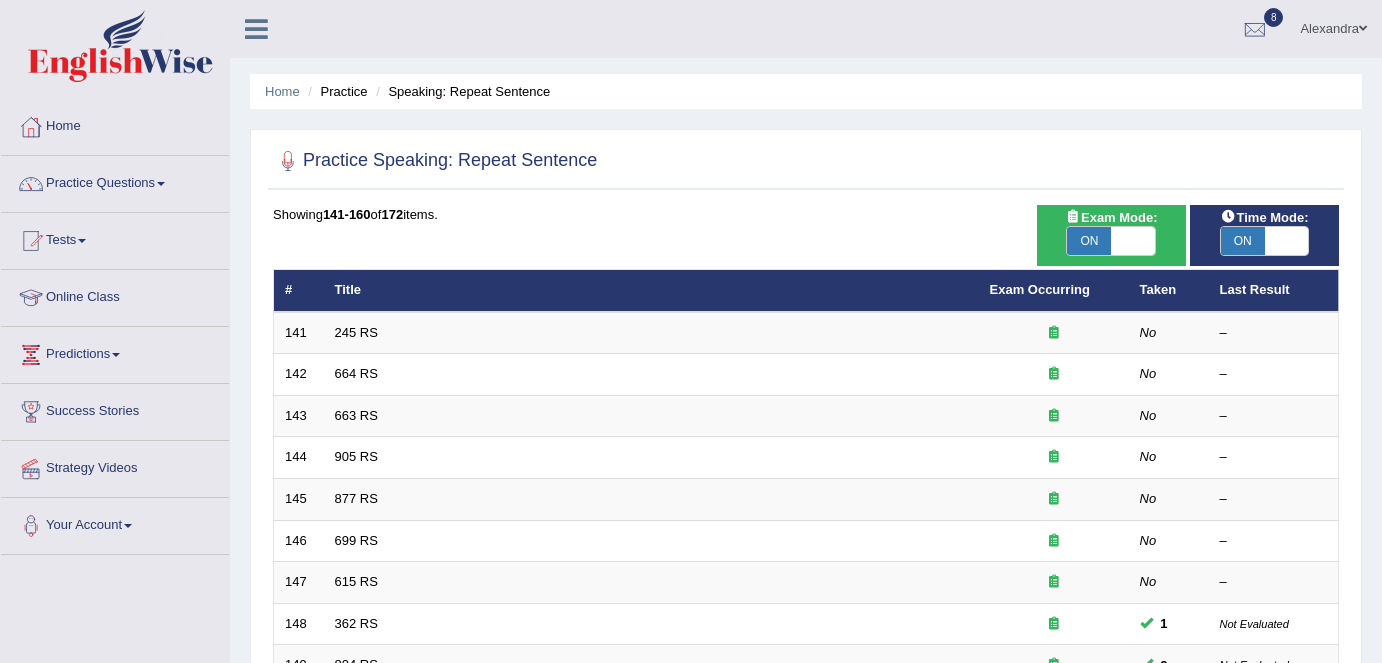 scroll, scrollTop: 0, scrollLeft: 0, axis: both 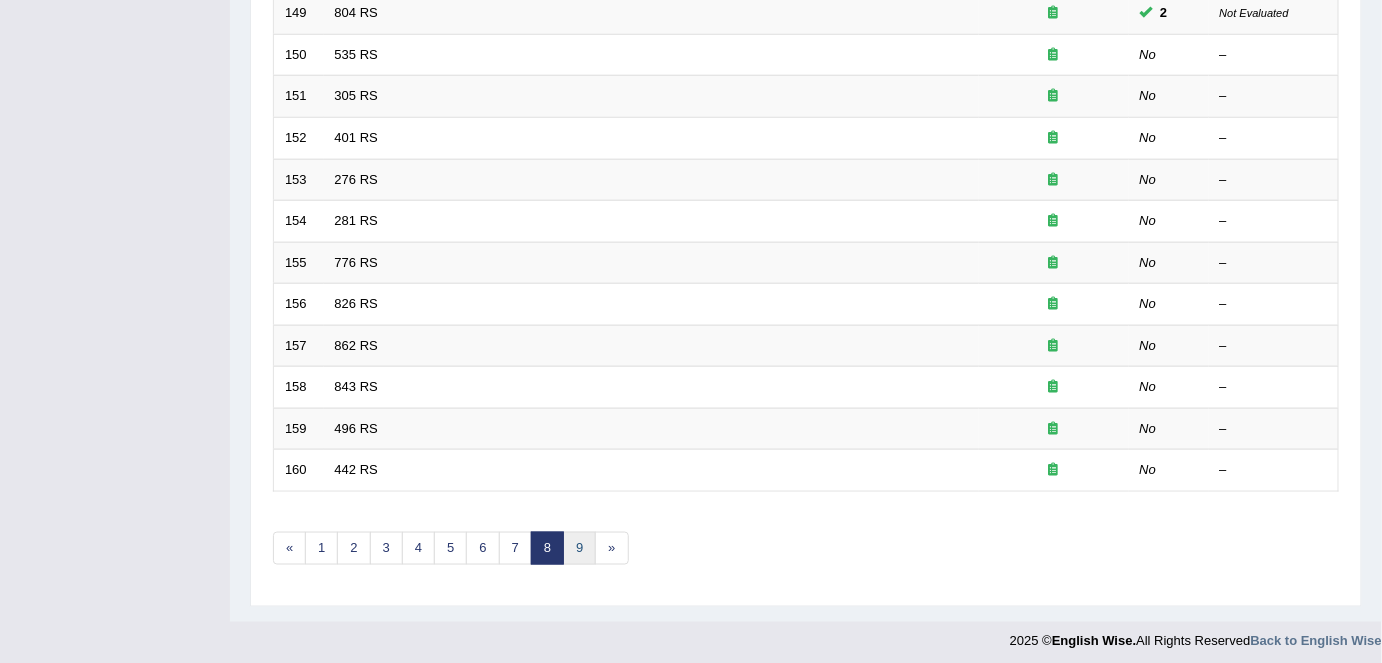 click on "9" at bounding box center [579, 548] 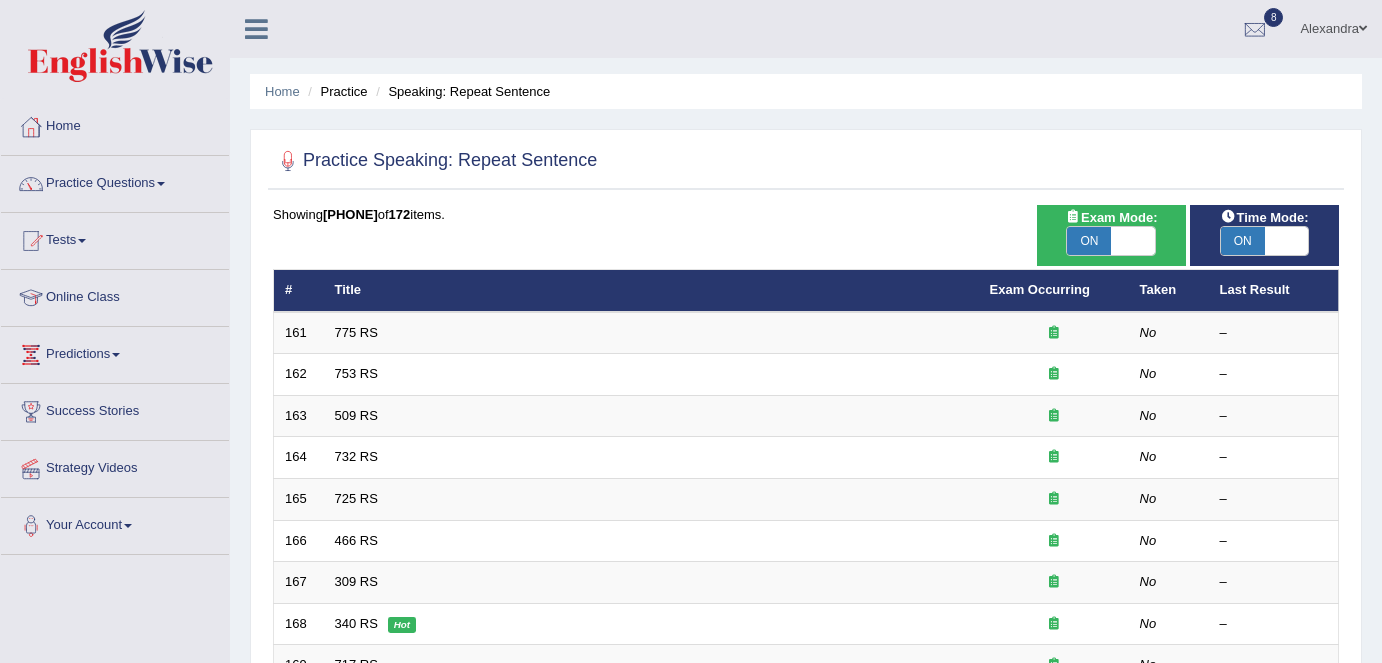 scroll, scrollTop: 370, scrollLeft: 0, axis: vertical 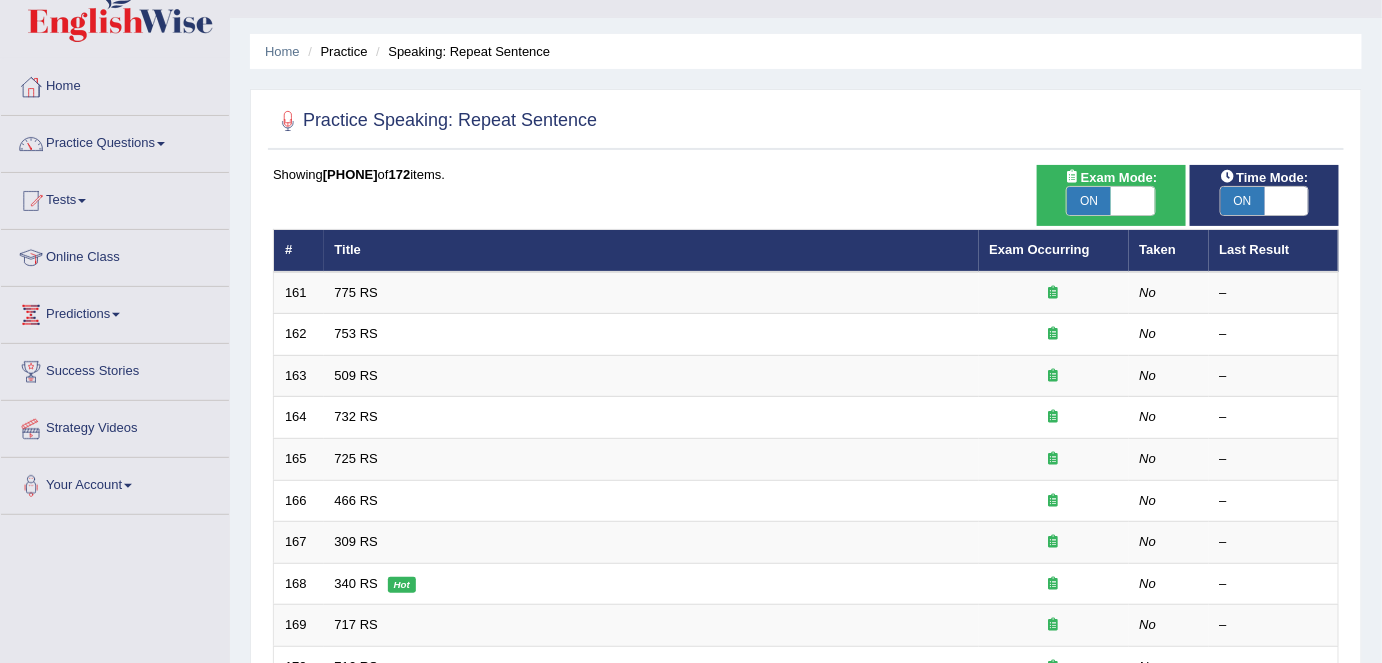 click on "775 RS" at bounding box center [356, 292] 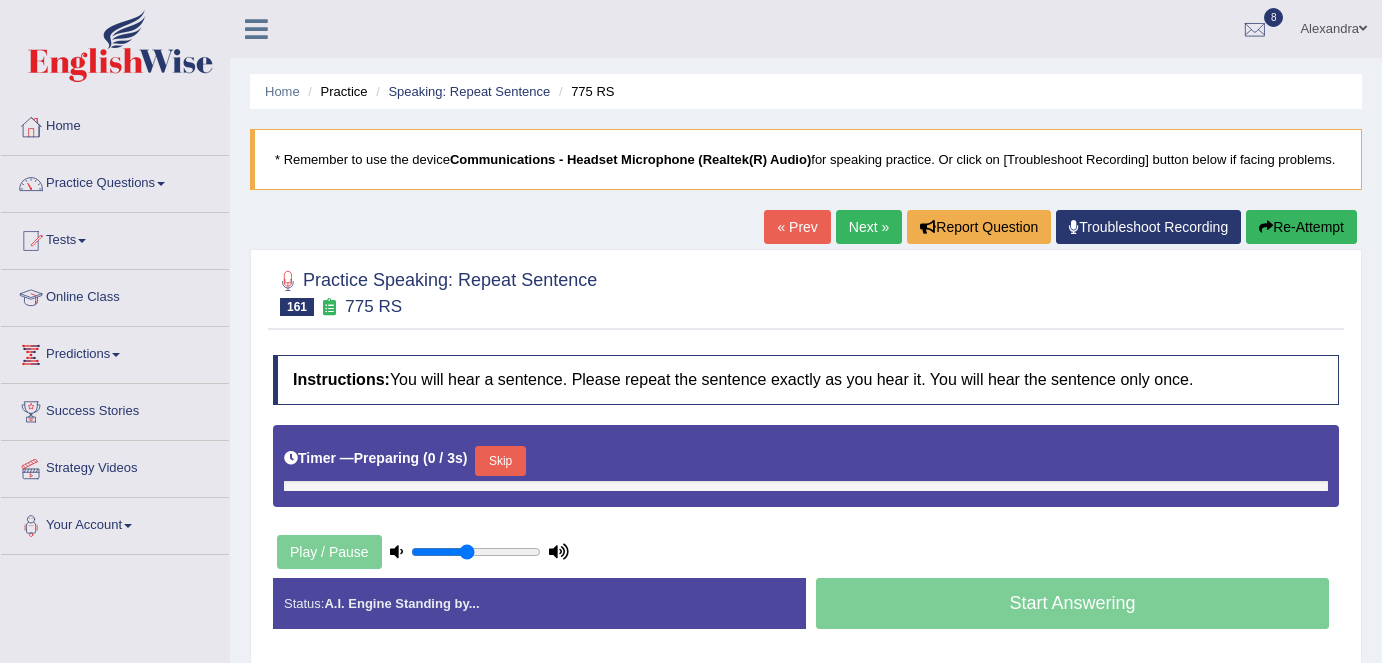 scroll, scrollTop: 0, scrollLeft: 0, axis: both 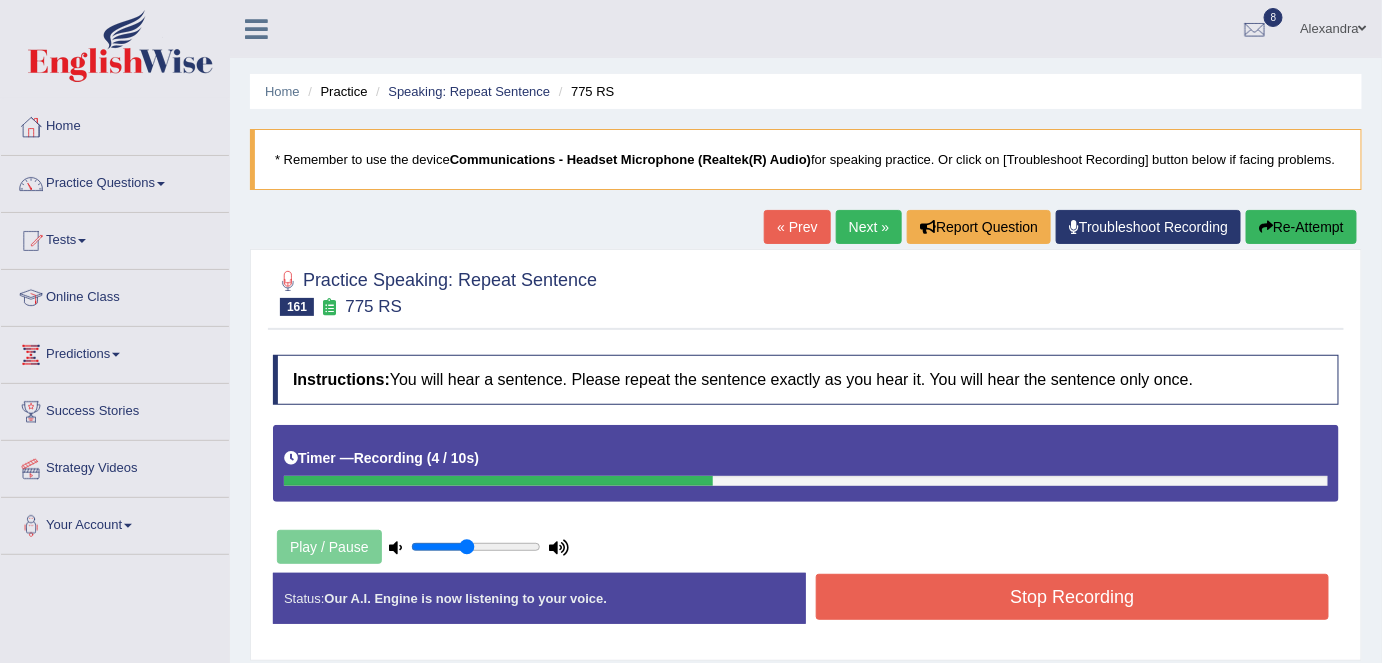 click on "Stop Recording" at bounding box center (1072, 597) 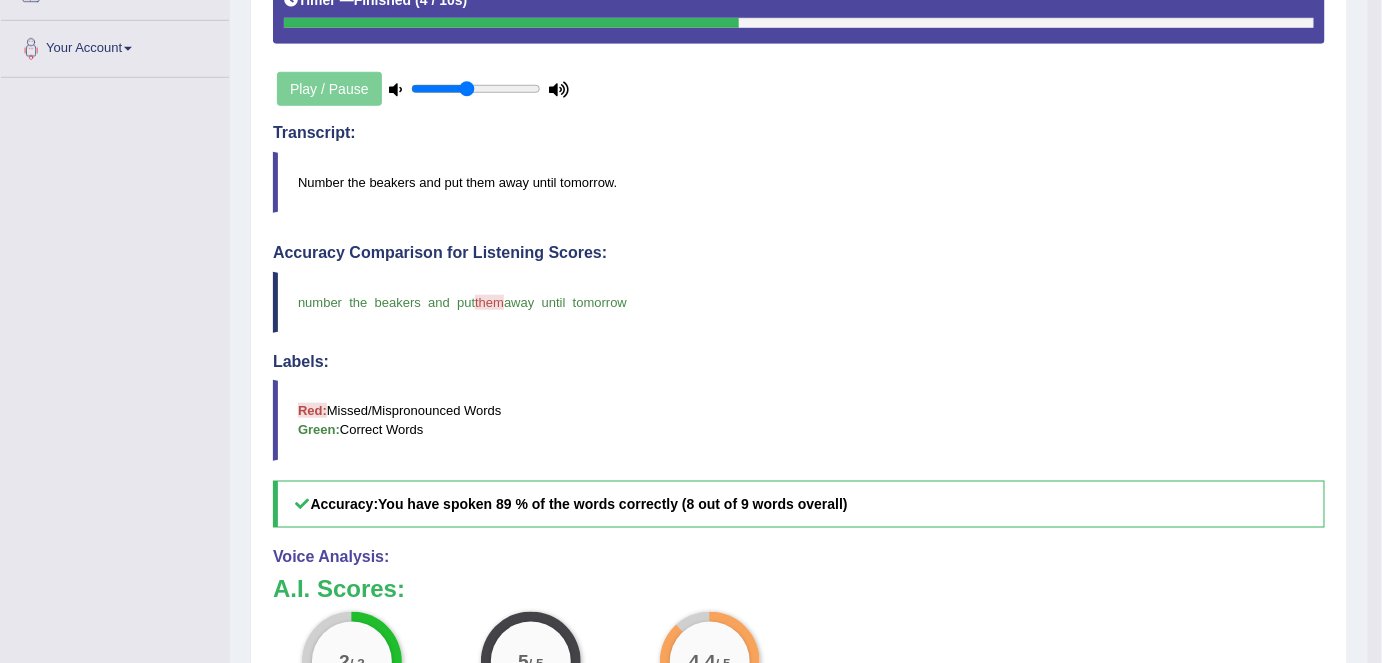 scroll, scrollTop: 0, scrollLeft: 0, axis: both 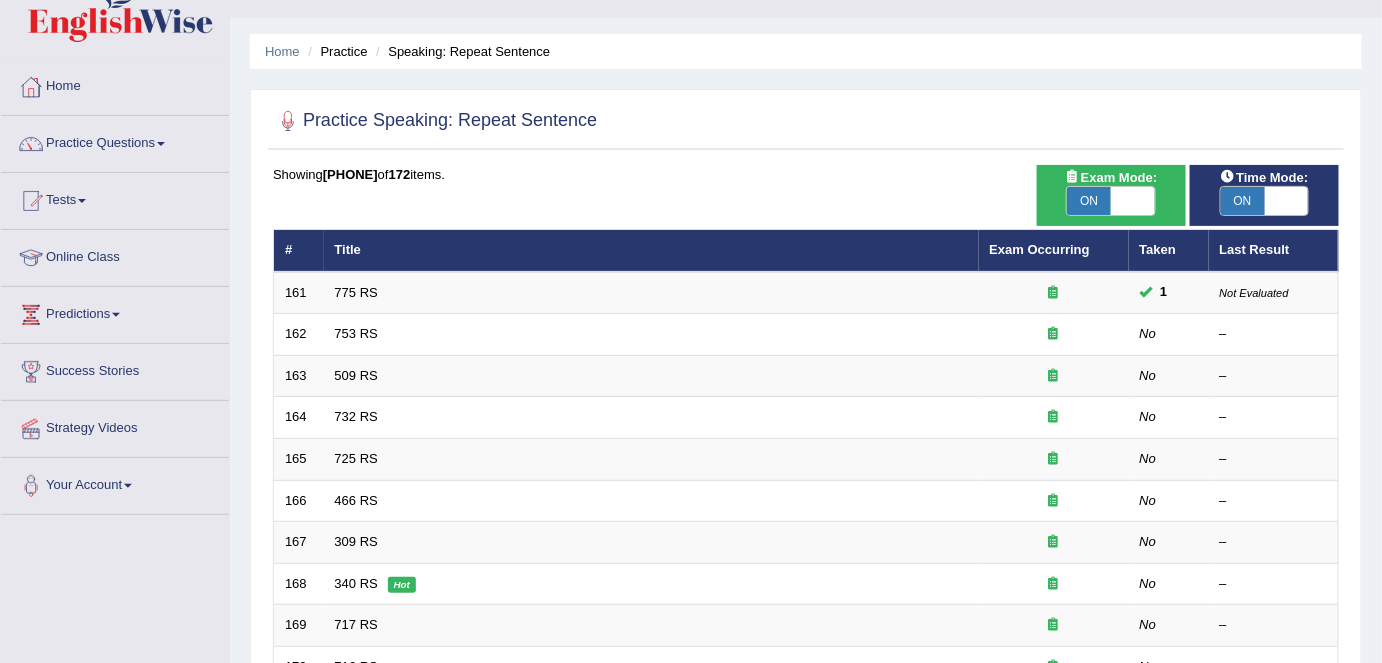 click on "ON" at bounding box center (1243, 201) 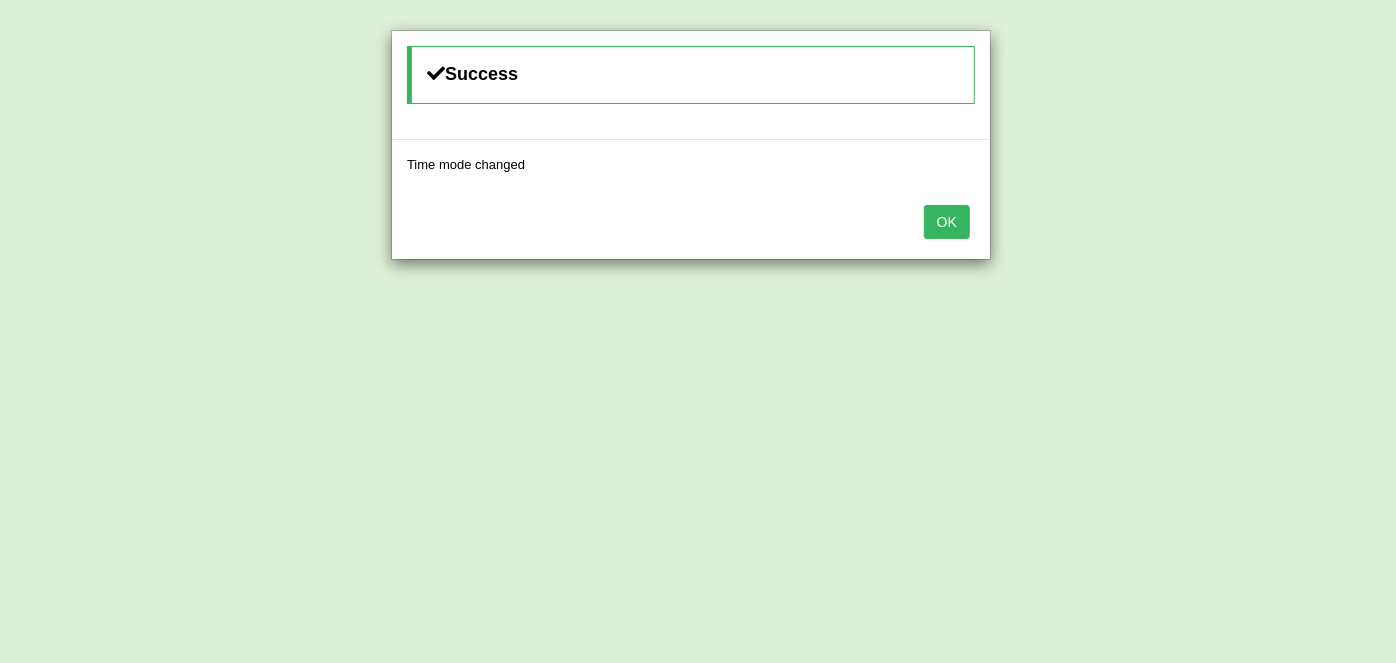 click on "OK" at bounding box center [947, 222] 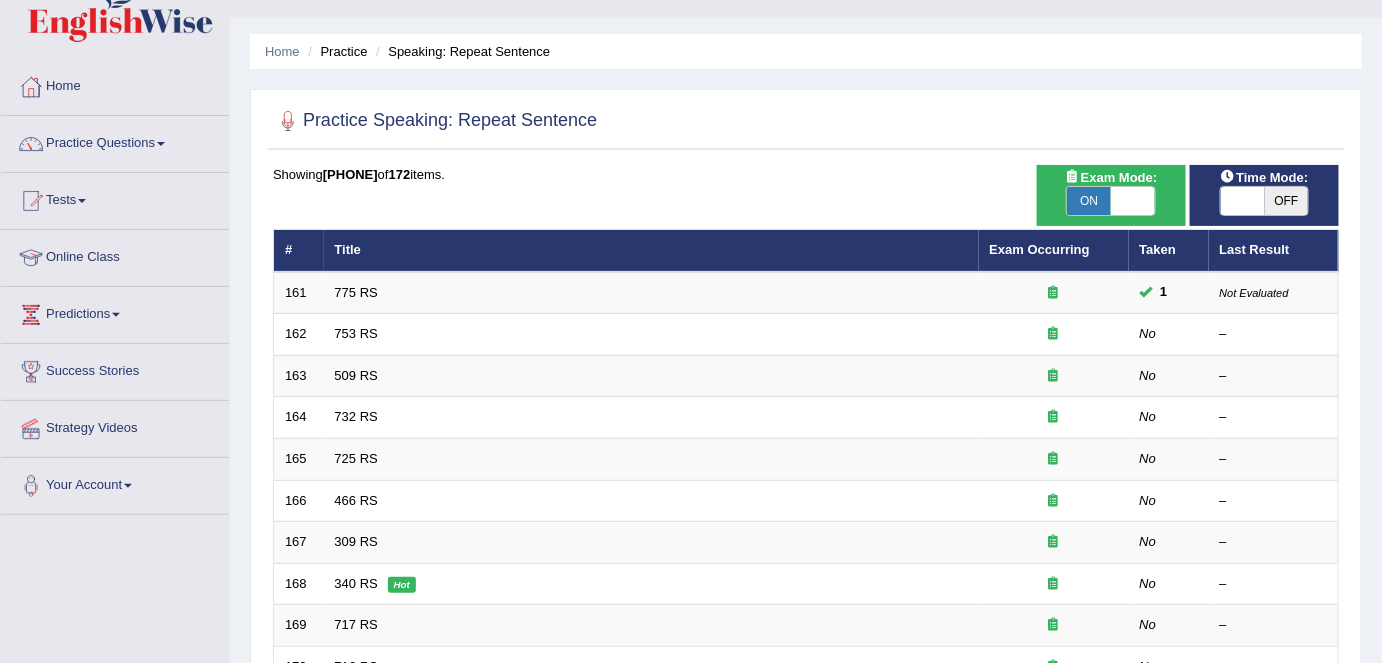 click on "753 RS" at bounding box center (356, 333) 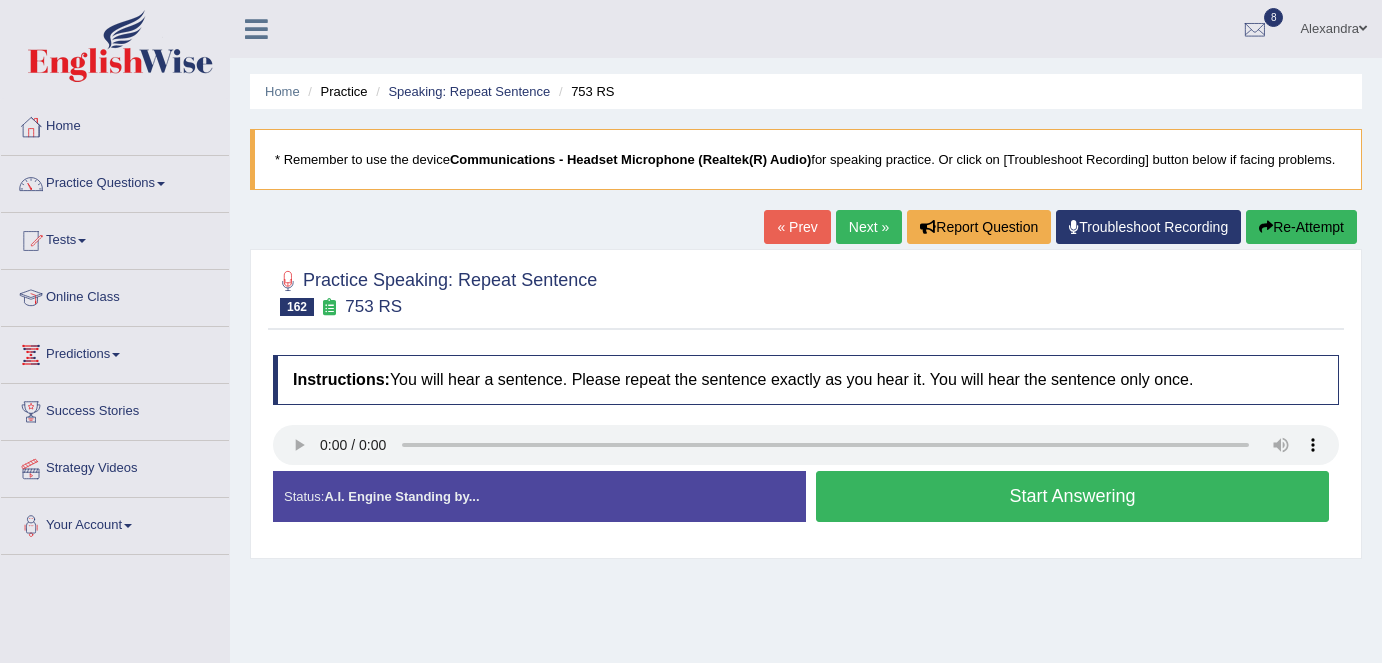 scroll, scrollTop: 0, scrollLeft: 0, axis: both 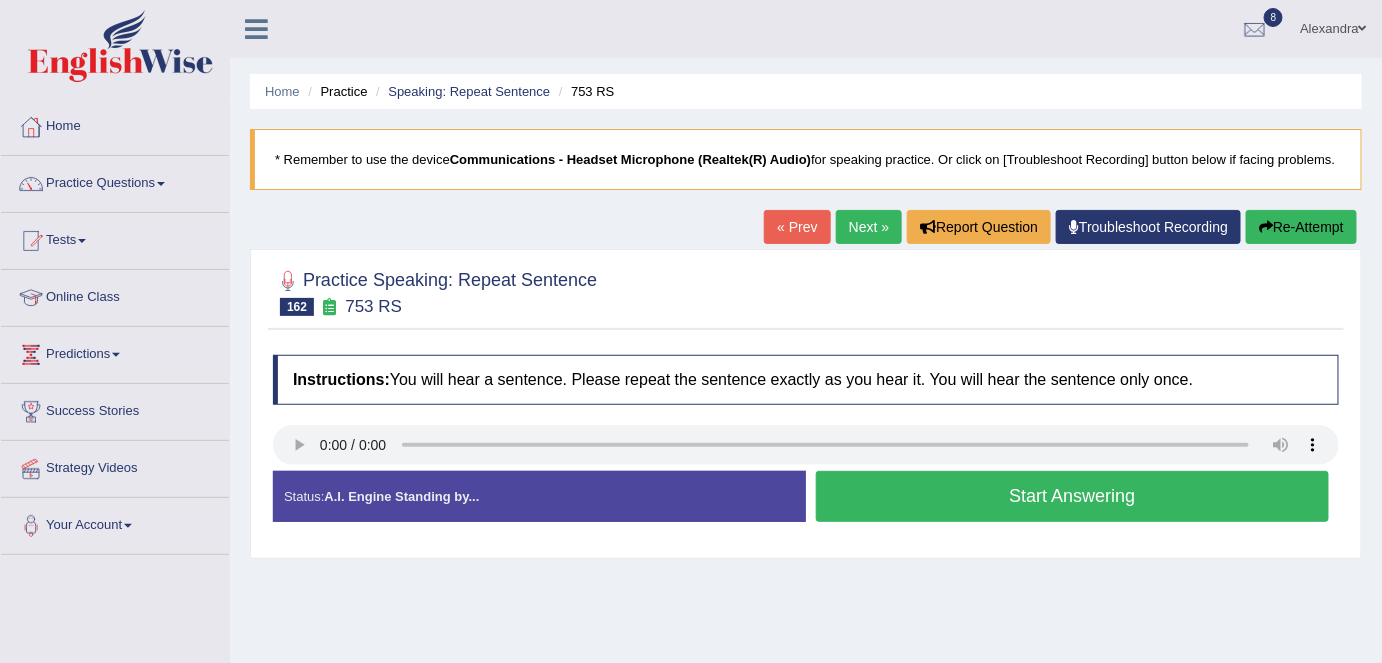 type 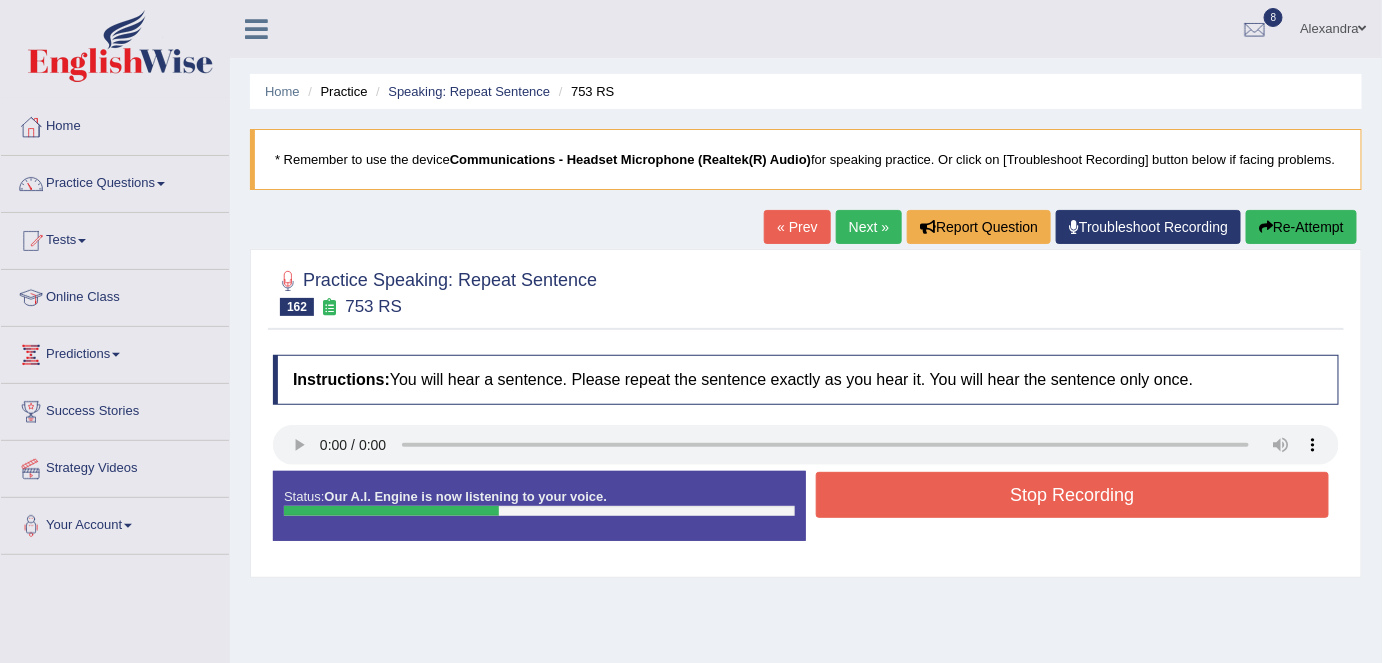 click on "Stop Recording" at bounding box center [1072, 495] 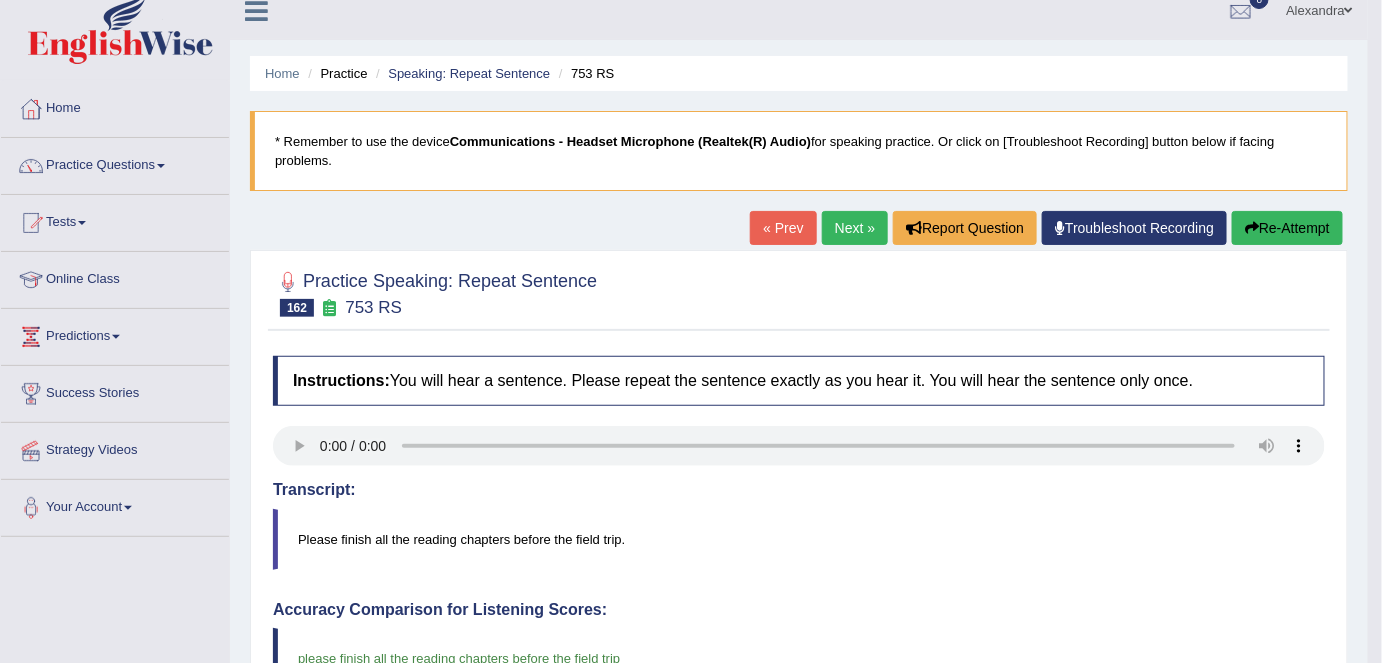 scroll, scrollTop: 0, scrollLeft: 0, axis: both 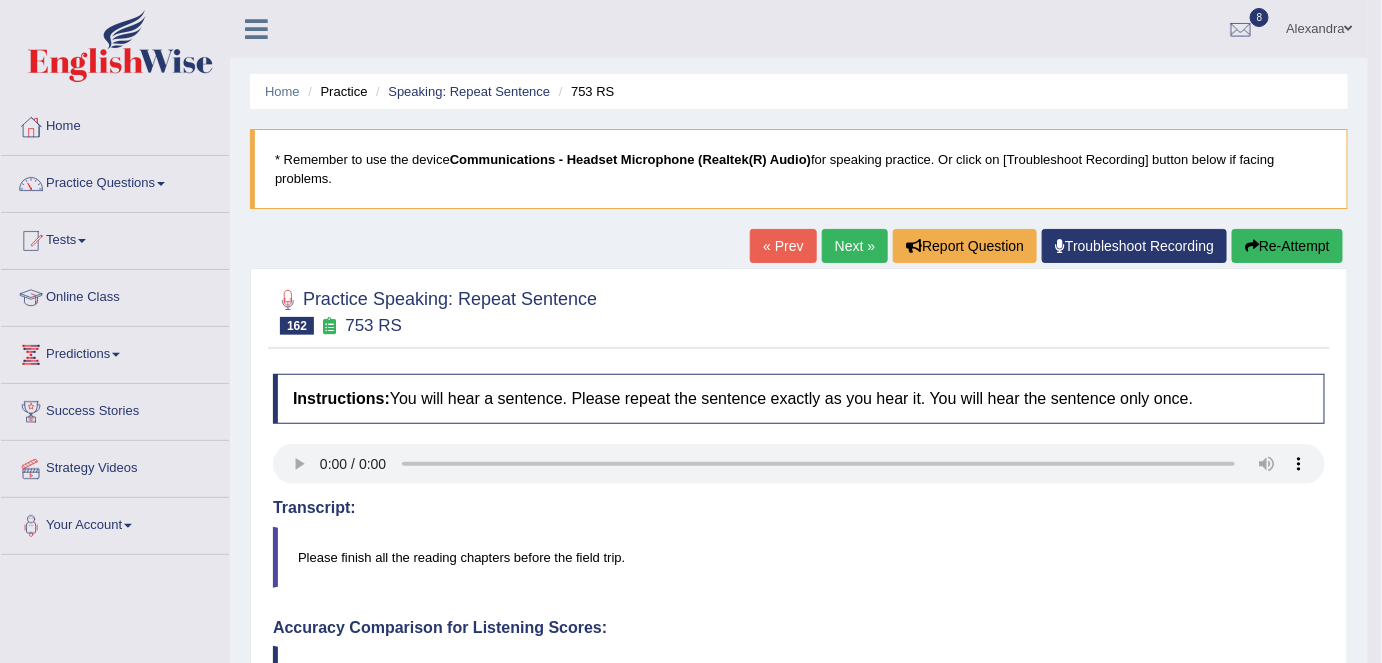 click on "Next »" at bounding box center (855, 246) 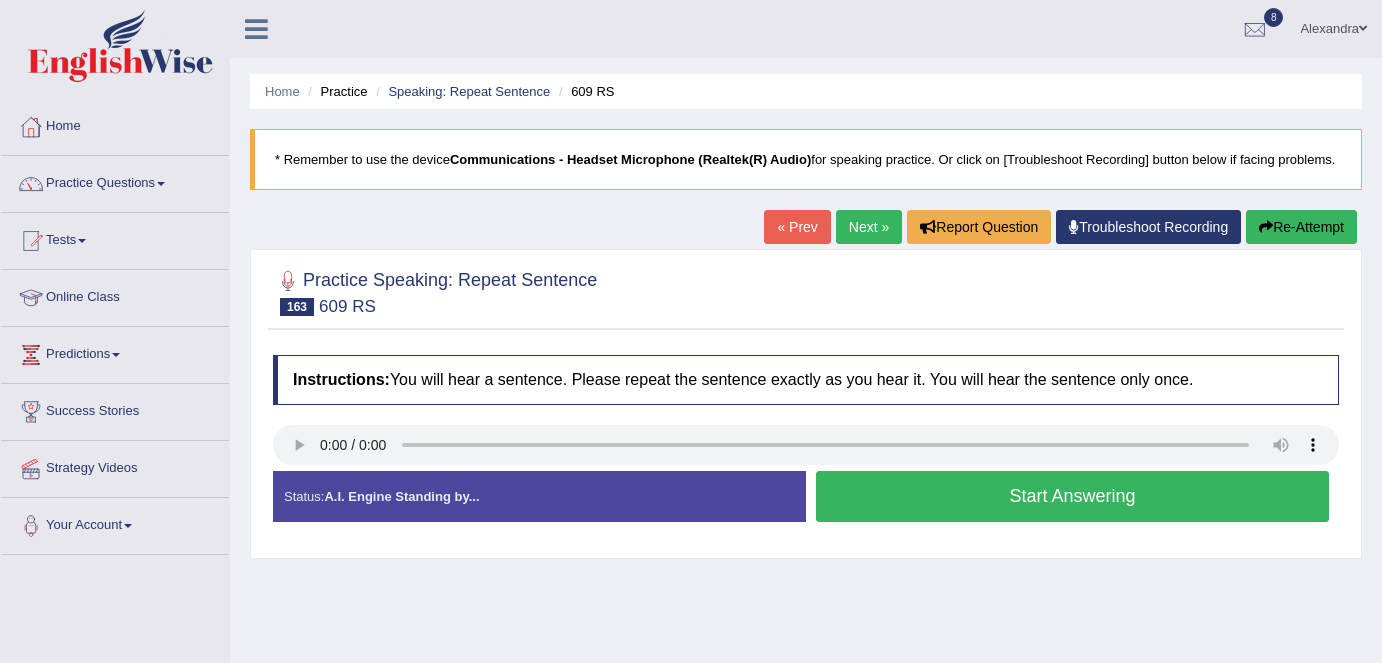 scroll, scrollTop: 0, scrollLeft: 0, axis: both 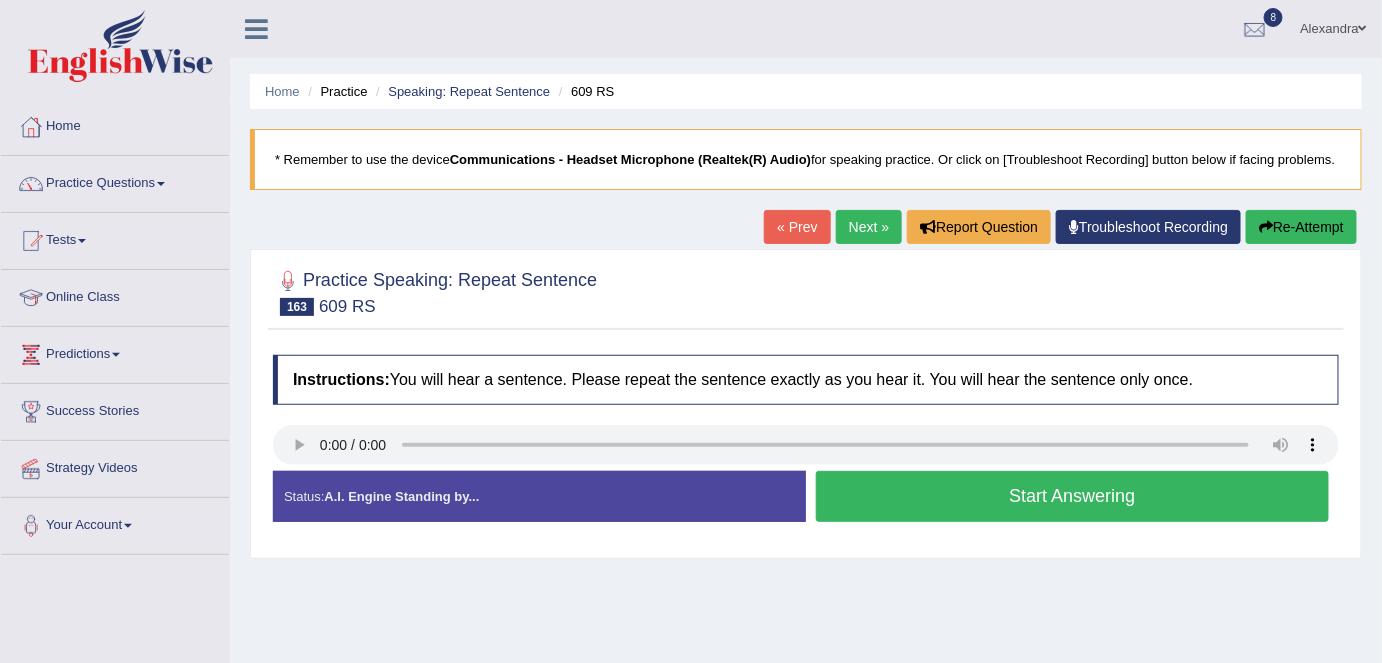 type 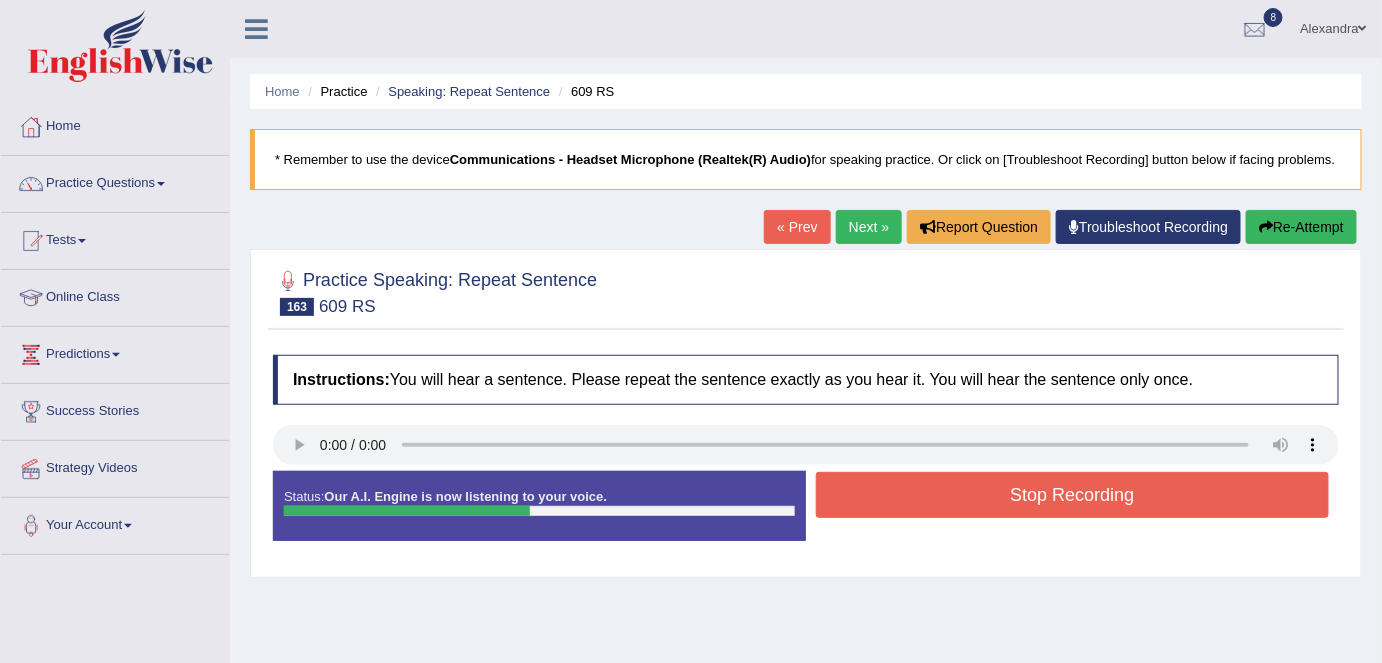 click on "Stop Recording" at bounding box center [1072, 495] 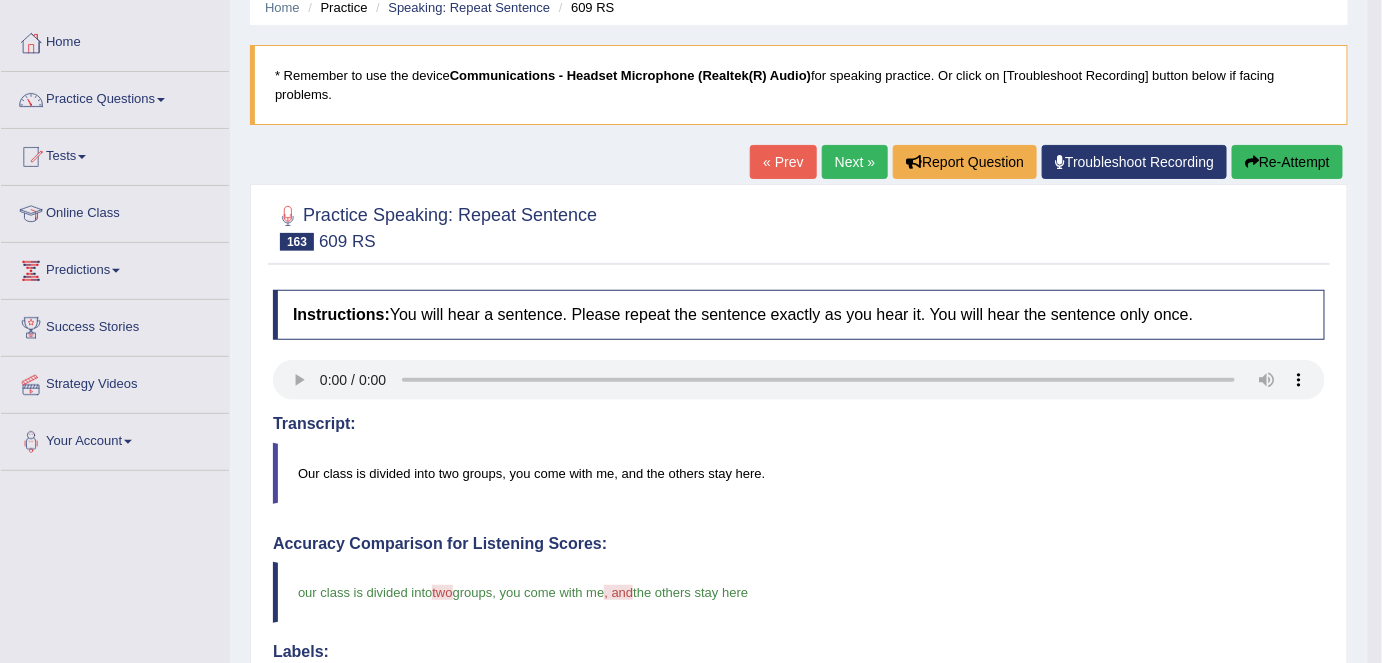 scroll, scrollTop: 79, scrollLeft: 0, axis: vertical 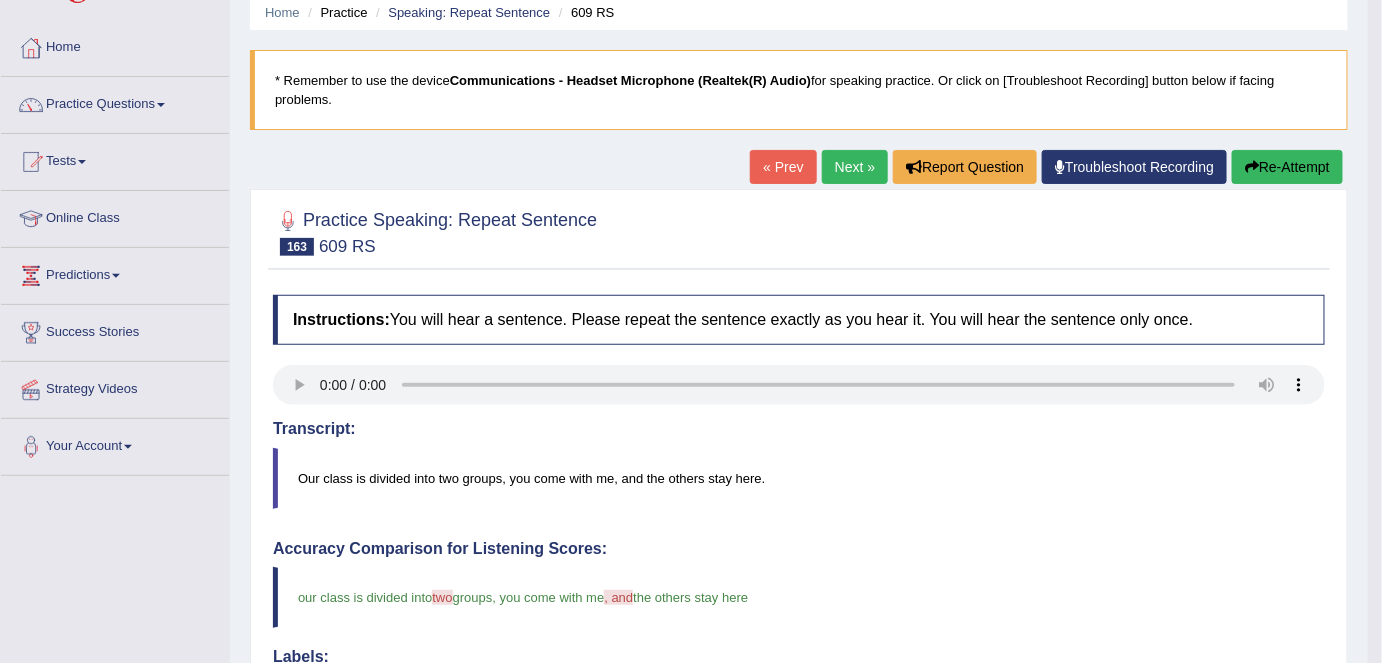 click on "Next »" at bounding box center (855, 167) 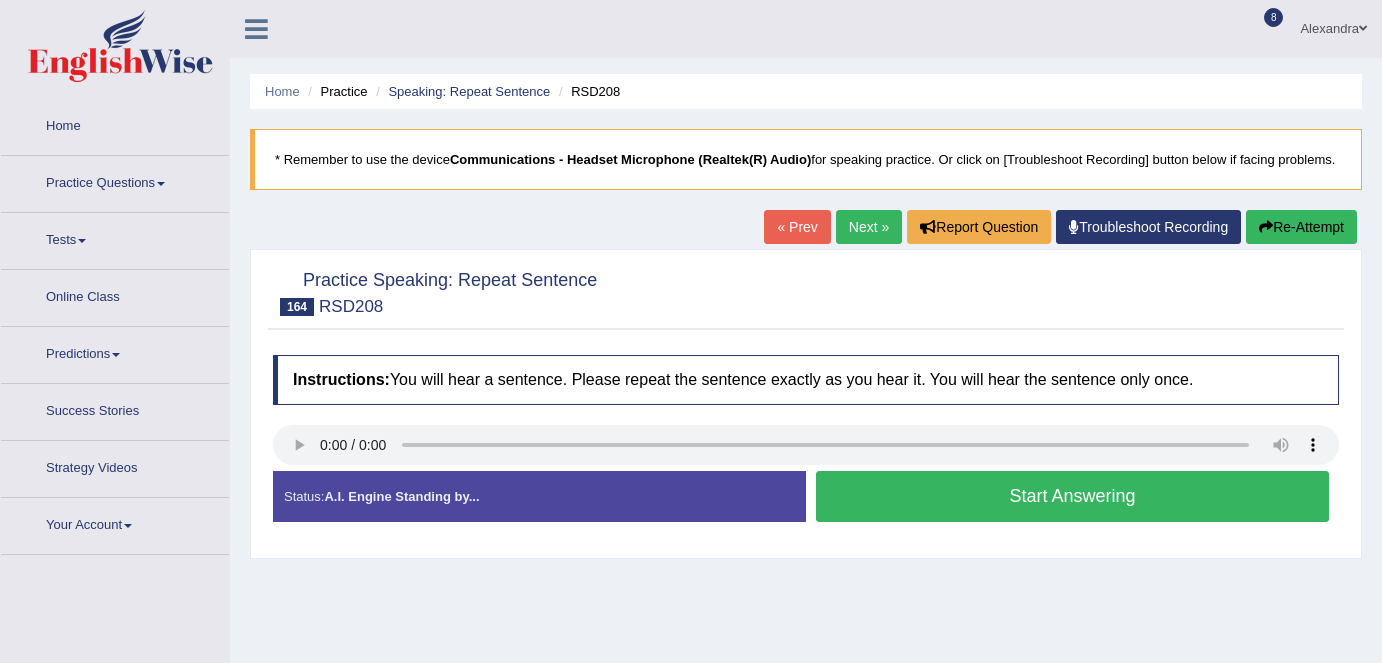 scroll, scrollTop: 0, scrollLeft: 0, axis: both 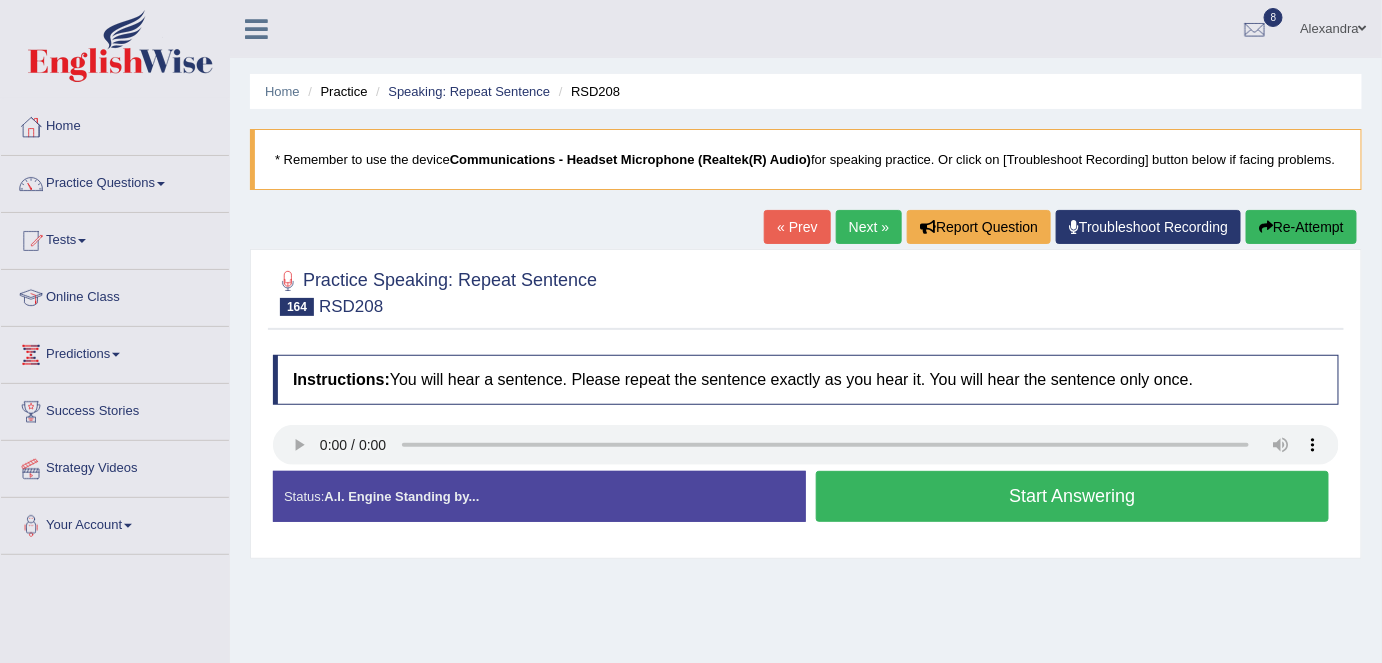 type 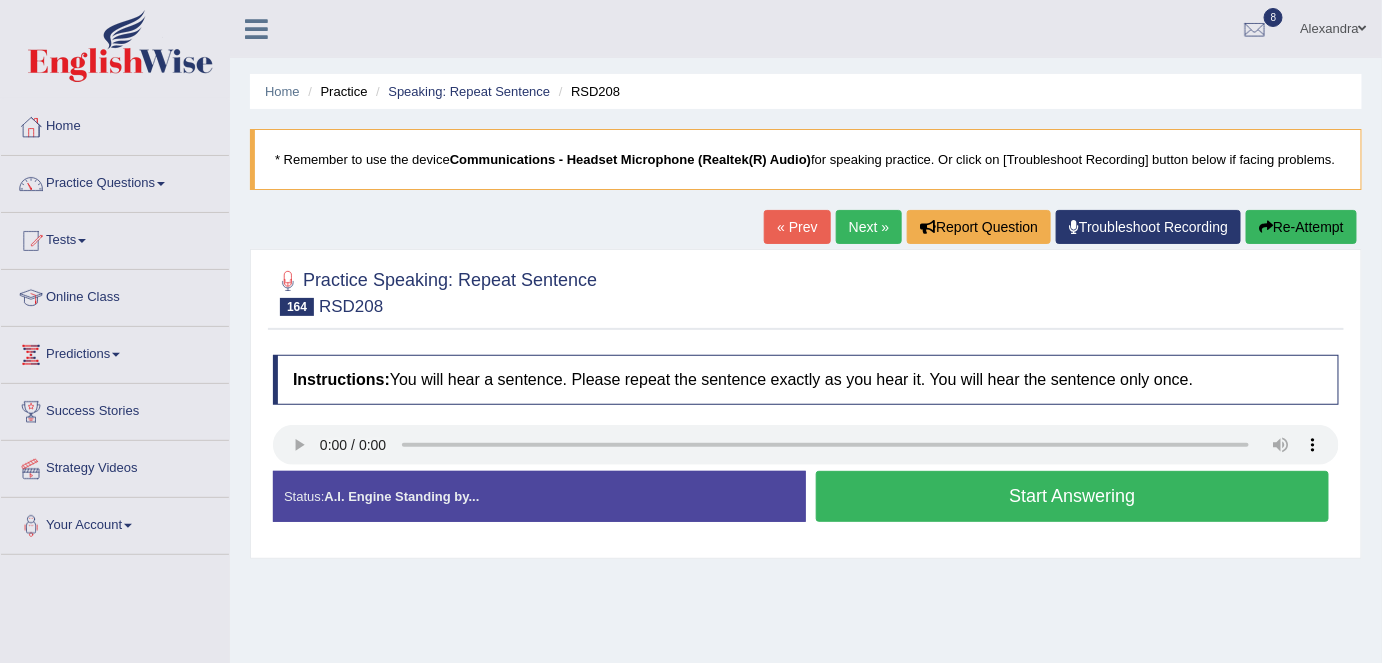 click on "Start Answering" at bounding box center (1072, 496) 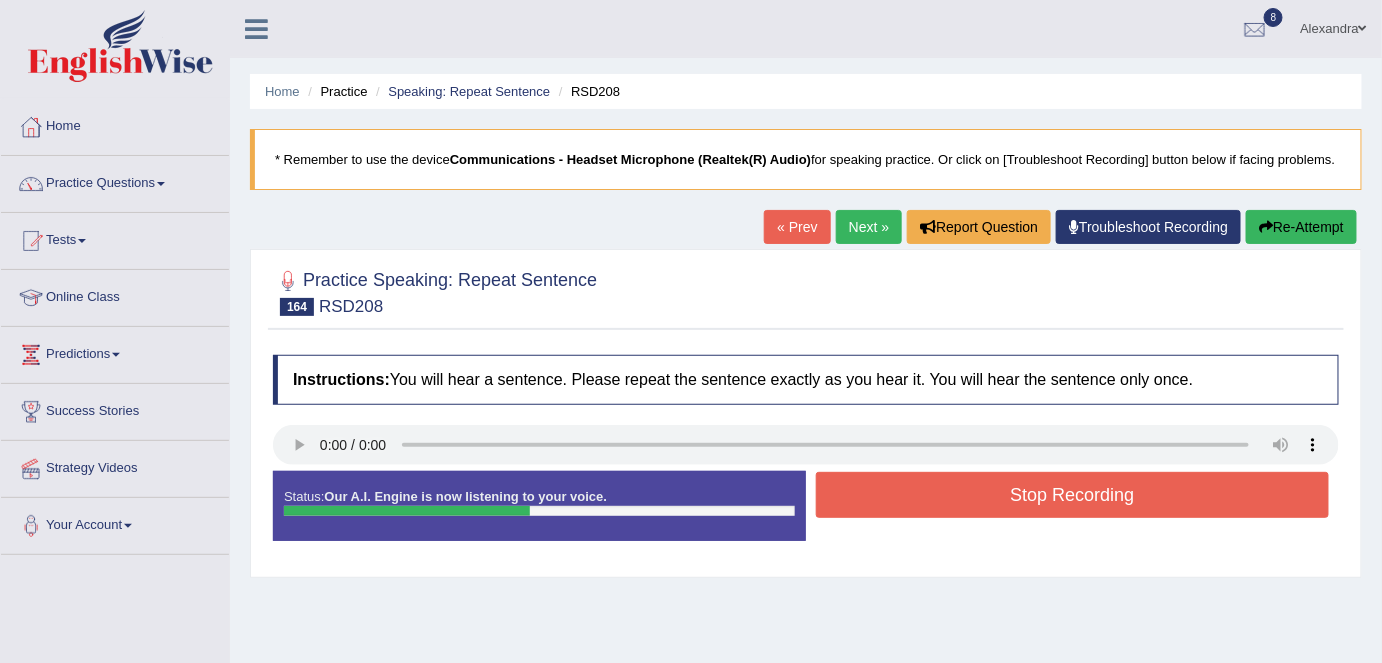 click on "Stop Recording" at bounding box center (1072, 495) 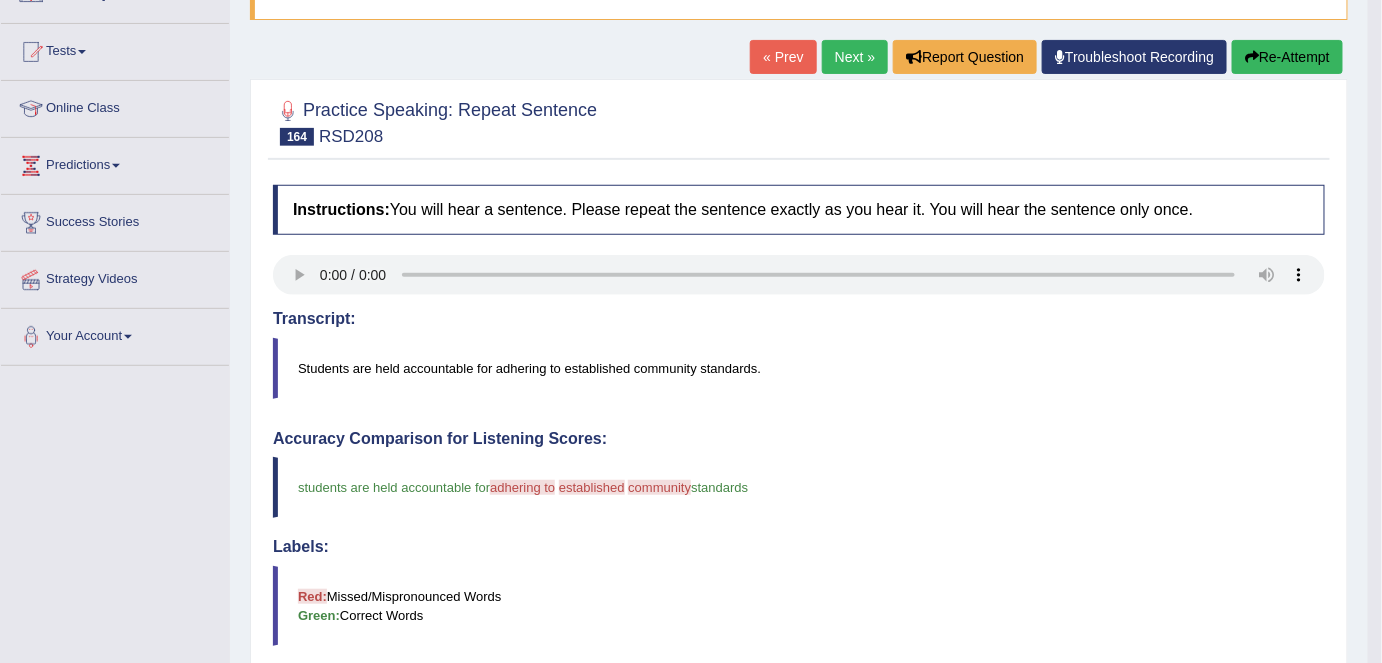 scroll, scrollTop: 0, scrollLeft: 0, axis: both 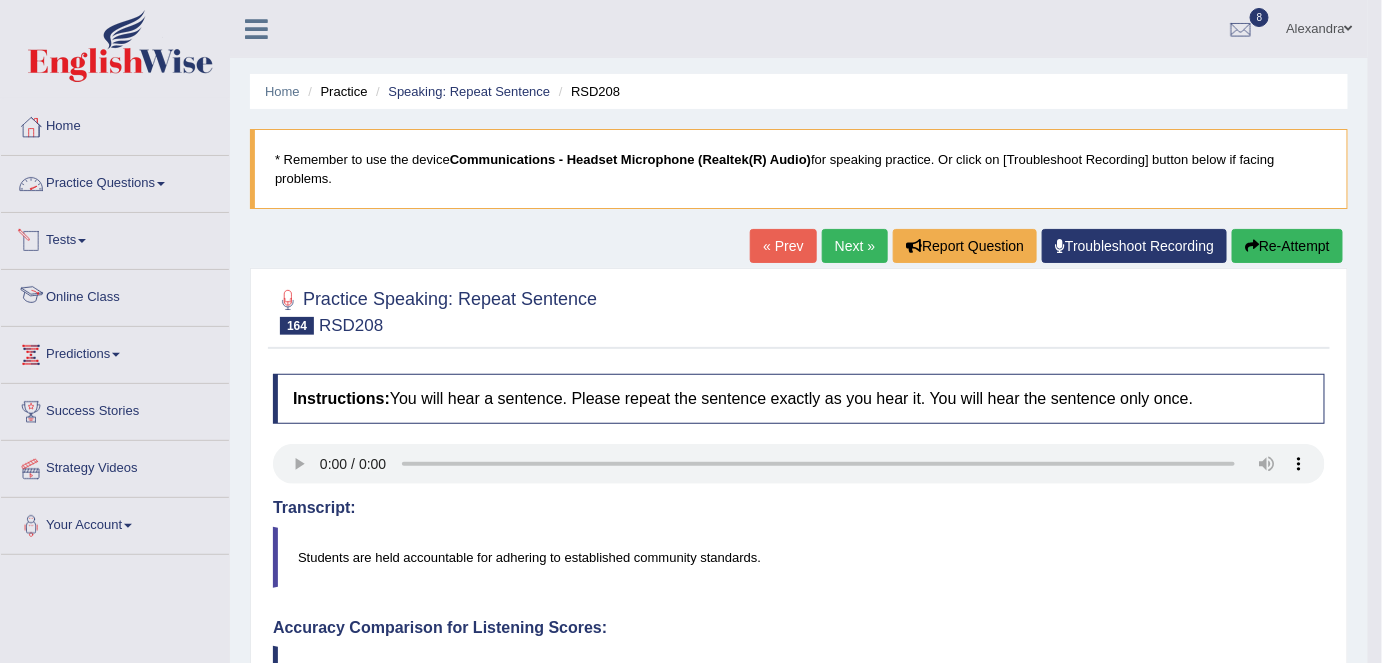 click on "Practice Questions" at bounding box center [115, 181] 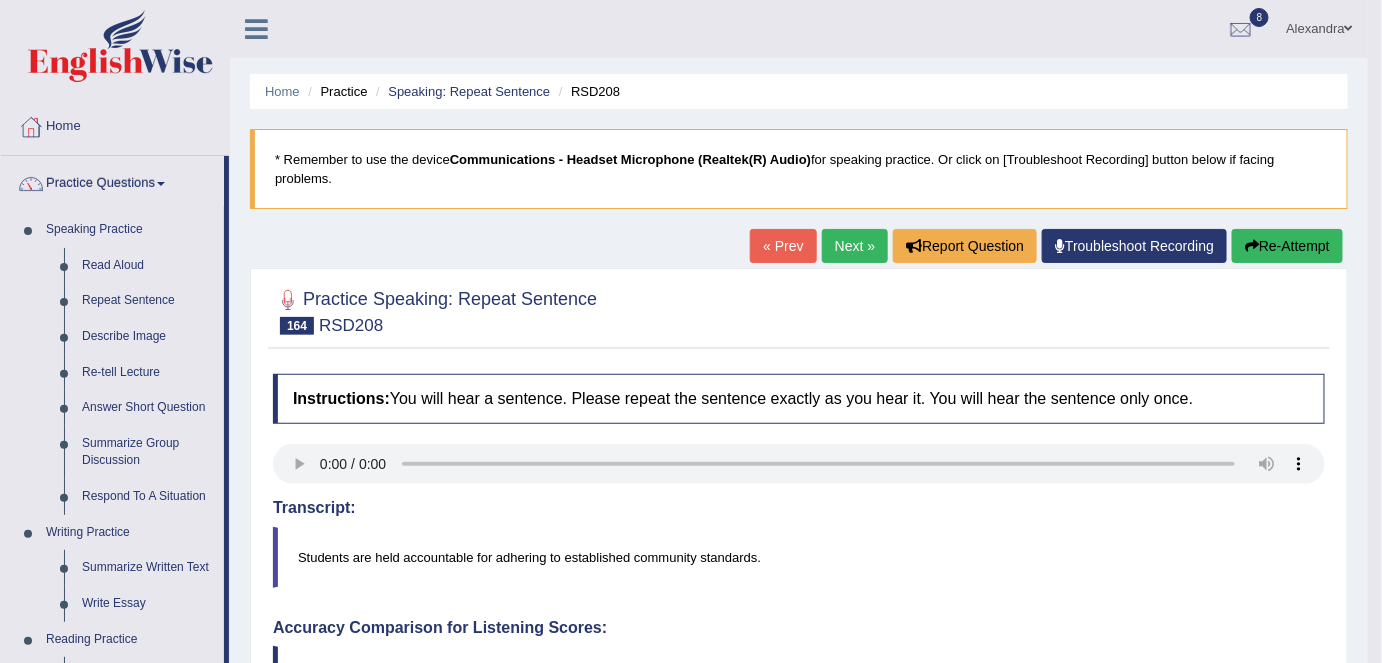 click on "Describe Image" at bounding box center (148, 337) 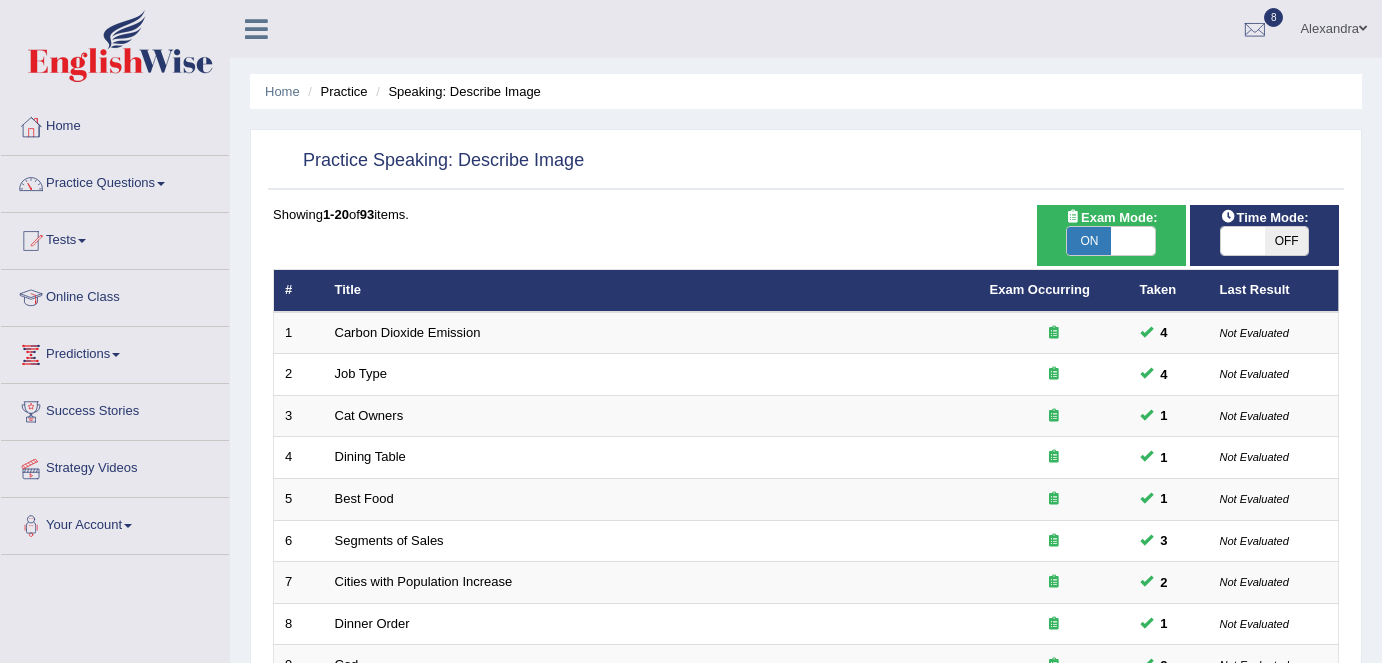 scroll, scrollTop: 0, scrollLeft: 0, axis: both 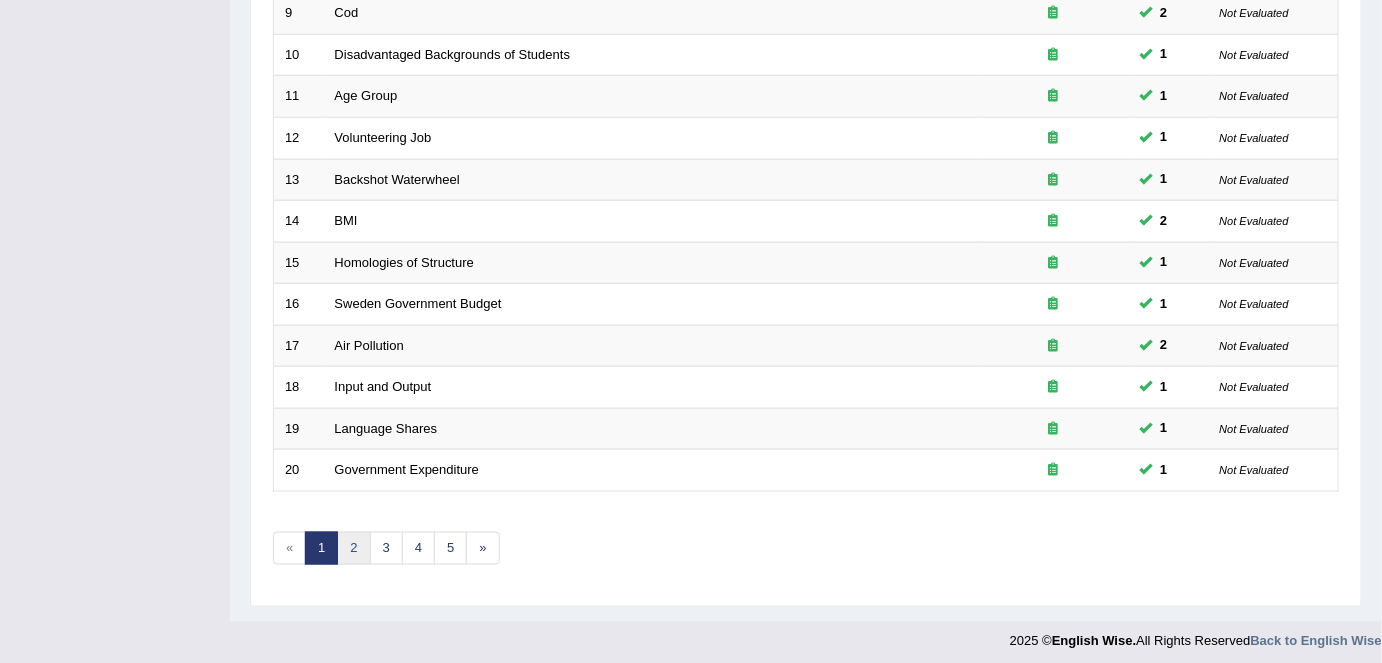 click on "2" at bounding box center [353, 548] 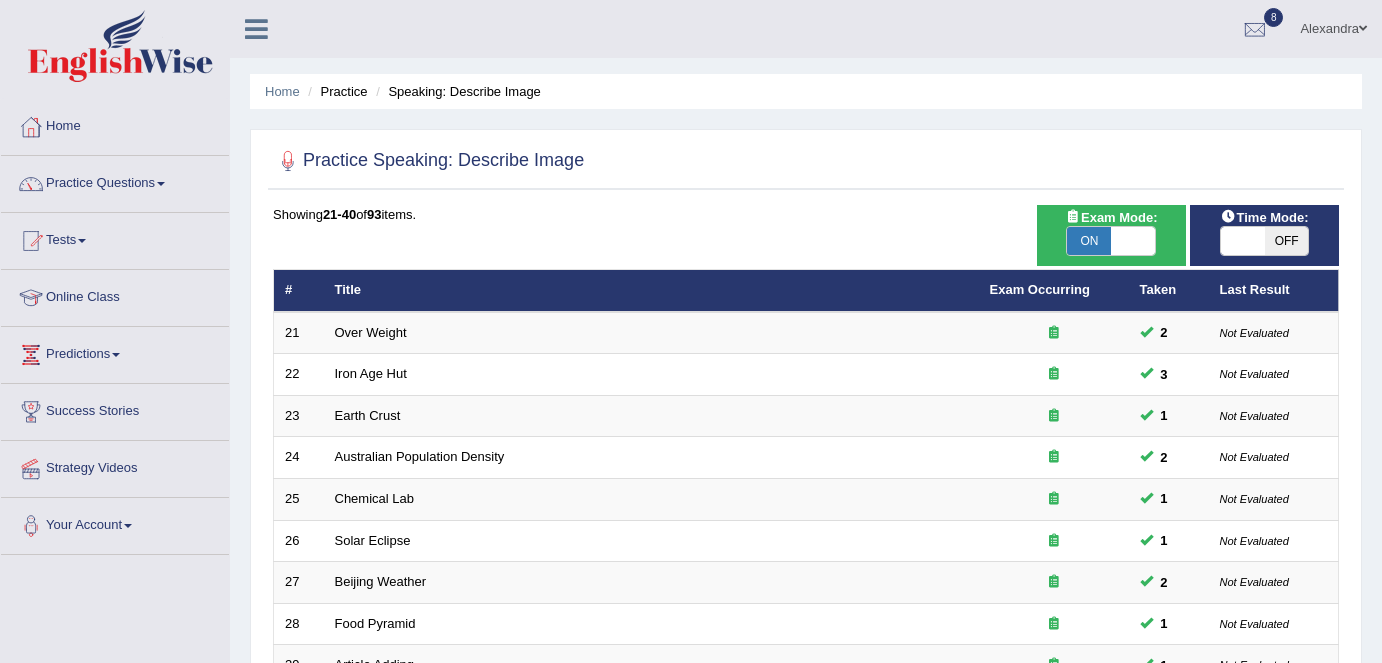 scroll, scrollTop: 181, scrollLeft: 0, axis: vertical 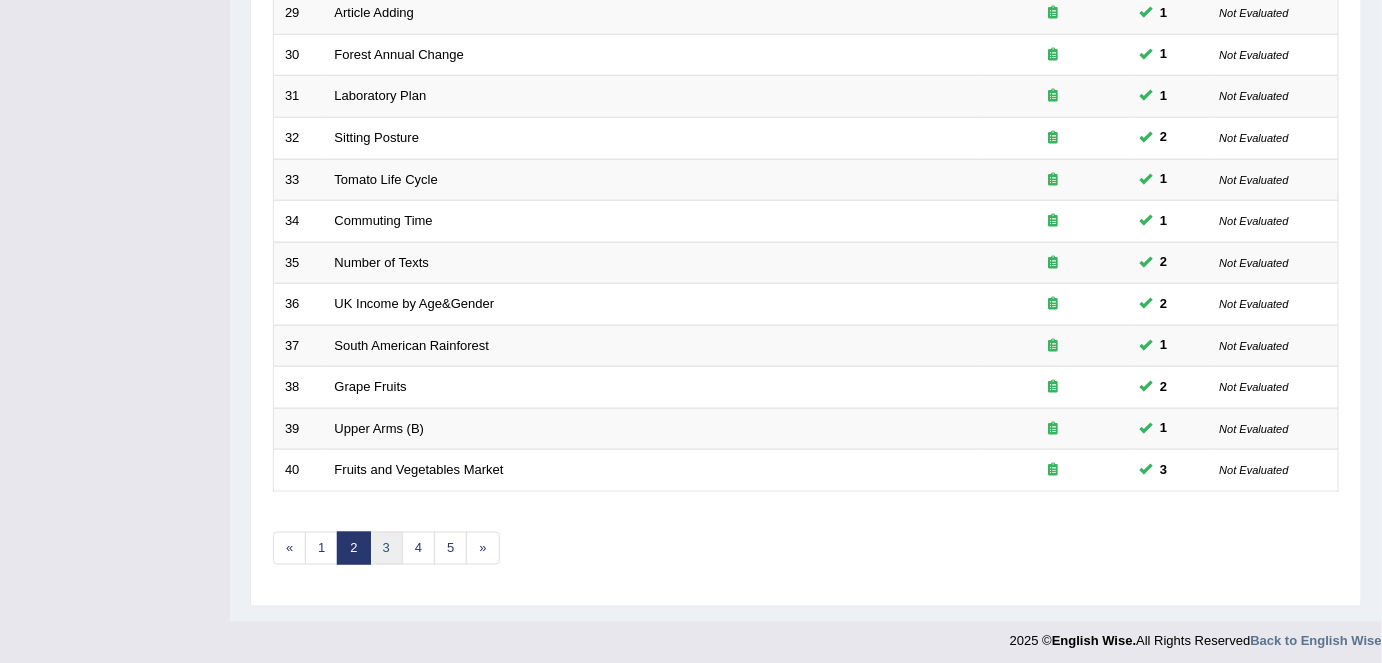 click on "3" at bounding box center [386, 548] 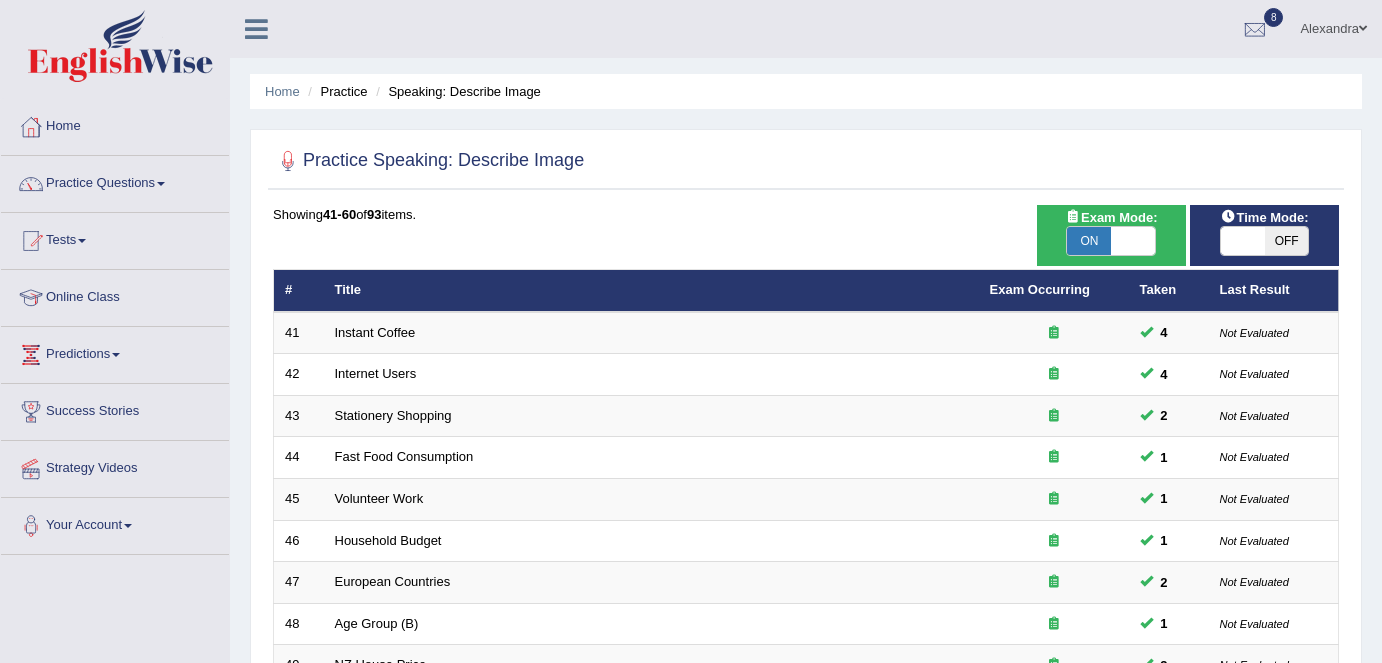 scroll, scrollTop: 476, scrollLeft: 0, axis: vertical 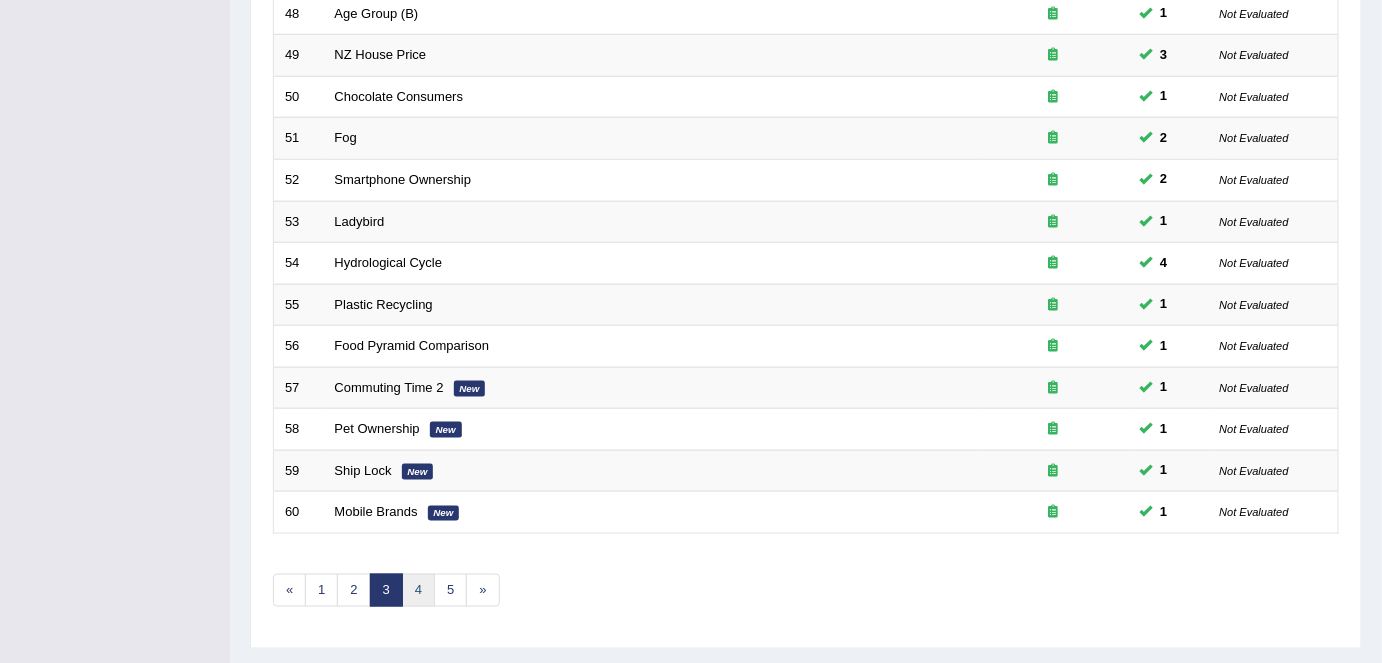 click on "4" at bounding box center [418, 590] 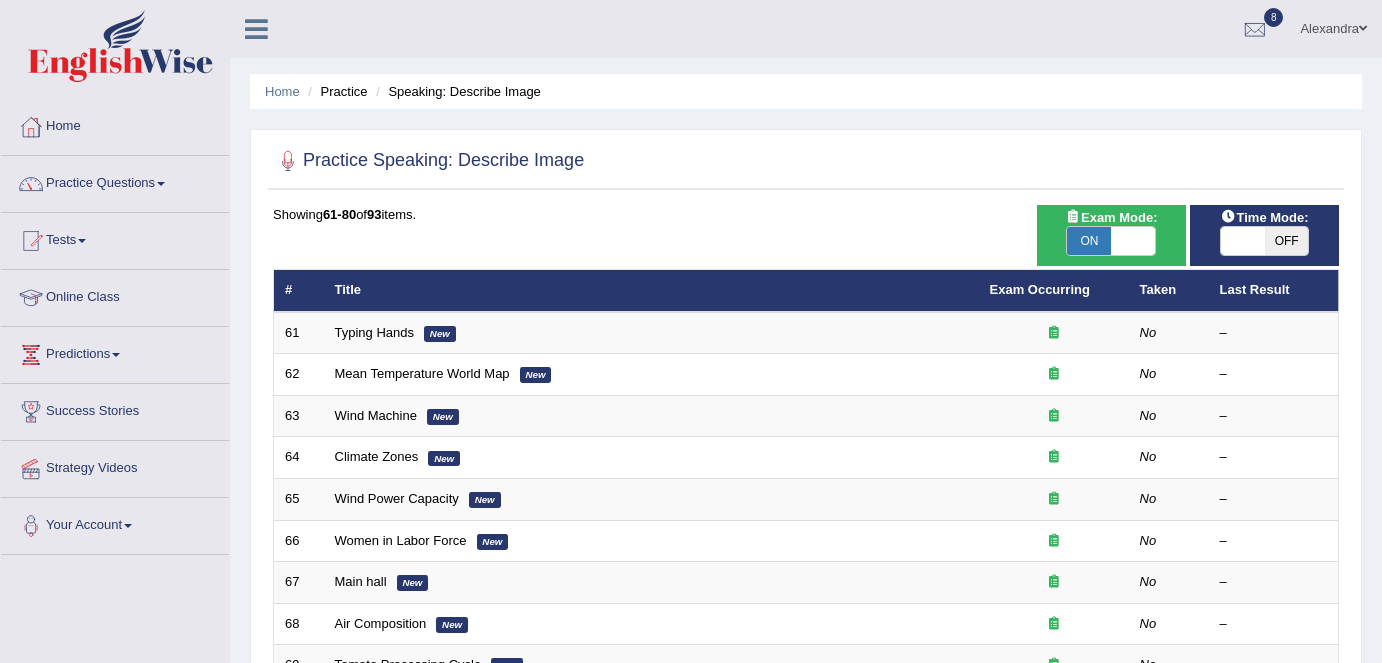 scroll, scrollTop: 0, scrollLeft: 0, axis: both 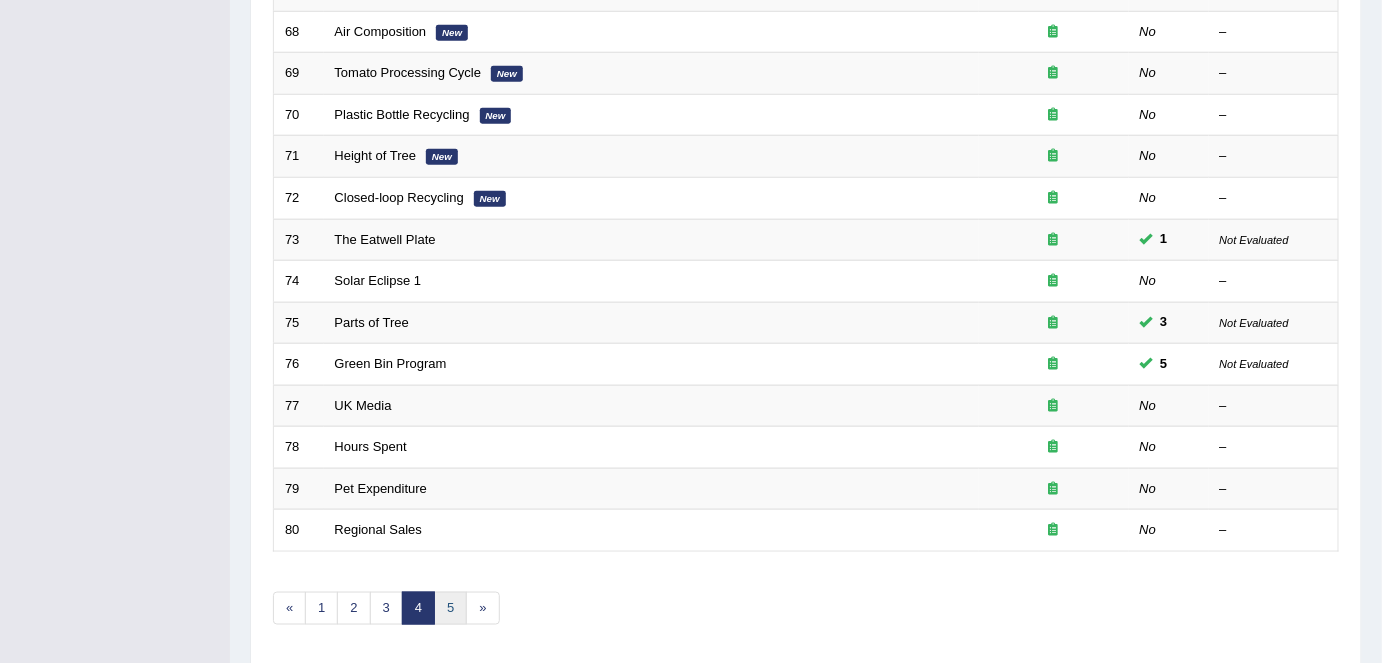 click on "5" at bounding box center (450, 608) 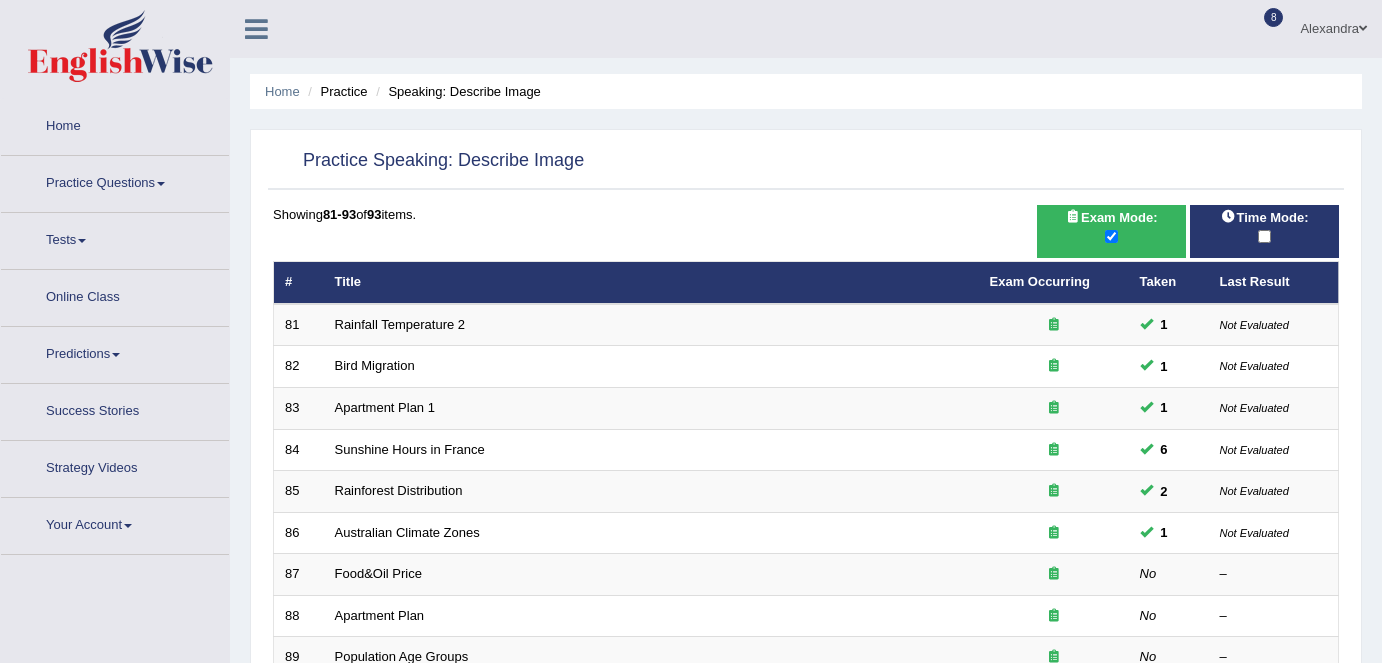 scroll, scrollTop: 0, scrollLeft: 0, axis: both 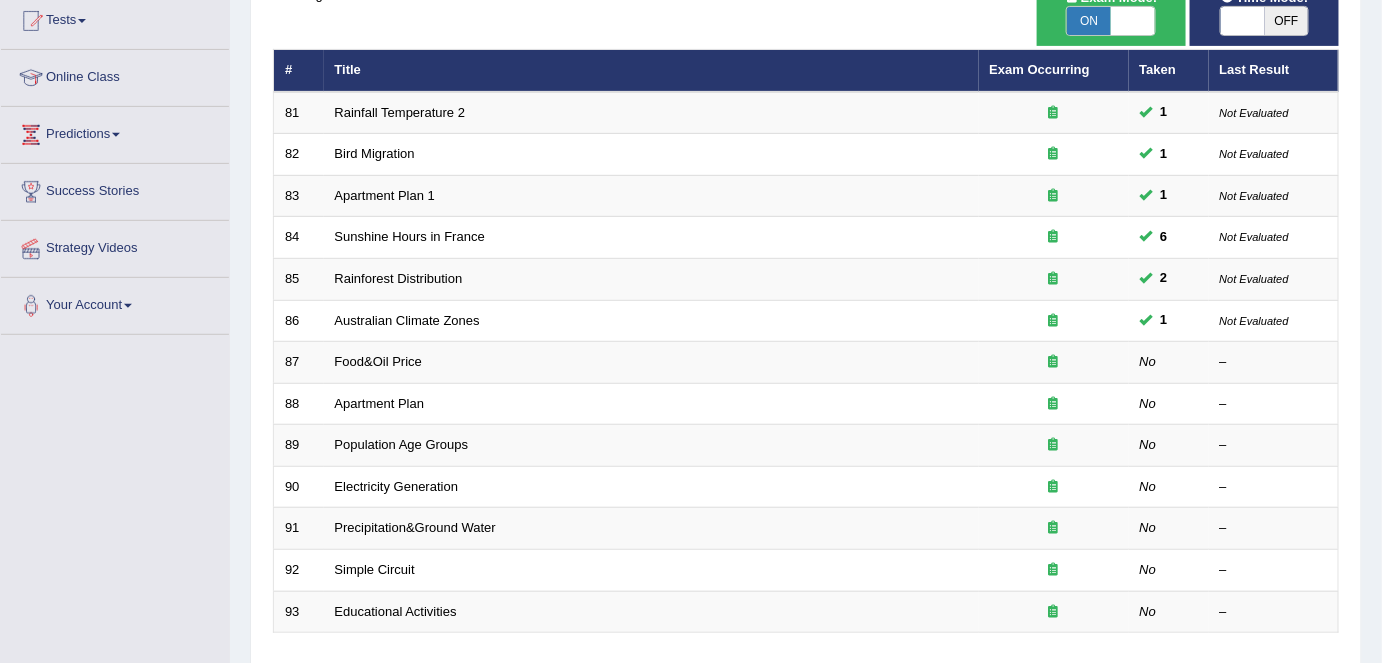 click on "Food&Oil Price" at bounding box center [378, 361] 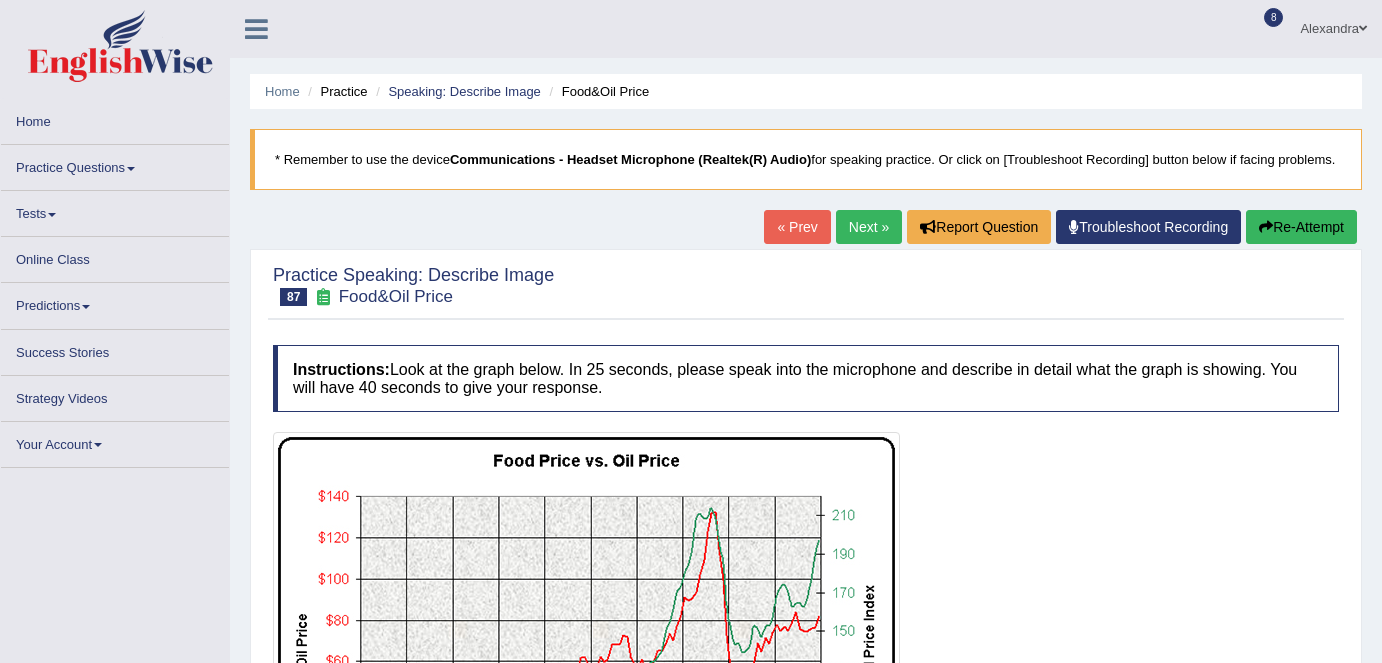 scroll, scrollTop: 0, scrollLeft: 0, axis: both 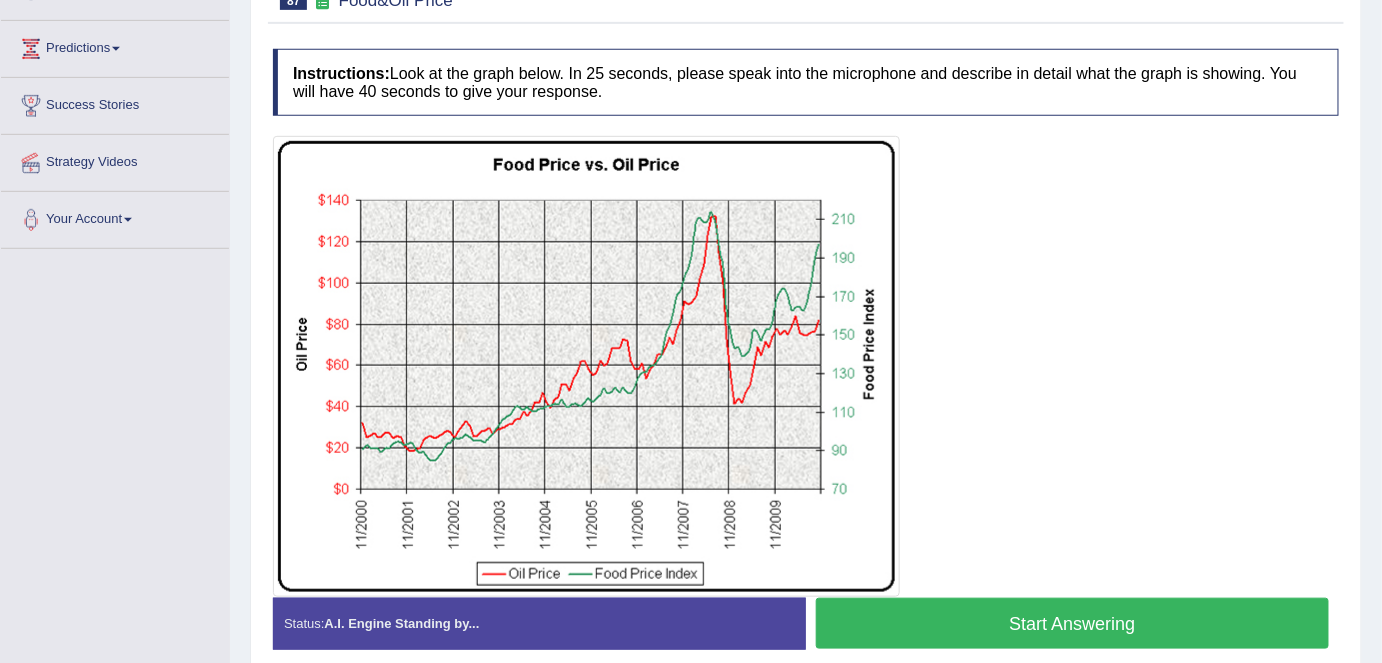 click on "Start Answering" at bounding box center (1072, 623) 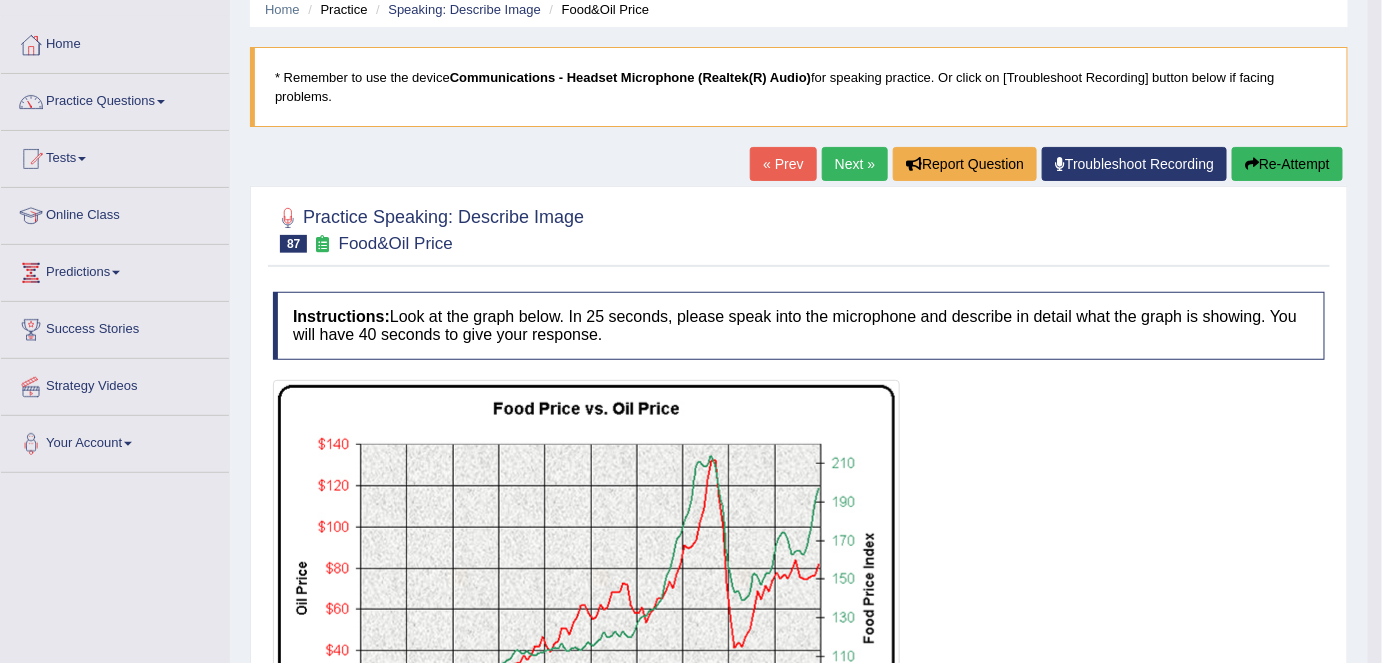 scroll, scrollTop: 86, scrollLeft: 0, axis: vertical 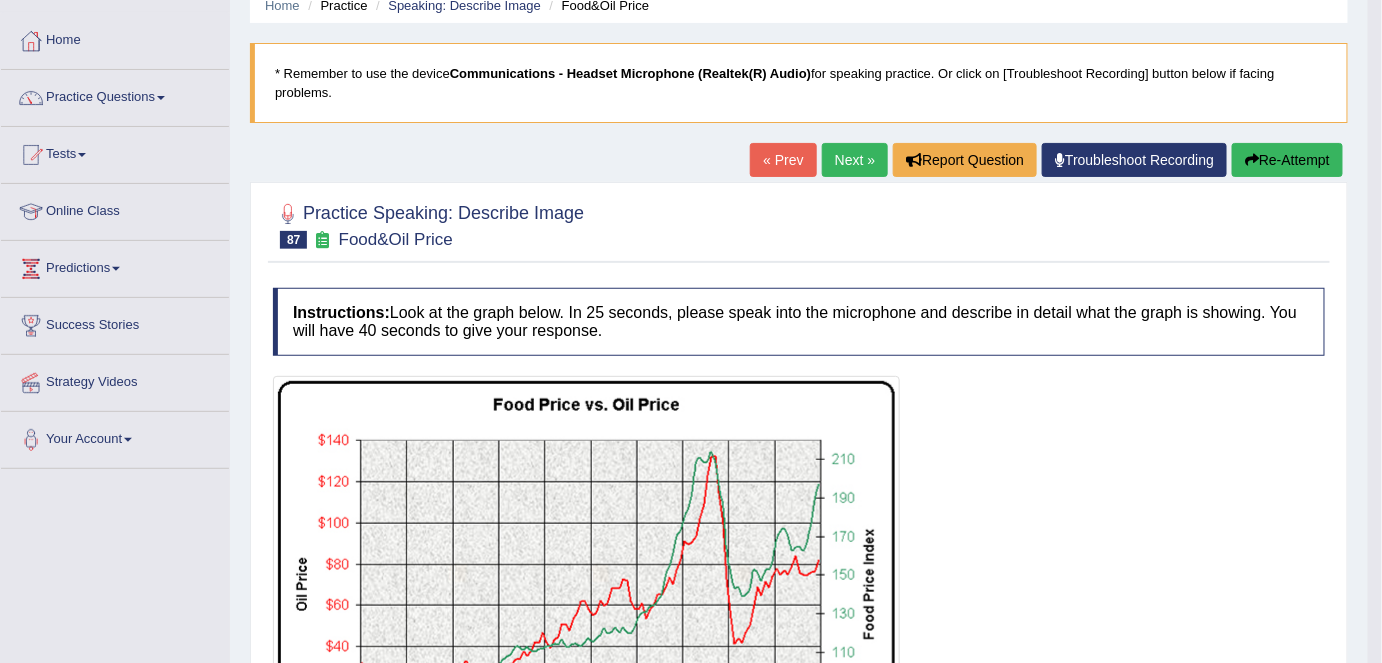 click on "Next »" at bounding box center [855, 160] 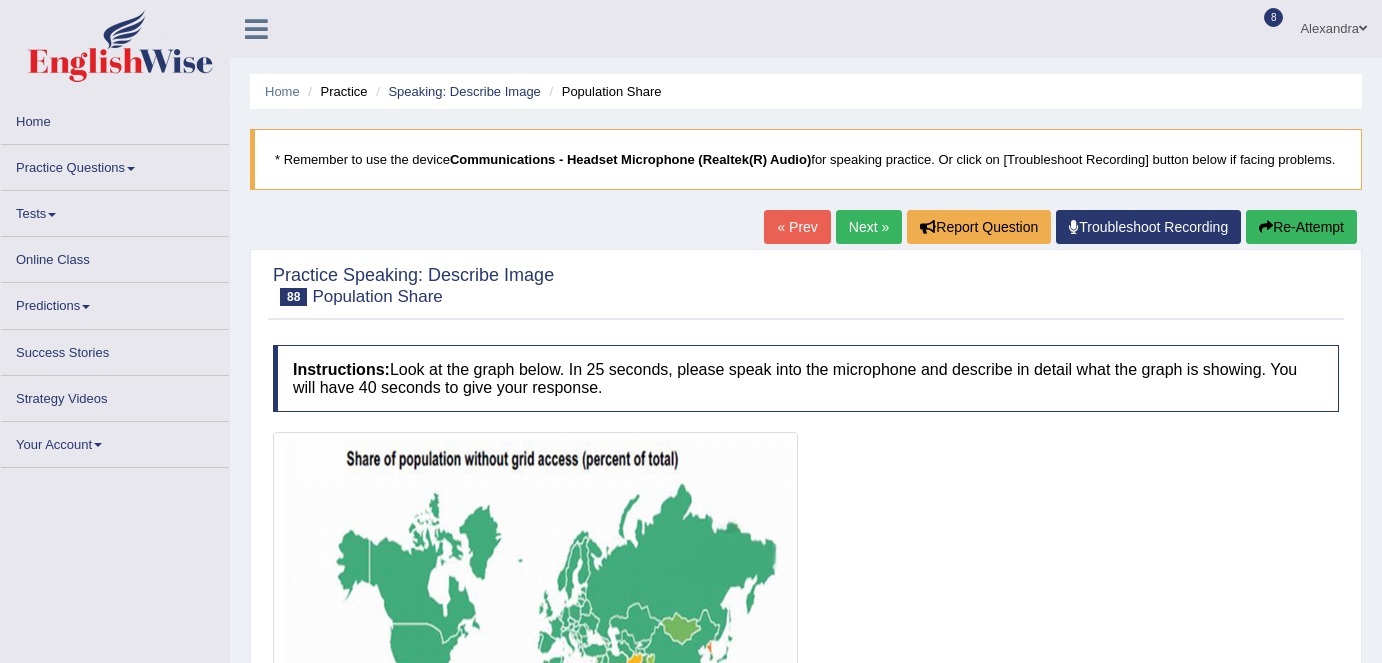 scroll, scrollTop: 0, scrollLeft: 0, axis: both 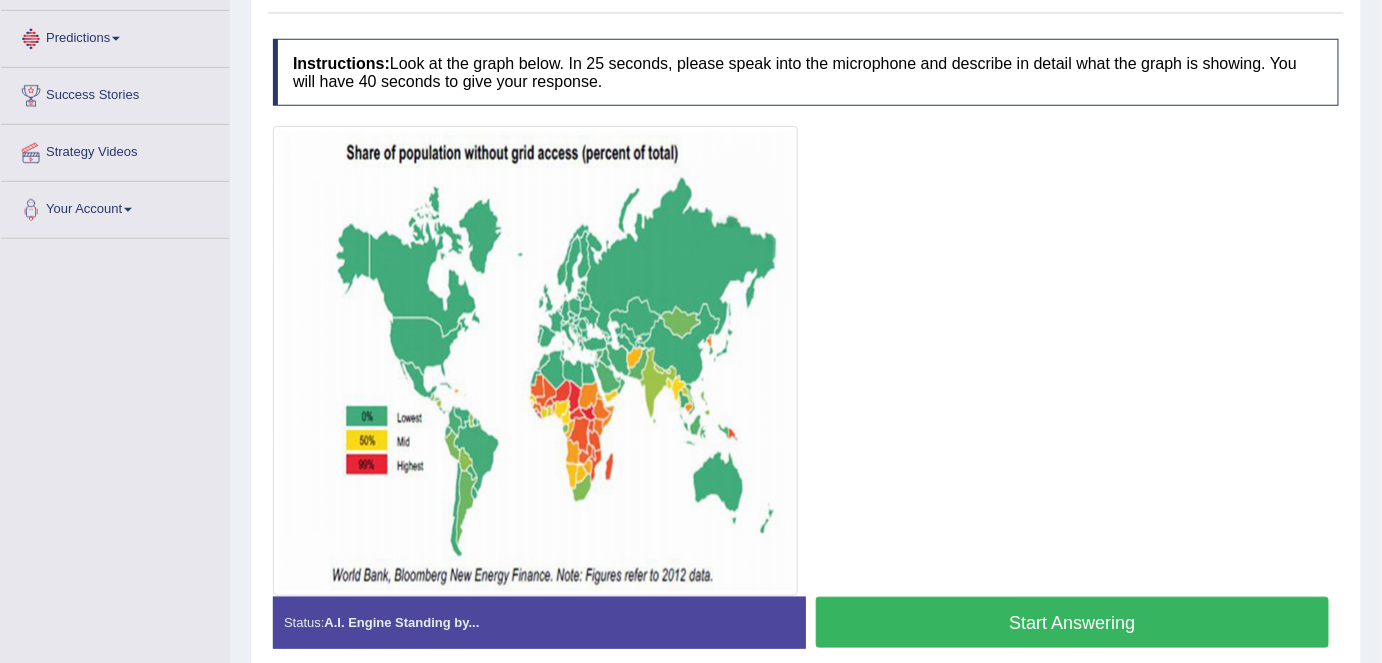 click on "Start Answering" at bounding box center [1072, 622] 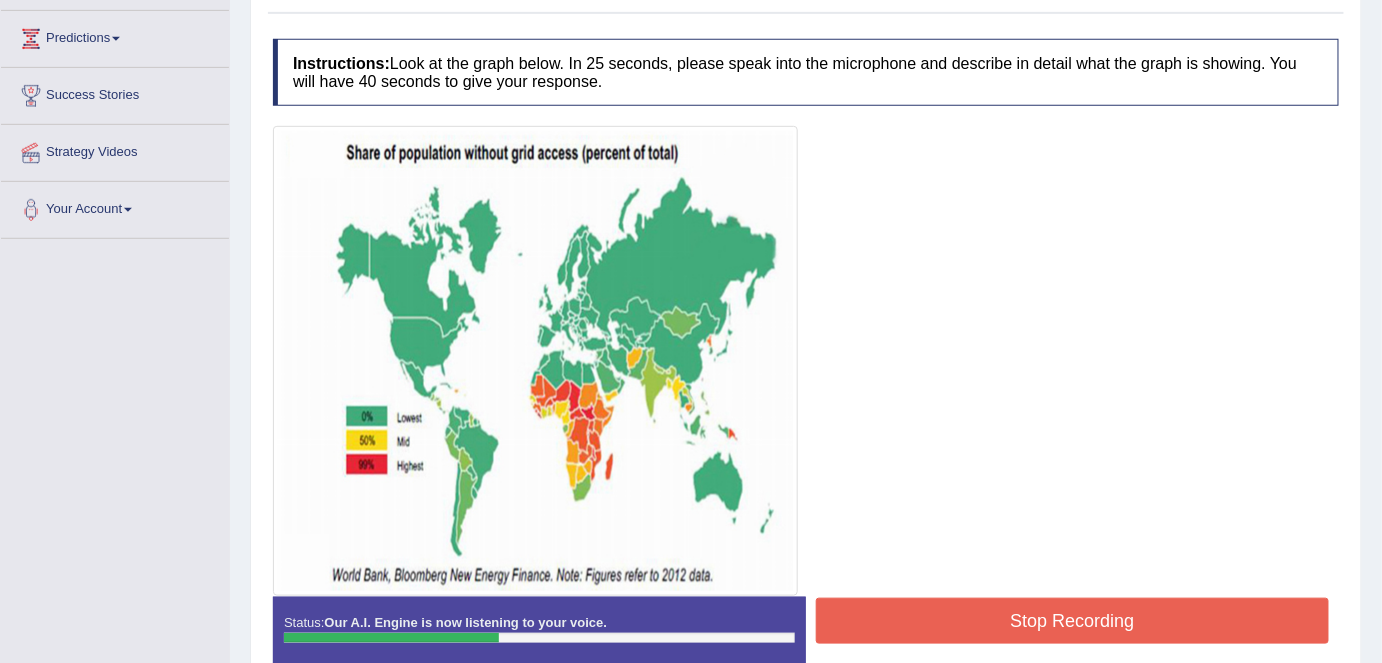 click on "Stop Recording" at bounding box center (1072, 621) 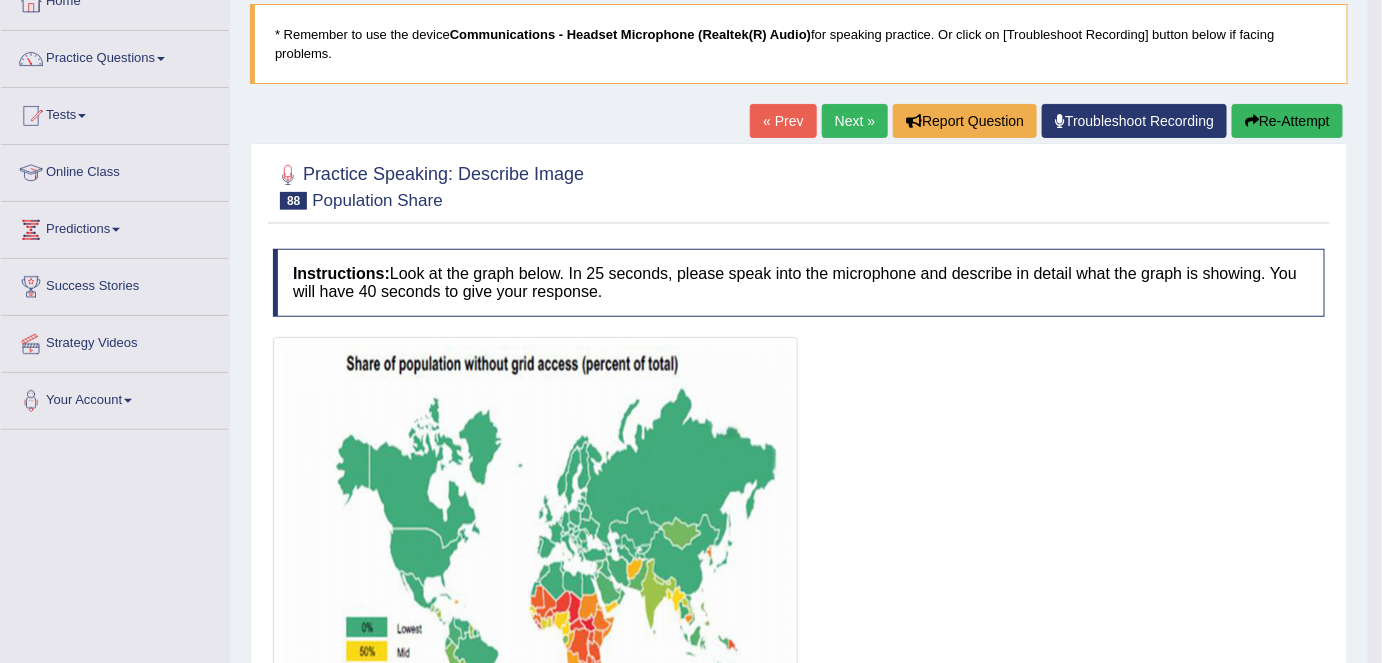 scroll, scrollTop: 117, scrollLeft: 0, axis: vertical 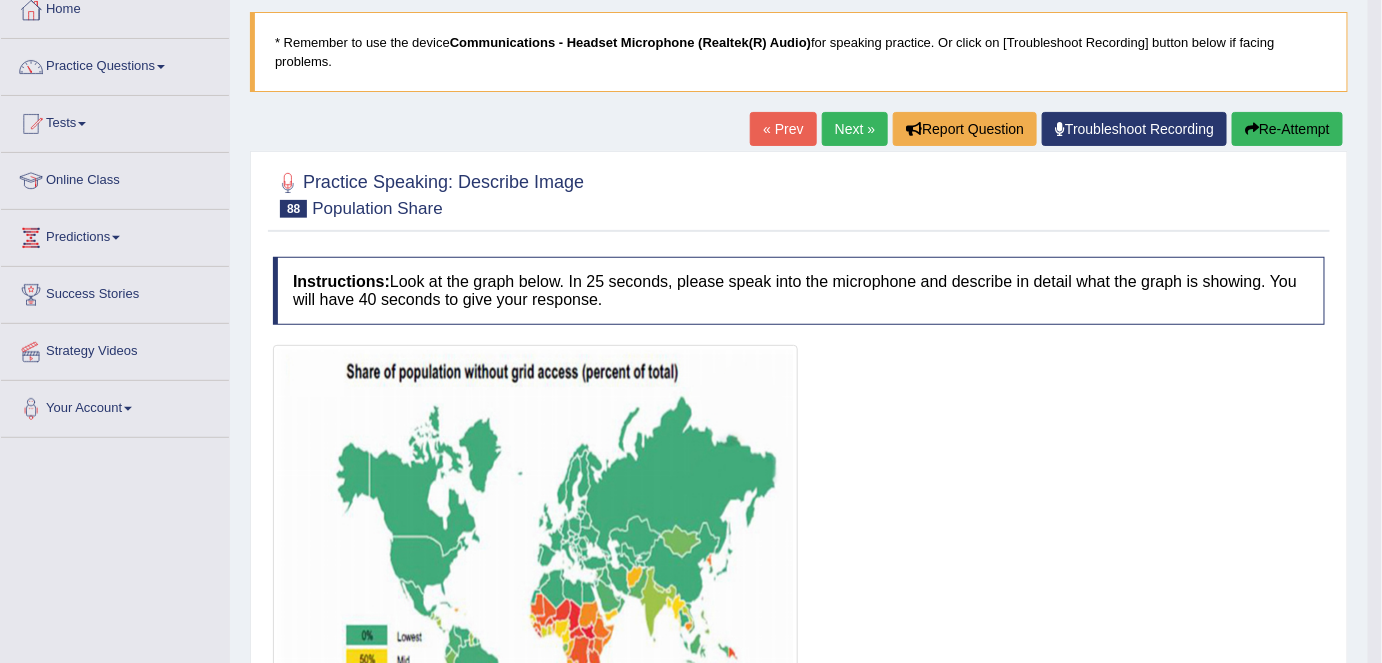 click on "Re-Attempt" at bounding box center [1287, 129] 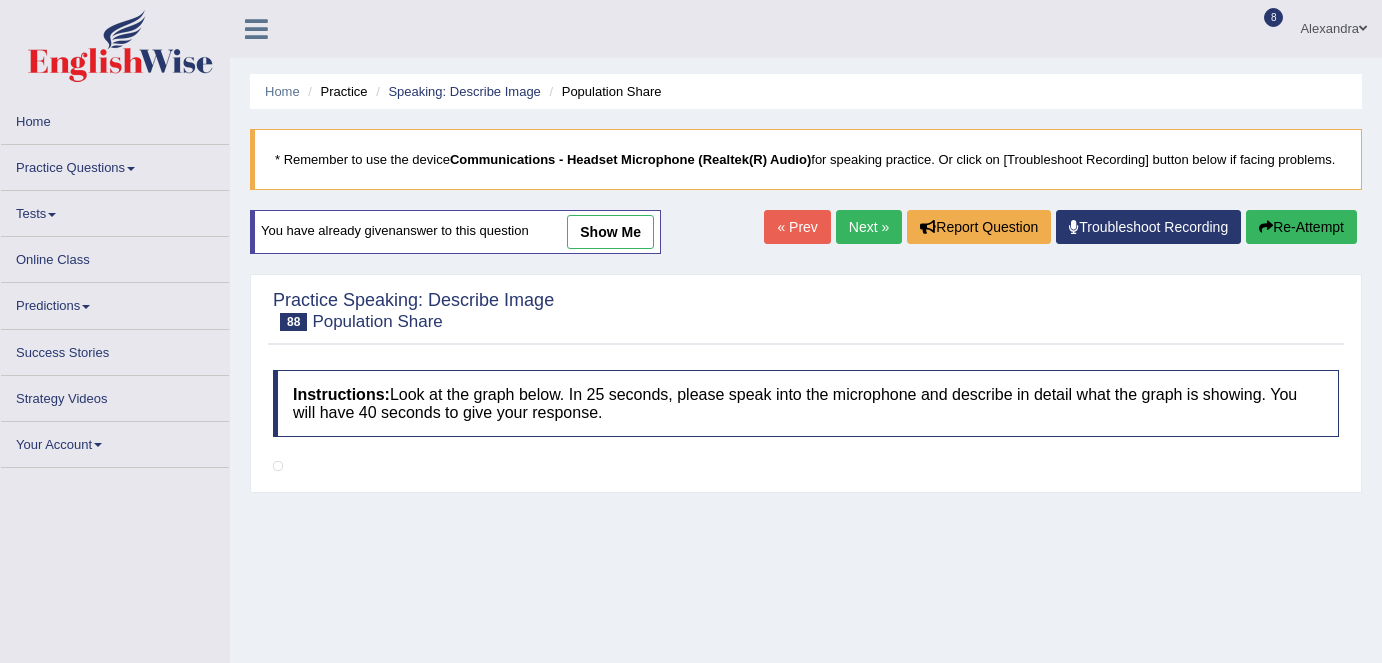 scroll, scrollTop: 117, scrollLeft: 0, axis: vertical 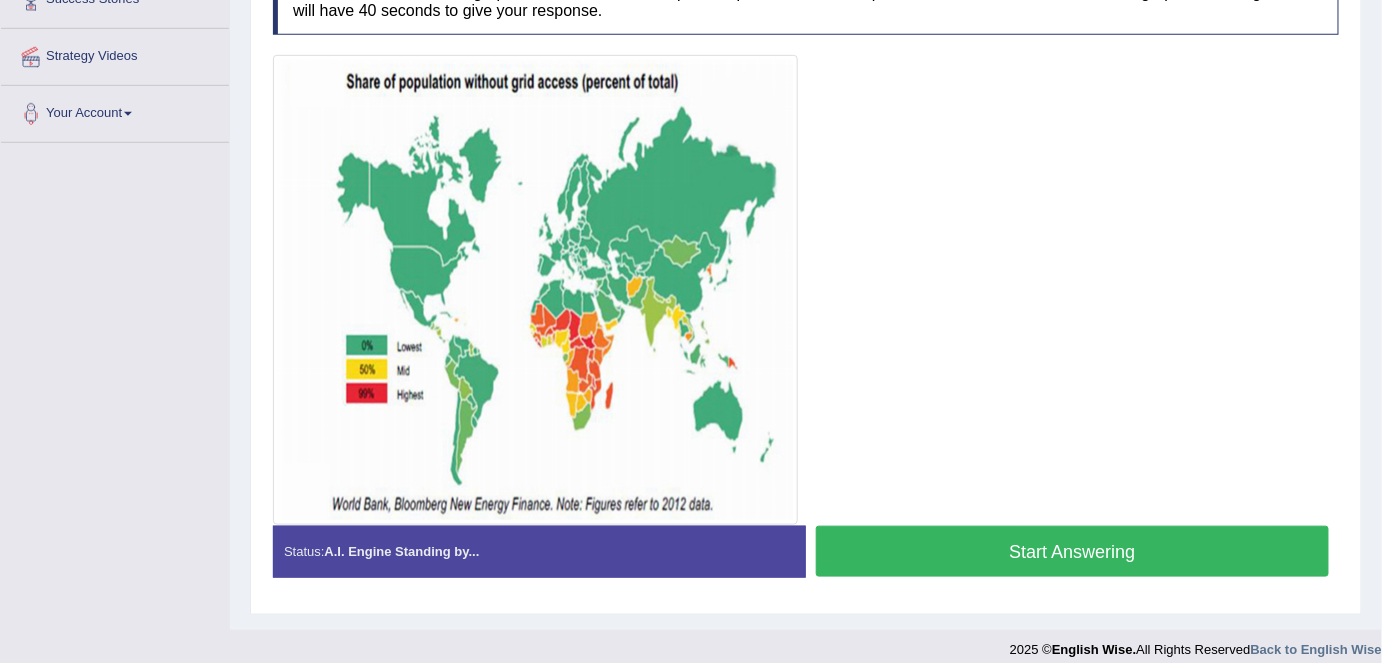 click on "Start Answering" at bounding box center (1072, 551) 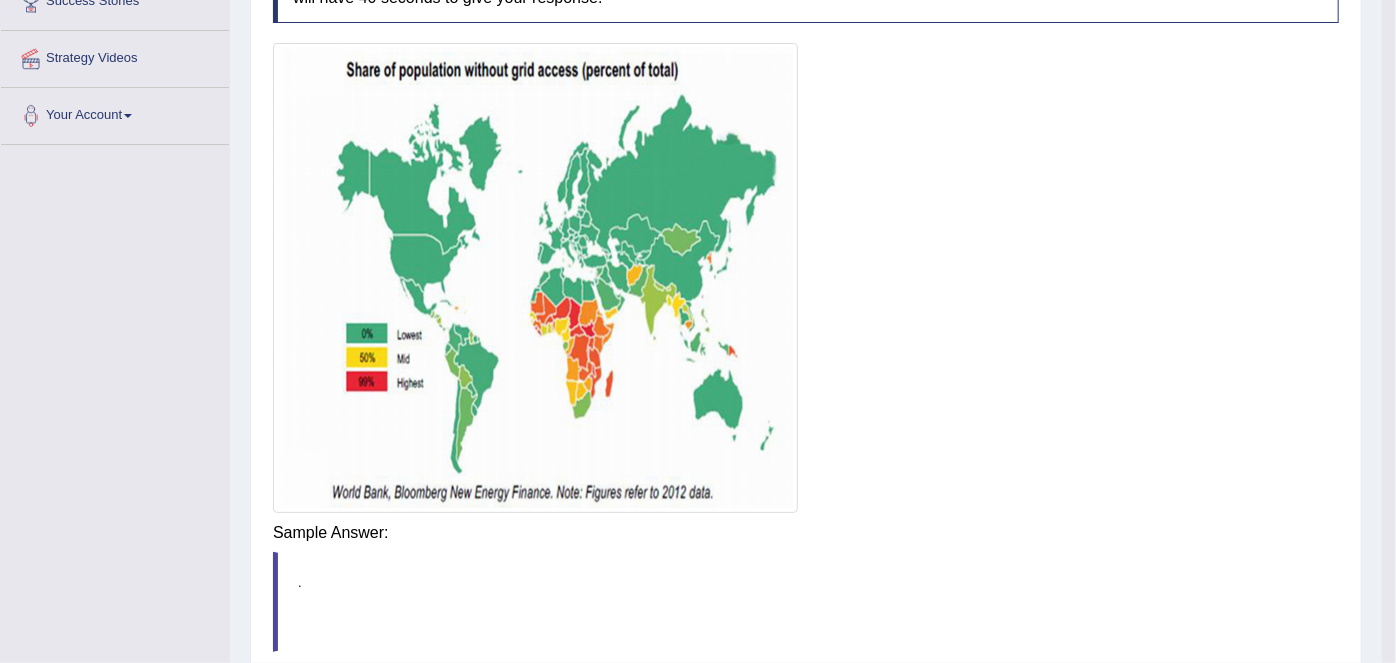 click on "Saving your answer..." at bounding box center (0, 0) 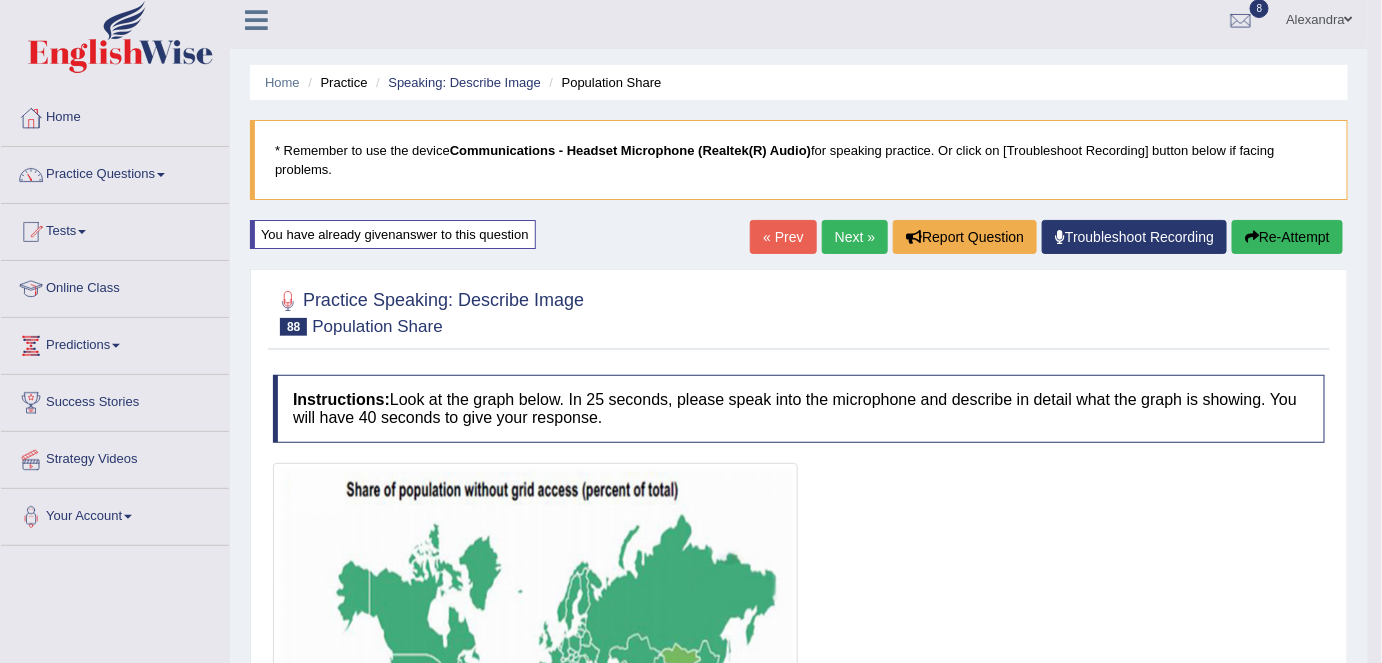 scroll, scrollTop: 0, scrollLeft: 0, axis: both 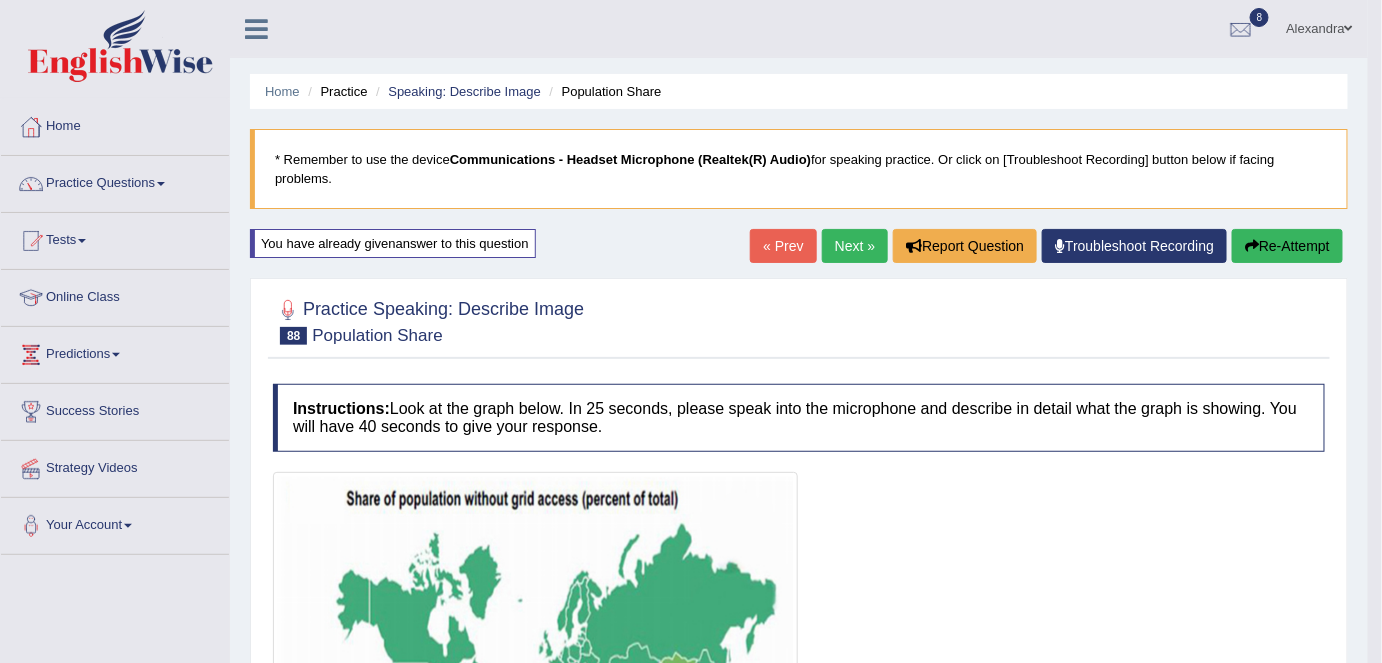 click on "Next »" at bounding box center [855, 246] 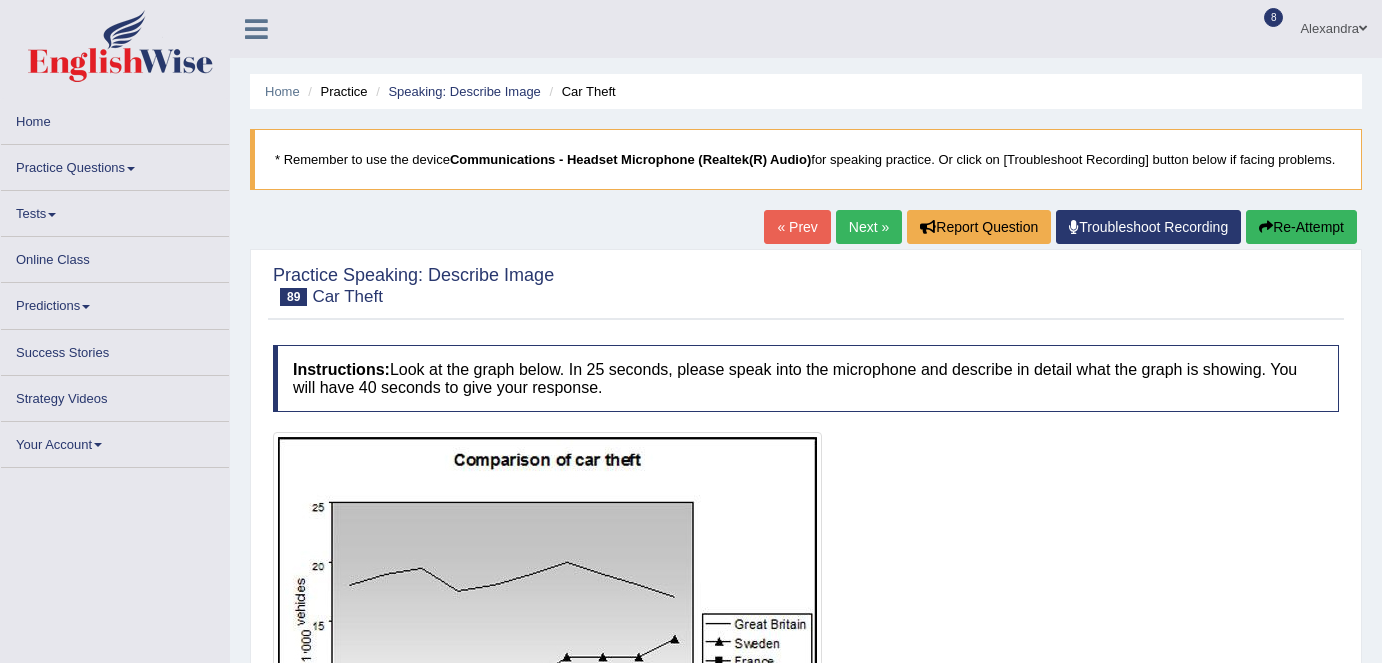 scroll, scrollTop: 0, scrollLeft: 0, axis: both 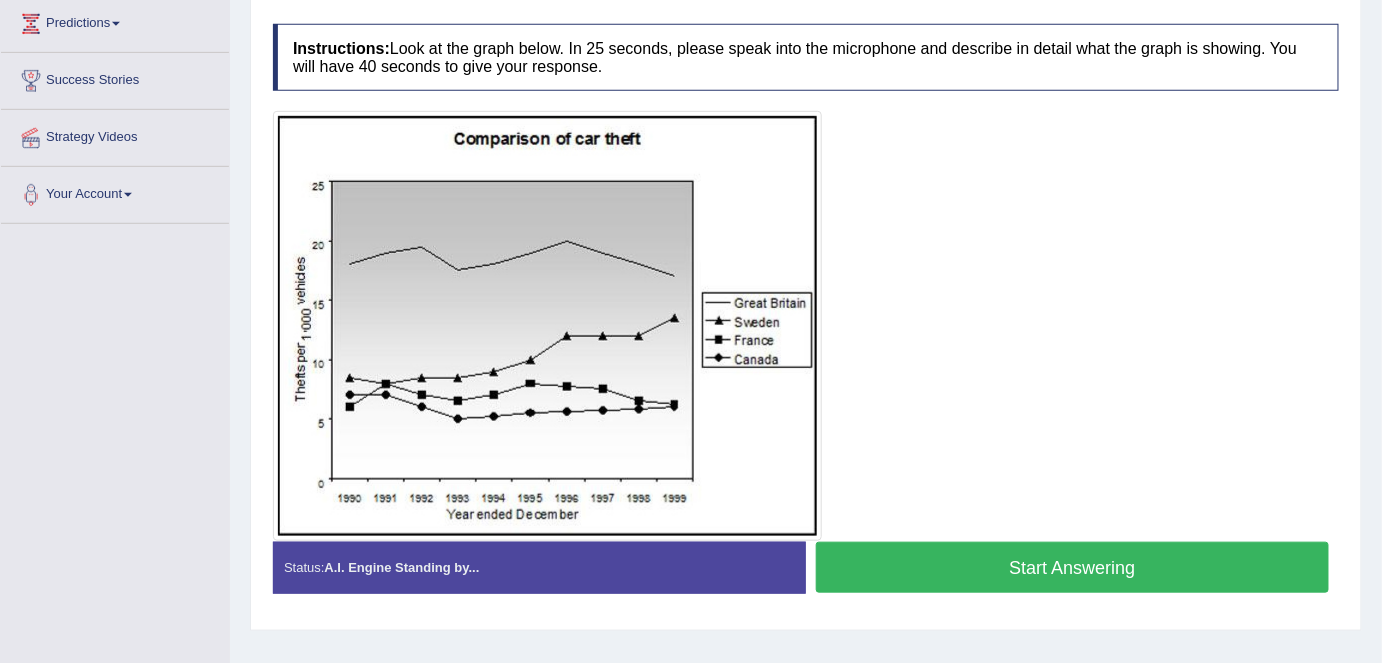 click on "Start Answering" at bounding box center [1072, 567] 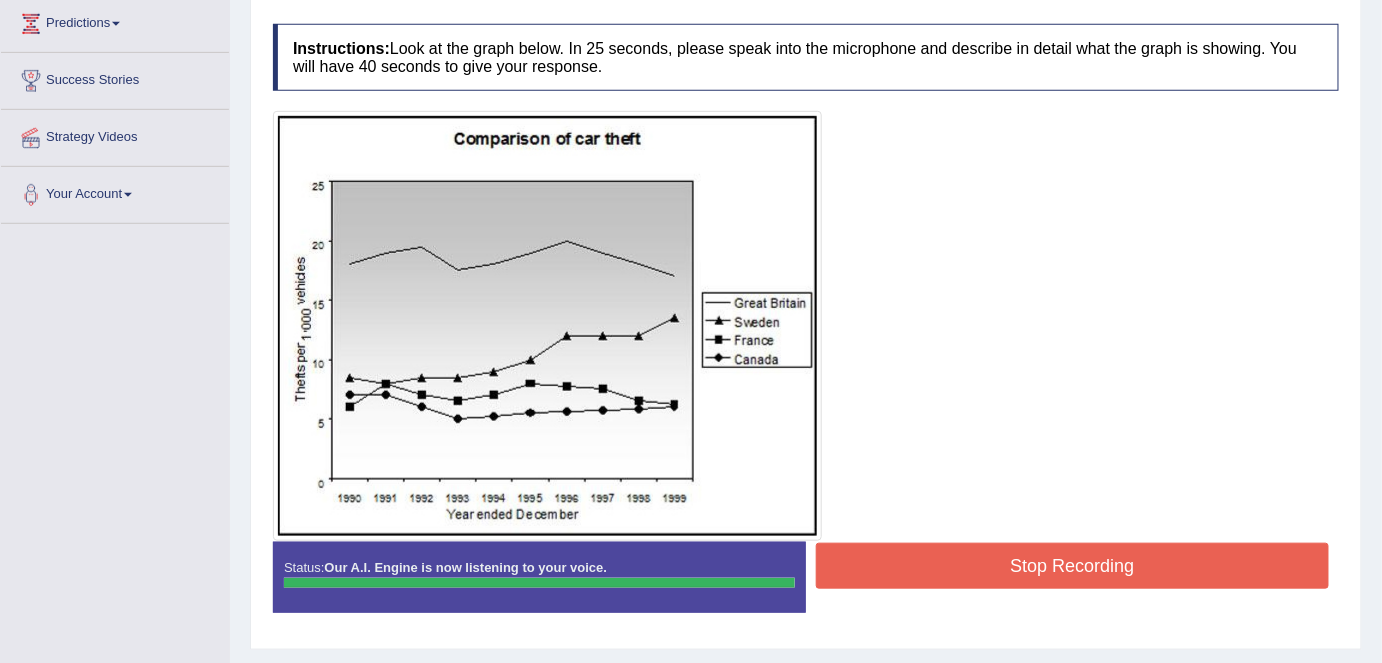 click on "Instructions:  Look at the graph below. In 25 seconds, please speak into the microphone and describe in detail what the graph is showing. You will have 40 seconds to give your response.
Created with Highcharts 7.1.2 Too low Too high Time Pitch meter: 0 10 20 30 40 Created with Highcharts 7.1.2 Great Too slow Too fast Time Speech pace meter: 0 10 20 30 40 Spoken Keywords: Voice Analysis: Your Response: Sample Answer: . Explanation:  Status:  Our A.I. Engine is now listening to your voice. Start Answering Stop Recording" at bounding box center (806, 326) 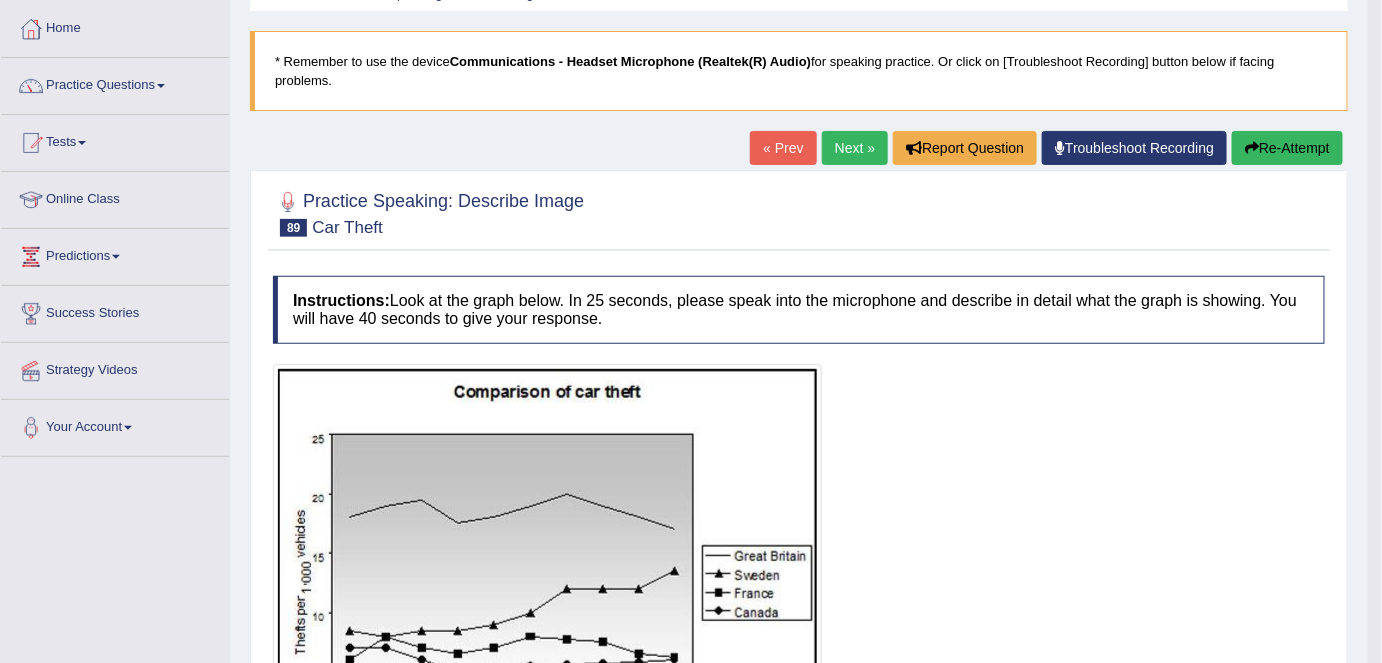 scroll, scrollTop: 97, scrollLeft: 0, axis: vertical 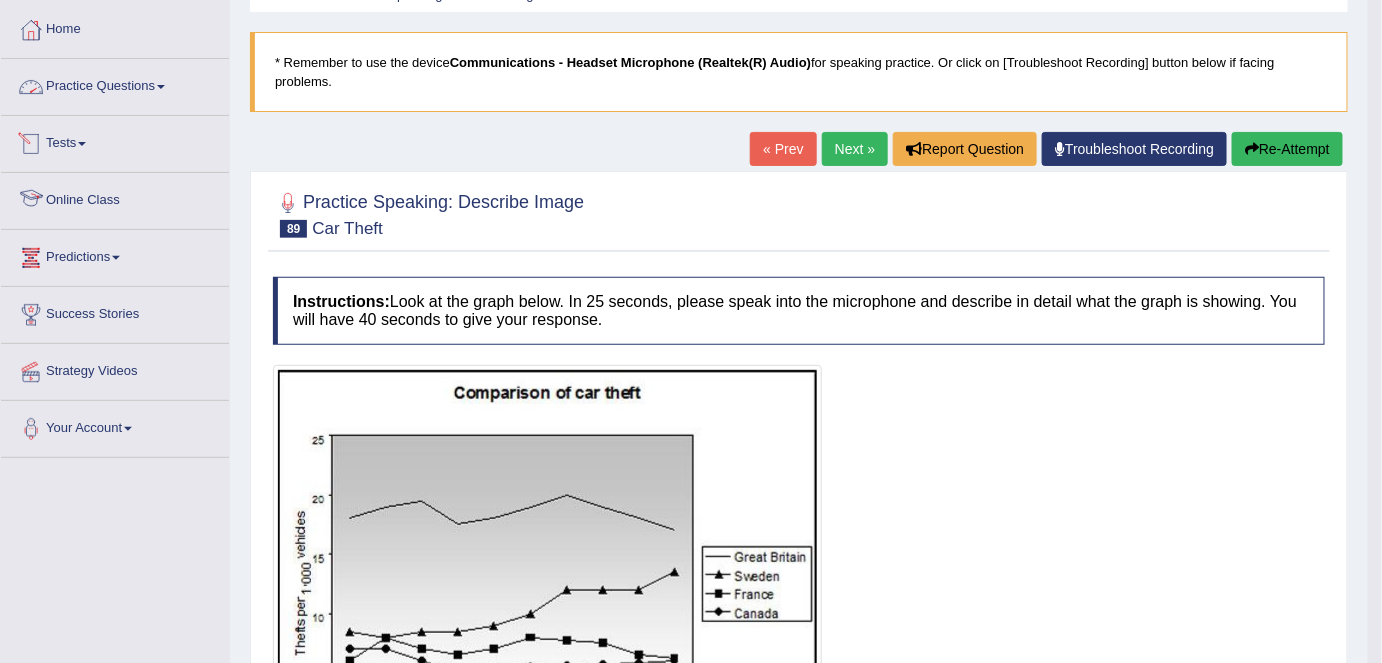 click on "Practice Questions" at bounding box center [115, 84] 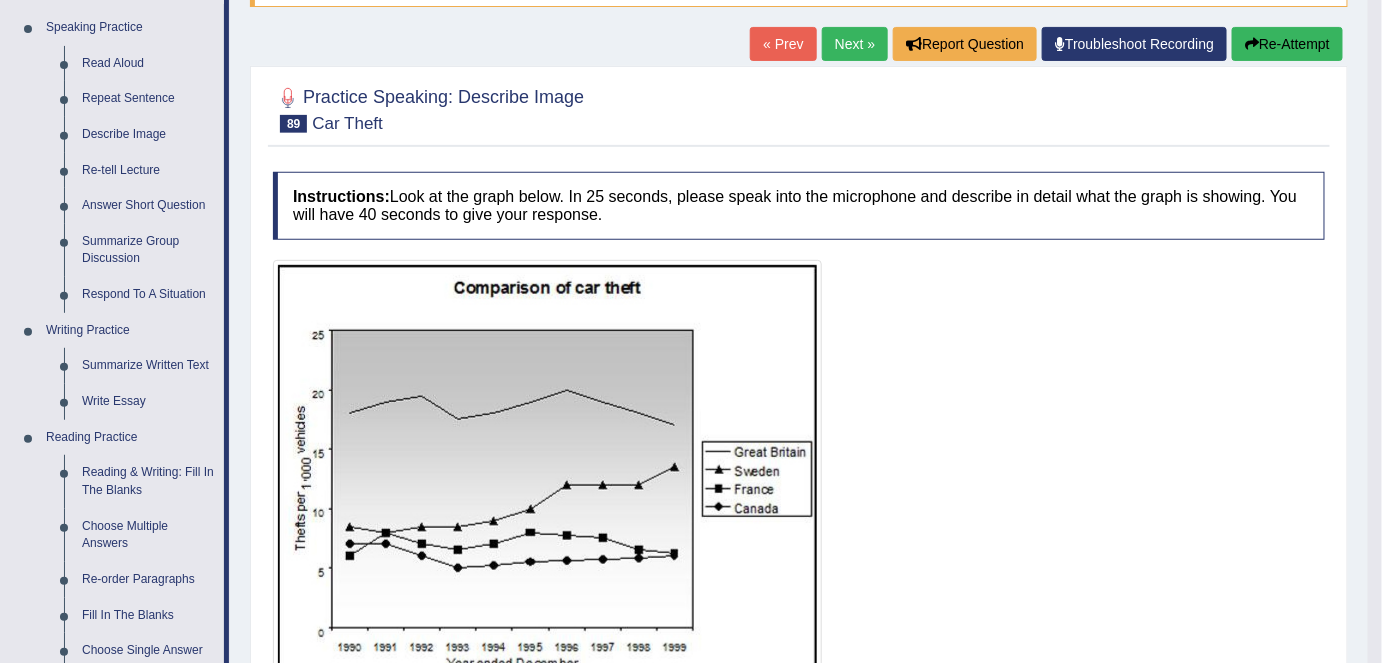 scroll, scrollTop: 207, scrollLeft: 0, axis: vertical 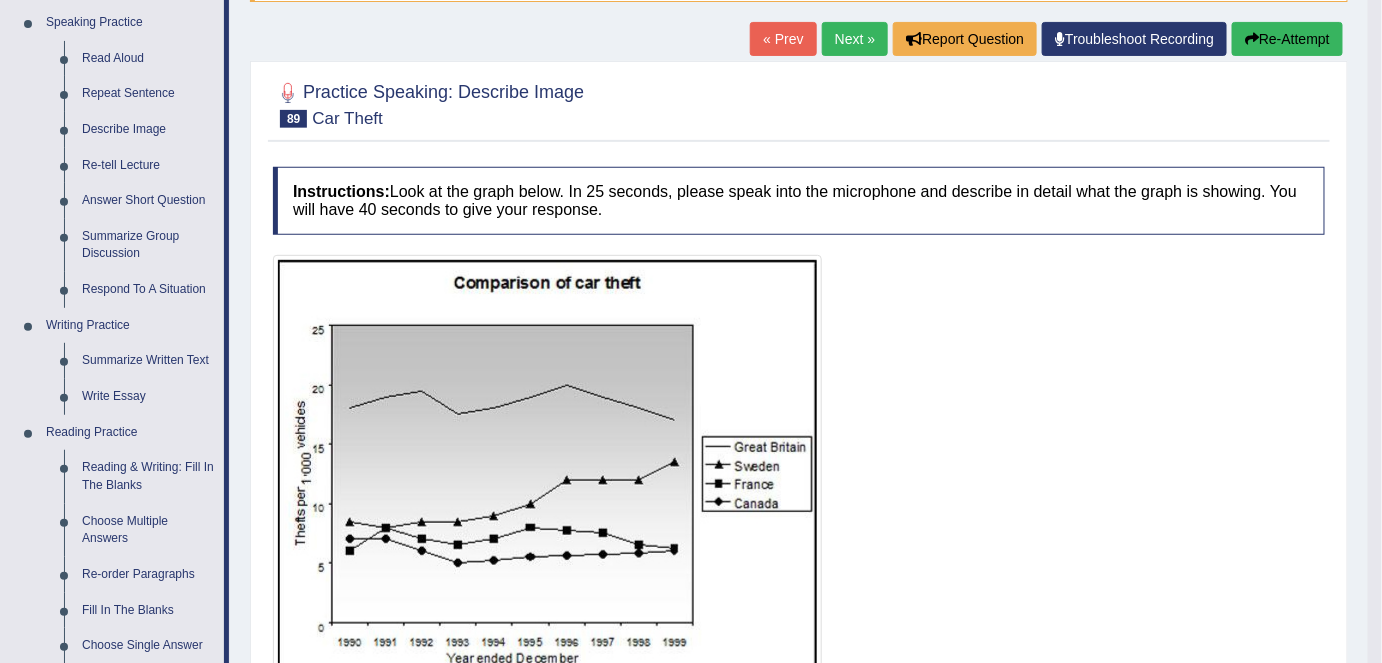 click on "Respond To A Situation" at bounding box center (148, 290) 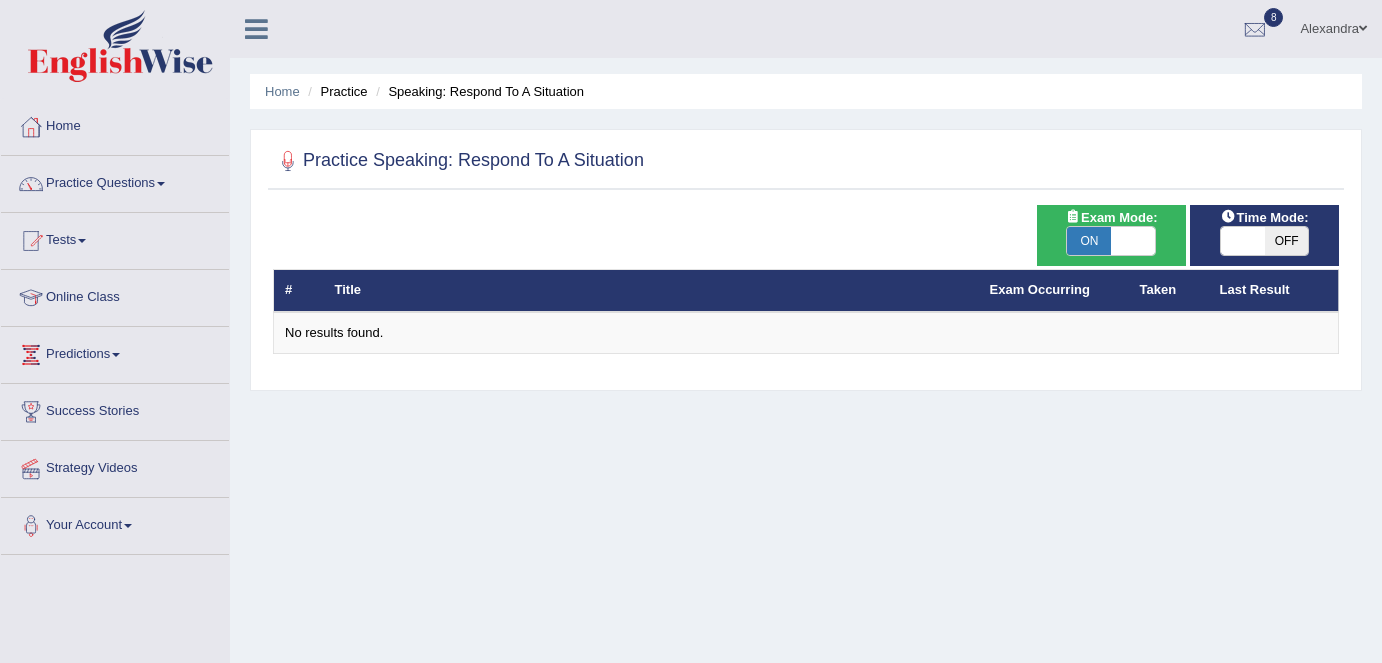 scroll, scrollTop: 0, scrollLeft: 0, axis: both 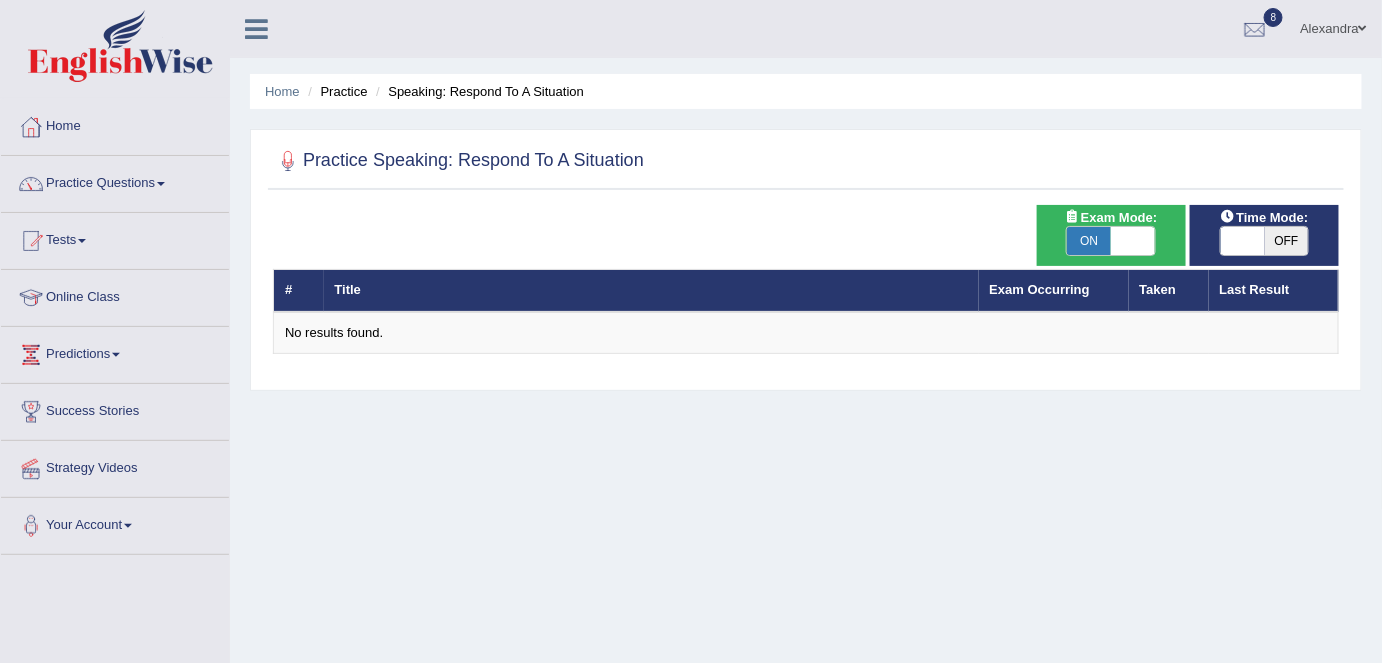 click on "ON" at bounding box center (1089, 241) 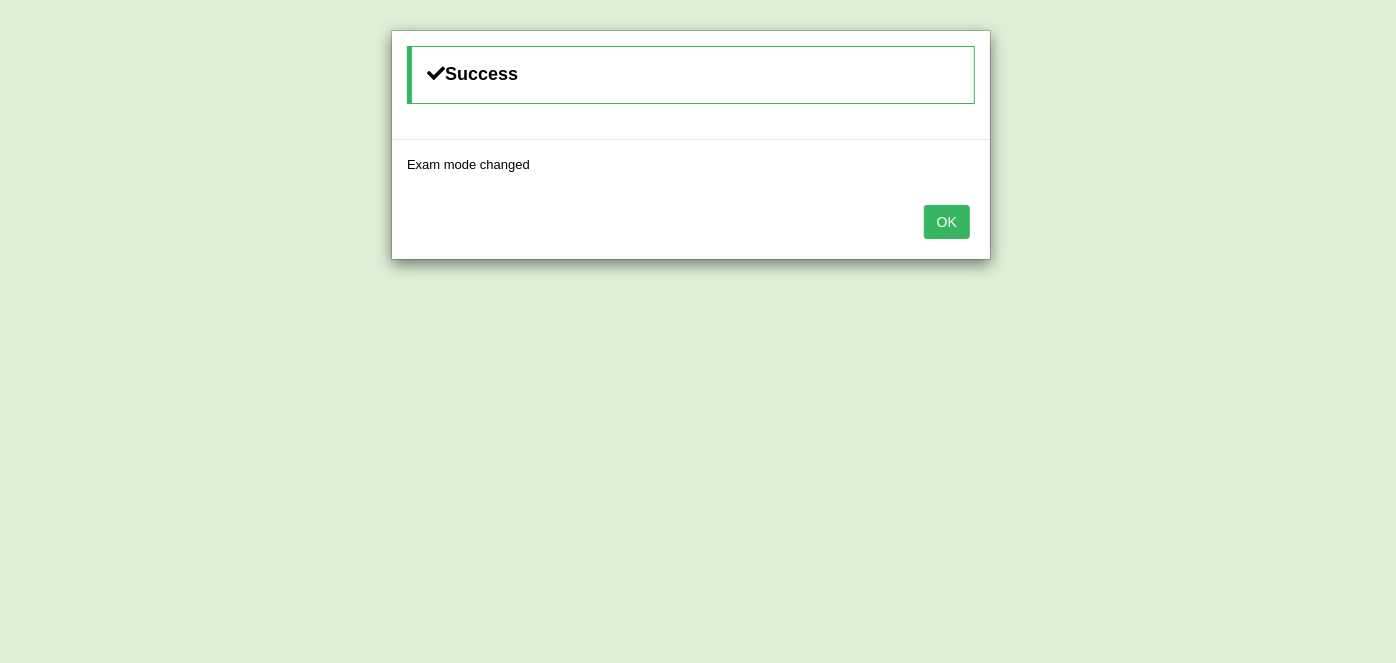 click on "OK" at bounding box center (947, 222) 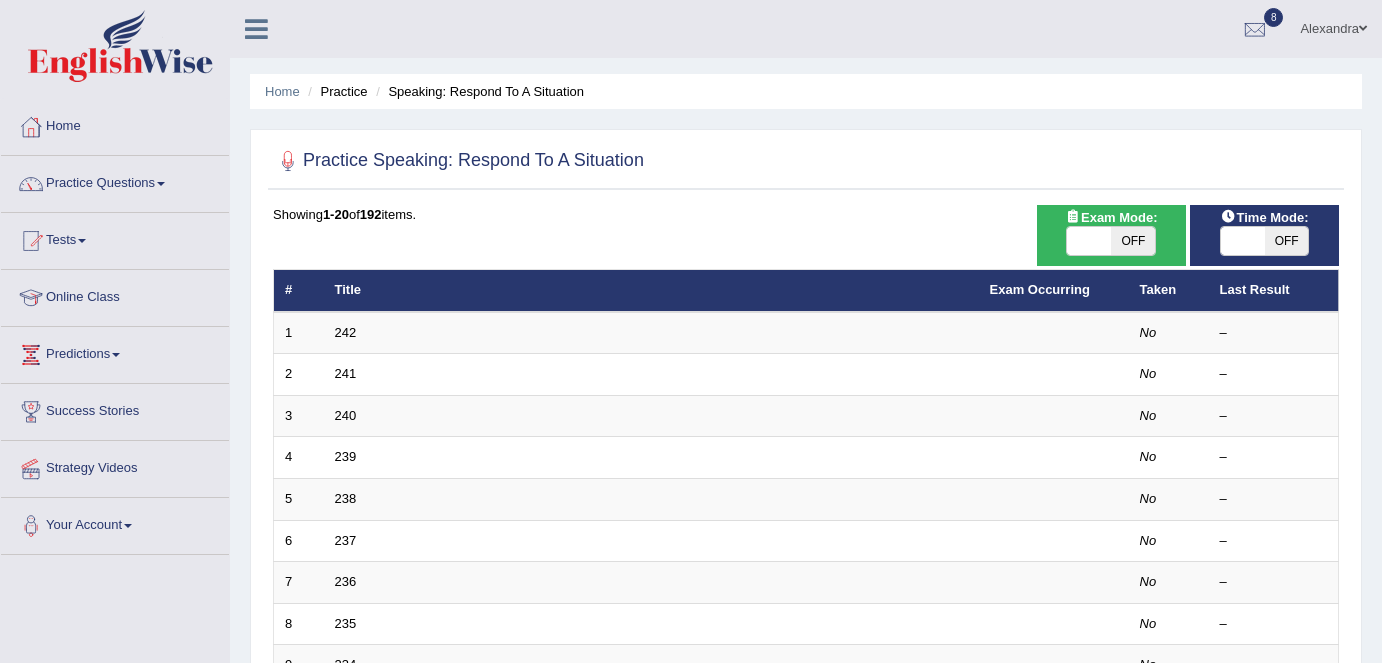 scroll, scrollTop: 388, scrollLeft: 0, axis: vertical 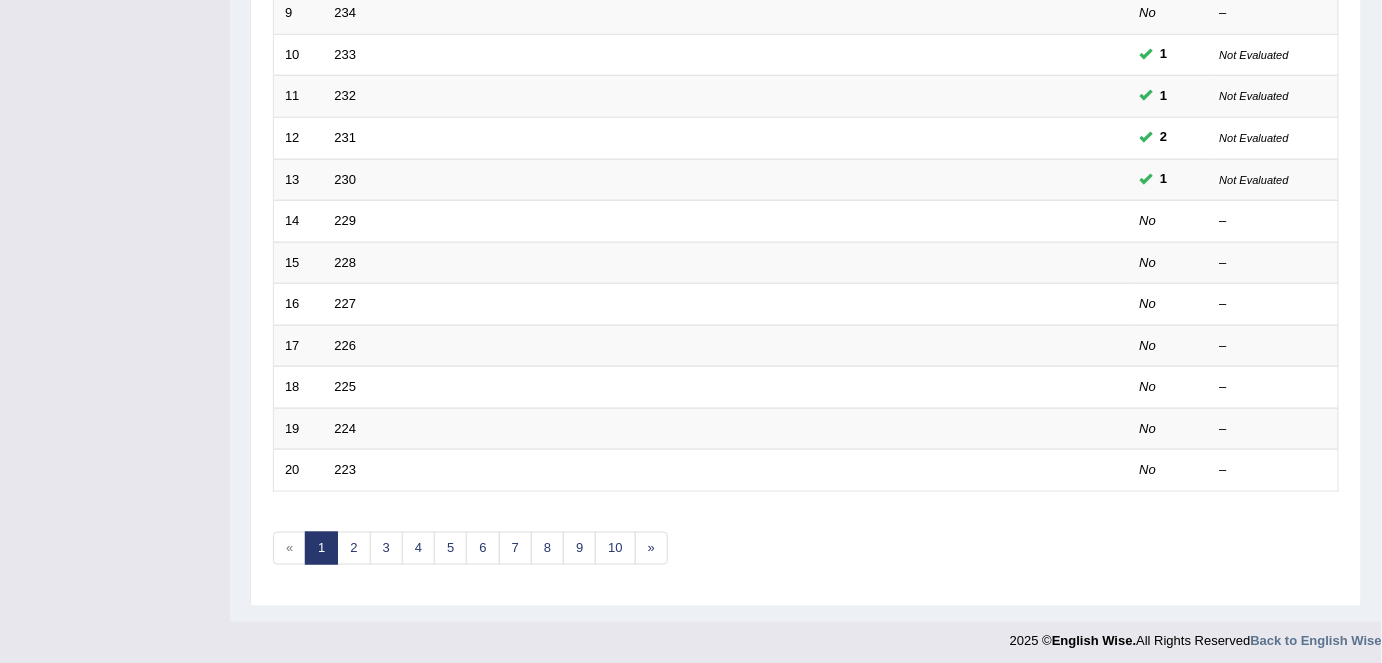 click on "229" at bounding box center (346, 220) 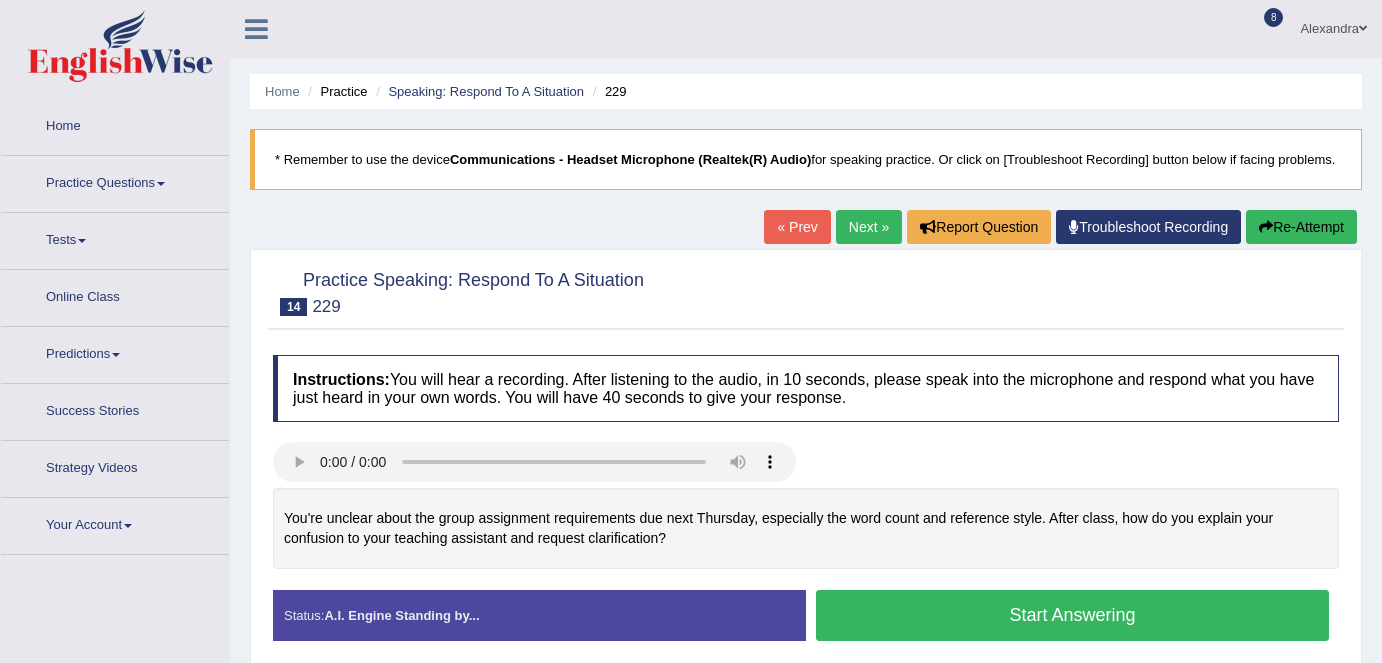 scroll, scrollTop: 0, scrollLeft: 0, axis: both 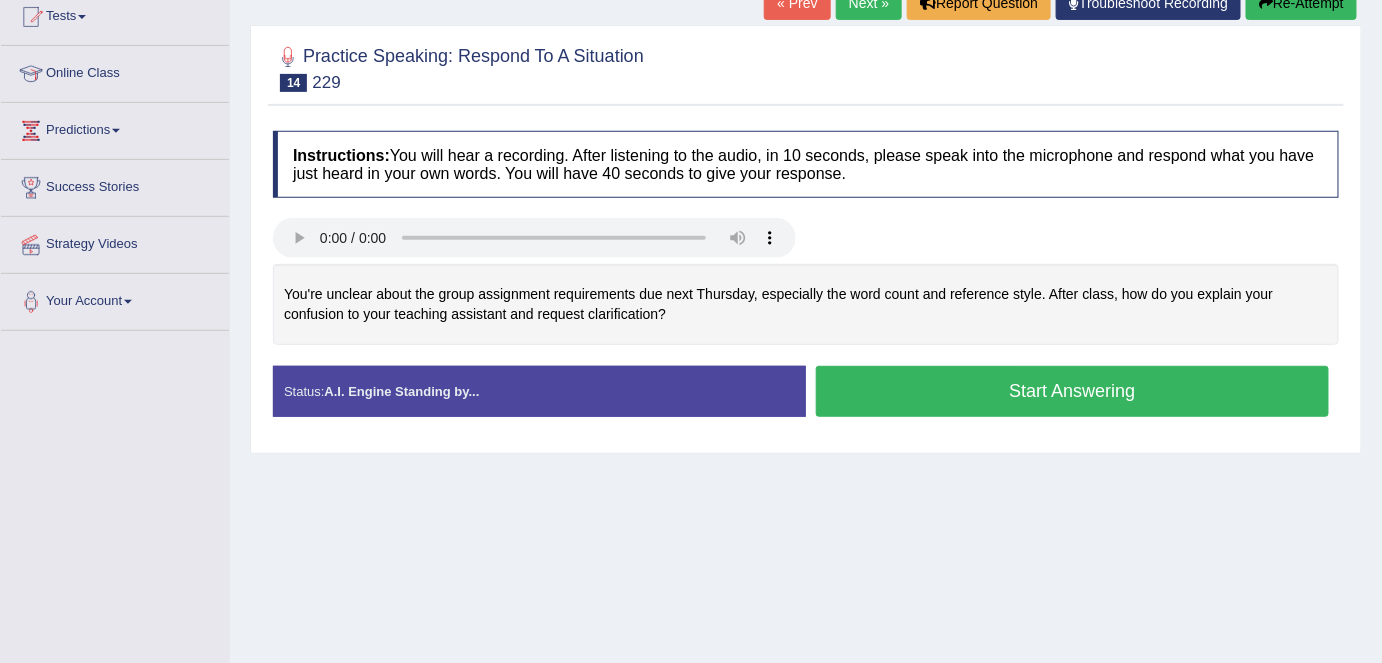 click on "Next »" at bounding box center (869, 3) 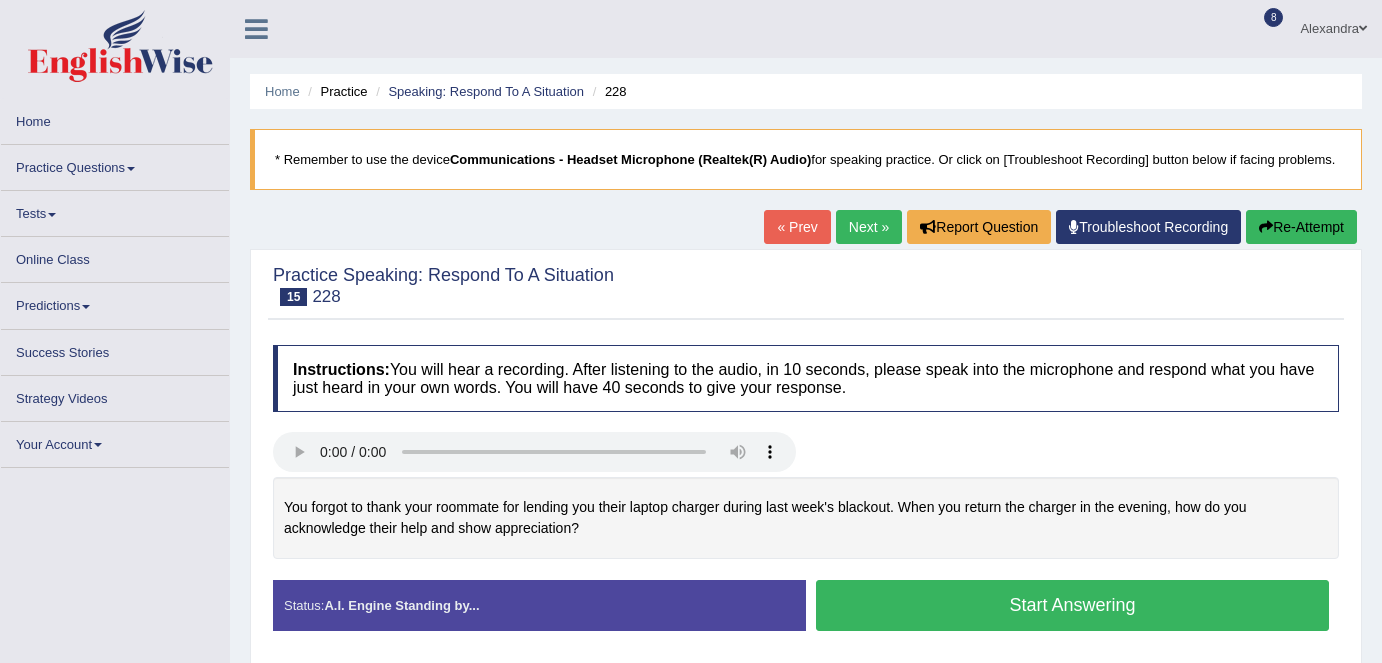 scroll, scrollTop: 0, scrollLeft: 0, axis: both 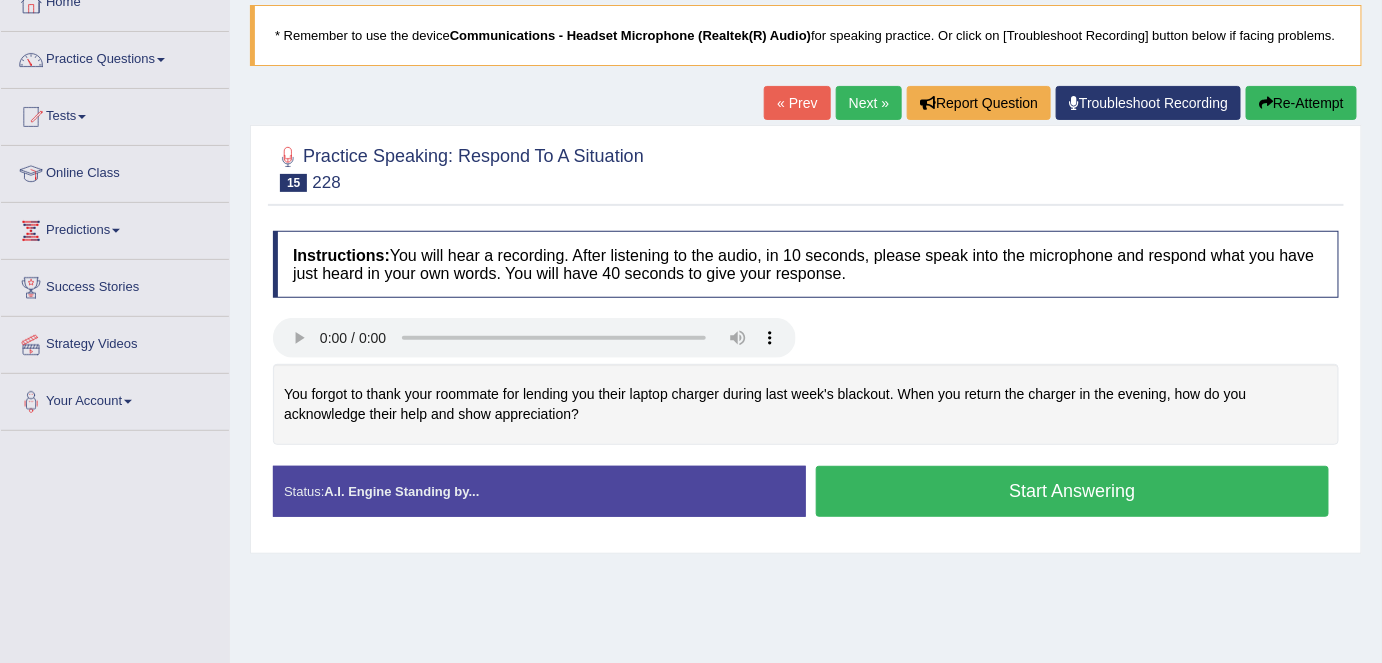 click on "Next »" at bounding box center [869, 103] 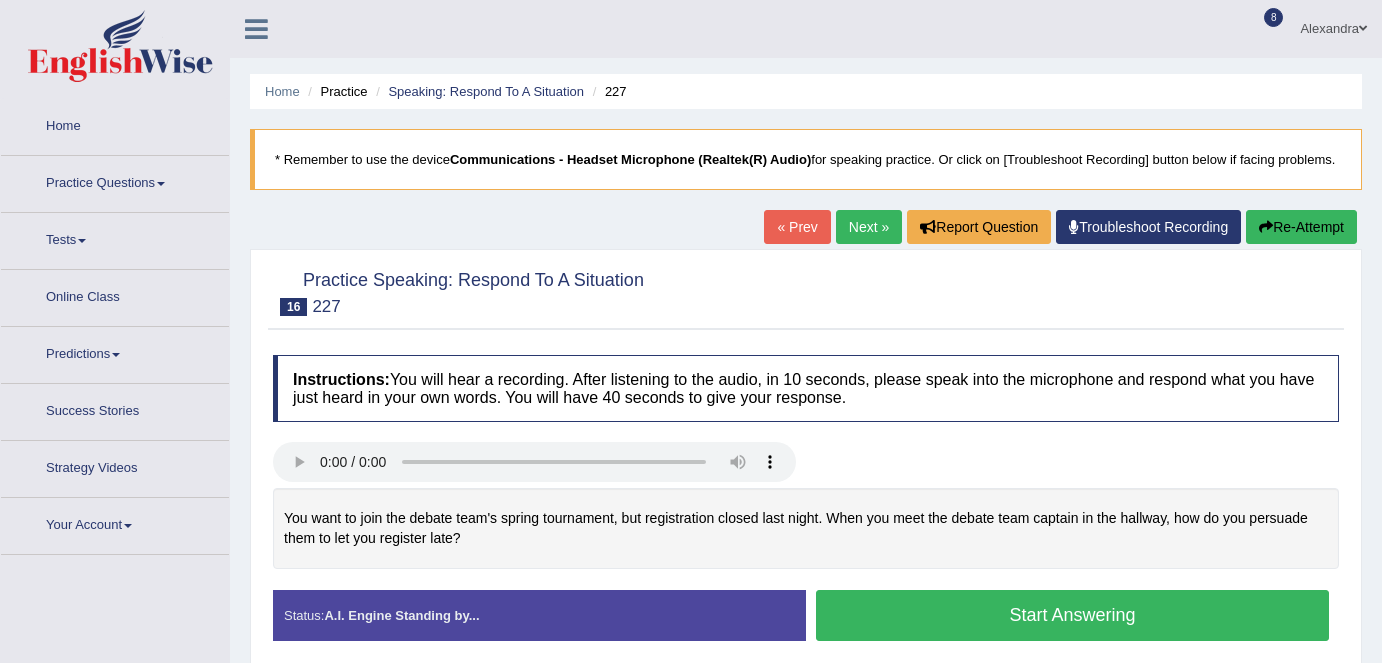 scroll, scrollTop: 0, scrollLeft: 0, axis: both 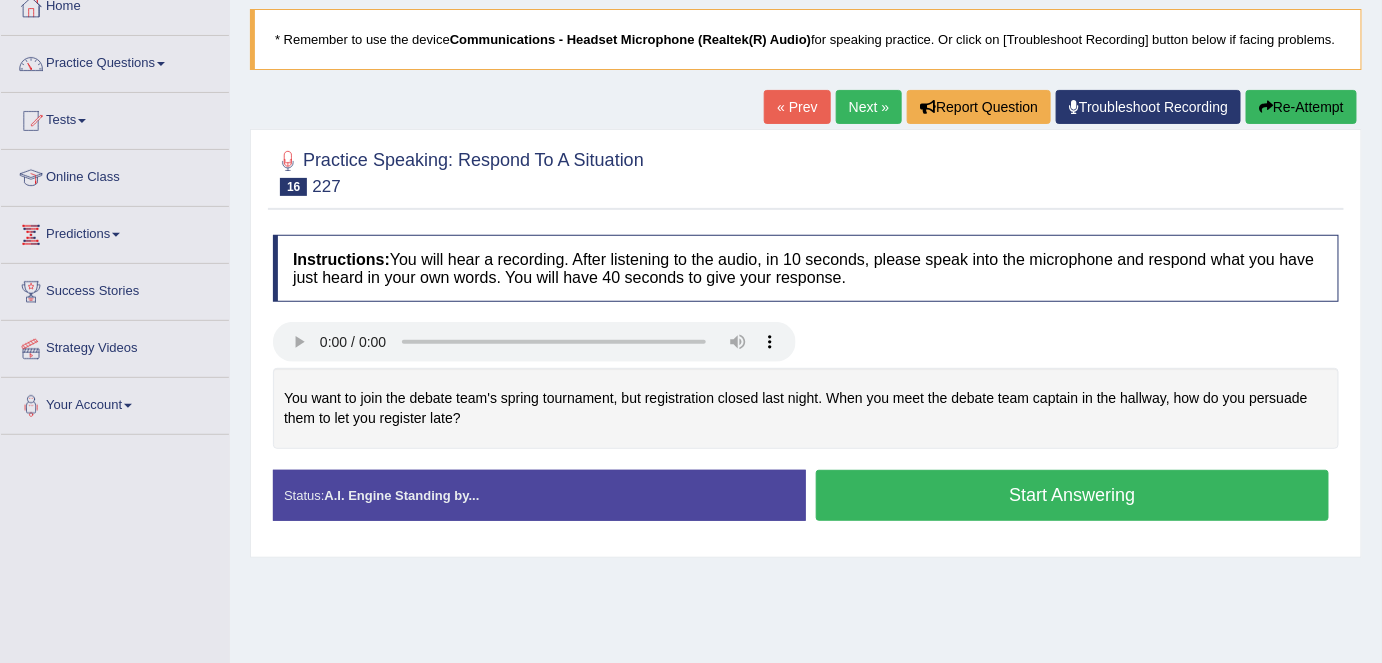 click on "Next »" at bounding box center [869, 107] 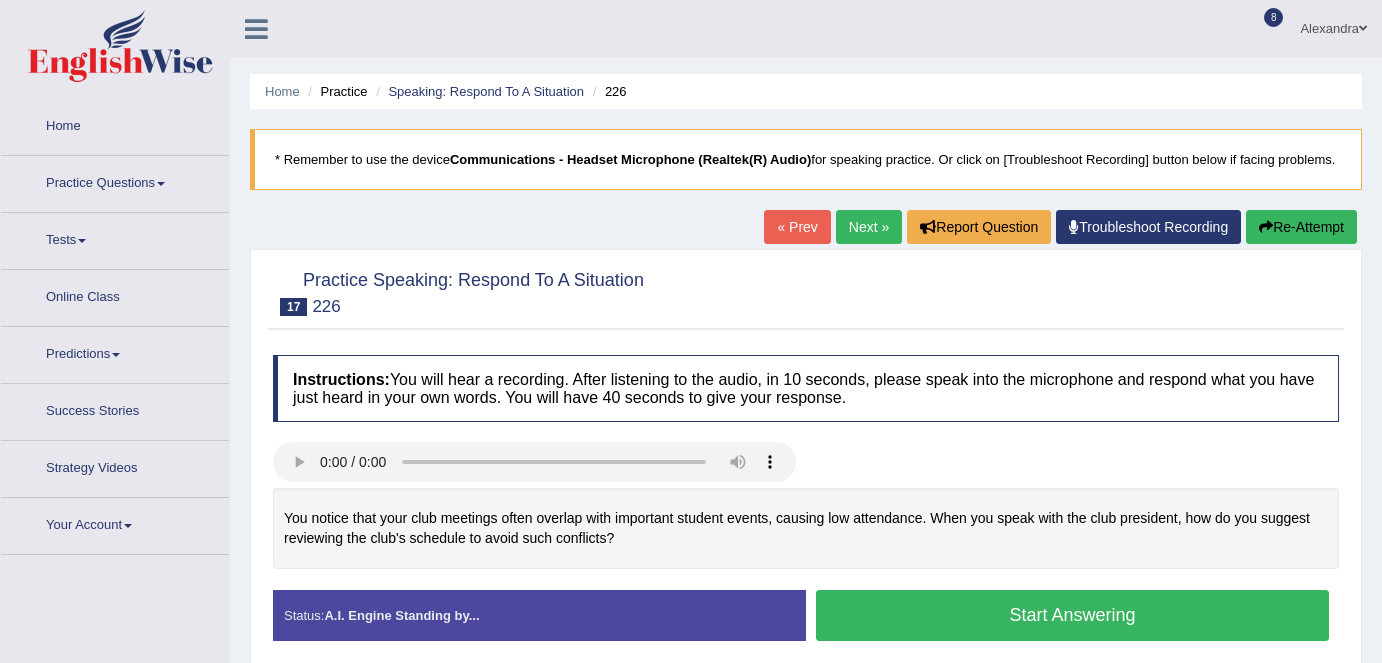 scroll, scrollTop: 0, scrollLeft: 0, axis: both 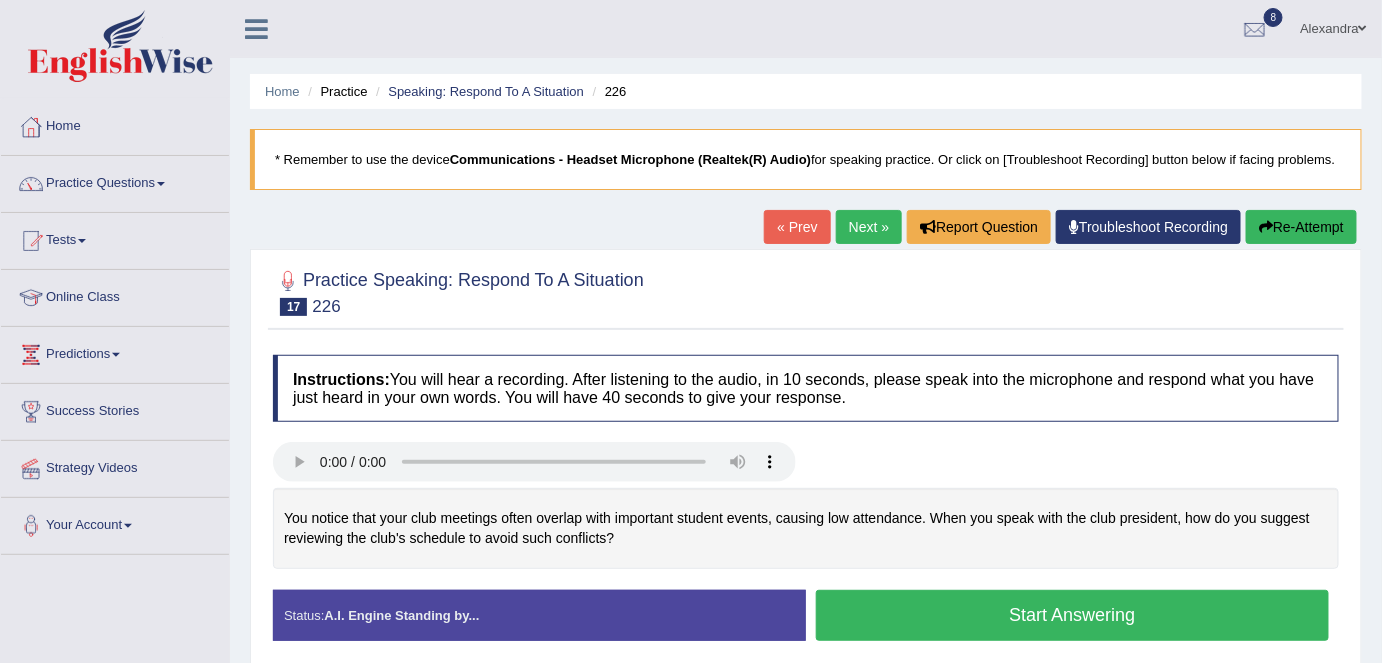 click on "Next »" at bounding box center [869, 227] 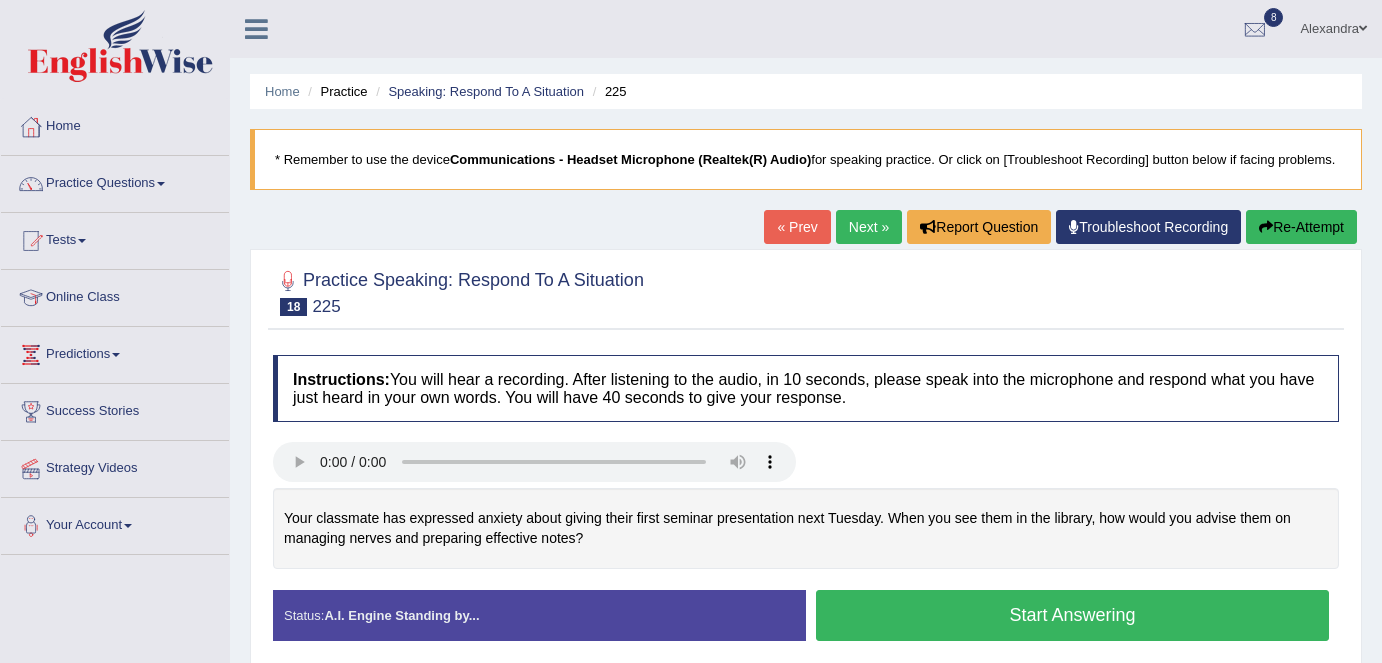 scroll, scrollTop: 0, scrollLeft: 0, axis: both 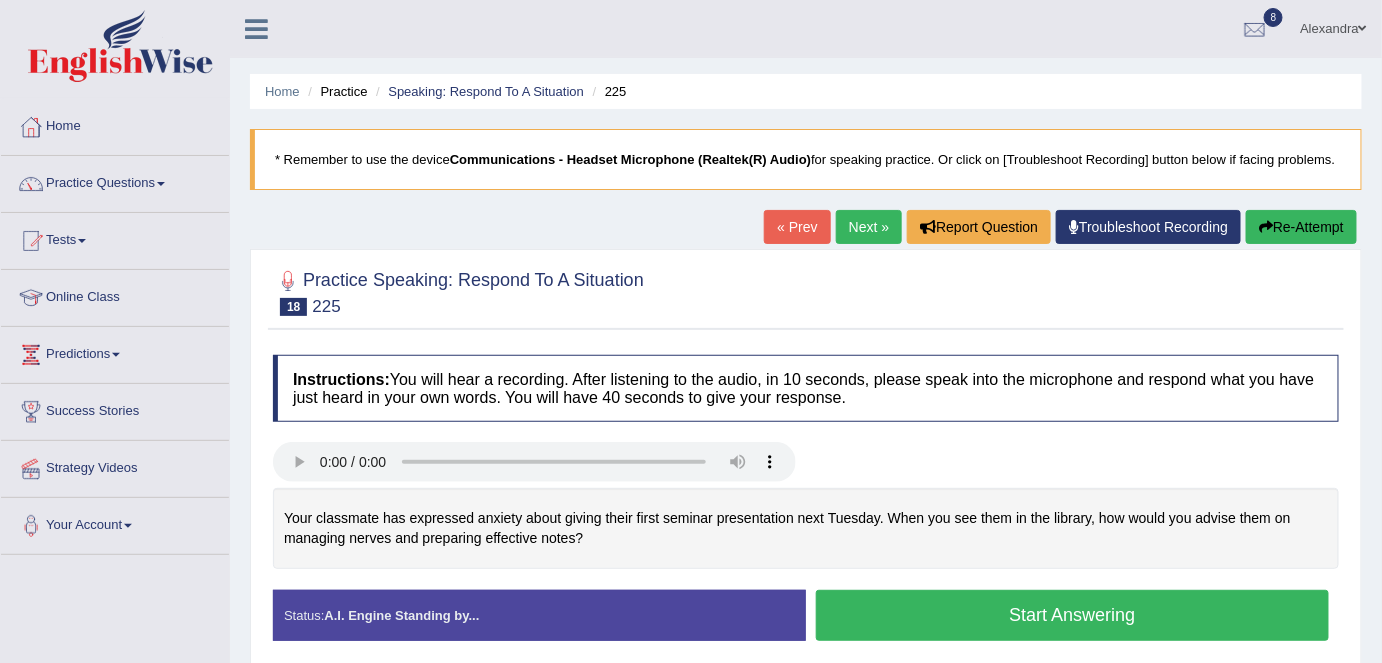 click on "Next »" at bounding box center [869, 227] 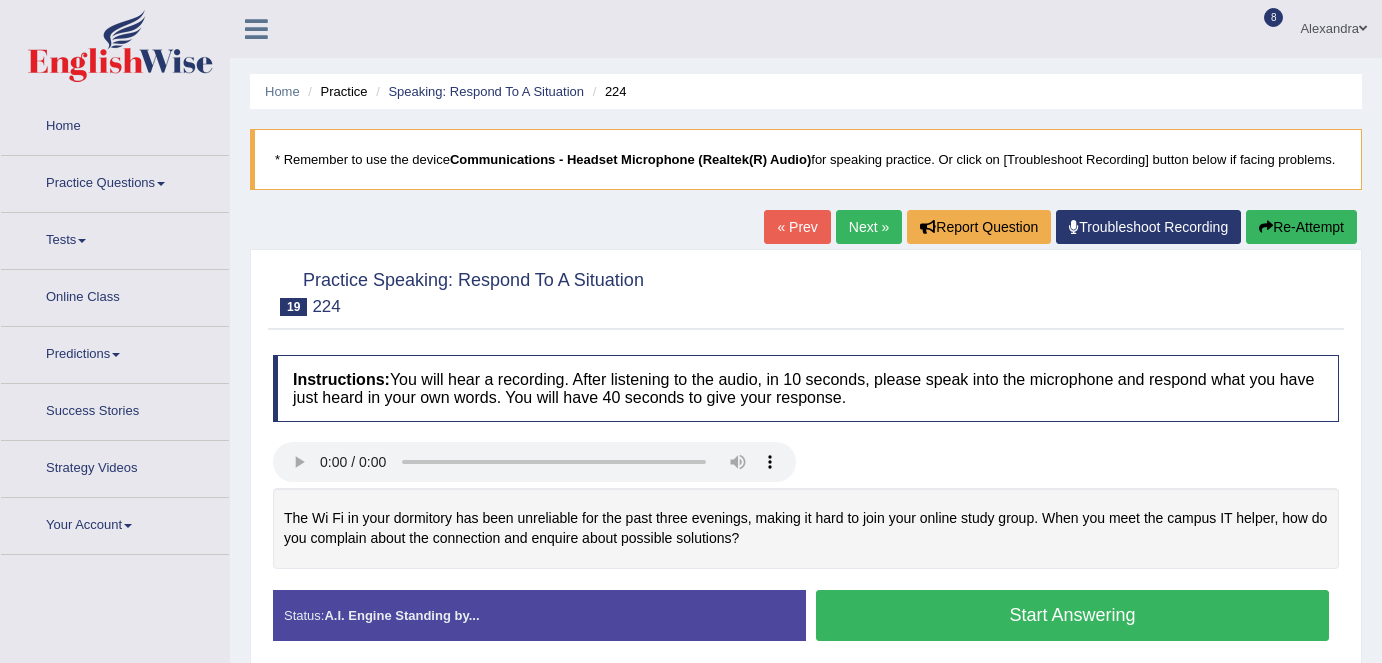 scroll, scrollTop: 0, scrollLeft: 0, axis: both 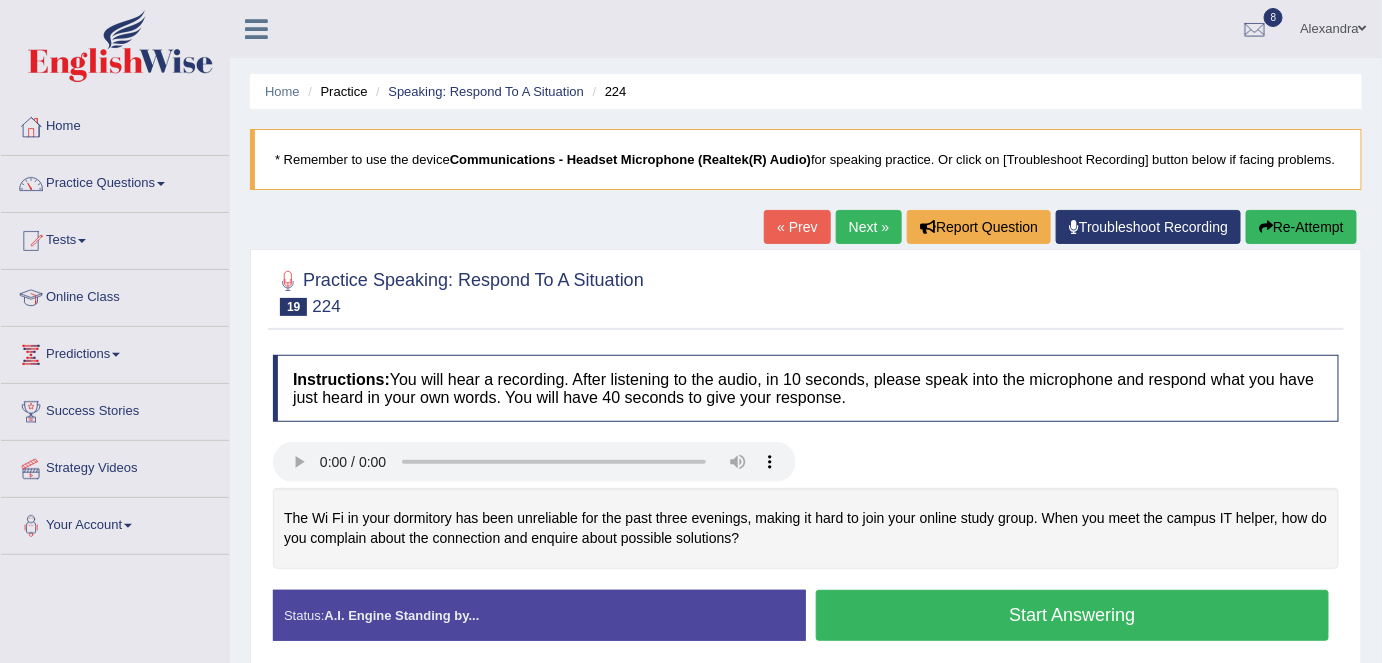 click on "Next »" at bounding box center (869, 227) 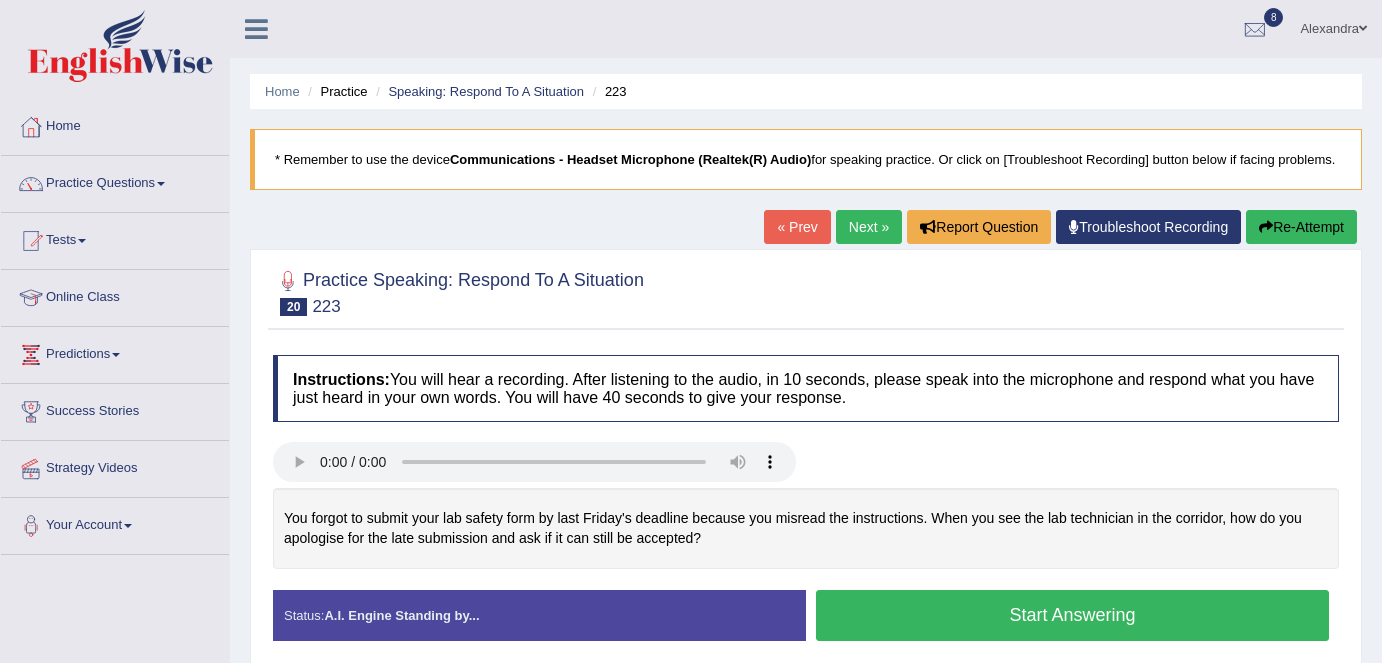 scroll, scrollTop: 0, scrollLeft: 0, axis: both 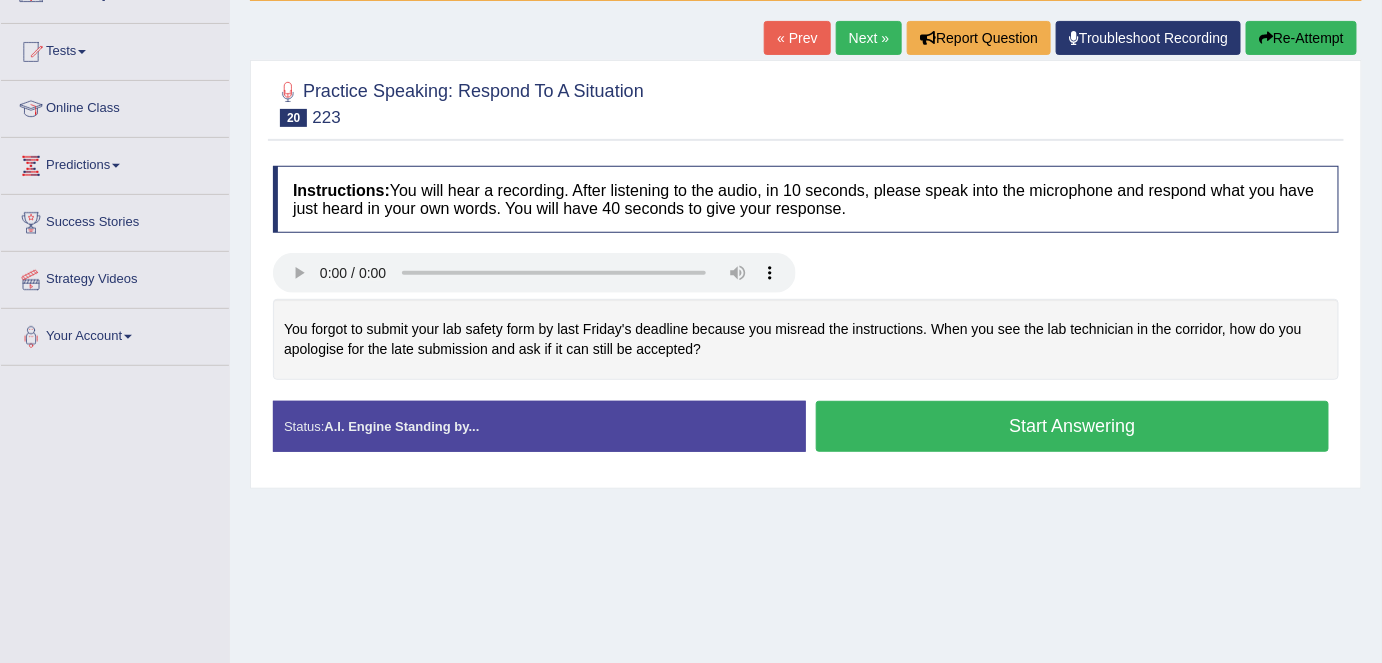 click on "Next »" at bounding box center [869, 38] 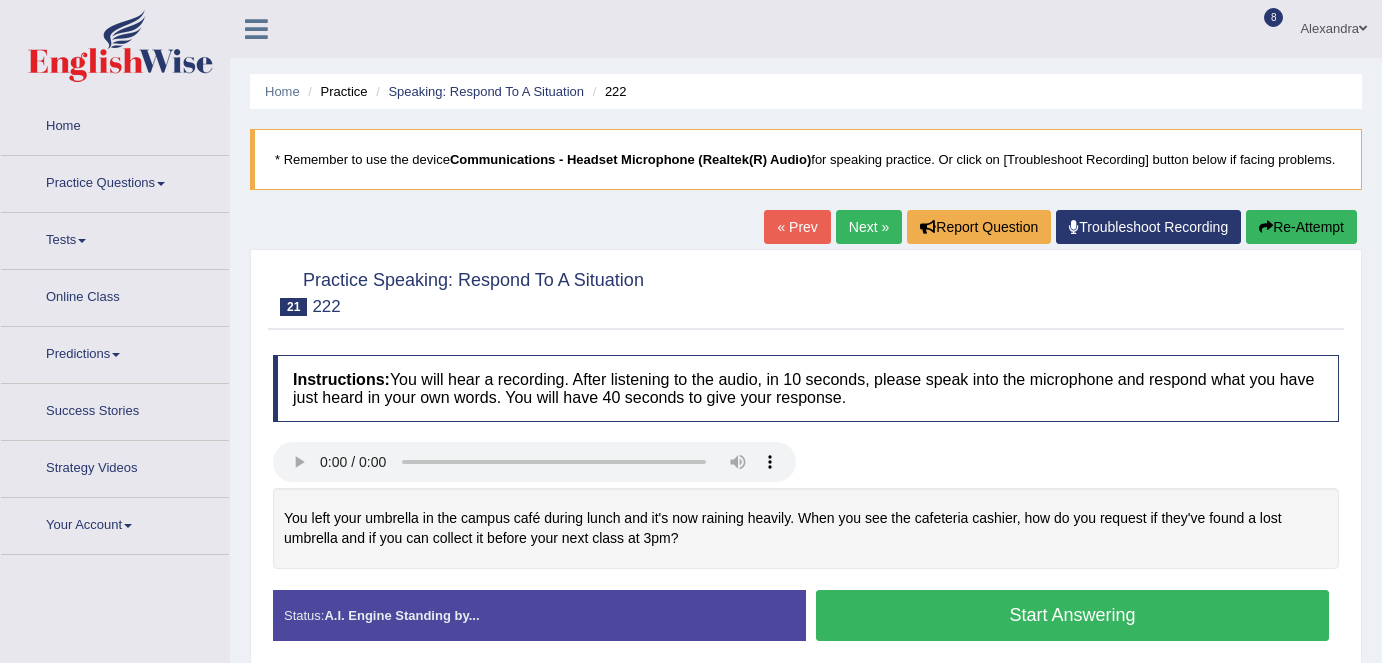 scroll, scrollTop: 0, scrollLeft: 0, axis: both 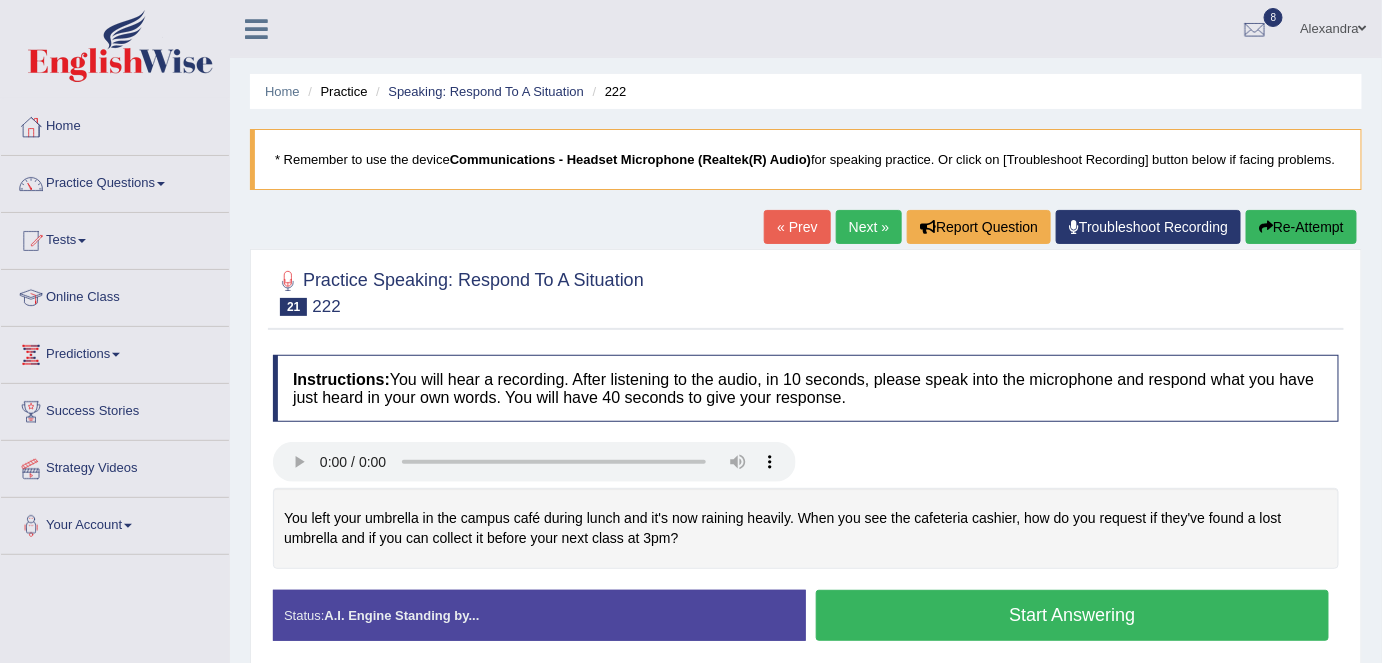 click on "Next »" at bounding box center [869, 227] 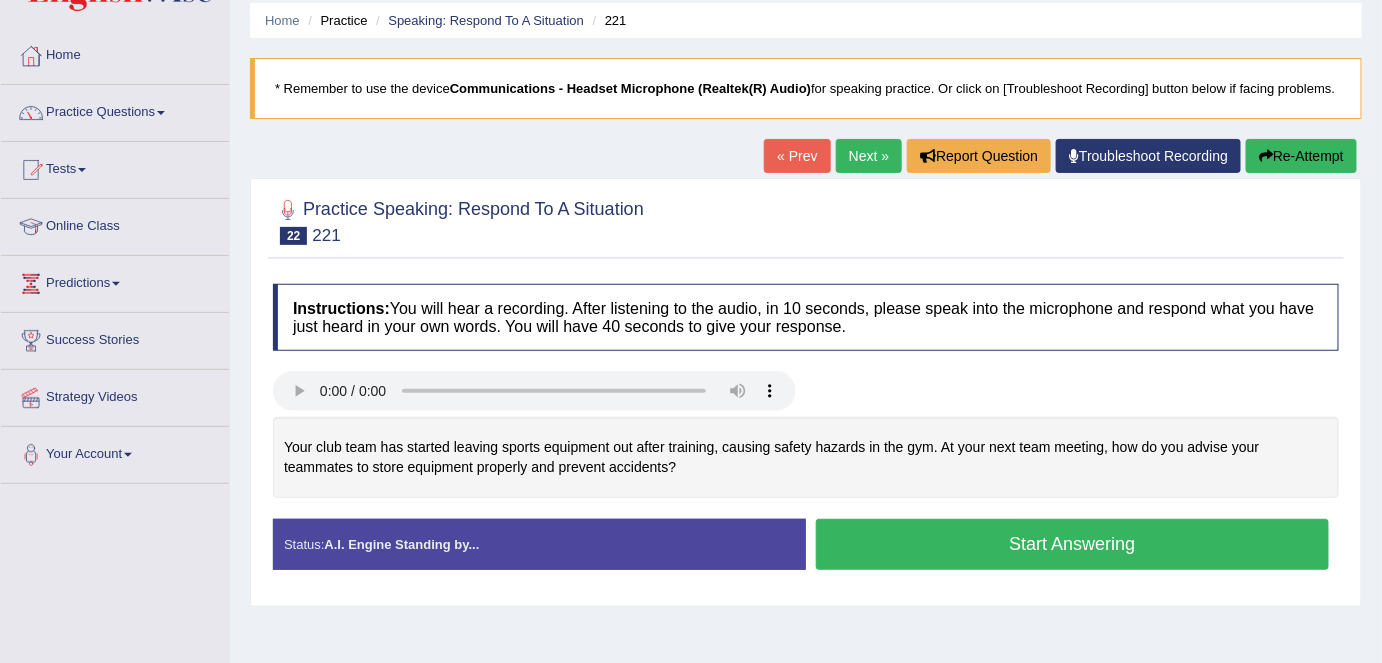 scroll, scrollTop: 84, scrollLeft: 0, axis: vertical 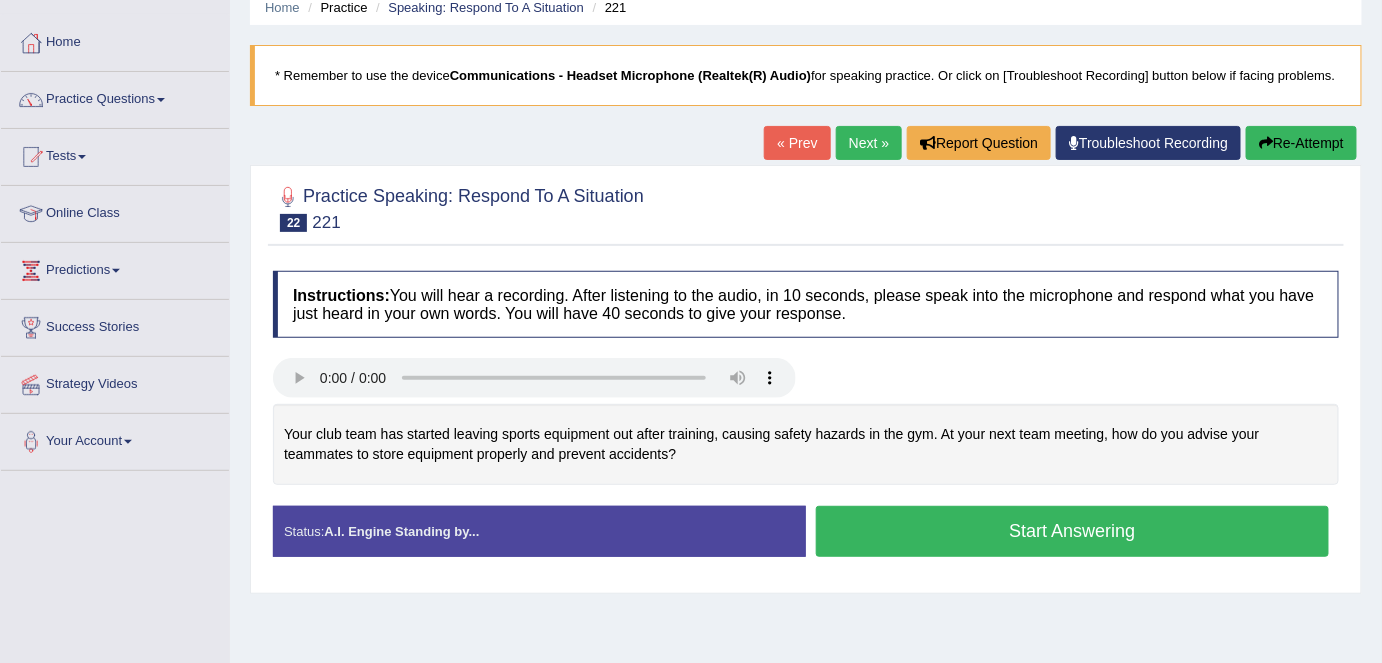 click on "Next »" at bounding box center (869, 143) 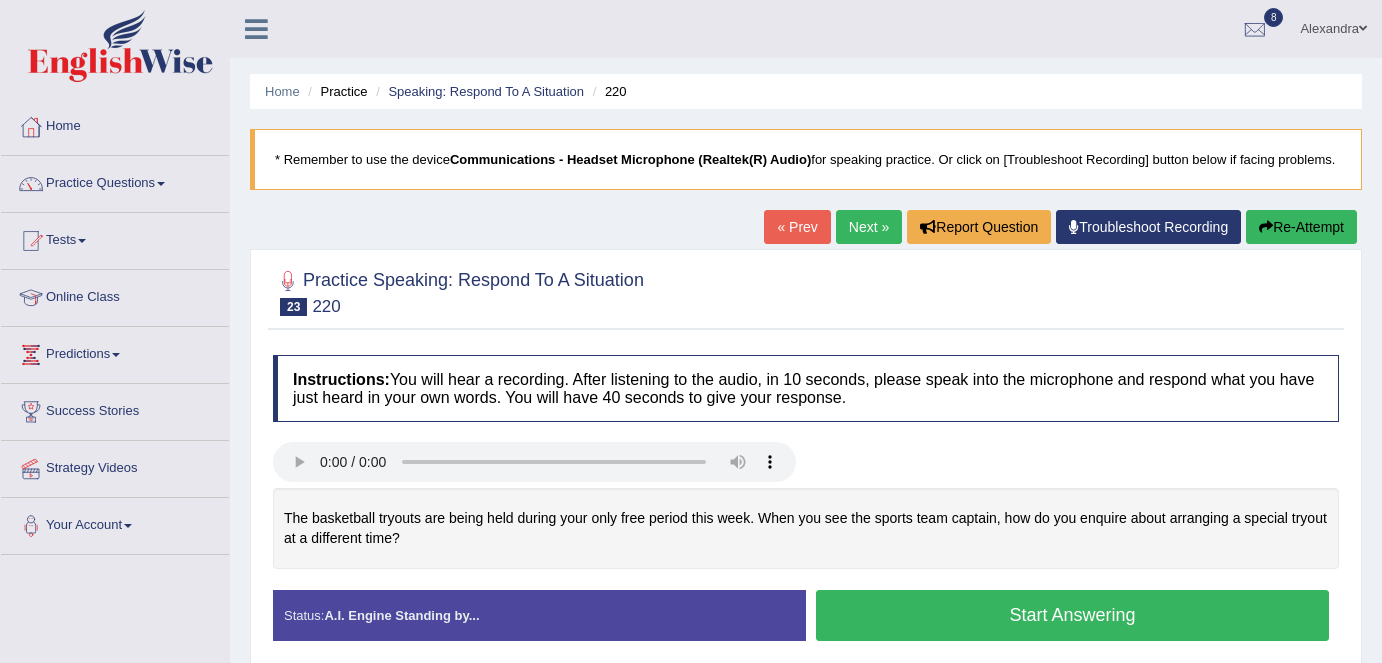 scroll, scrollTop: 0, scrollLeft: 0, axis: both 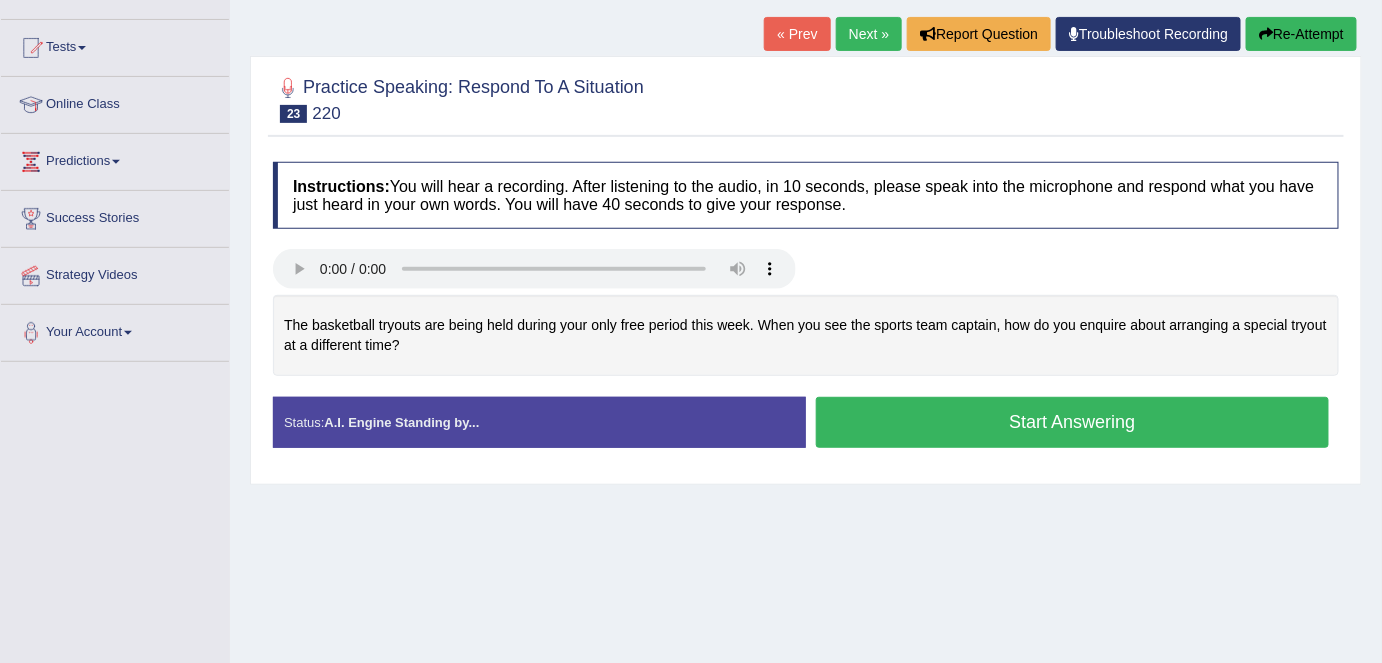 click on "Next »" at bounding box center (869, 34) 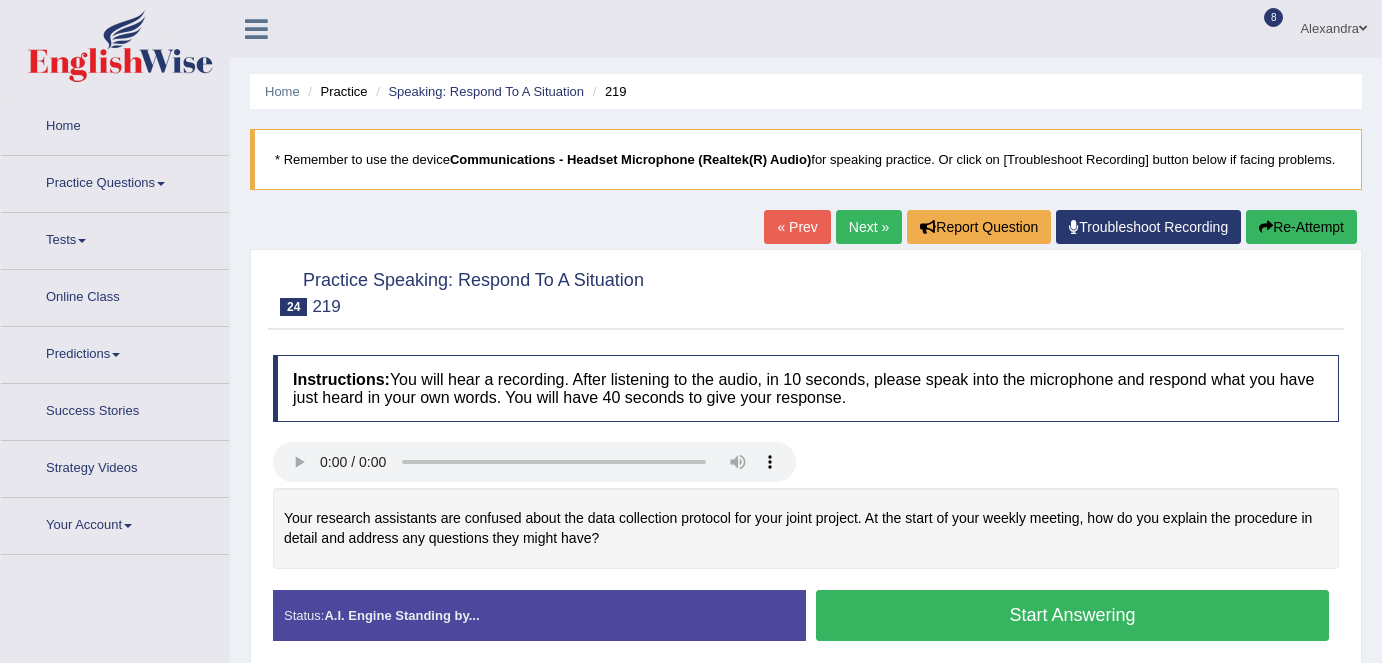 scroll, scrollTop: 0, scrollLeft: 0, axis: both 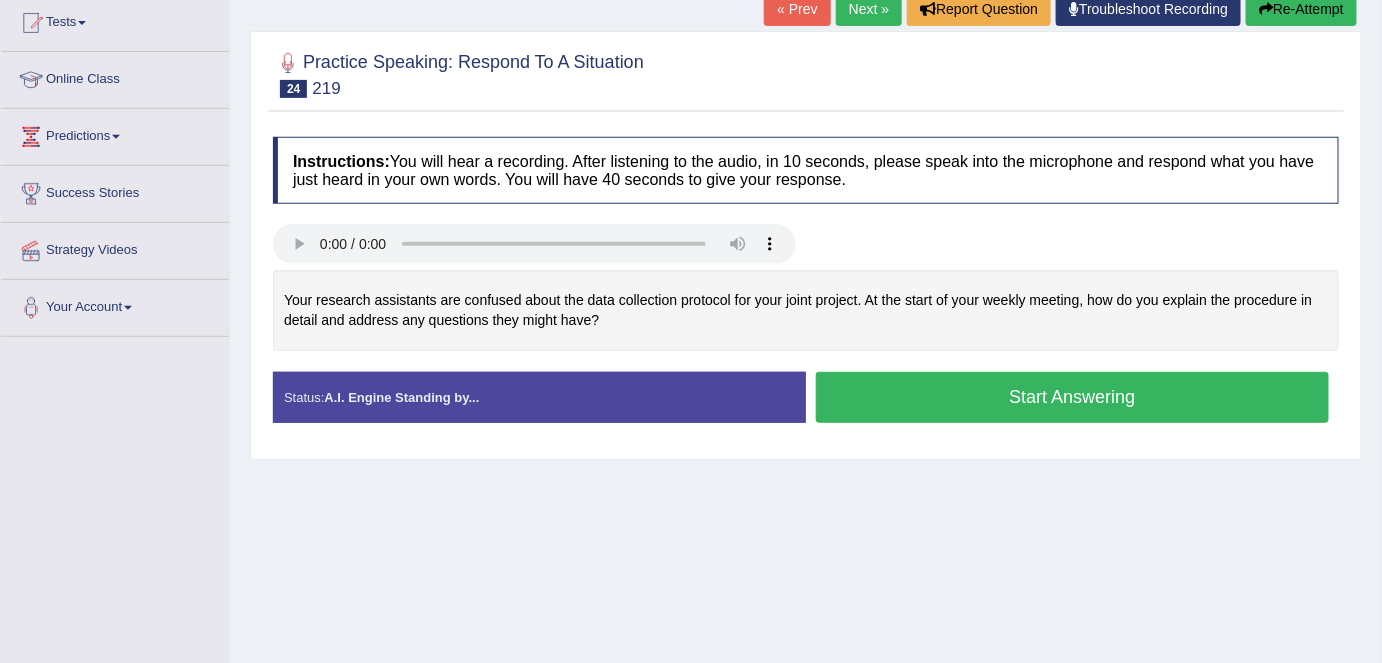 click on "Next »" at bounding box center (869, 9) 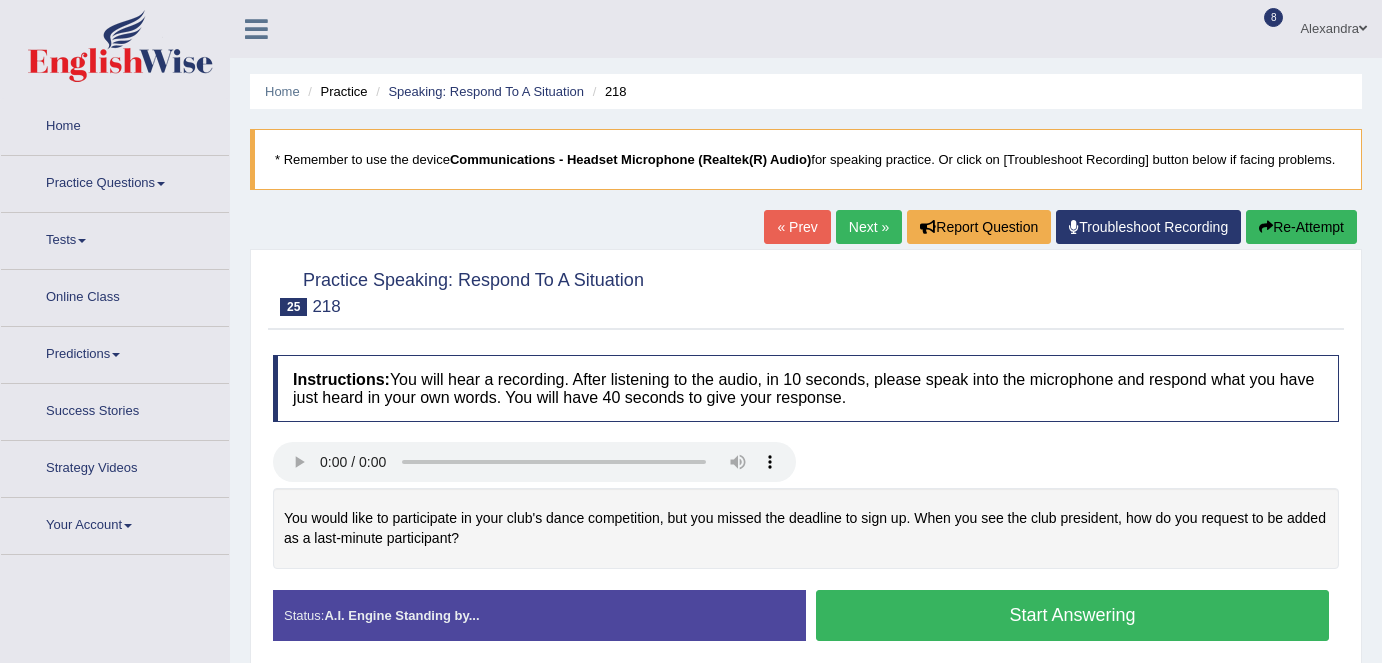 scroll, scrollTop: 0, scrollLeft: 0, axis: both 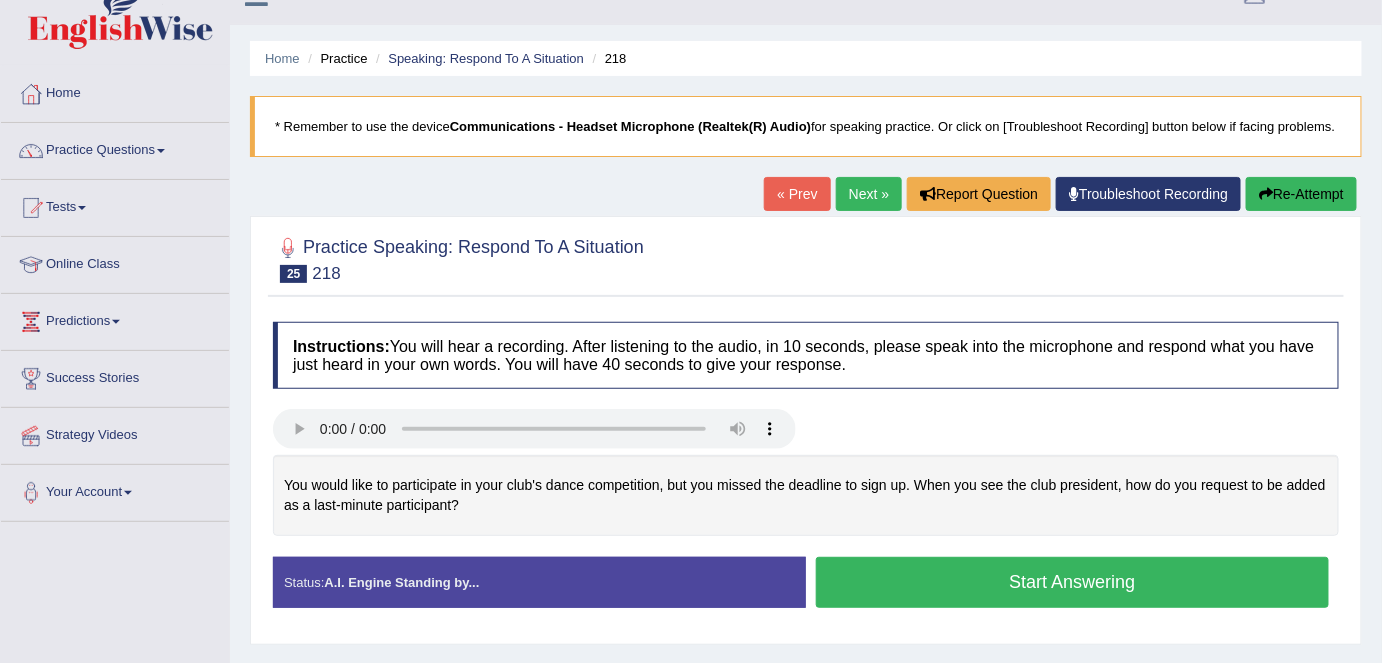 click on "Next »" at bounding box center [869, 194] 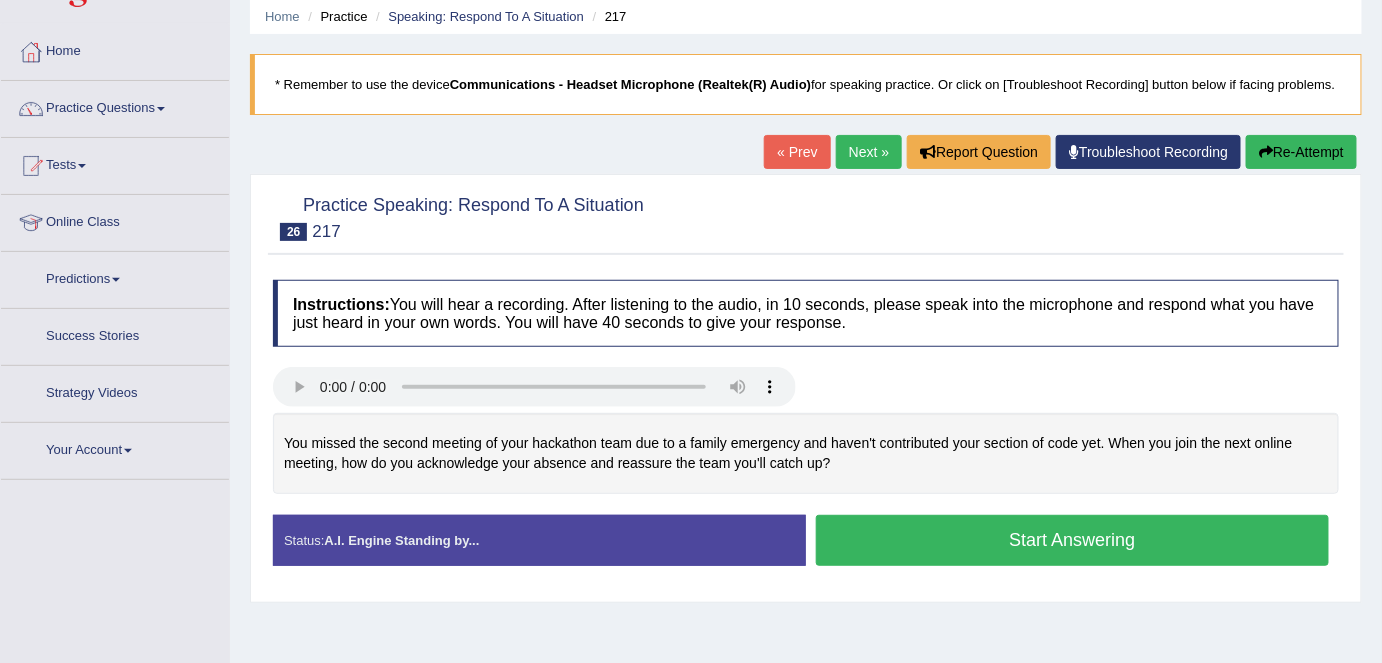 scroll, scrollTop: 0, scrollLeft: 0, axis: both 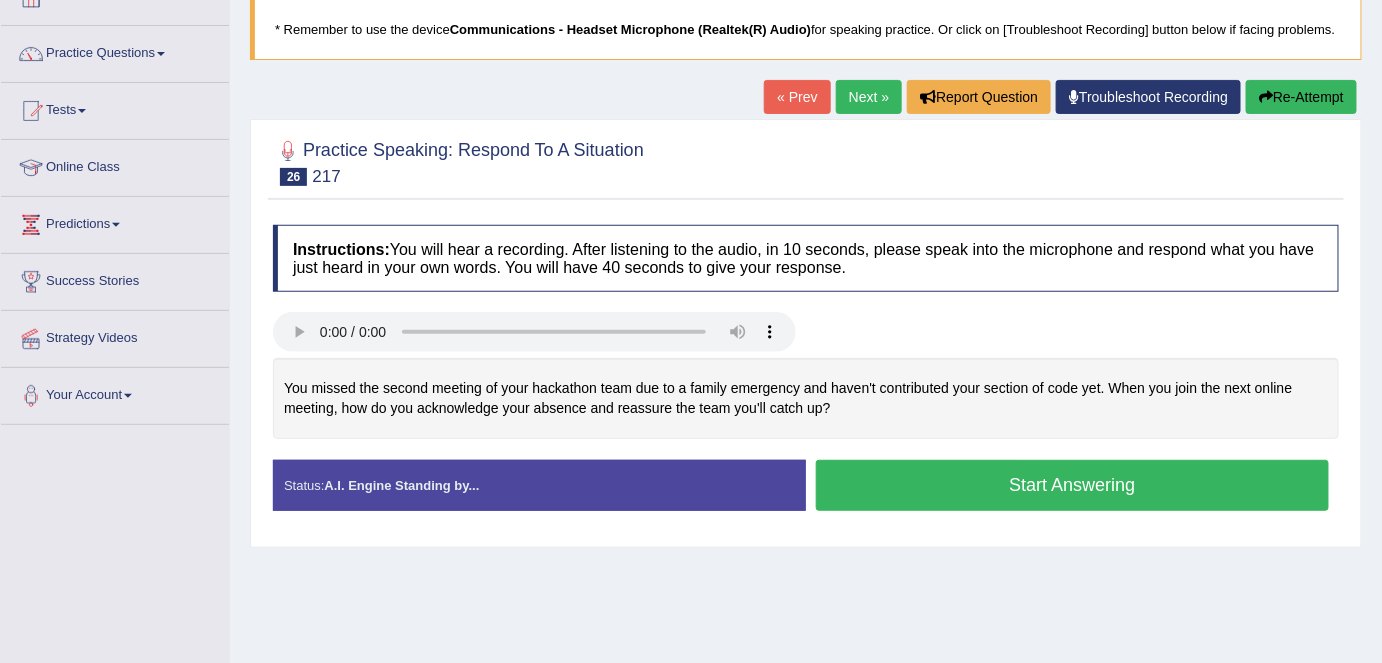 click on "Next »" at bounding box center [869, 97] 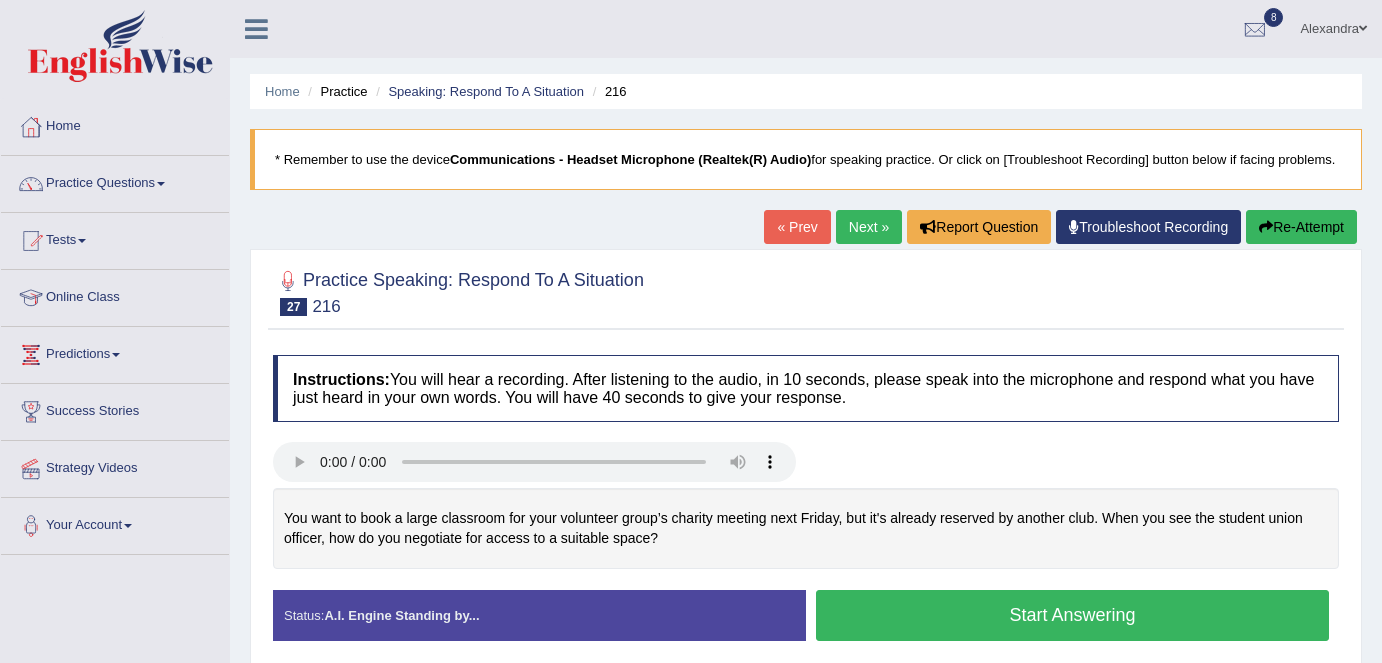 scroll, scrollTop: 0, scrollLeft: 0, axis: both 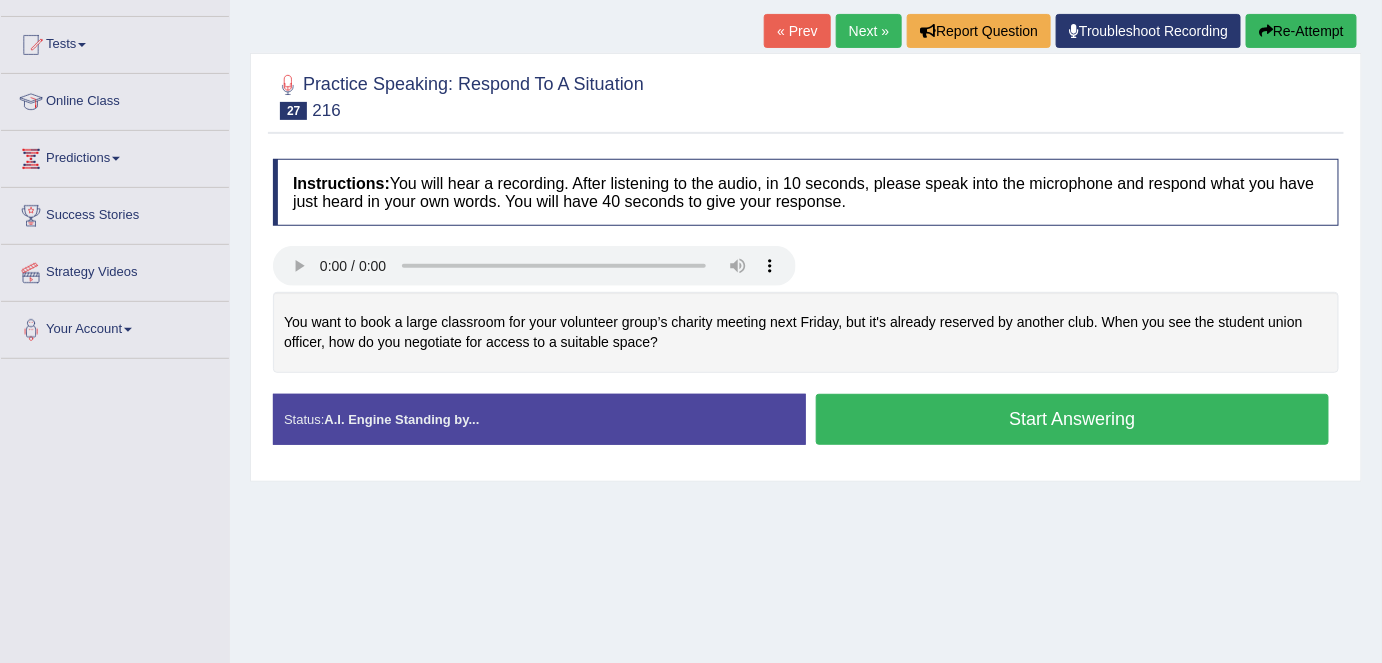click on "Next »" at bounding box center [869, 31] 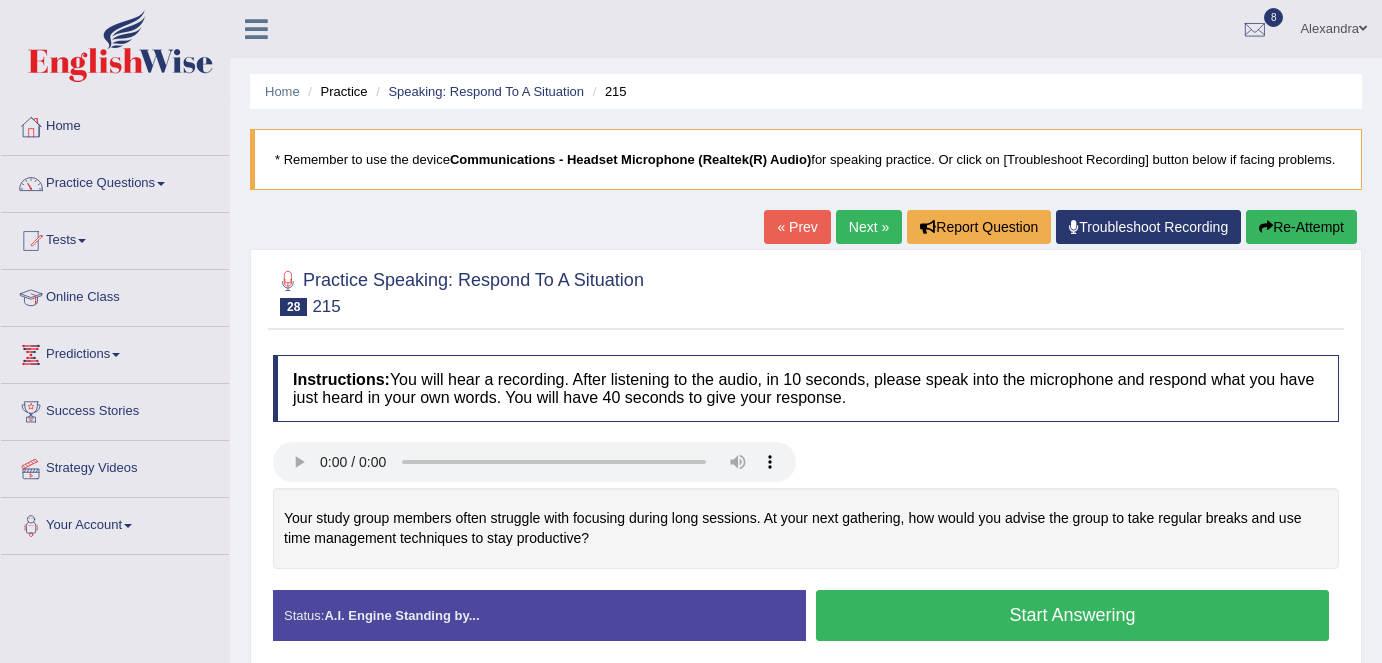 scroll, scrollTop: 0, scrollLeft: 0, axis: both 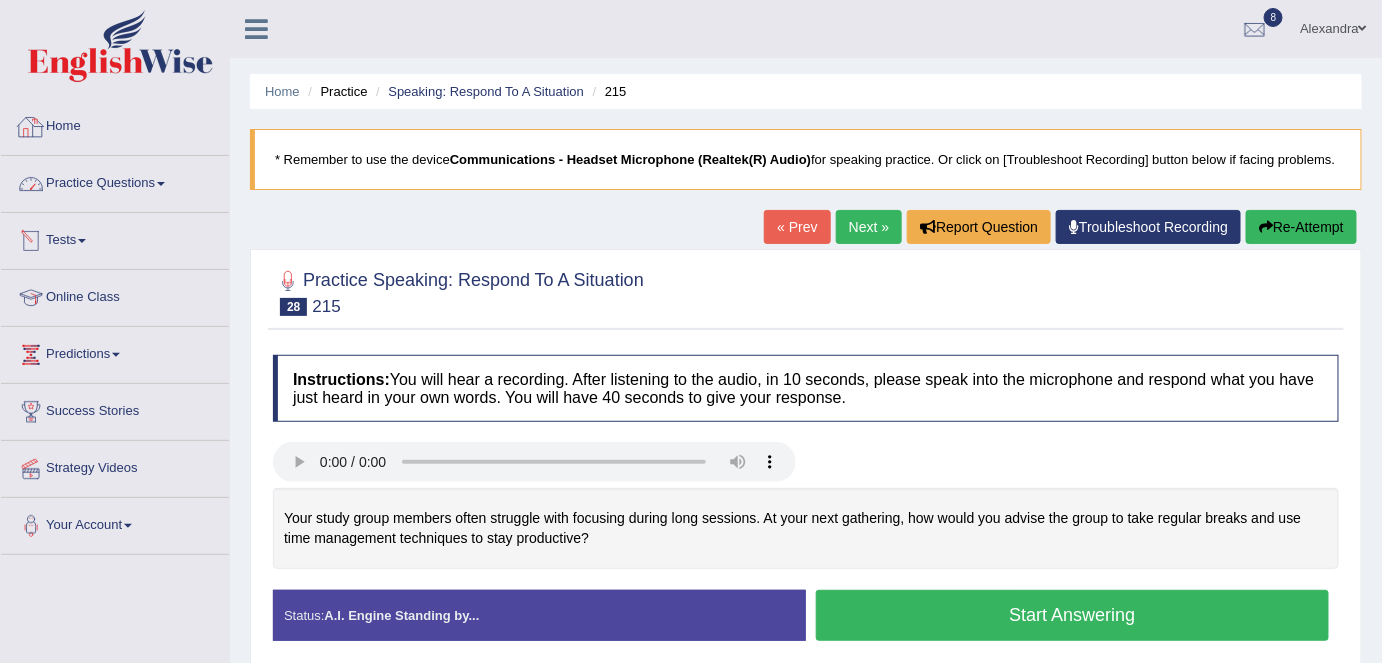 click on "Home" at bounding box center [115, 124] 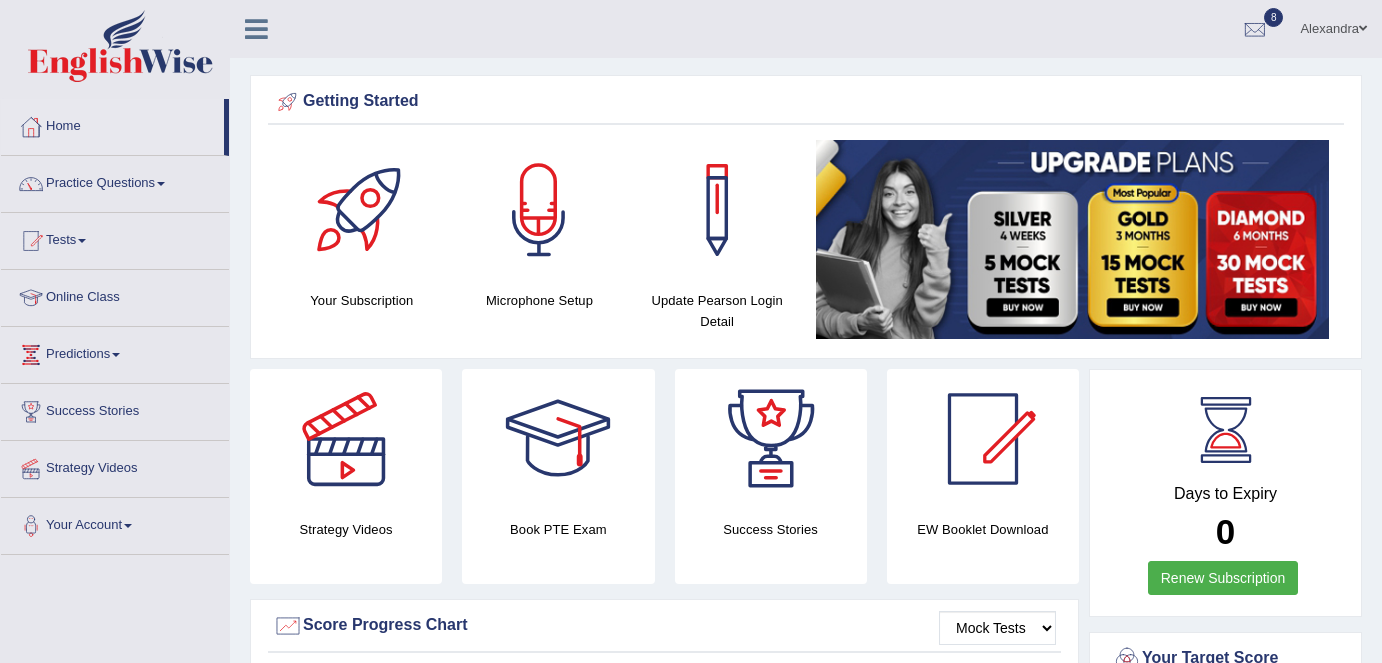 scroll, scrollTop: 0, scrollLeft: 0, axis: both 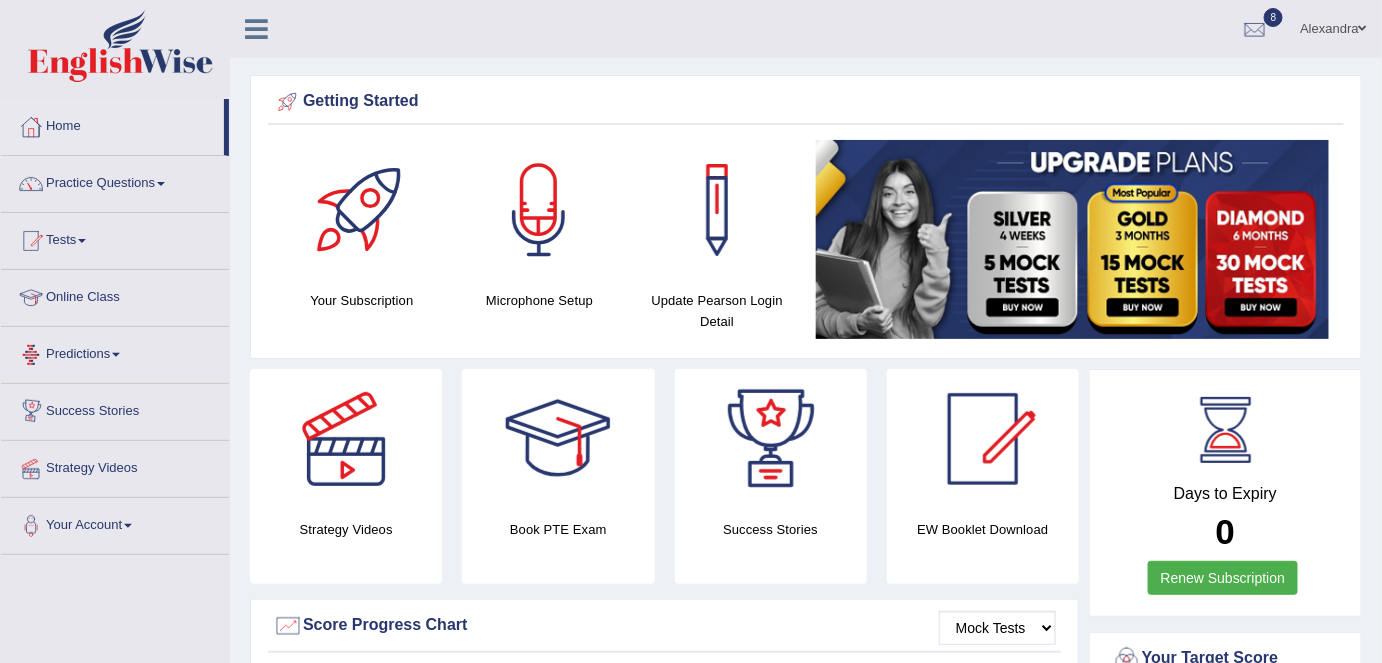 click on "Predictions" at bounding box center [115, 352] 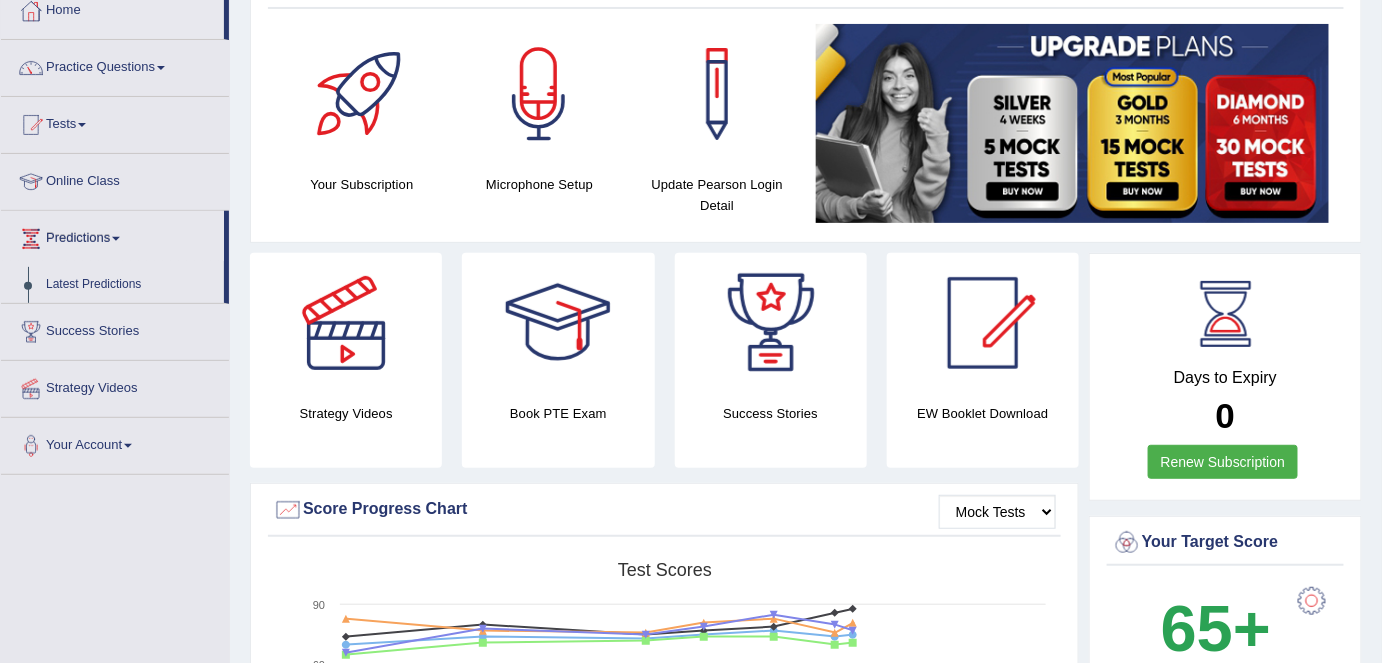 scroll, scrollTop: 122, scrollLeft: 0, axis: vertical 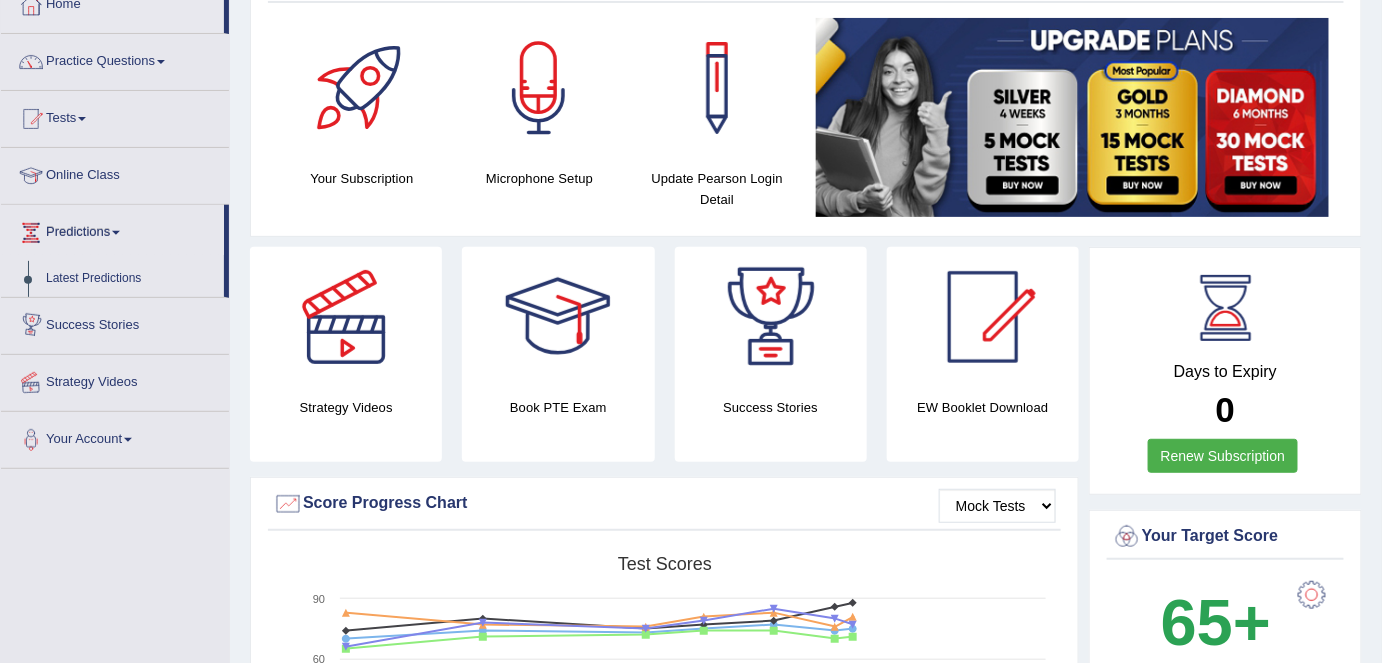 click on "Latest Predictions" at bounding box center (130, 279) 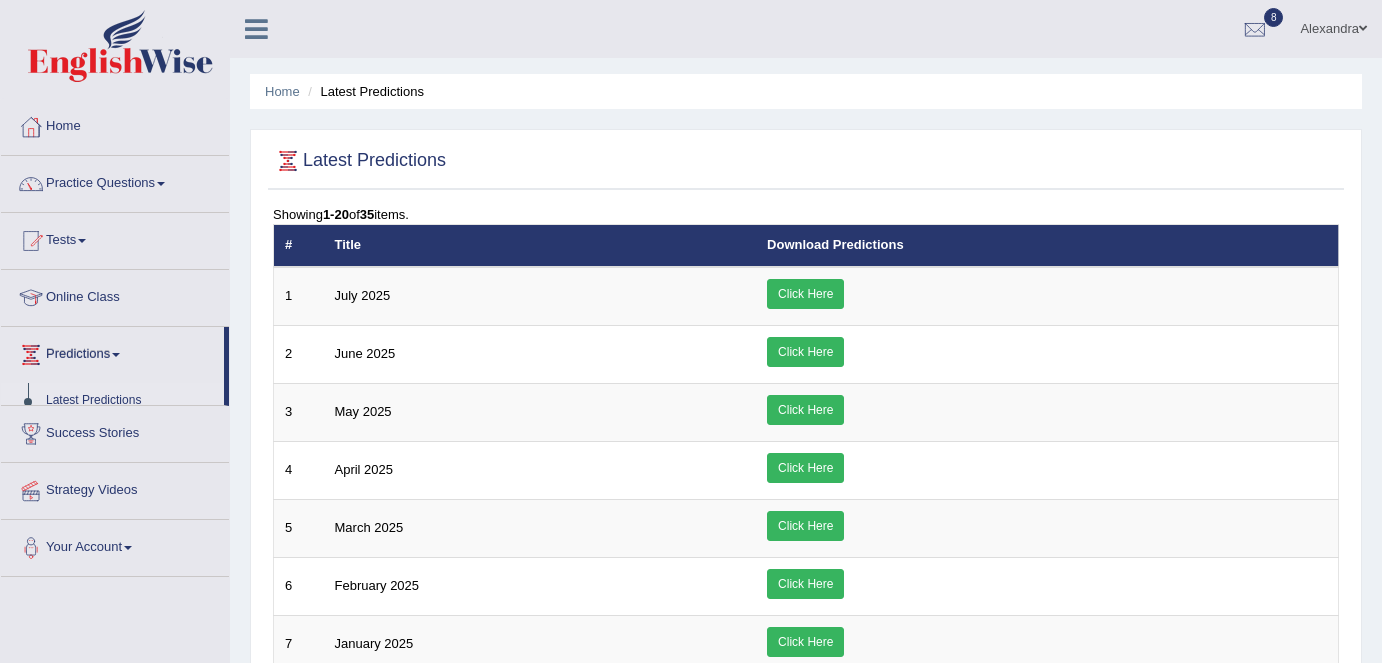 scroll, scrollTop: 0, scrollLeft: 0, axis: both 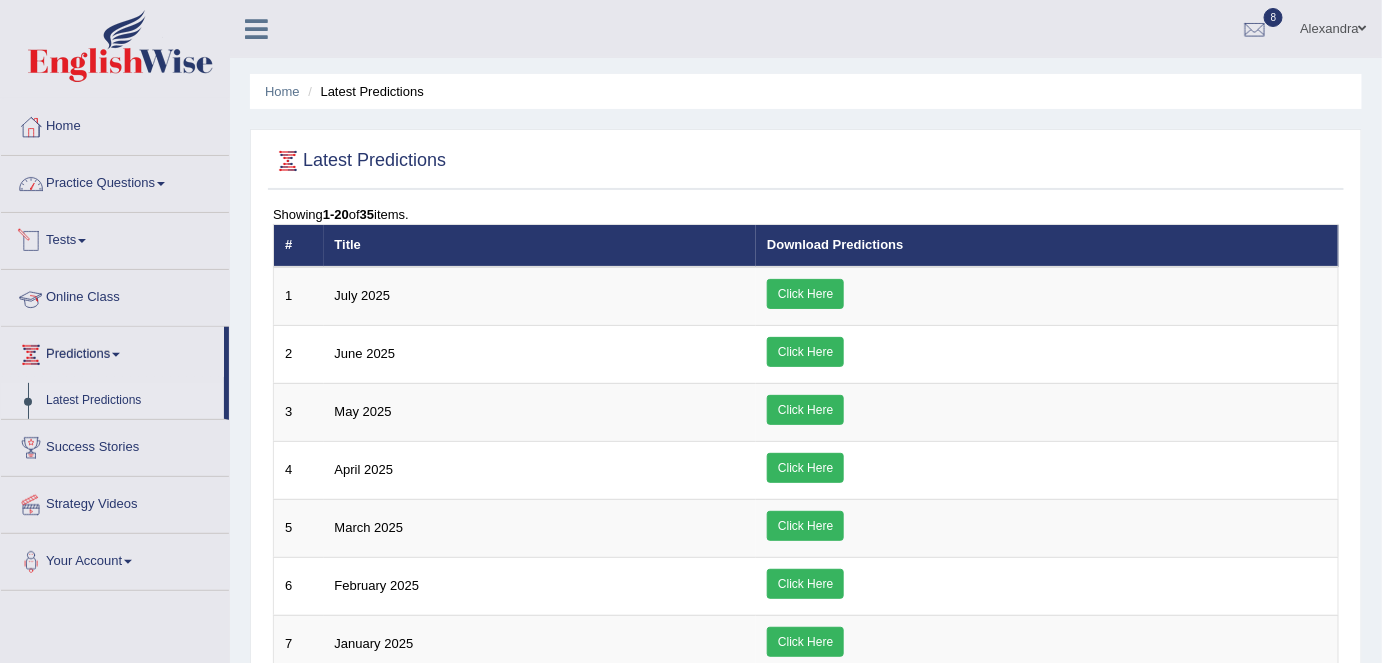 click on "Practice Questions" at bounding box center (115, 181) 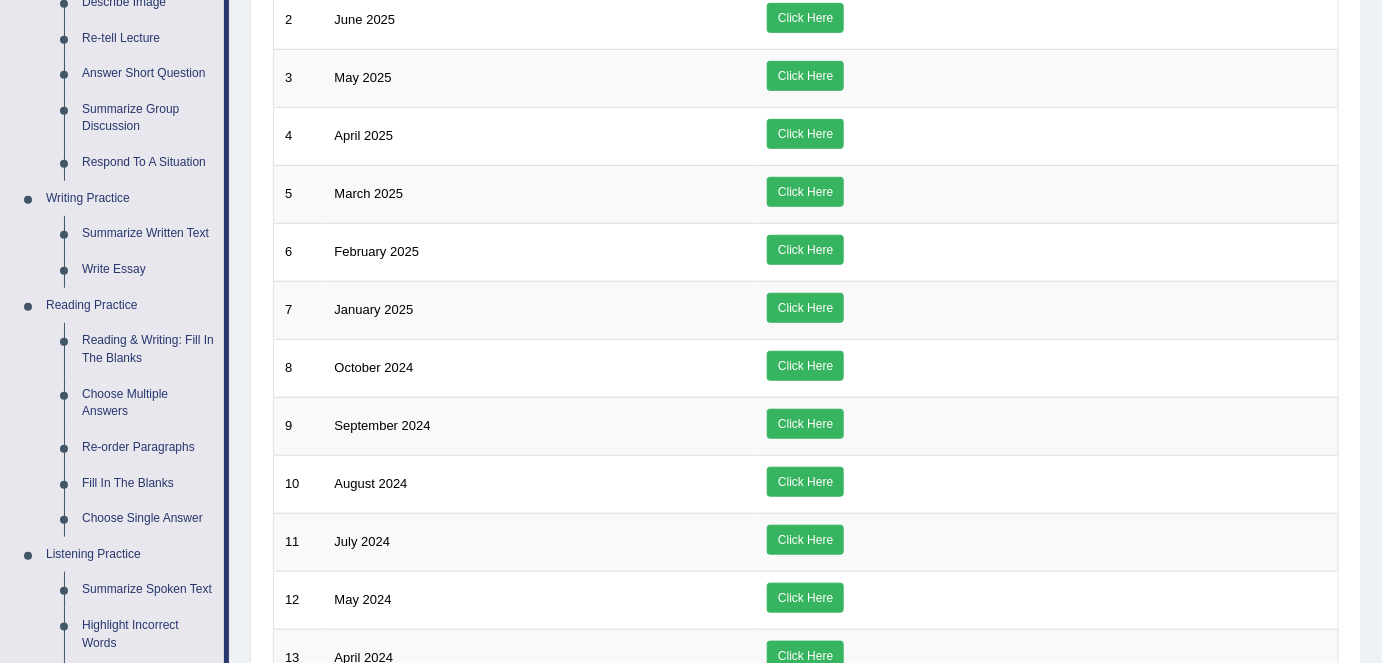scroll, scrollTop: 333, scrollLeft: 0, axis: vertical 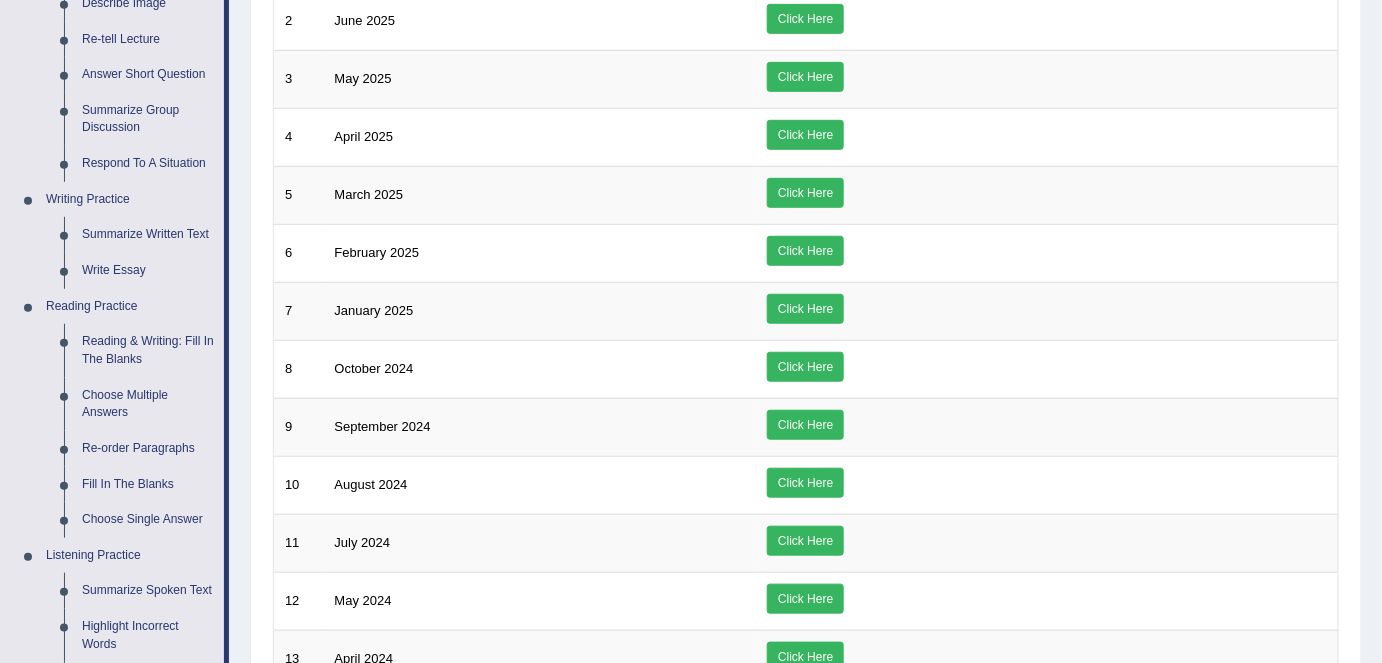 click on "Write Essay" at bounding box center (148, 271) 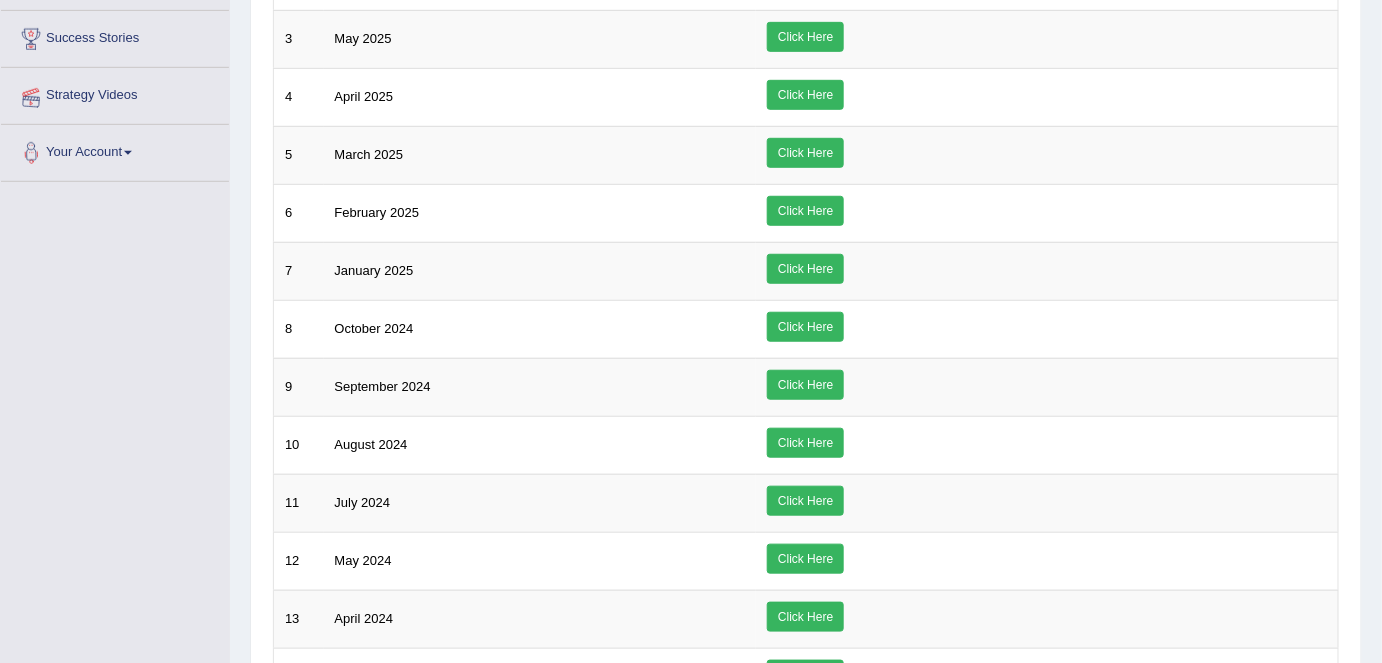 scroll, scrollTop: 466, scrollLeft: 0, axis: vertical 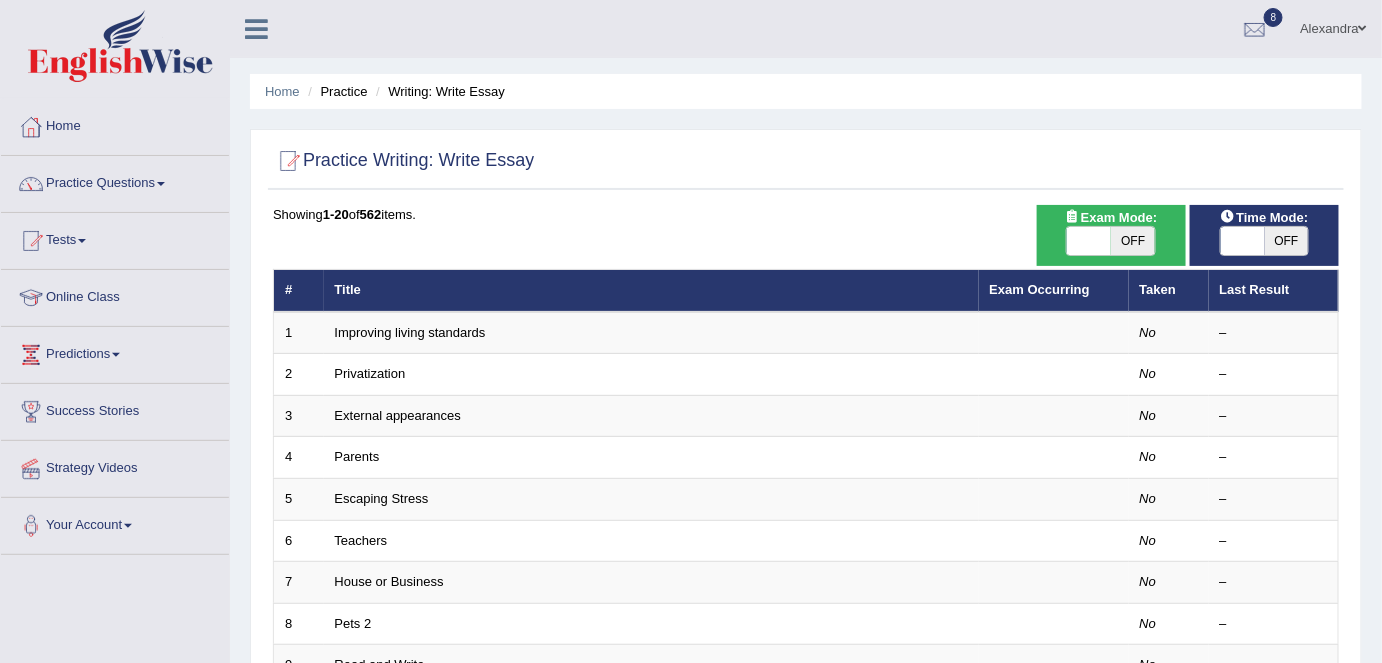 click on "OFF" at bounding box center (1133, 241) 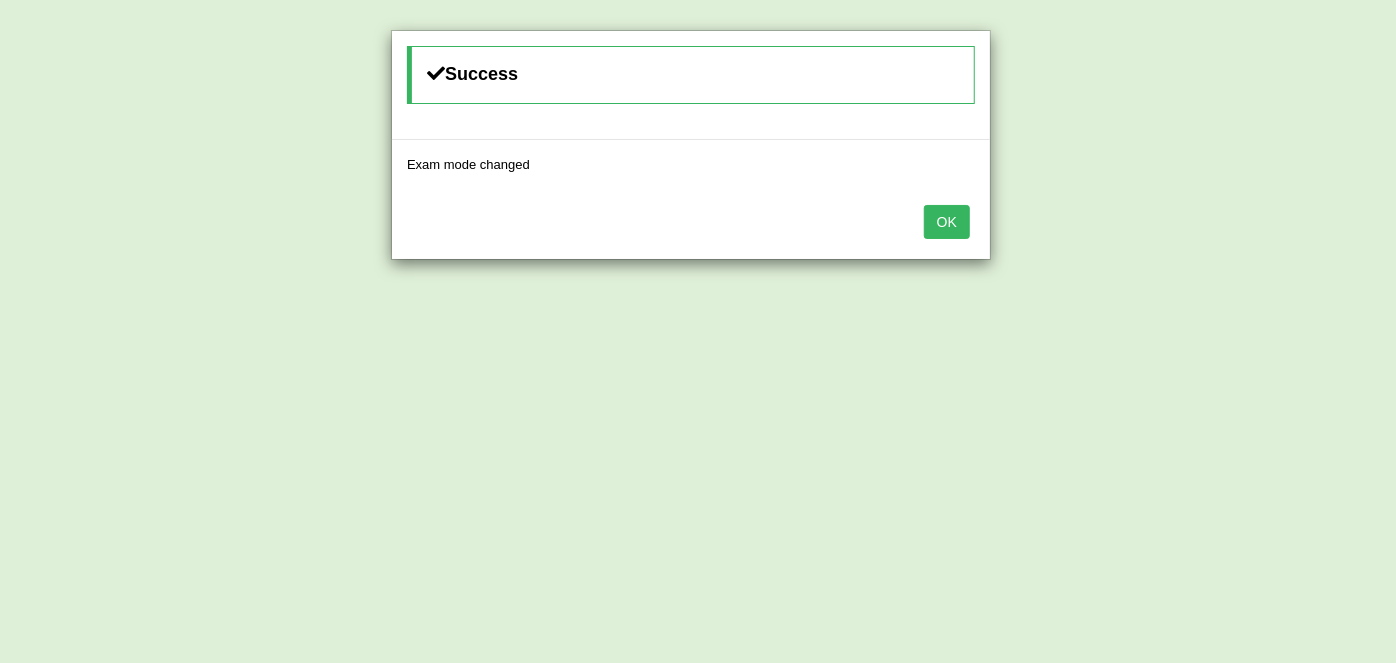 click on "OK" at bounding box center [947, 222] 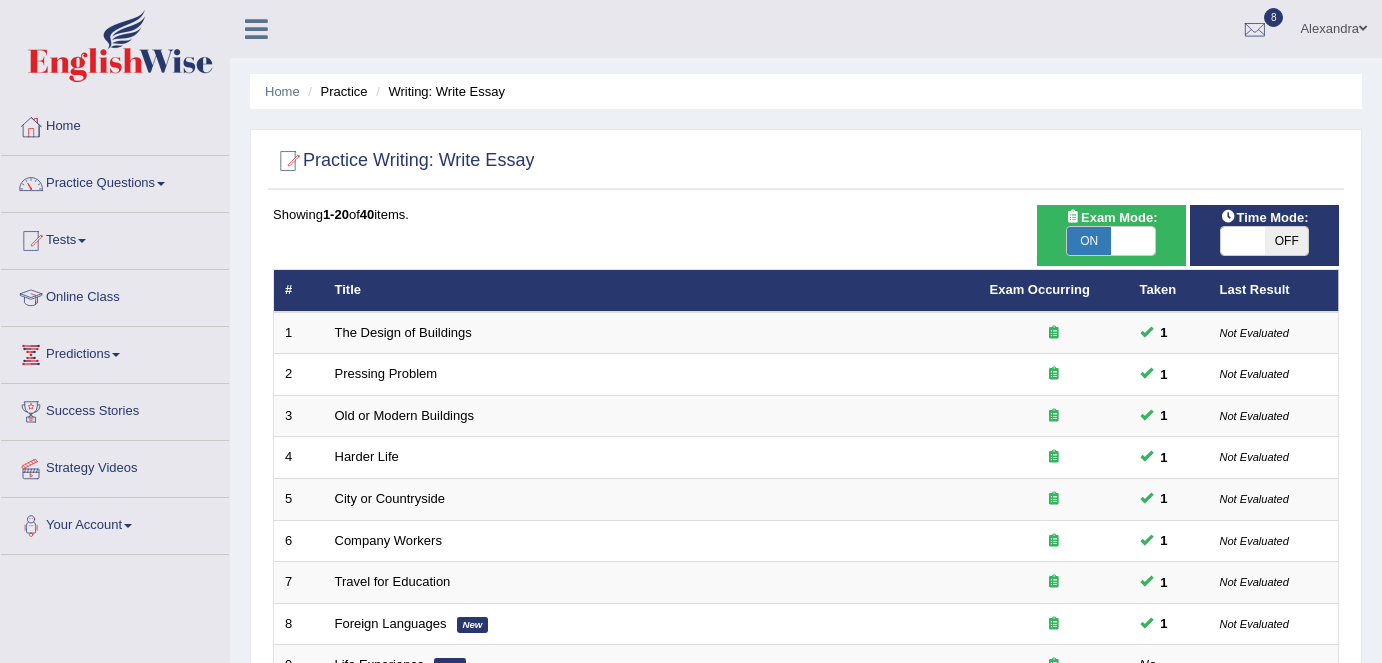 scroll, scrollTop: 0, scrollLeft: 0, axis: both 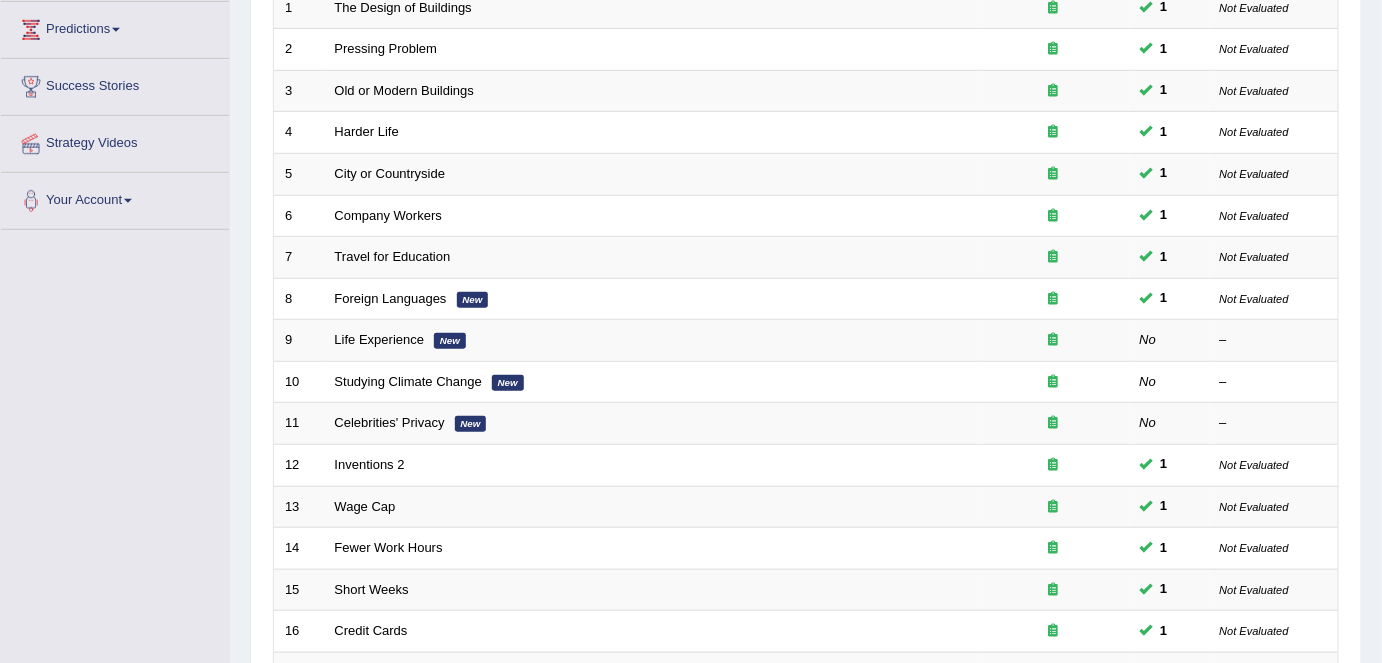 click on "Life Experience" at bounding box center (380, 339) 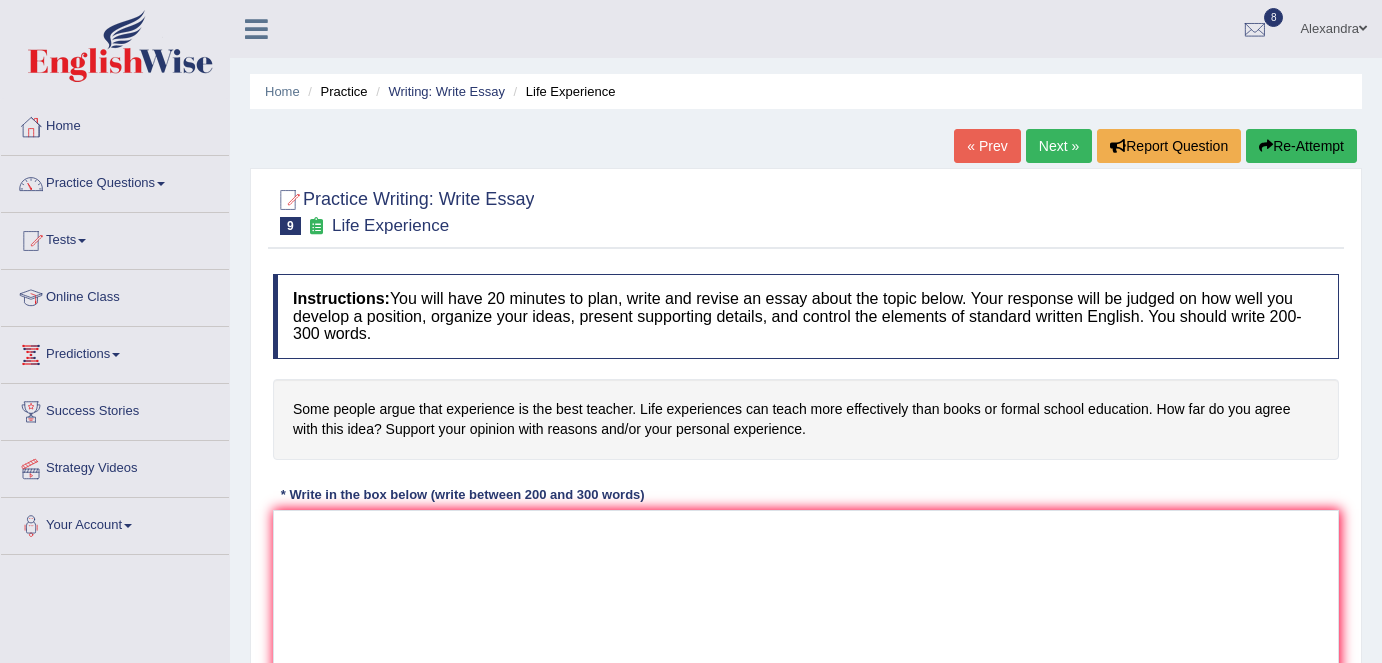 scroll, scrollTop: 133, scrollLeft: 0, axis: vertical 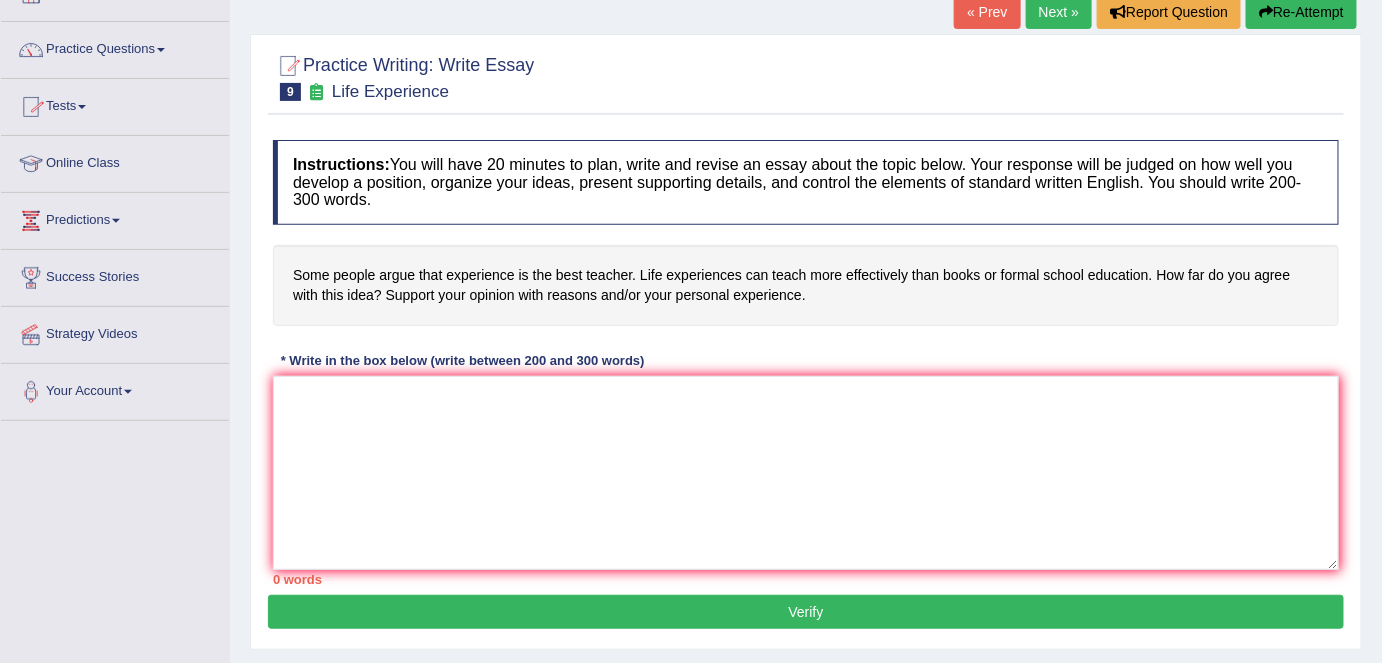 click on "Next »" at bounding box center [1059, 12] 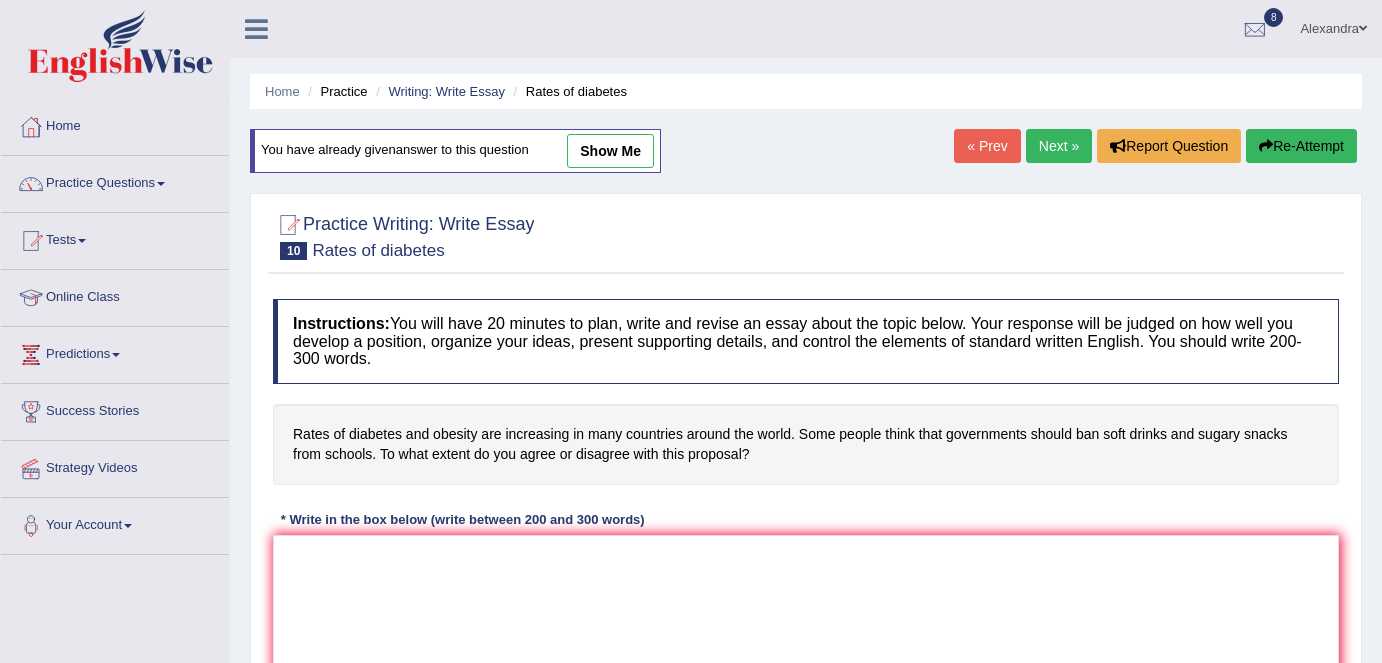 scroll, scrollTop: 0, scrollLeft: 0, axis: both 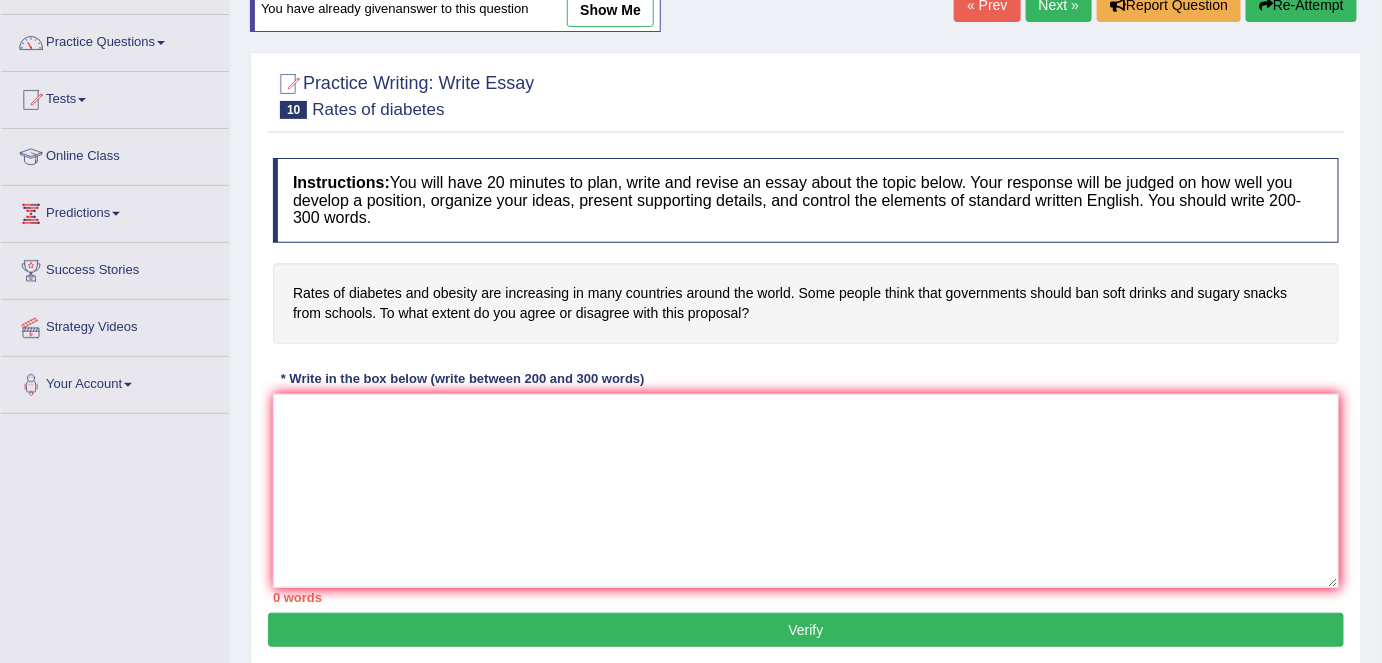 click on "Next »" at bounding box center (1059, 5) 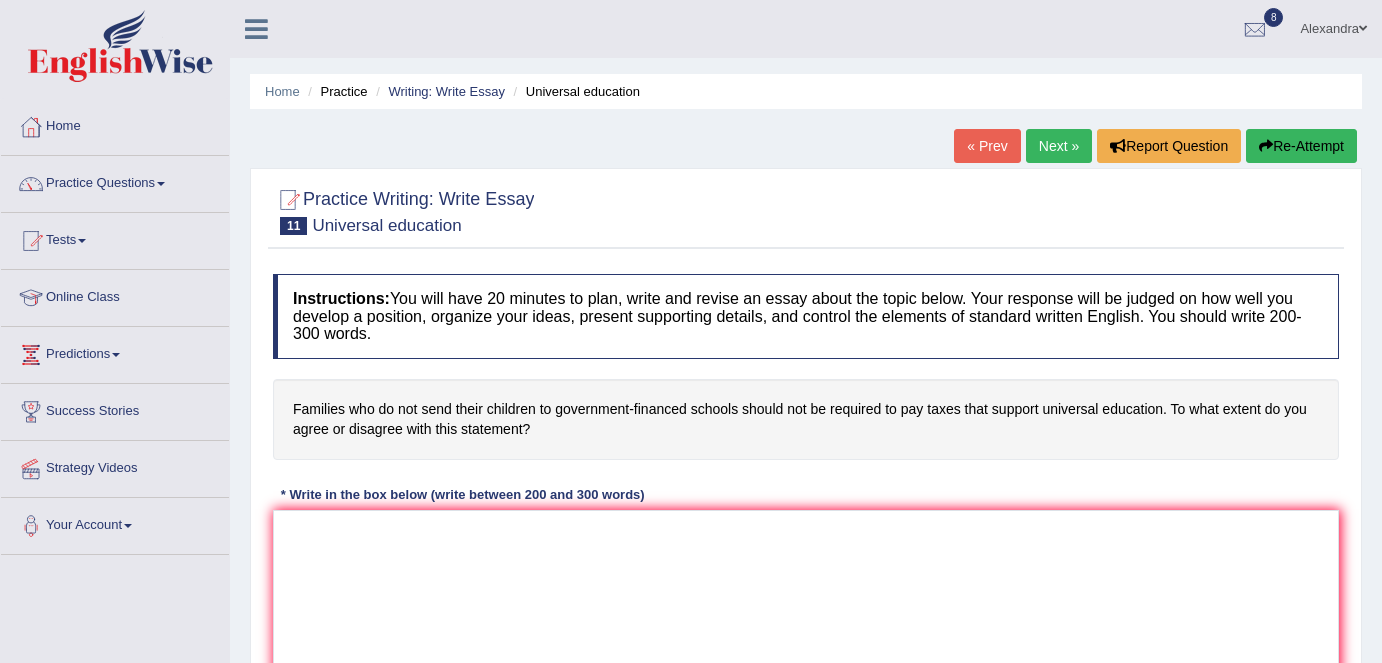 scroll, scrollTop: 0, scrollLeft: 0, axis: both 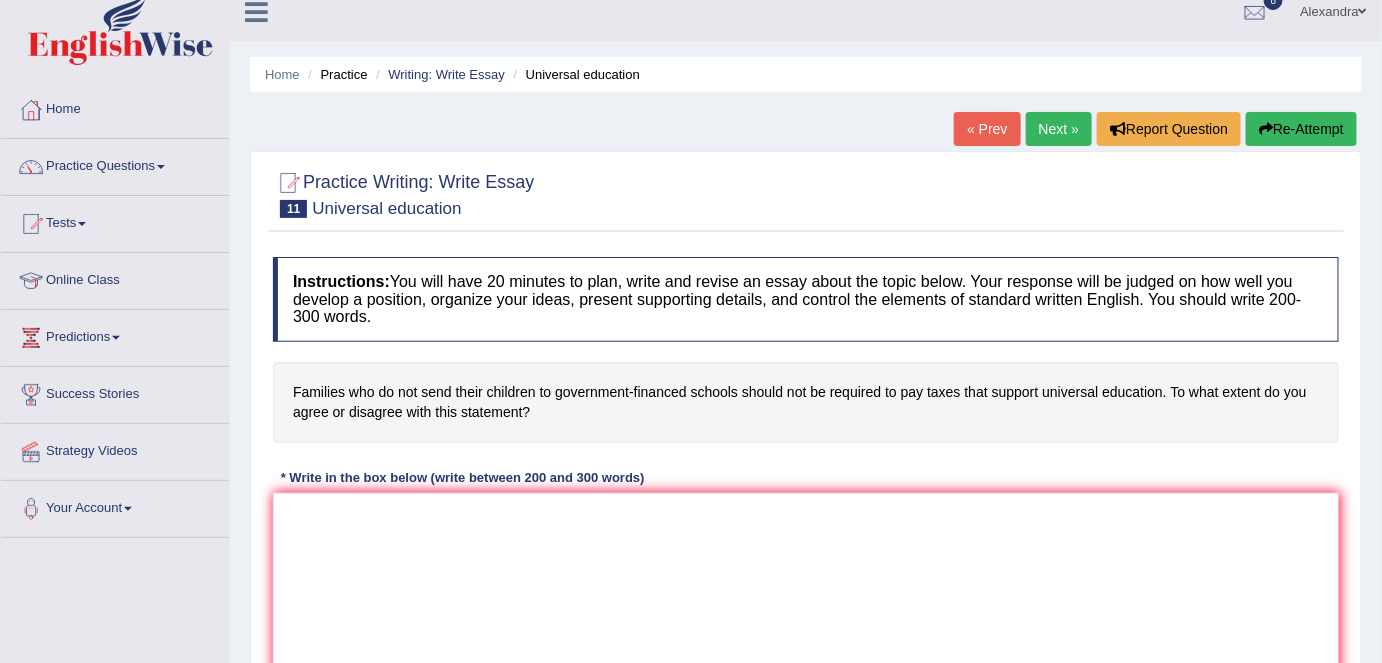 click on "Next »" at bounding box center (1059, 129) 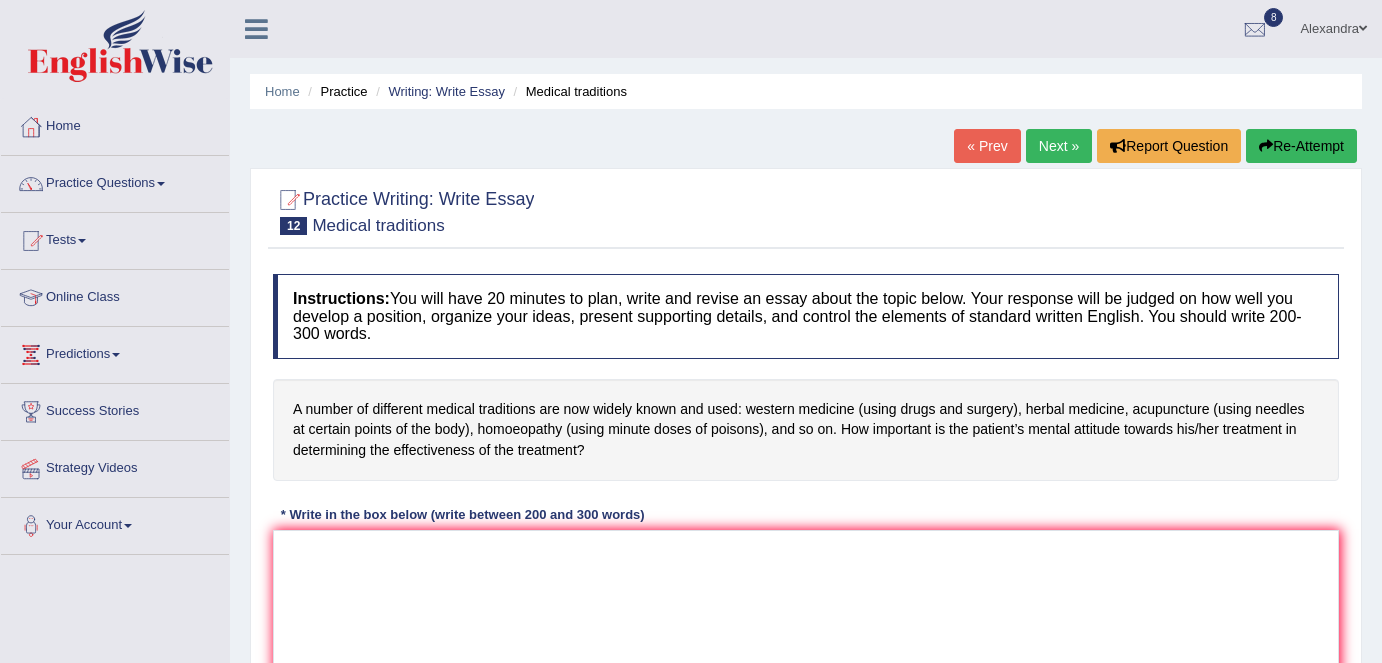 scroll, scrollTop: 0, scrollLeft: 0, axis: both 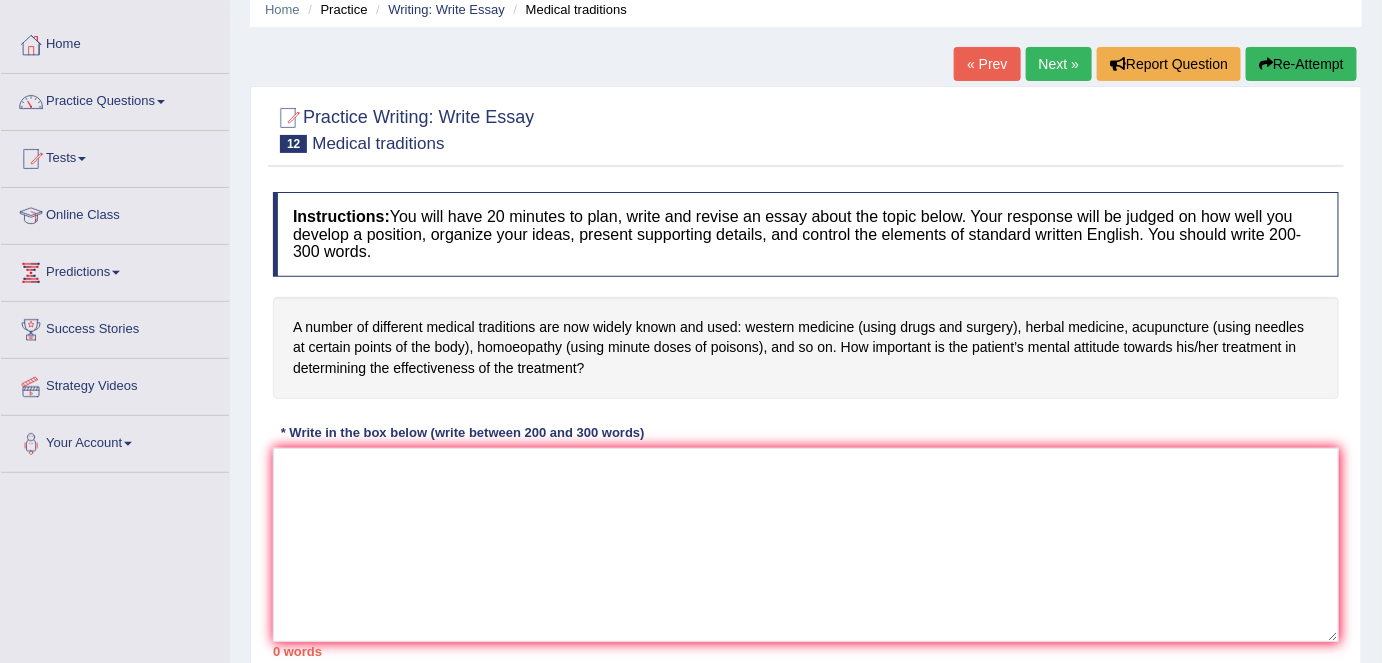 click on "Next »" at bounding box center (1059, 64) 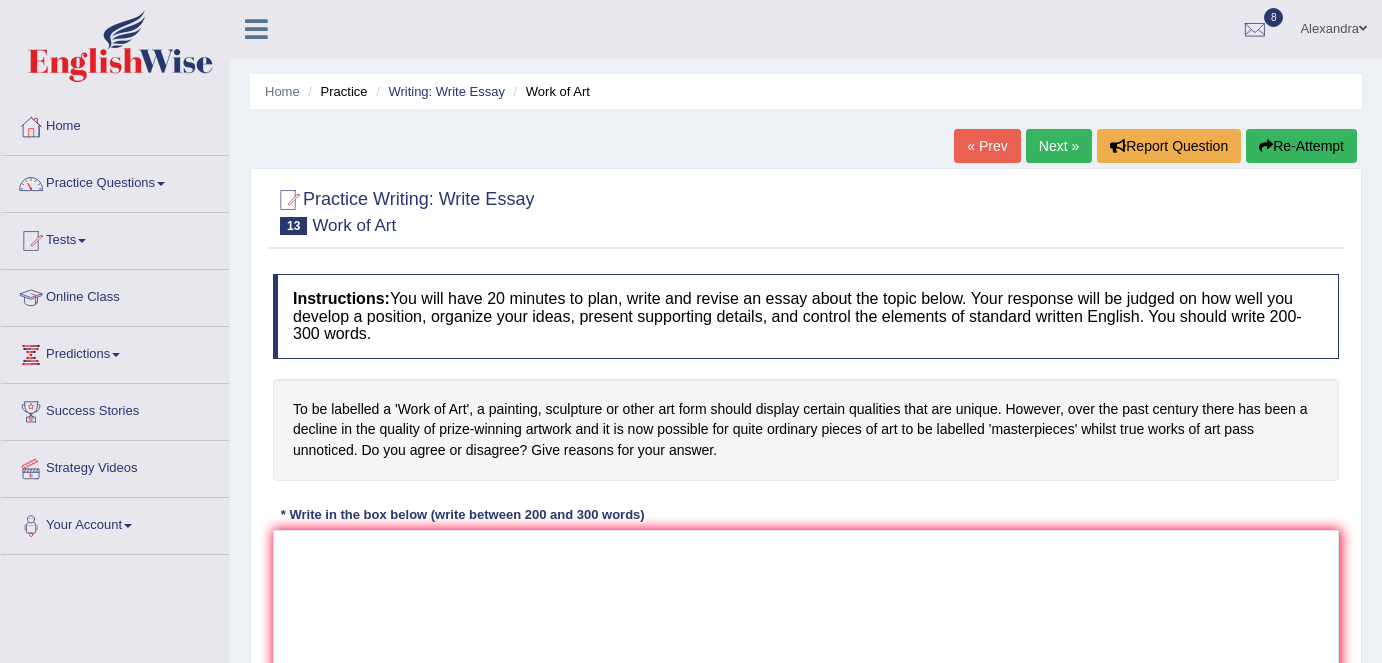 scroll, scrollTop: 0, scrollLeft: 0, axis: both 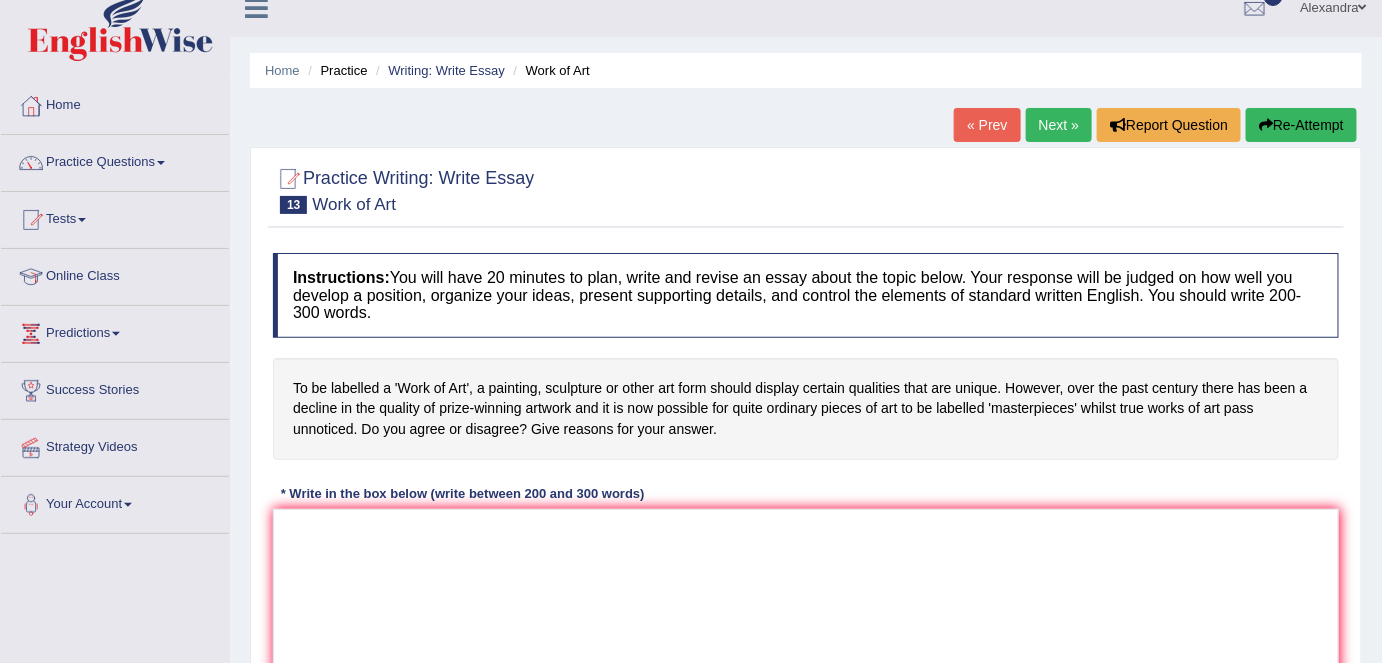 click on "Next »" at bounding box center (1059, 125) 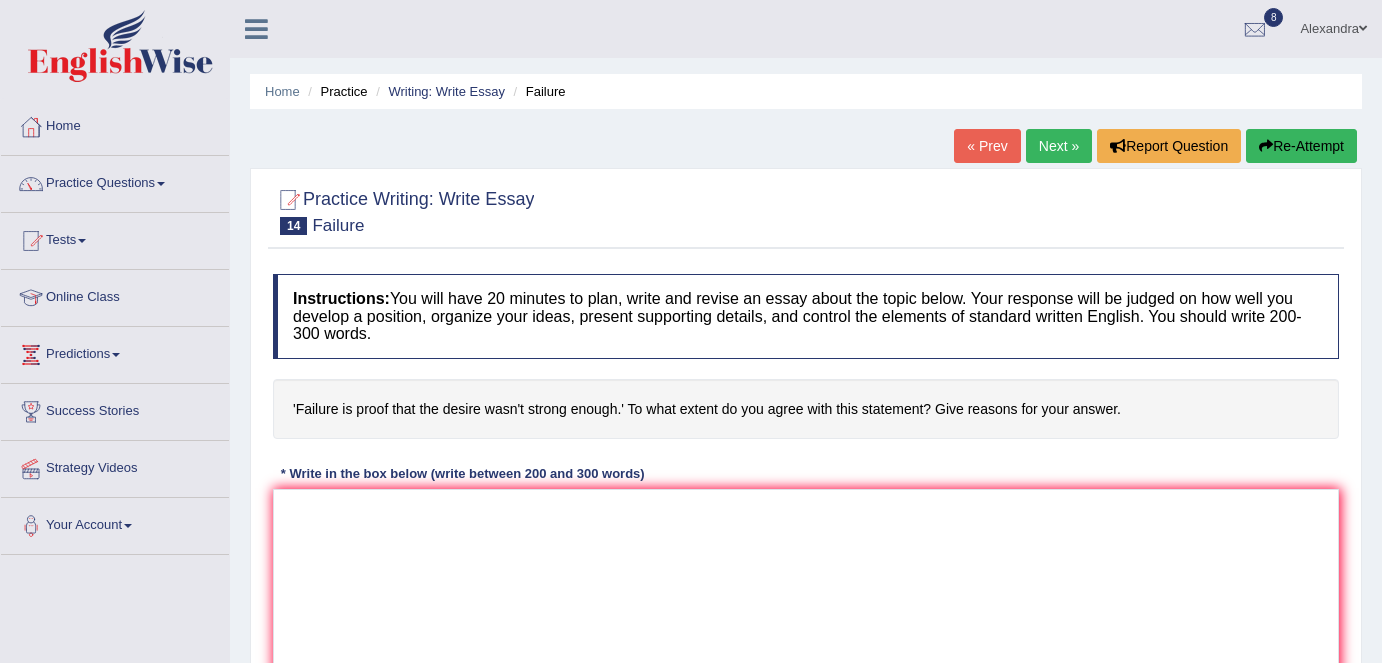 scroll, scrollTop: 0, scrollLeft: 0, axis: both 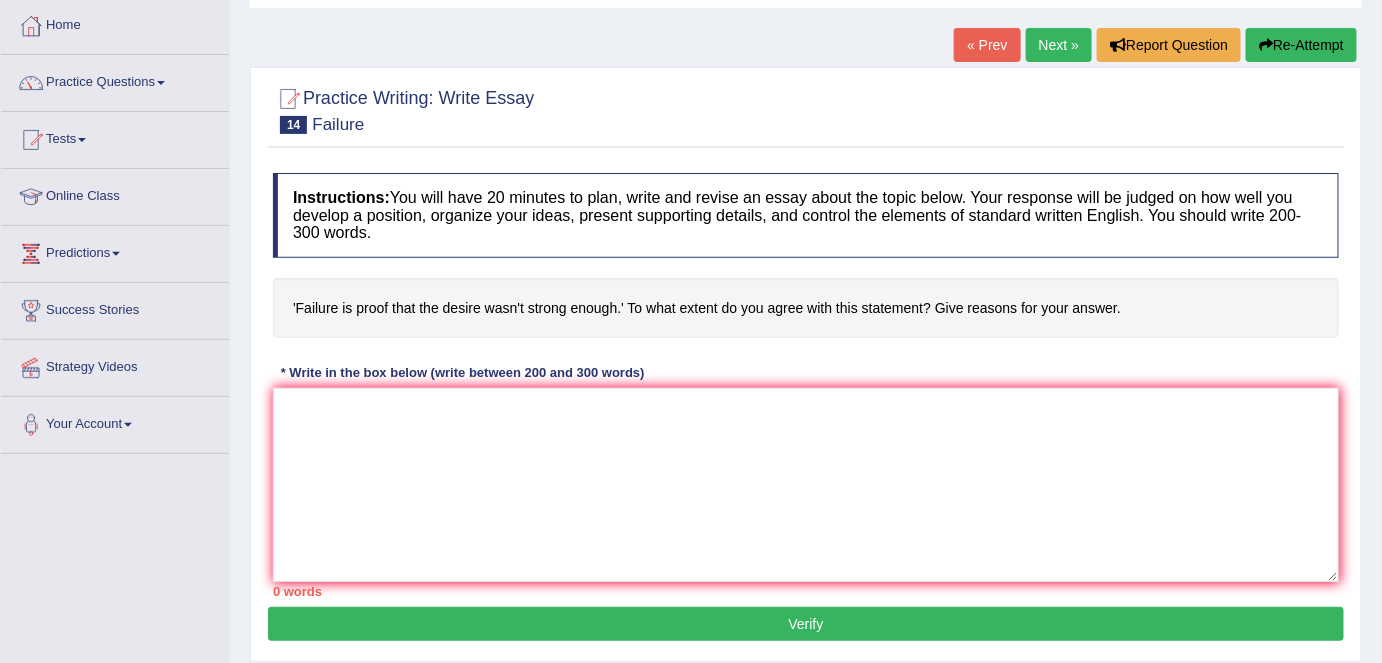 click on "Next »" at bounding box center [1059, 45] 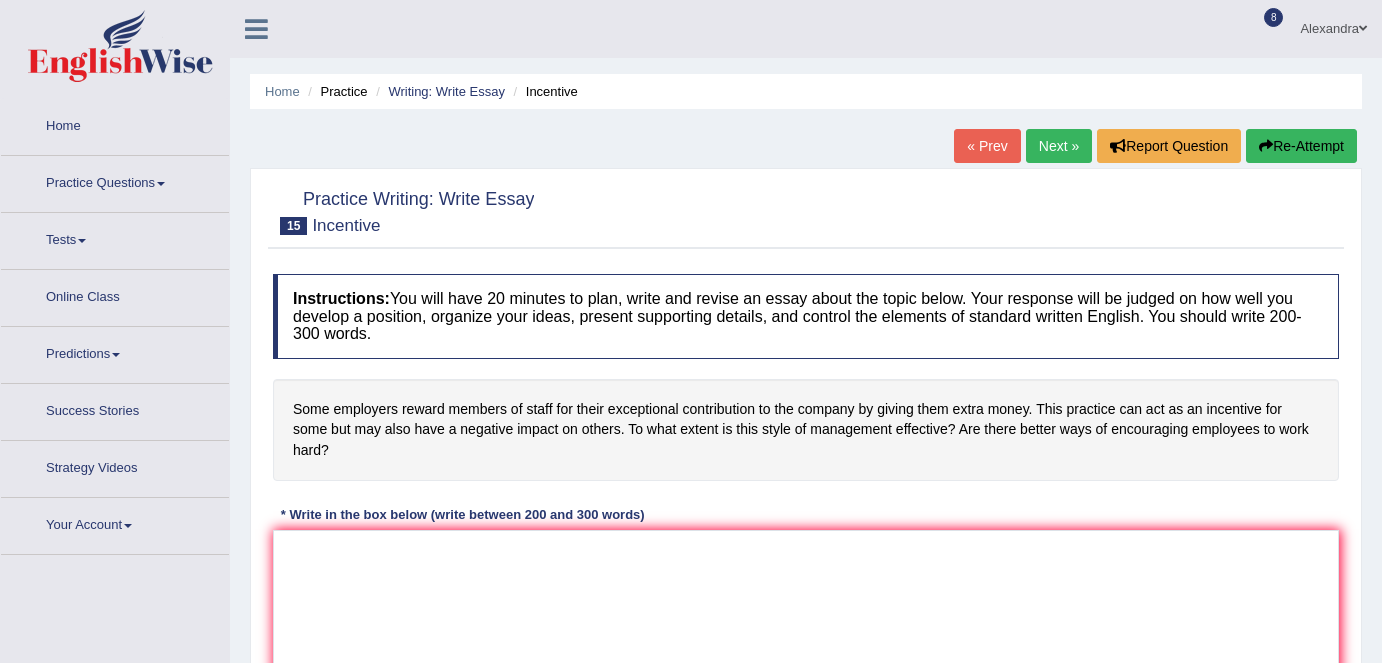 scroll, scrollTop: 0, scrollLeft: 0, axis: both 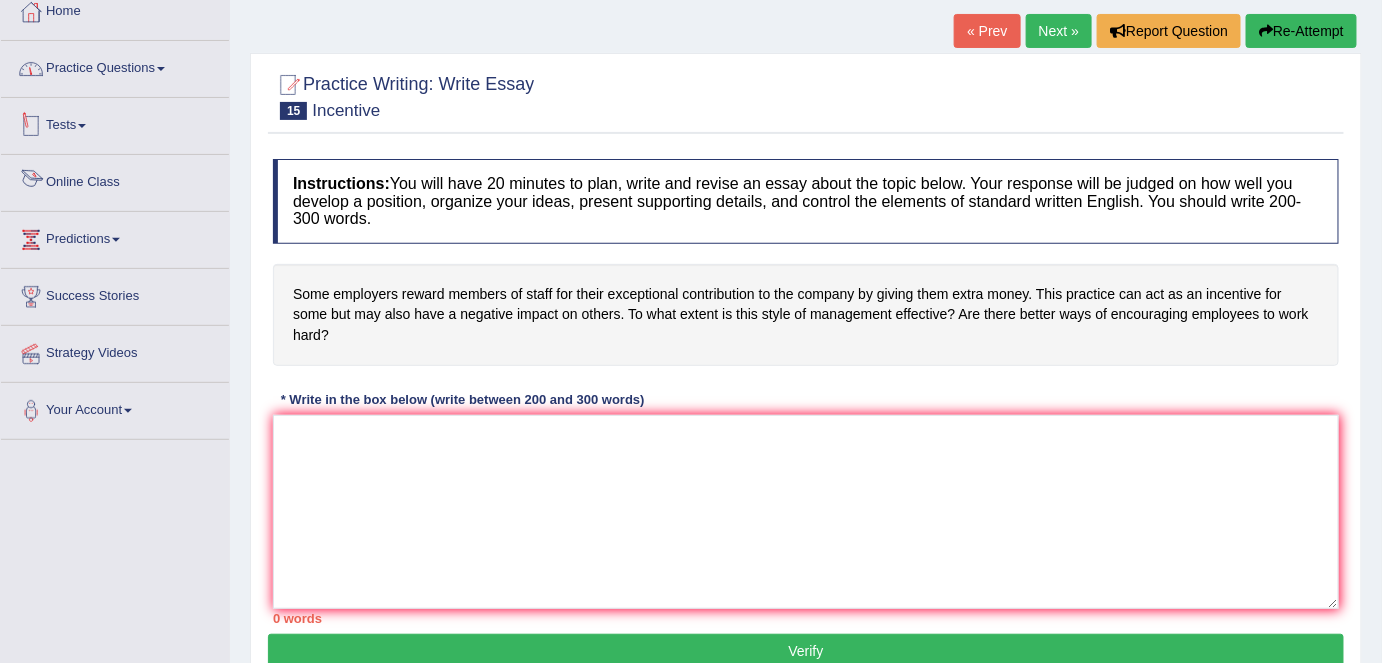 click on "Practice Questions" at bounding box center [115, 66] 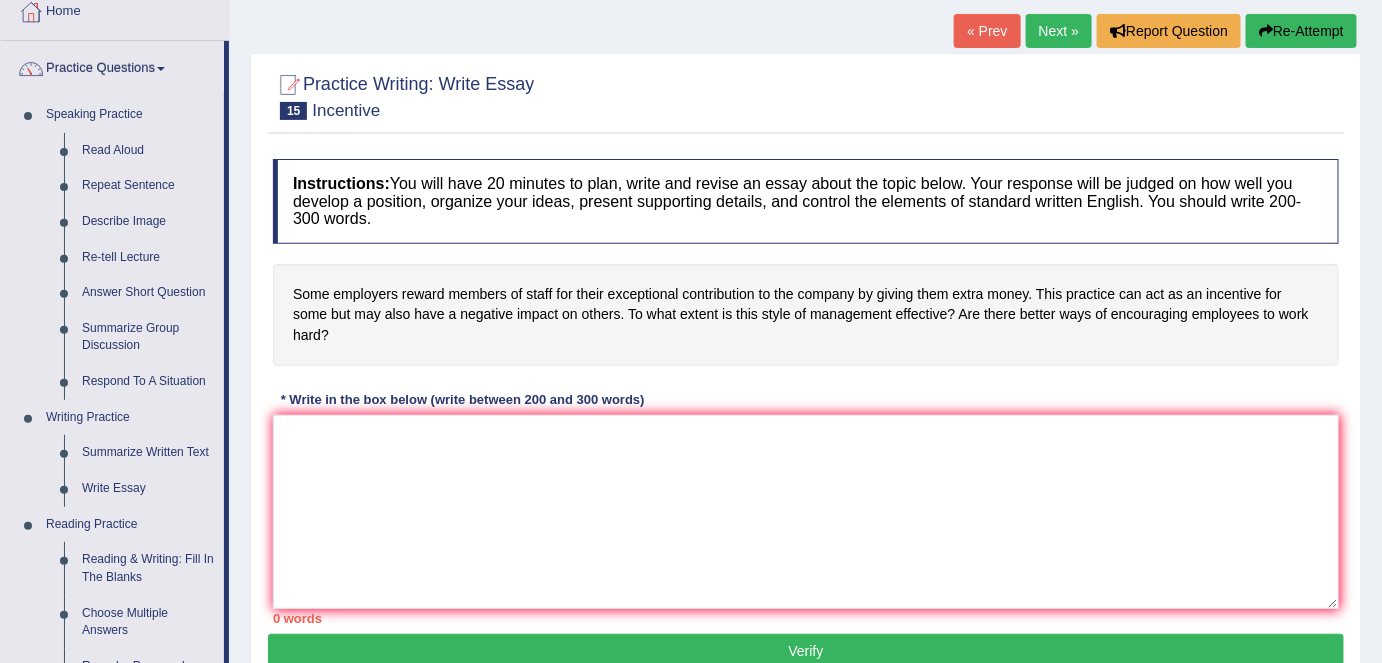 click on "Write Essay" at bounding box center (148, 489) 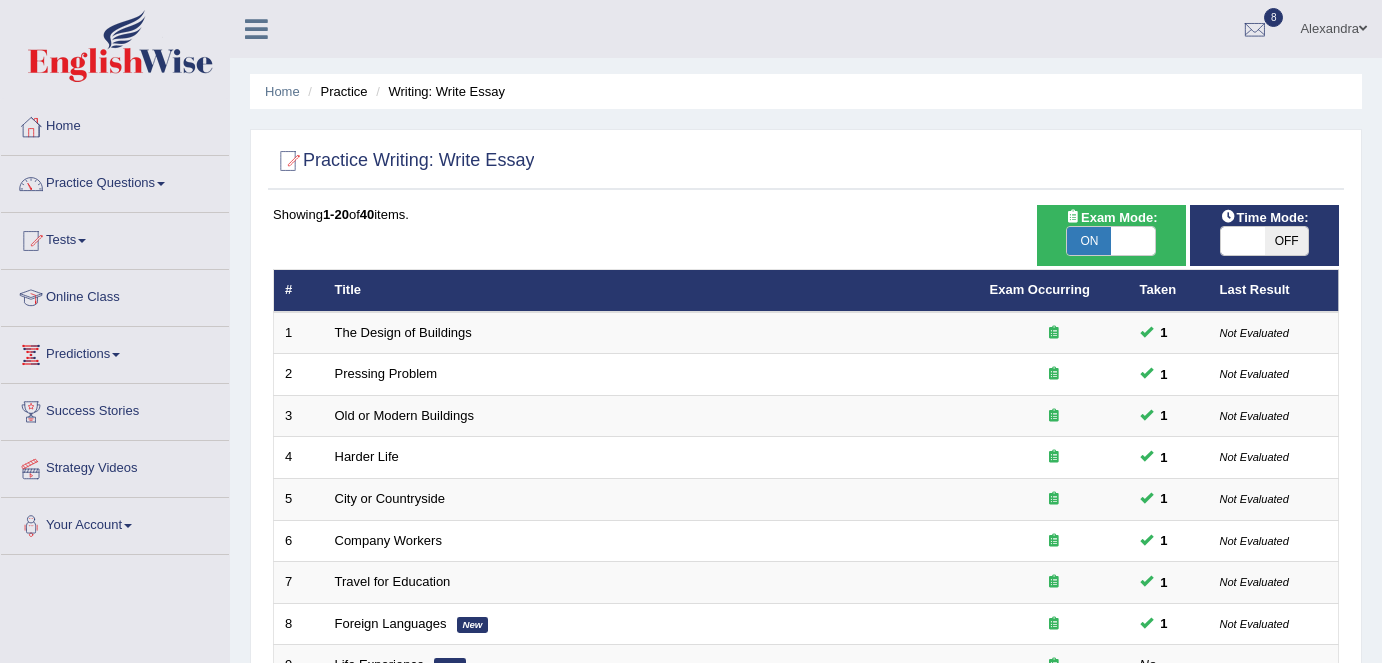 scroll, scrollTop: 0, scrollLeft: 0, axis: both 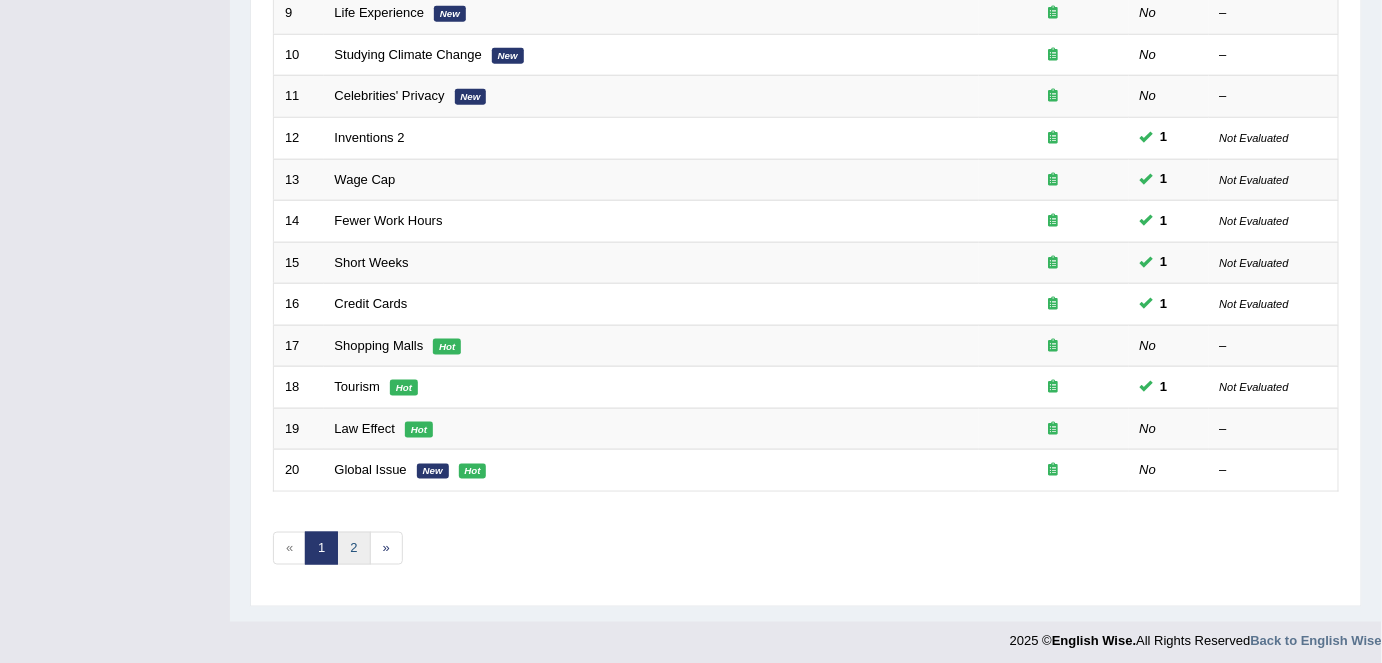 click on "2" at bounding box center (353, 548) 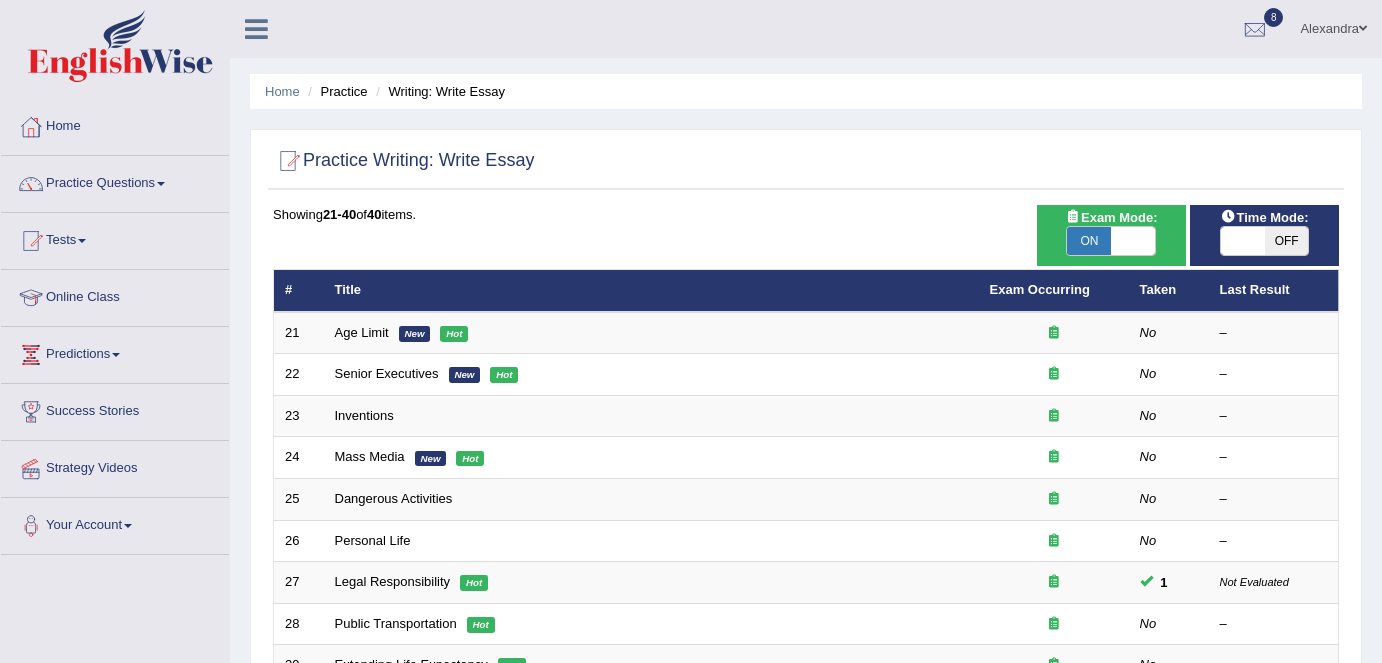scroll, scrollTop: 0, scrollLeft: 0, axis: both 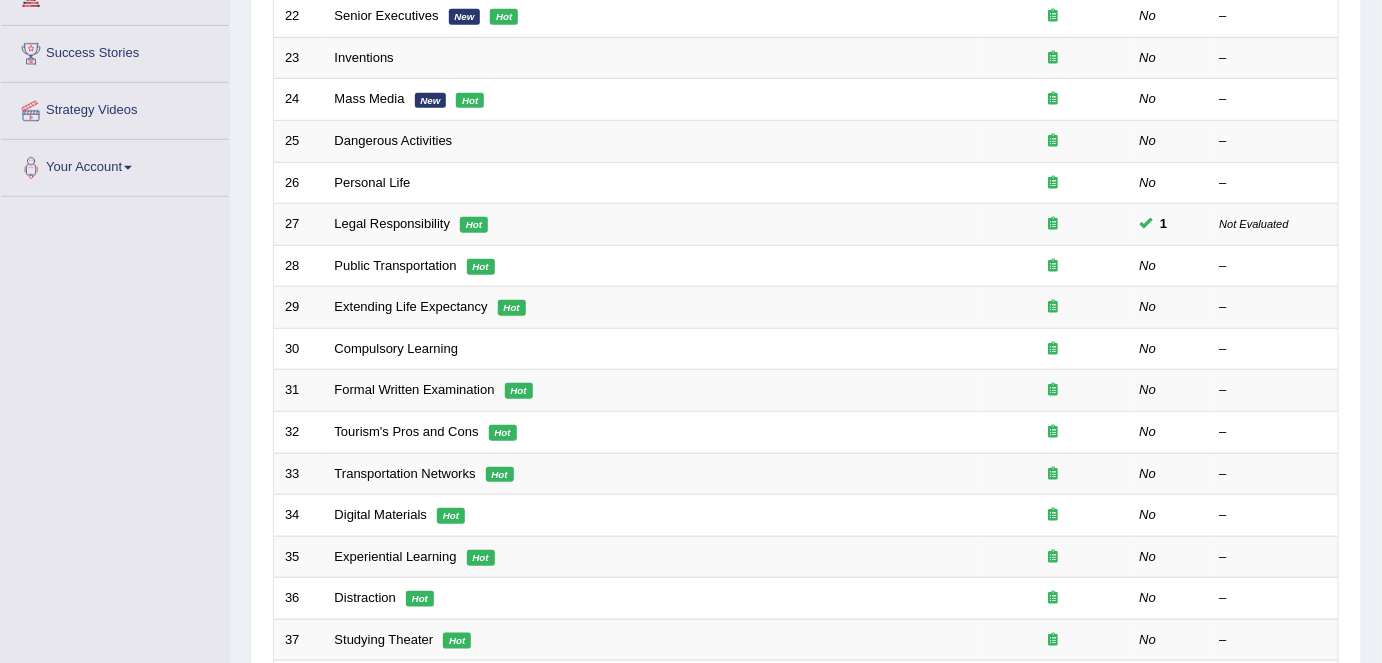 click on "Public Transportation" at bounding box center (396, 265) 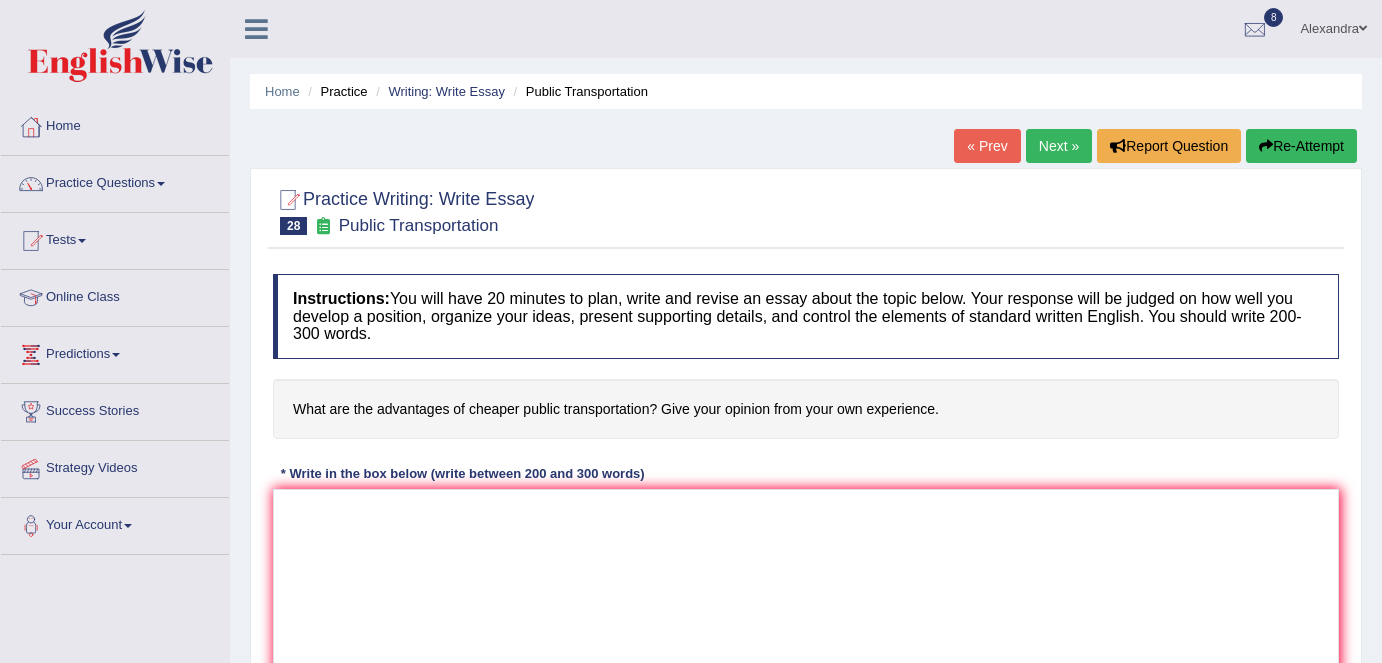 scroll, scrollTop: 0, scrollLeft: 0, axis: both 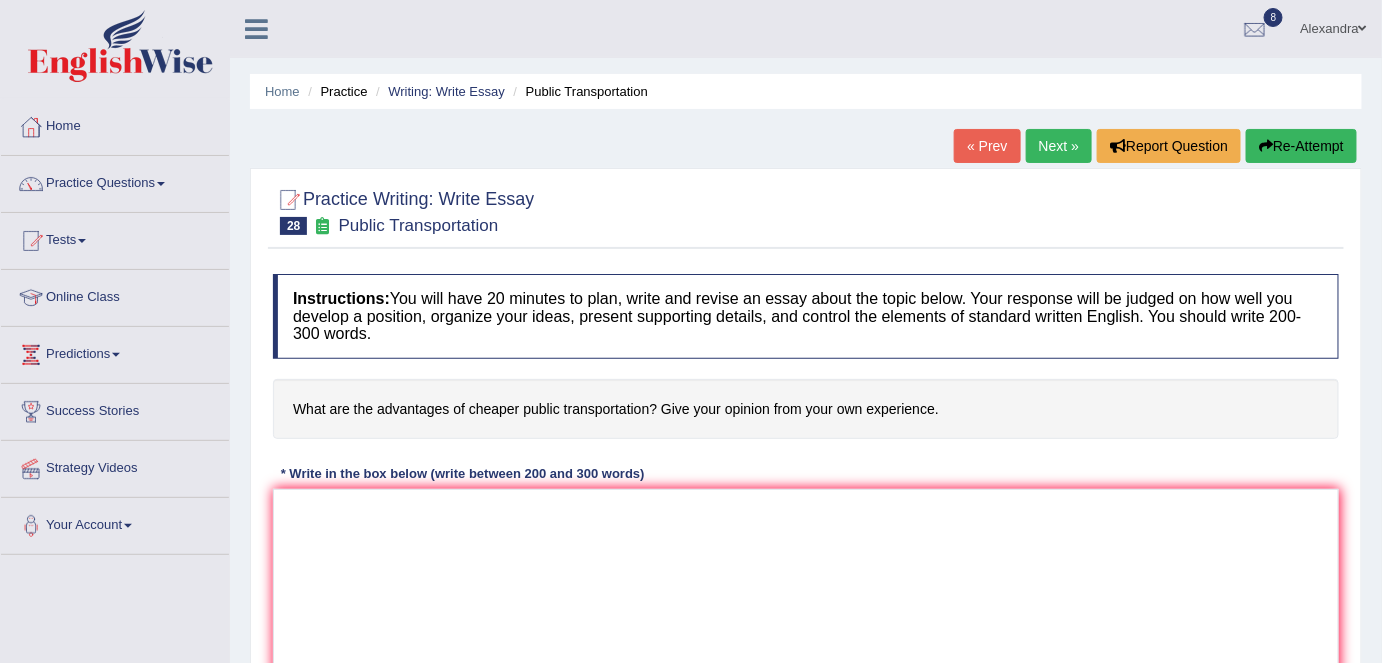 click on "Next »" at bounding box center [1059, 146] 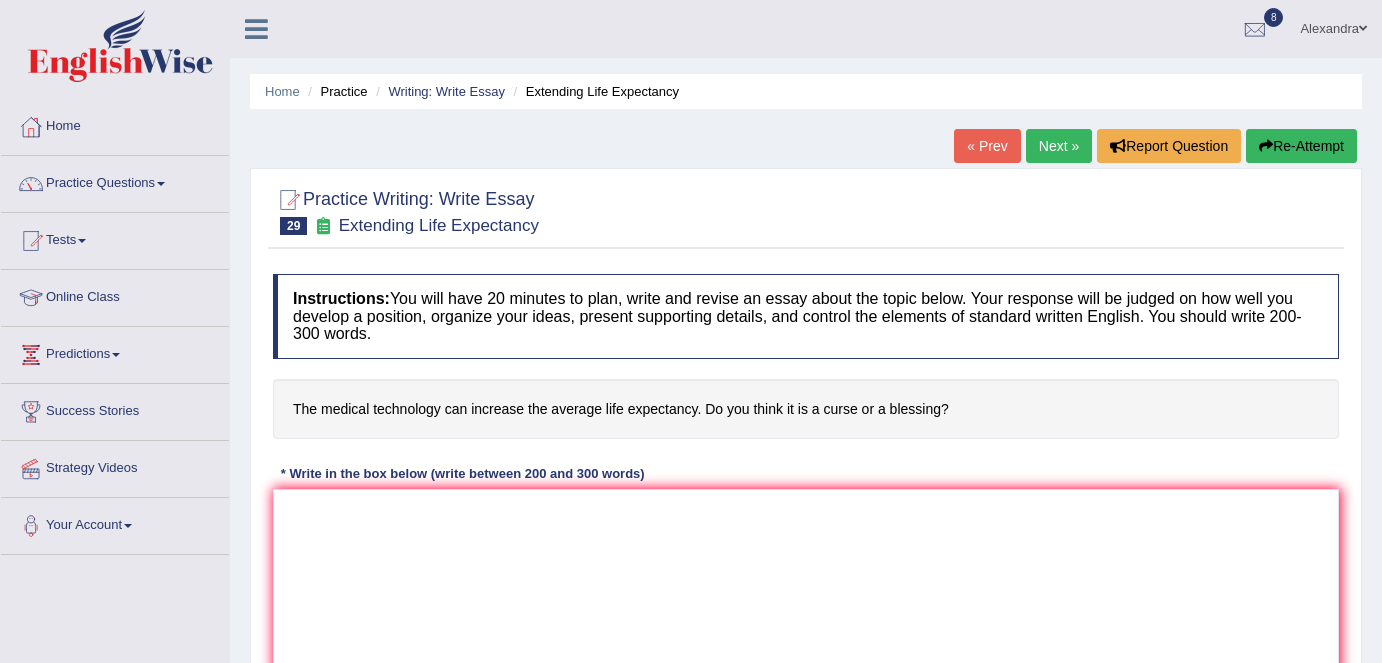 scroll, scrollTop: 0, scrollLeft: 0, axis: both 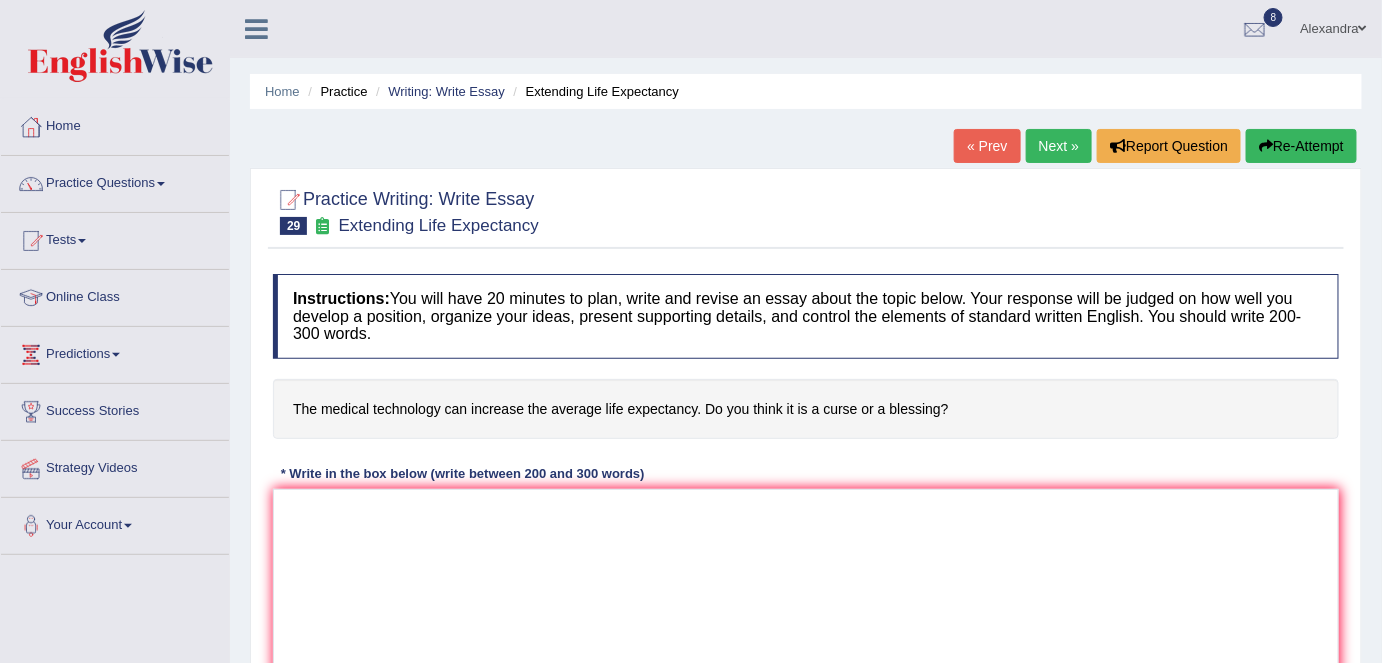click on "Next »" at bounding box center [1059, 146] 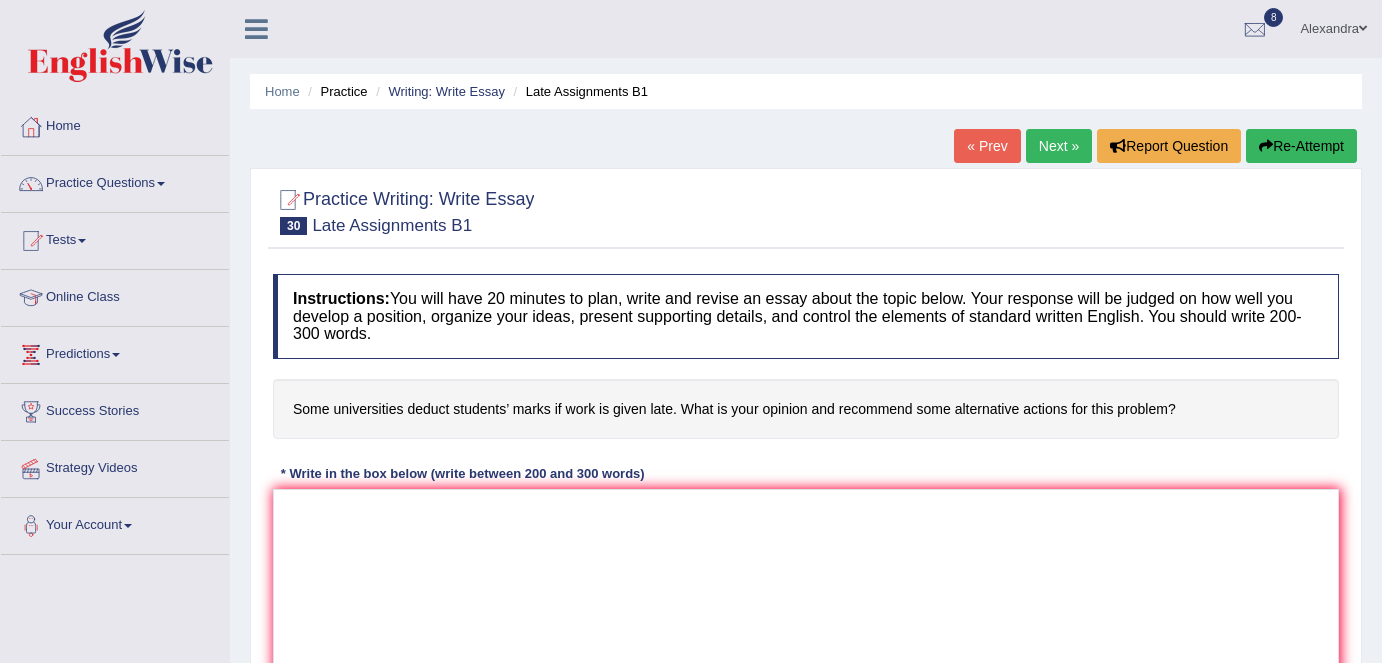 scroll, scrollTop: 0, scrollLeft: 0, axis: both 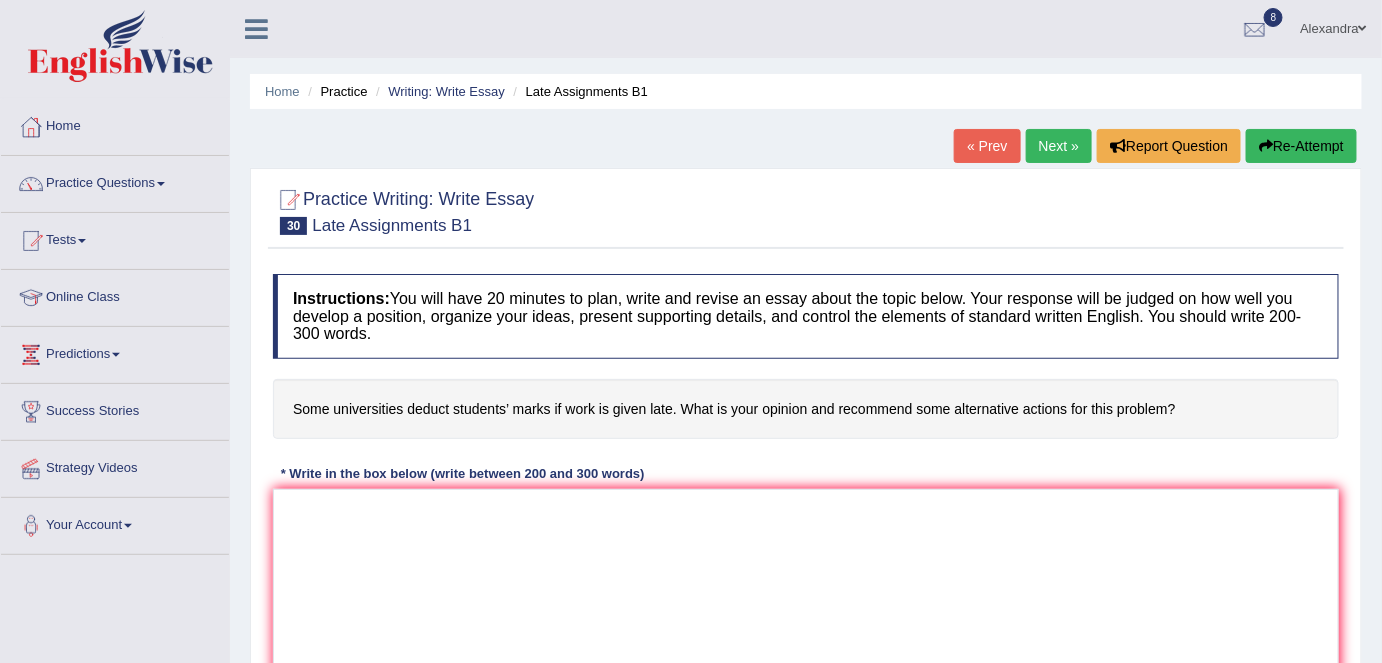 click on "Next »" at bounding box center (1059, 146) 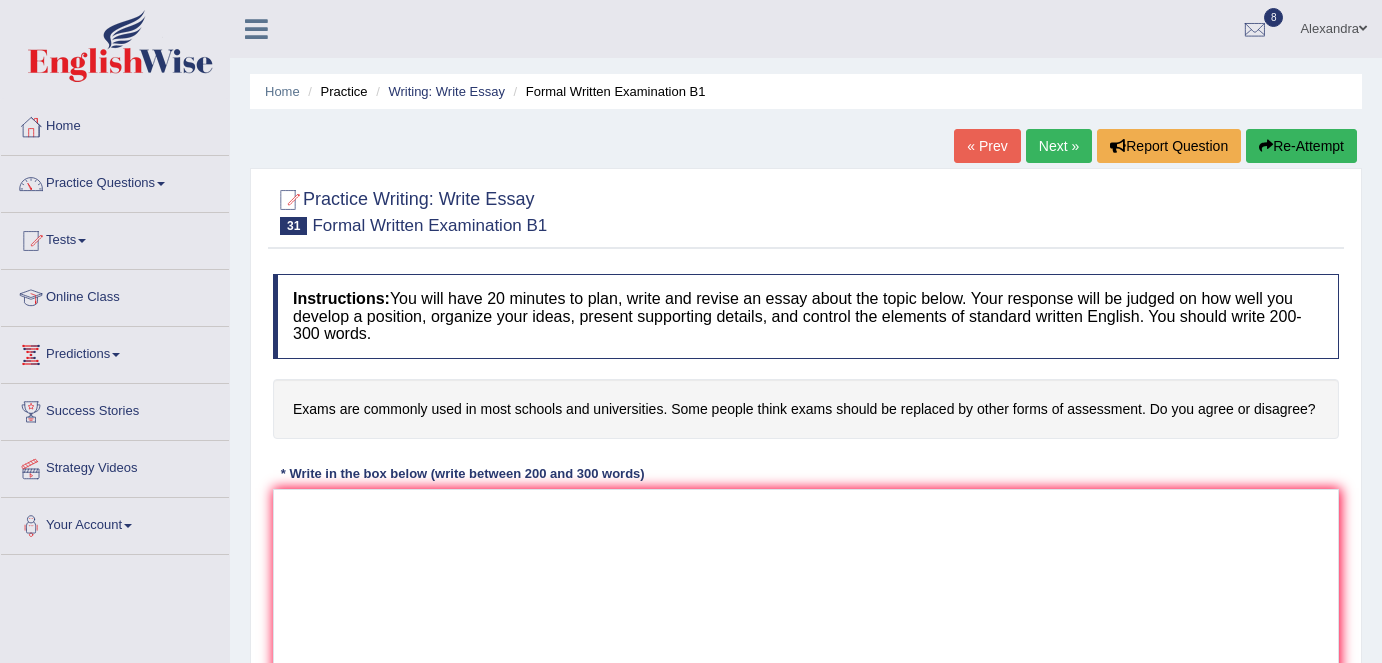 scroll, scrollTop: 0, scrollLeft: 0, axis: both 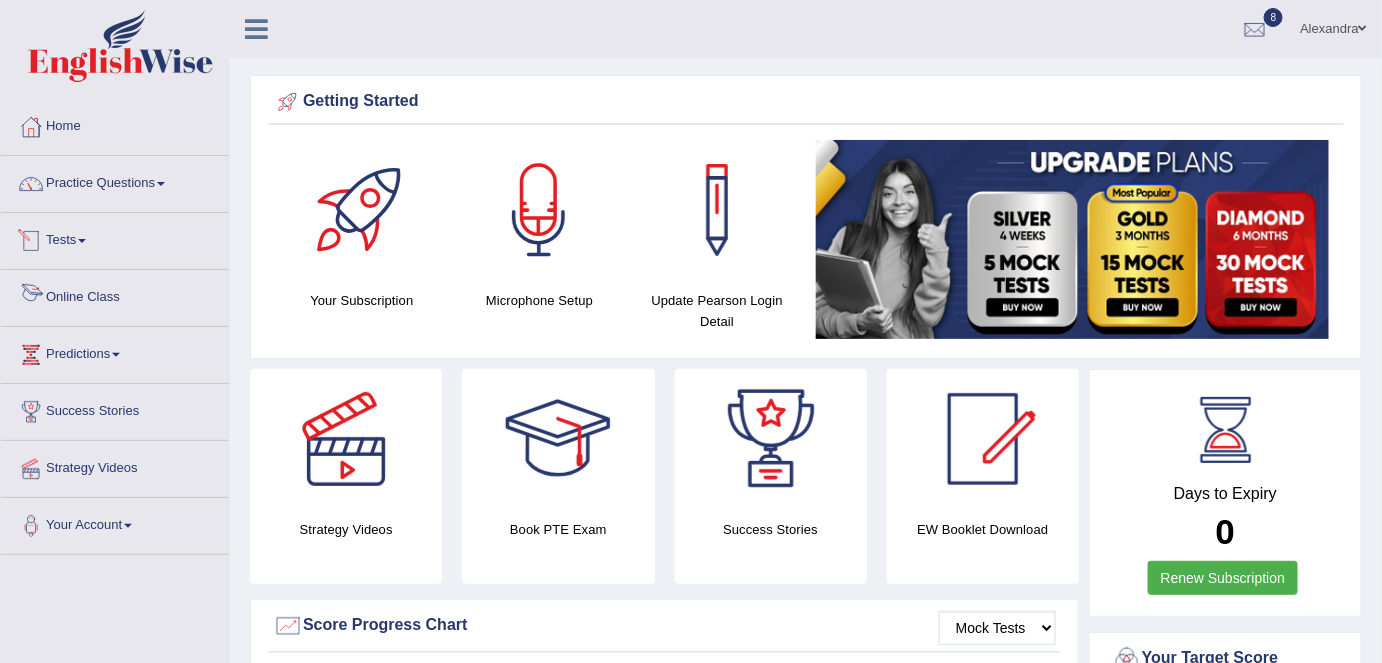 click on "Online Class" at bounding box center (115, 295) 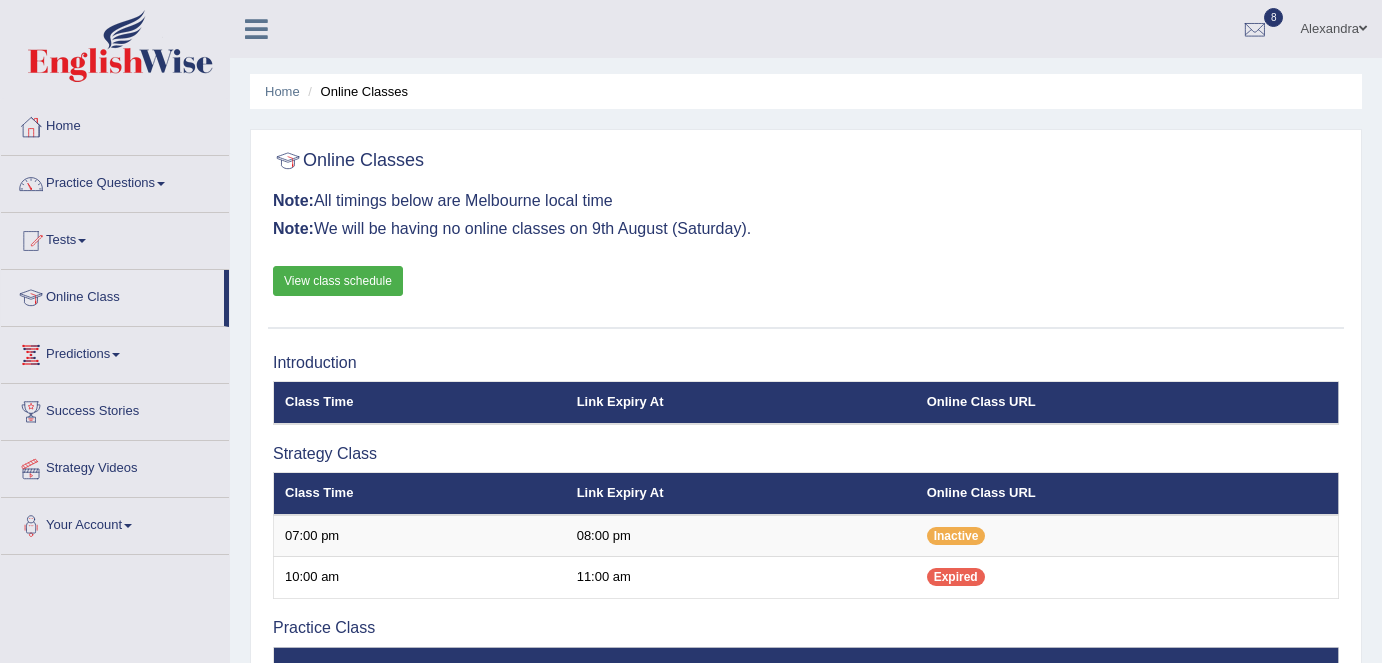 scroll, scrollTop: 0, scrollLeft: 0, axis: both 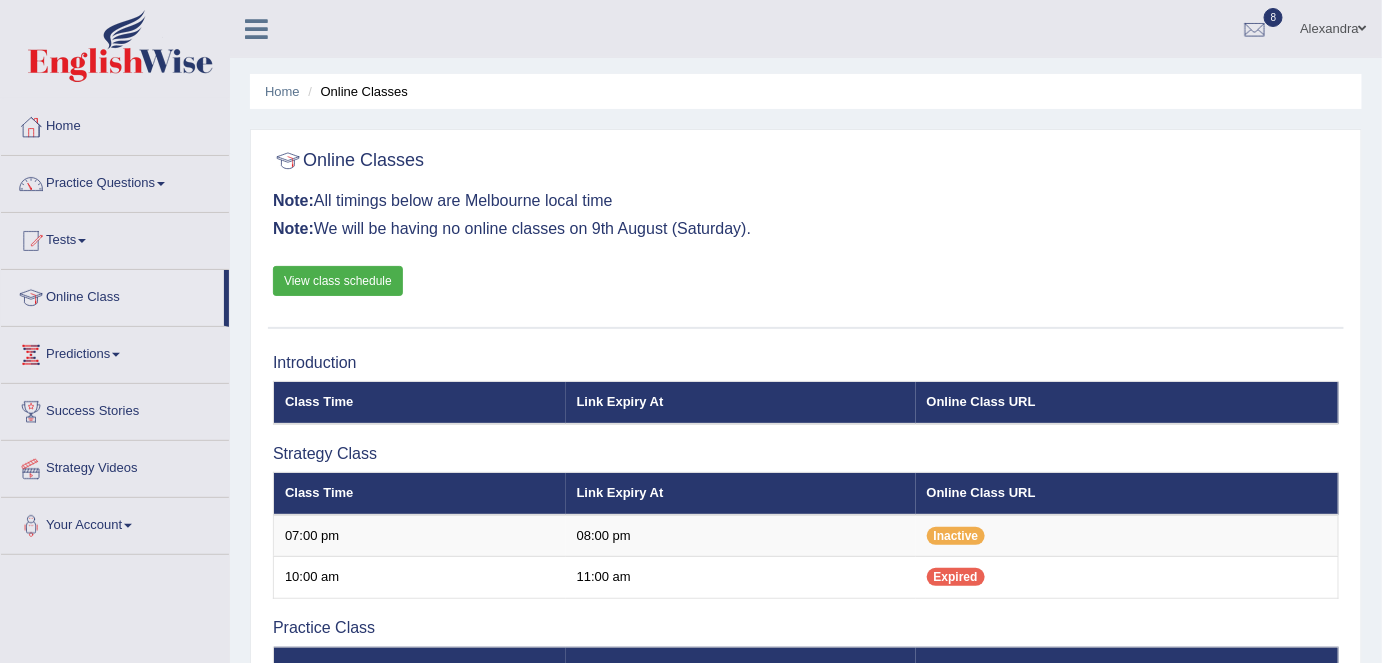 click on "View class schedule" at bounding box center (338, 281) 